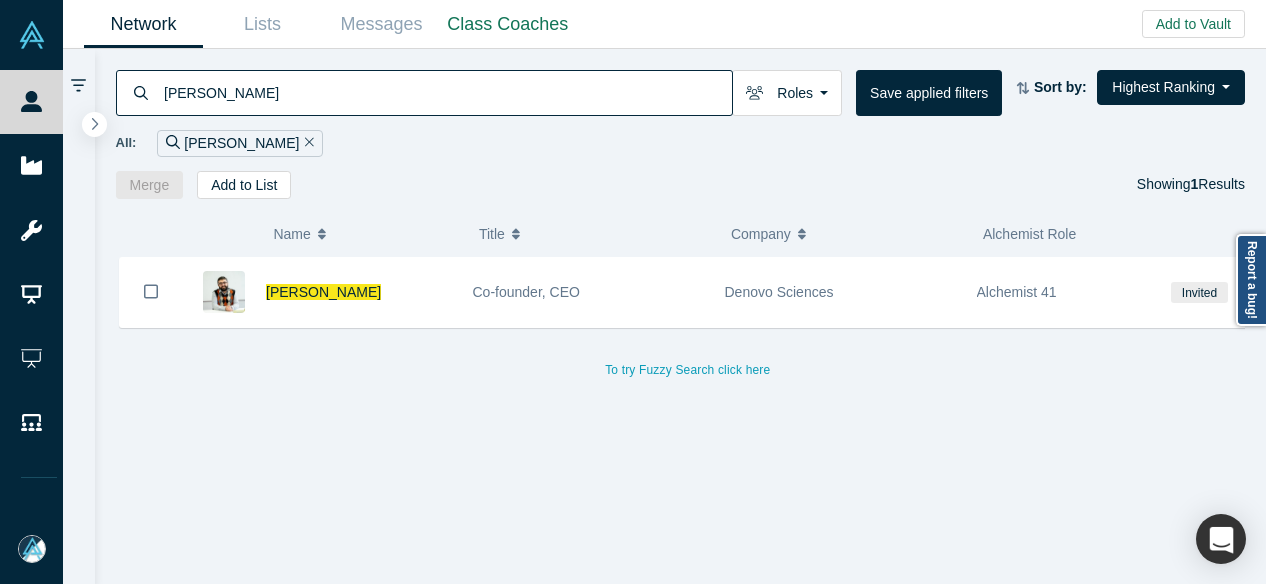 scroll, scrollTop: 0, scrollLeft: 0, axis: both 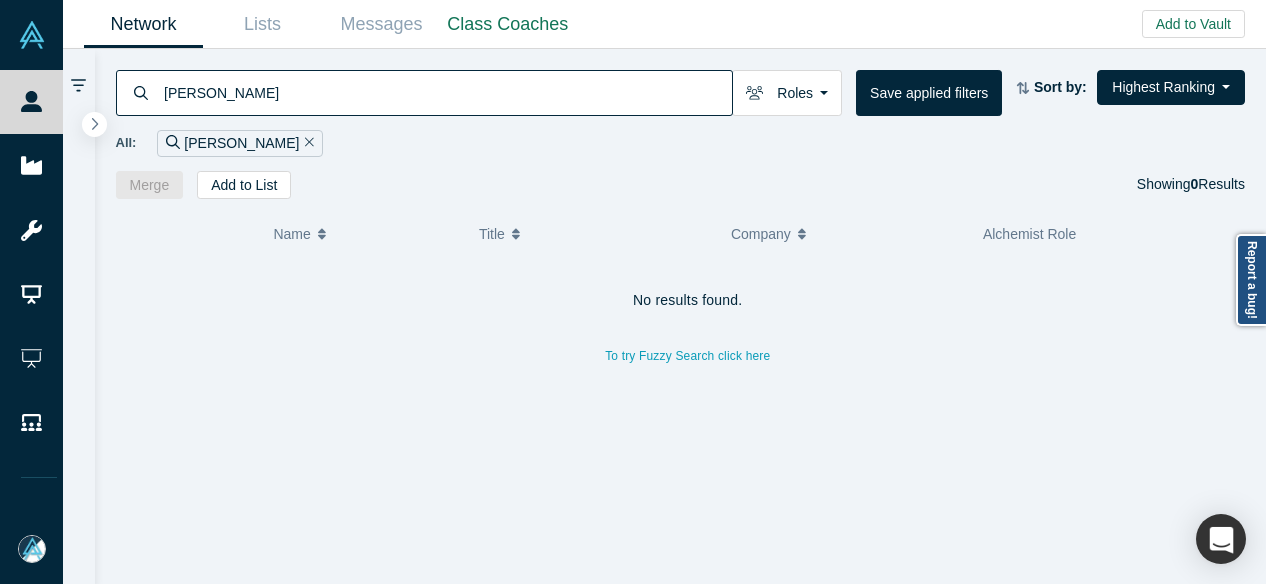 type on "Gabriela Varvariuc" 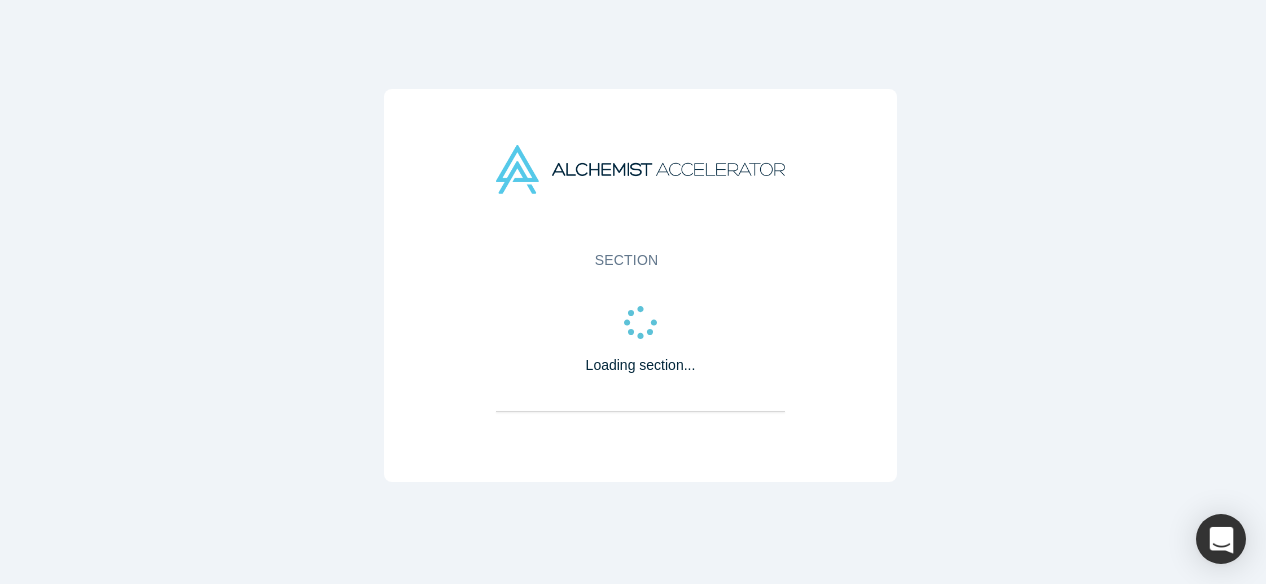 scroll, scrollTop: 0, scrollLeft: 0, axis: both 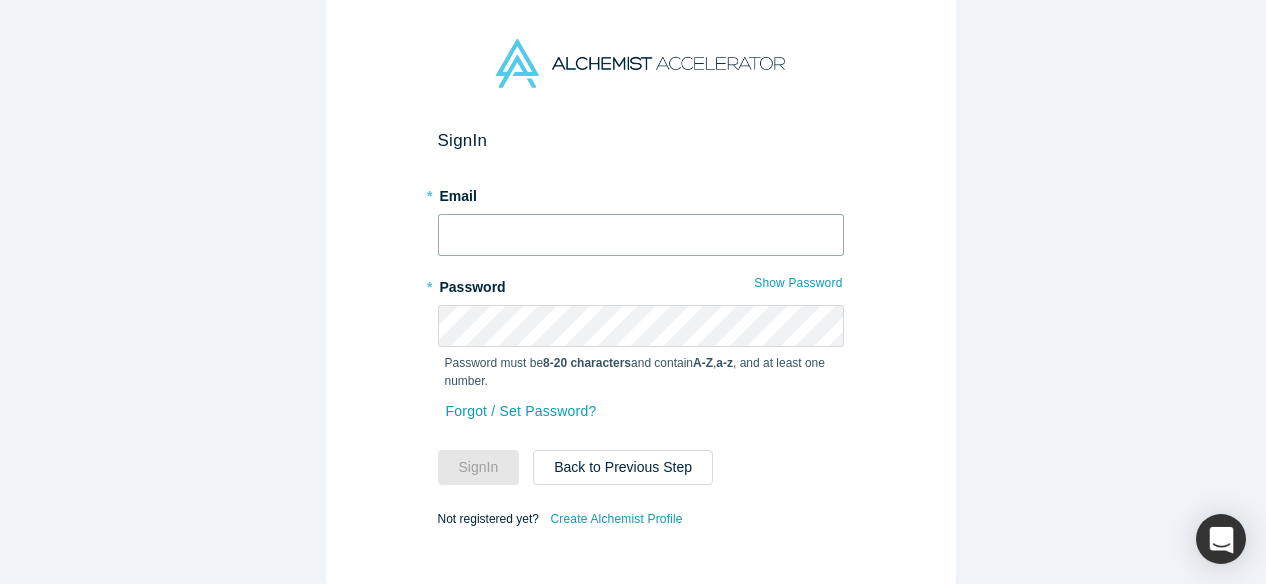 click at bounding box center [641, 235] 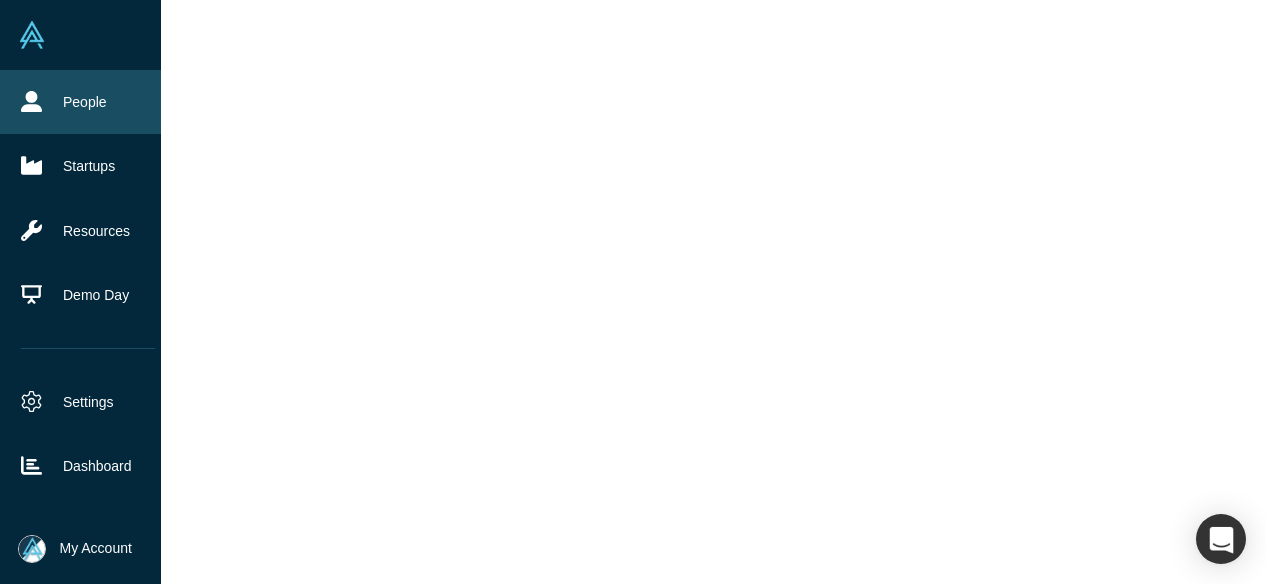 click on "People" at bounding box center (88, 102) 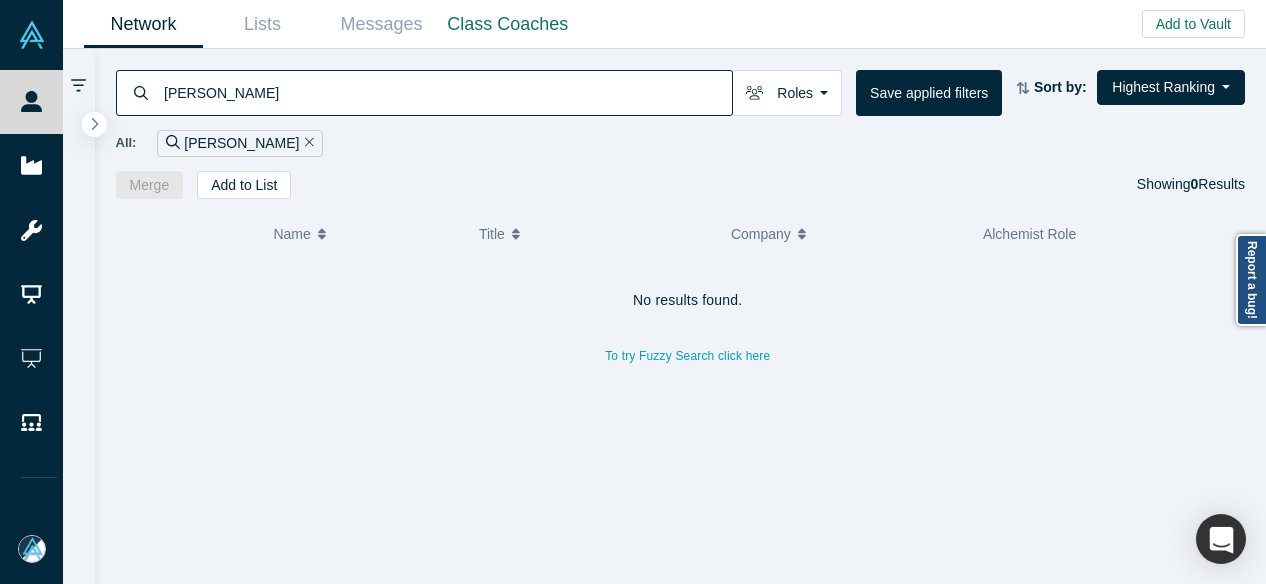 drag, startPoint x: 244, startPoint y: 91, endPoint x: 144, endPoint y: 93, distance: 100.02 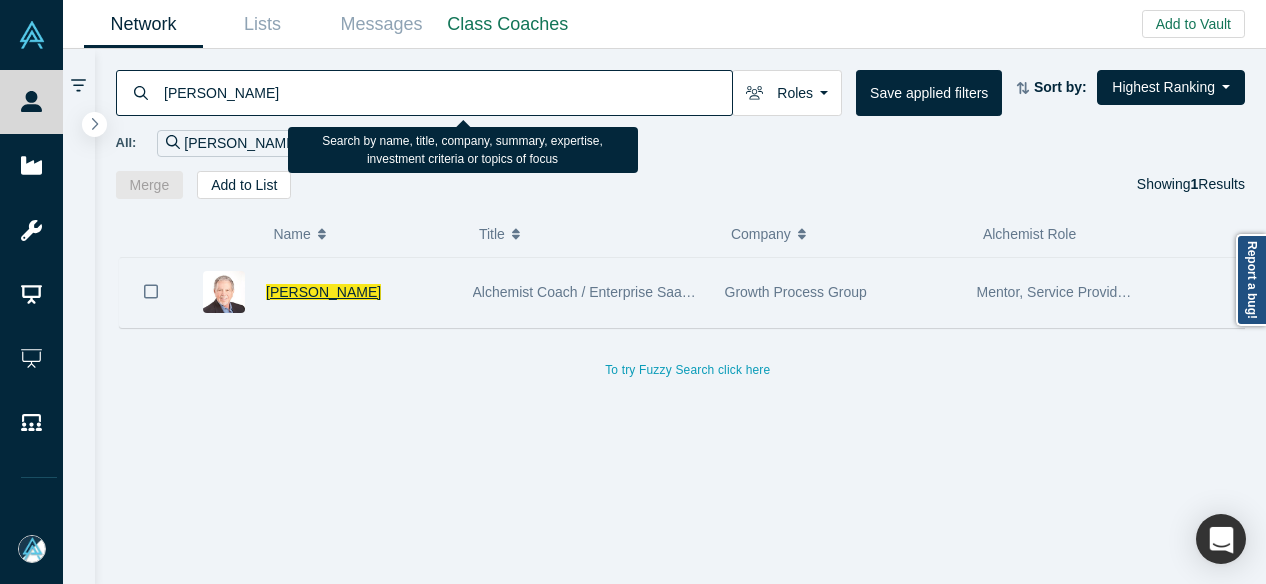 type on "Chuck devita" 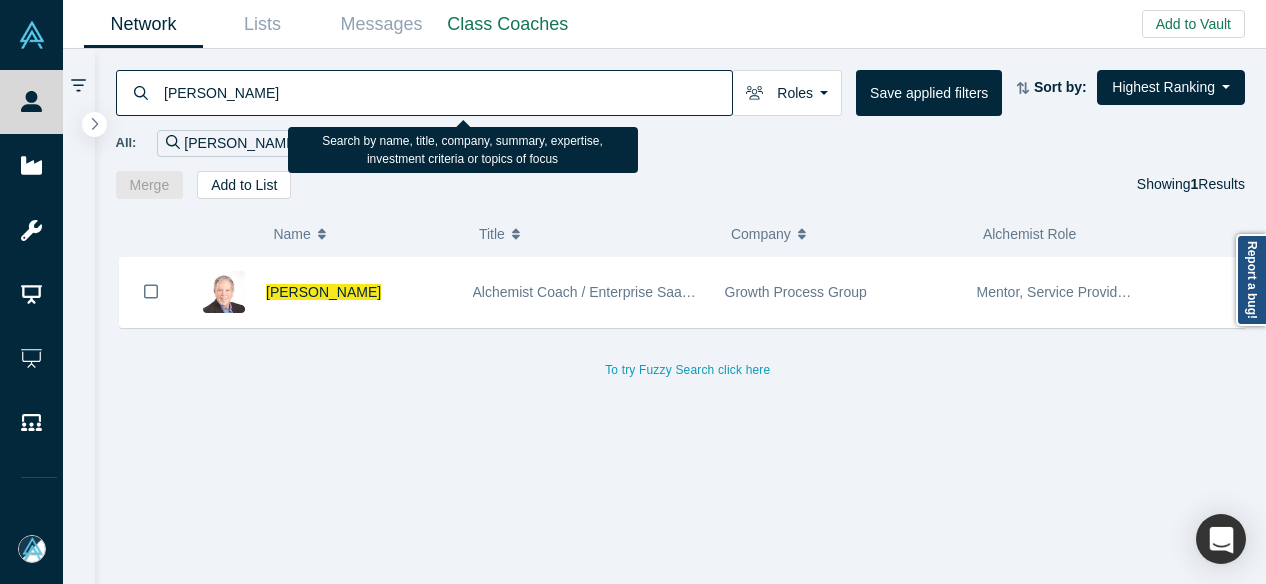 click on "Chuck DeVita" at bounding box center (323, 292) 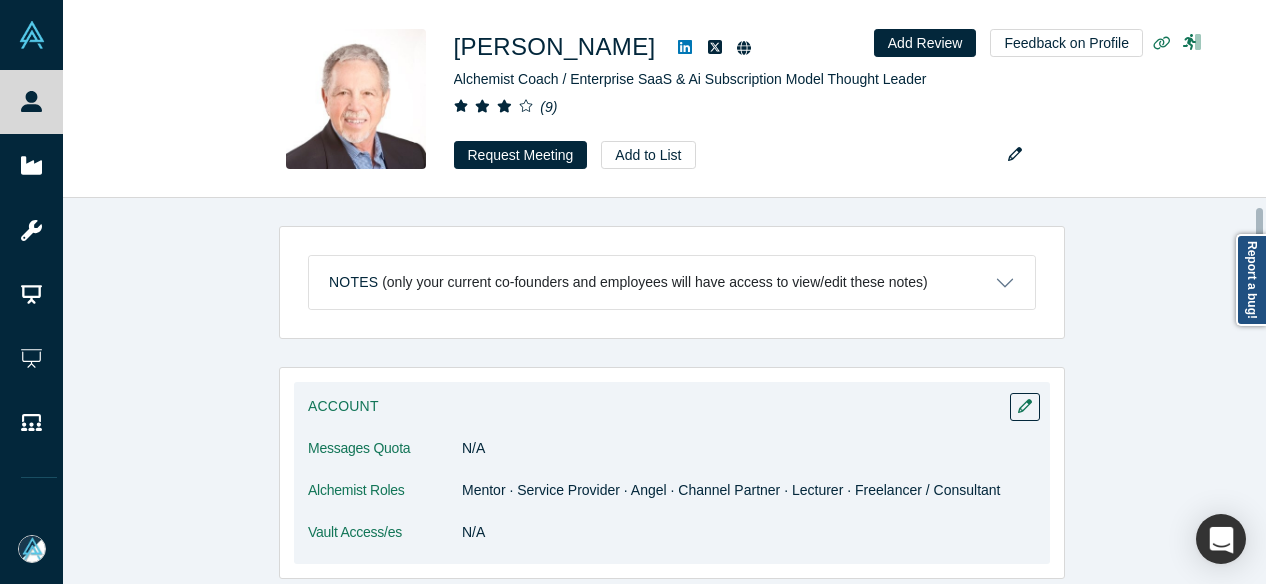 scroll, scrollTop: 100, scrollLeft: 0, axis: vertical 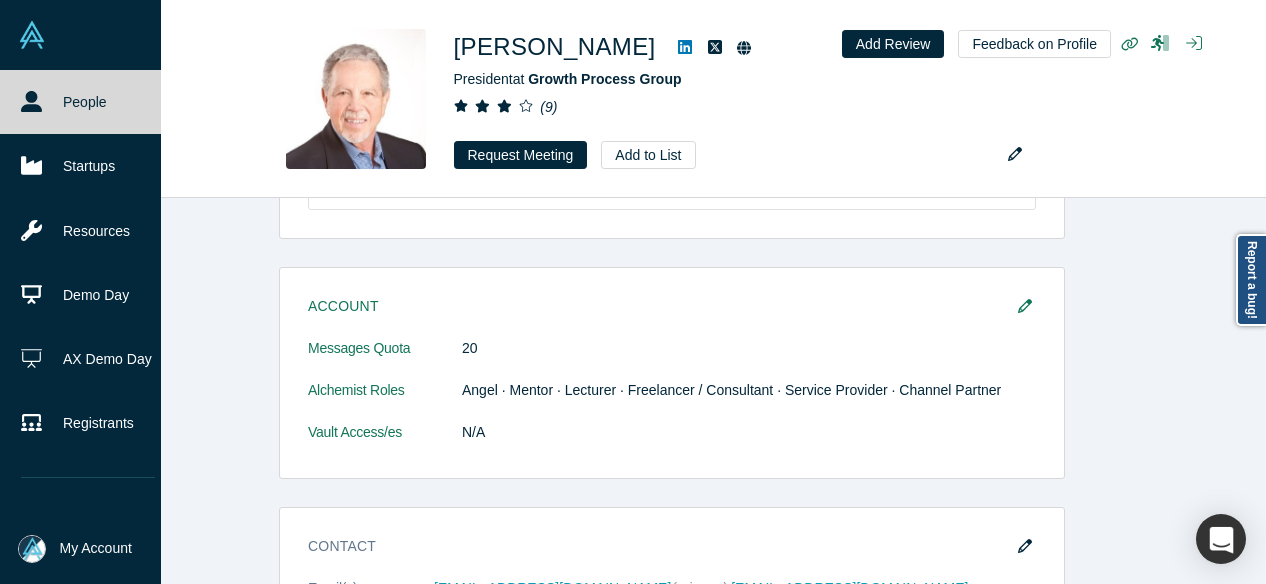 click on "People" at bounding box center [88, 102] 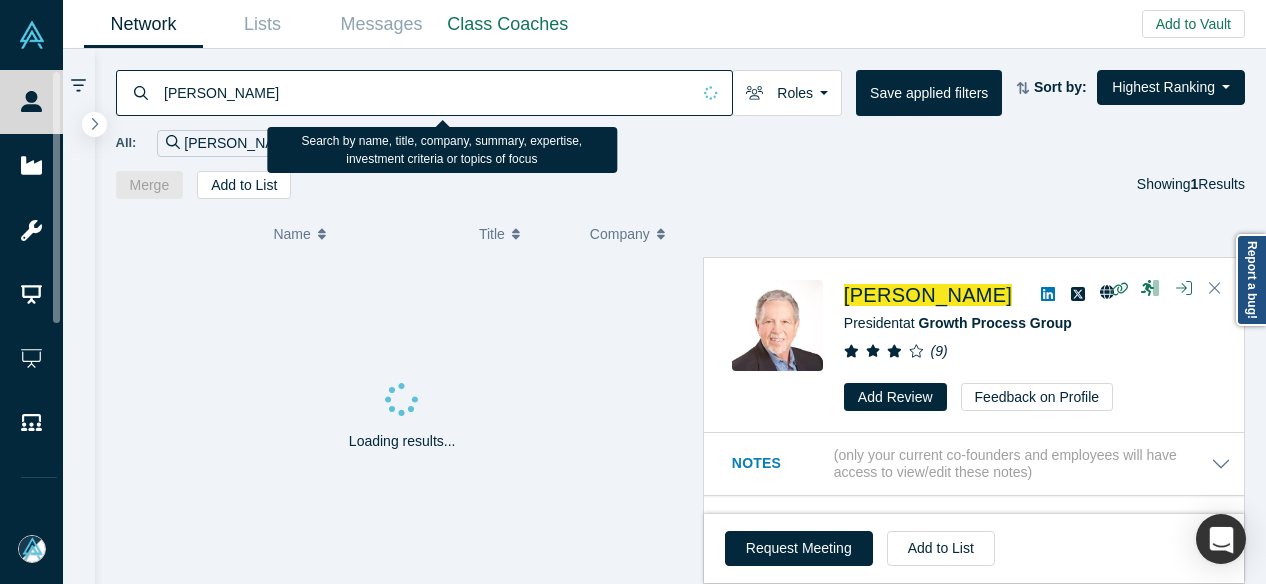drag, startPoint x: 254, startPoint y: 91, endPoint x: 158, endPoint y: 90, distance: 96.00521 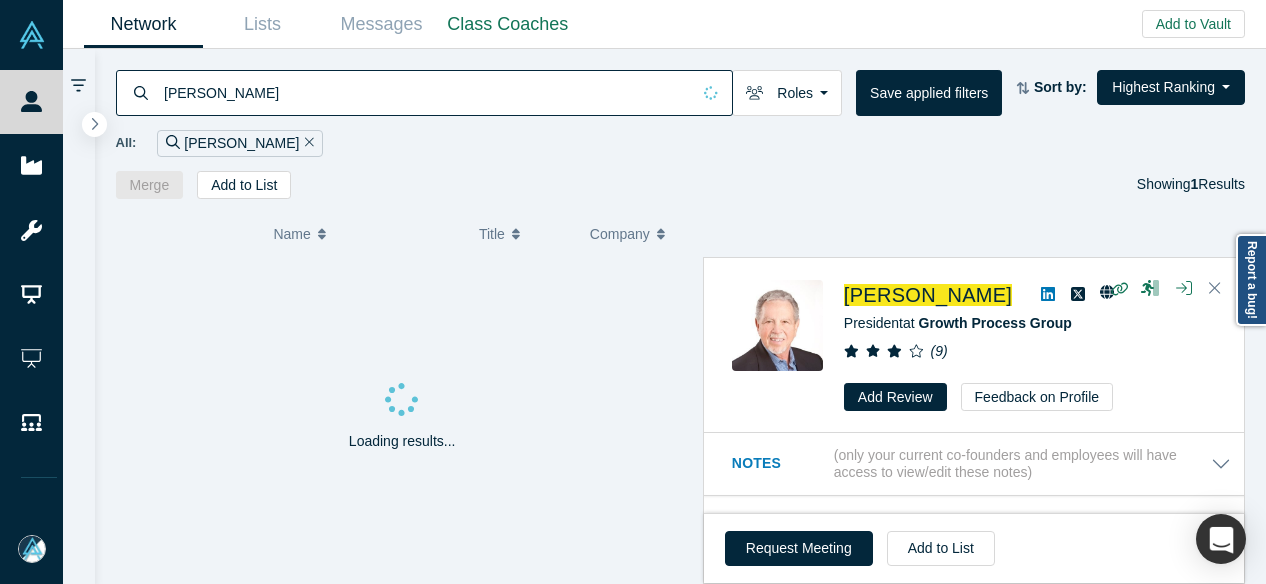 paste on "Gabriela Varvariuc" 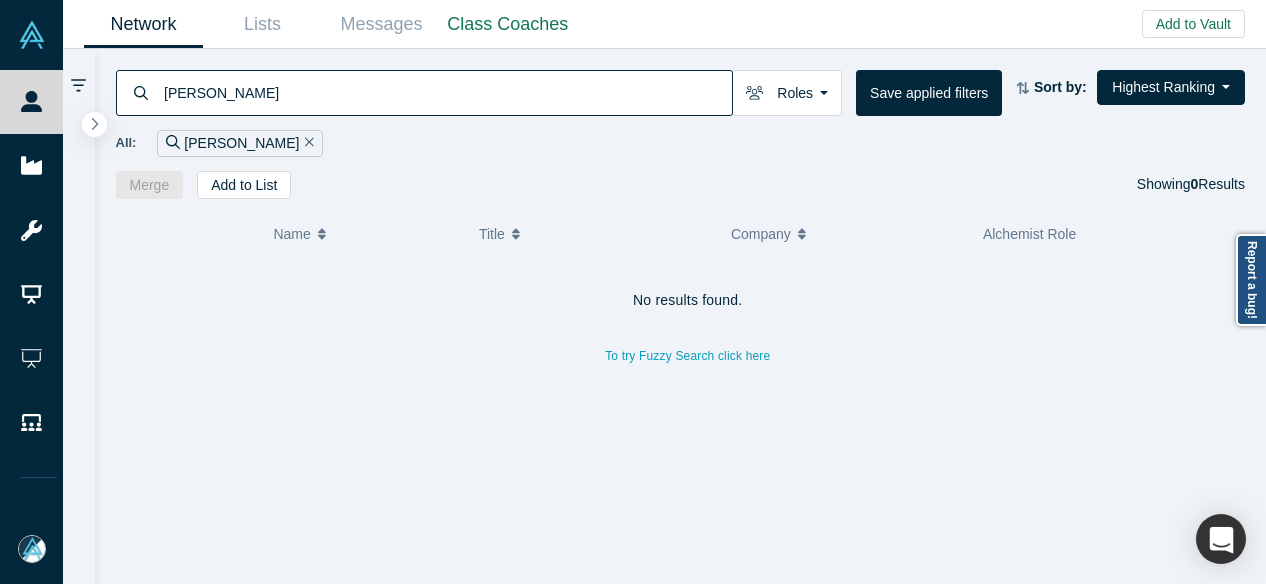 drag, startPoint x: 292, startPoint y: 89, endPoint x: 159, endPoint y: 97, distance: 133.24039 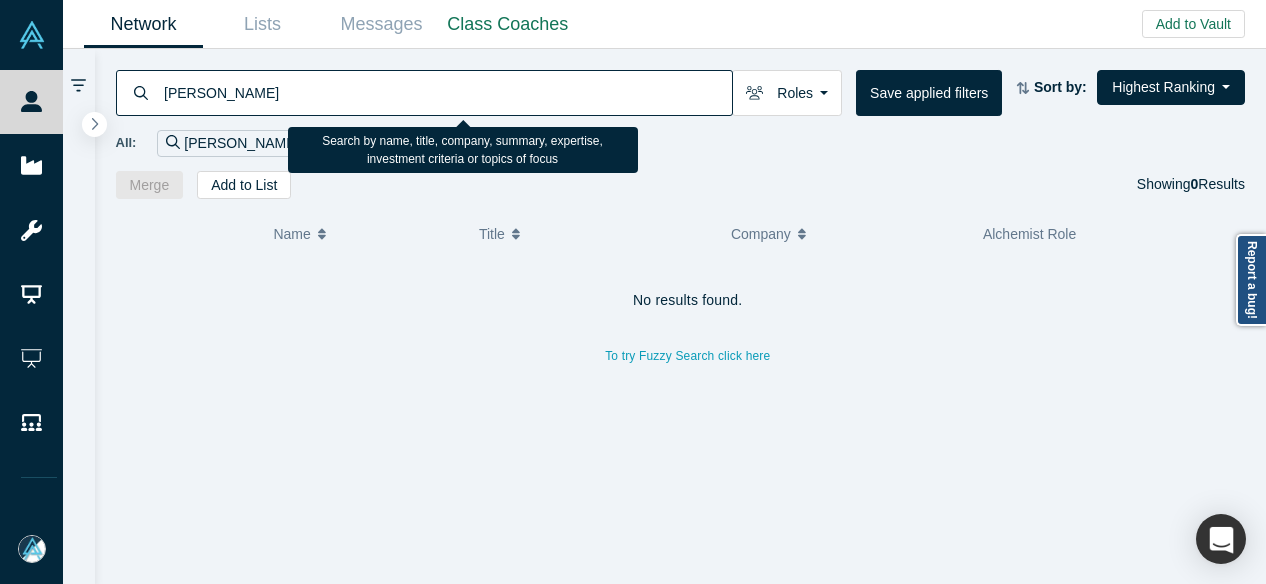 drag, startPoint x: 298, startPoint y: 93, endPoint x: 143, endPoint y: 101, distance: 155.20631 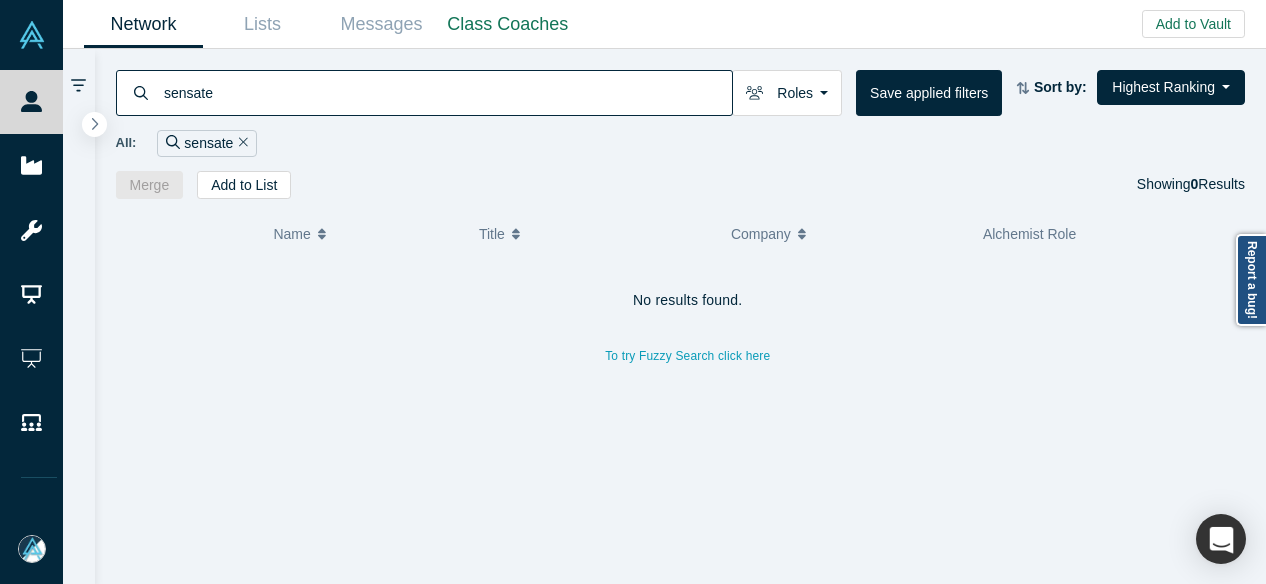 type on "sensate" 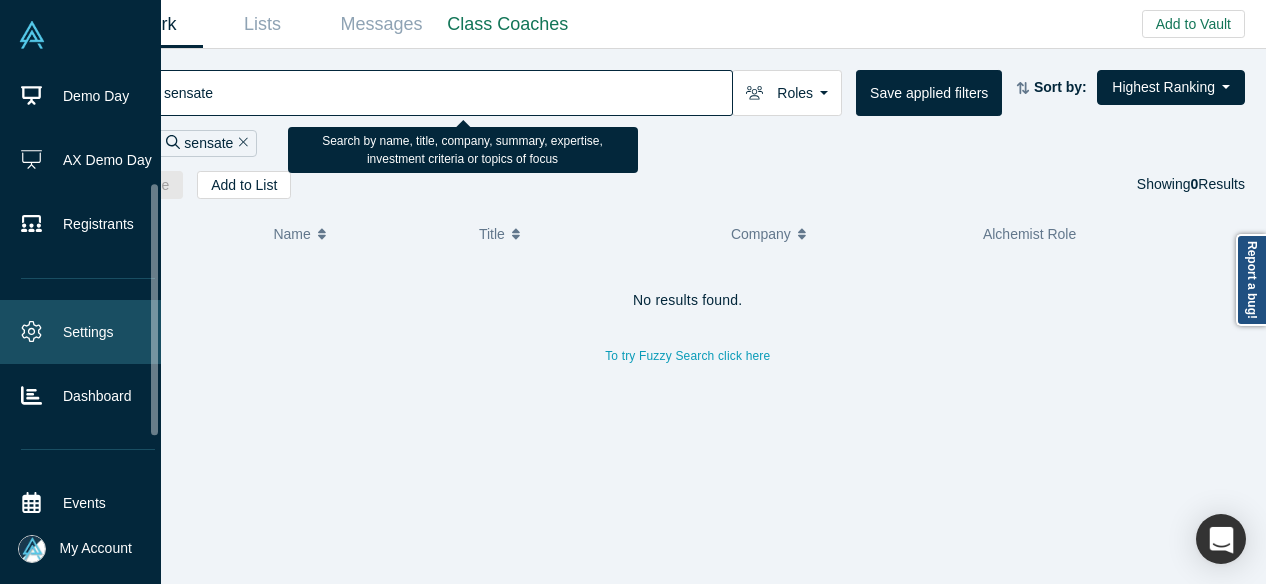 scroll, scrollTop: 200, scrollLeft: 0, axis: vertical 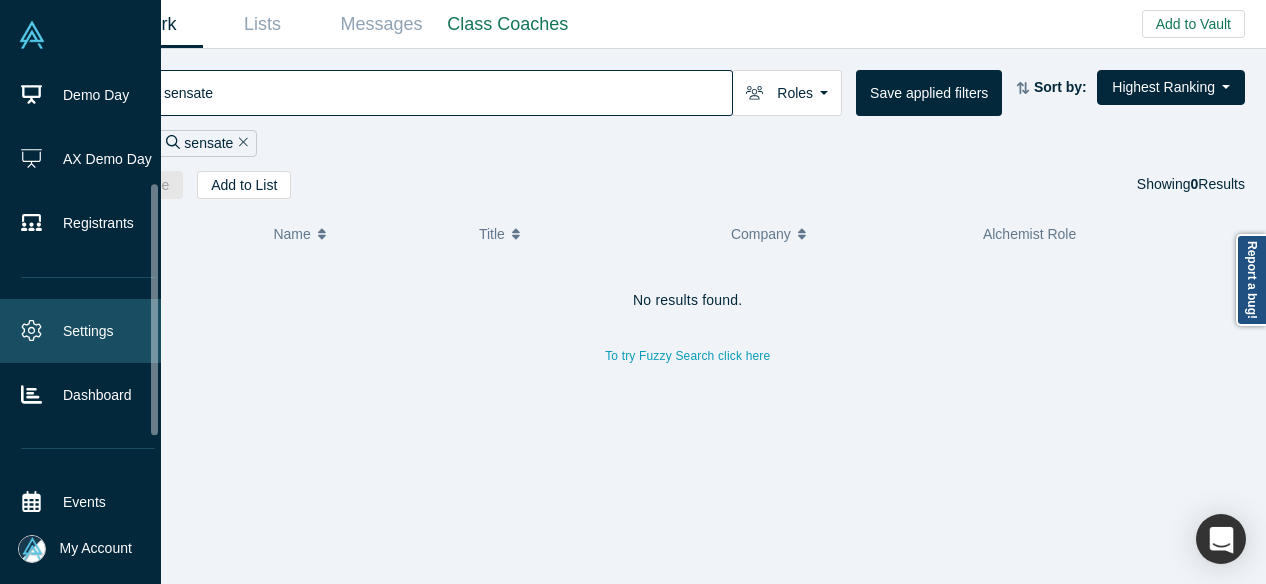 click on "Settings" at bounding box center (88, 331) 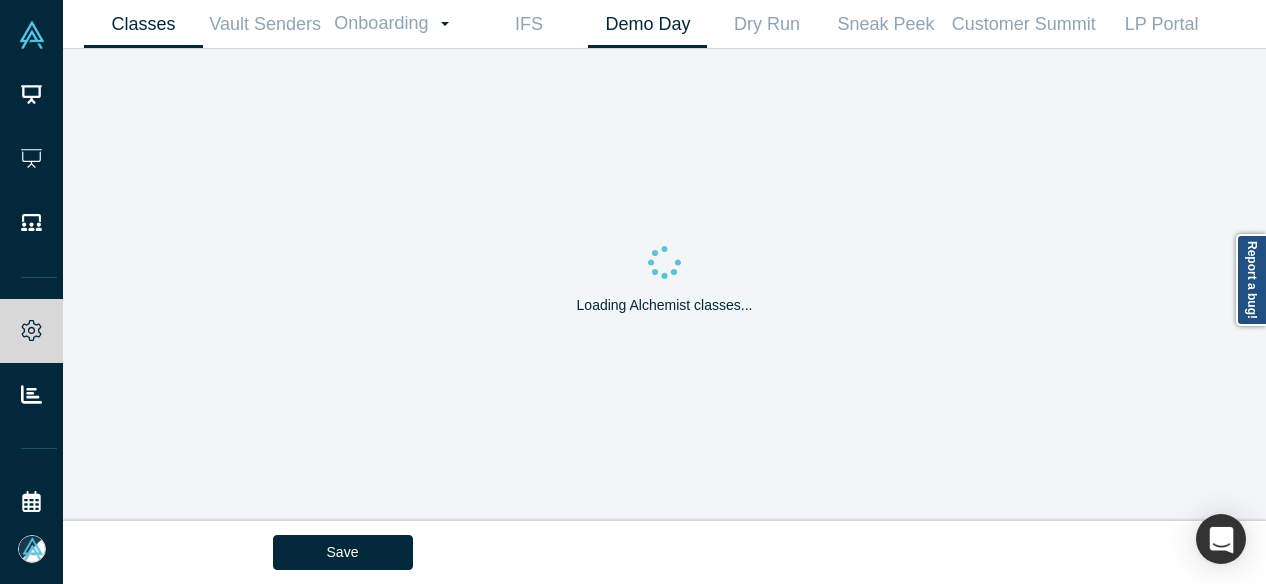 click on "Demo Day" at bounding box center [647, 24] 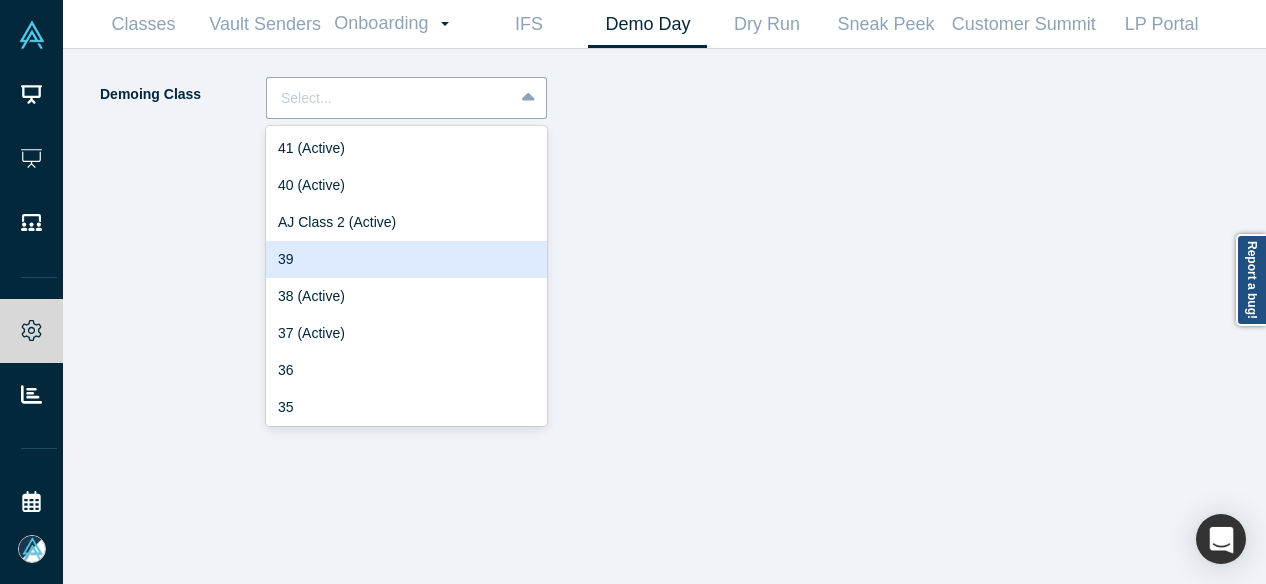 click on "39" at bounding box center (406, 259) 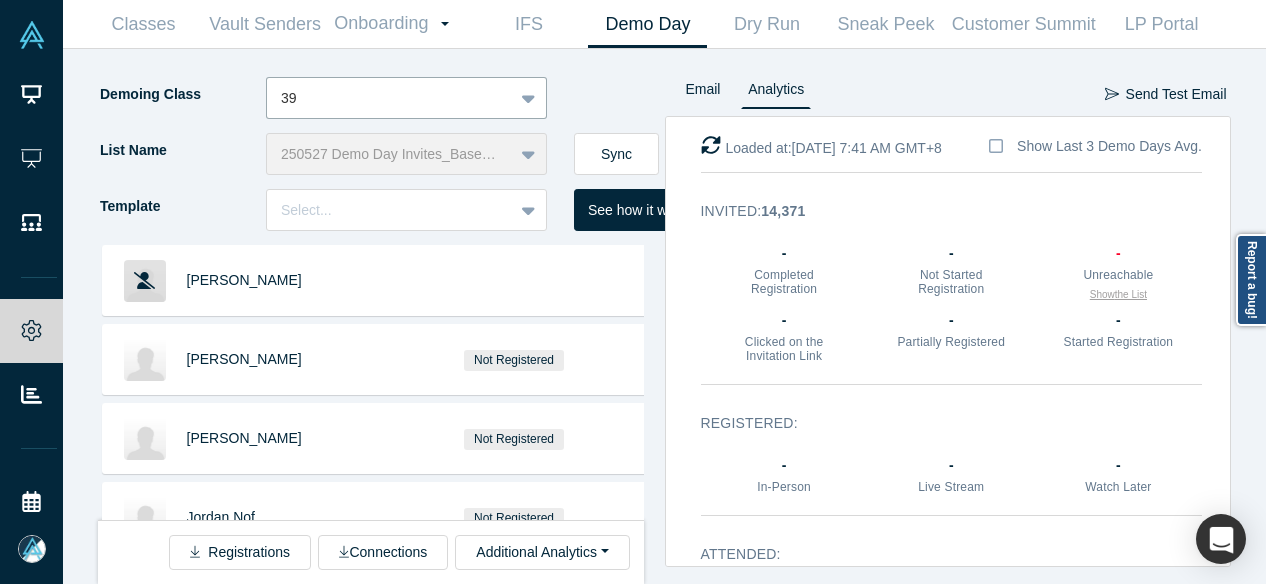 click on "Show  the List" at bounding box center [1118, 294] 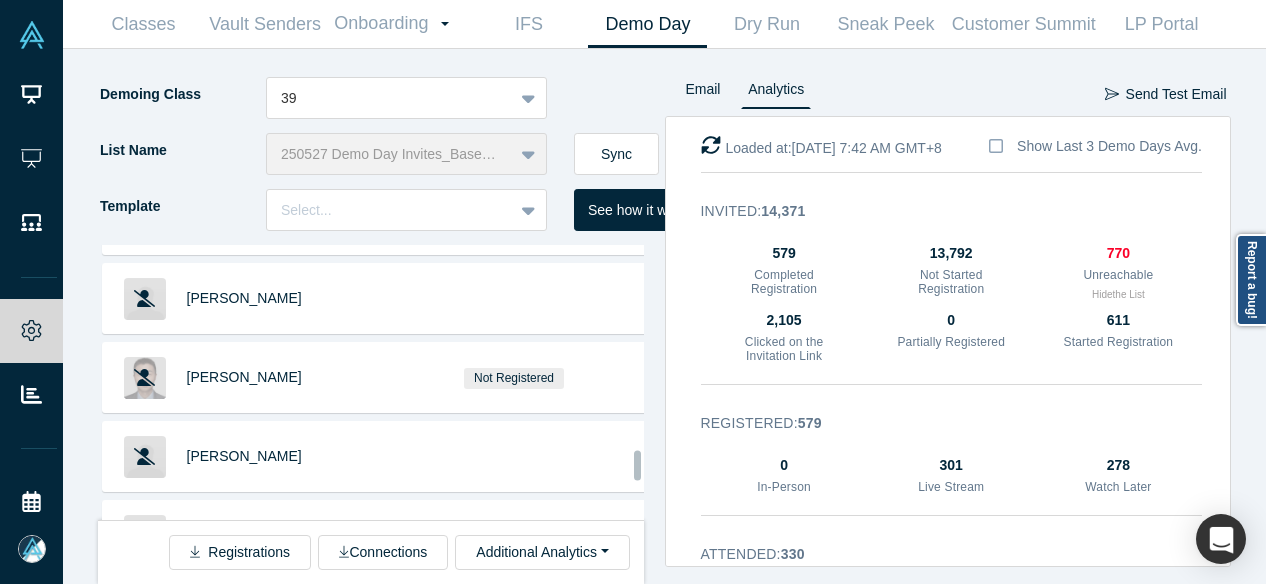 scroll, scrollTop: 6423, scrollLeft: 0, axis: vertical 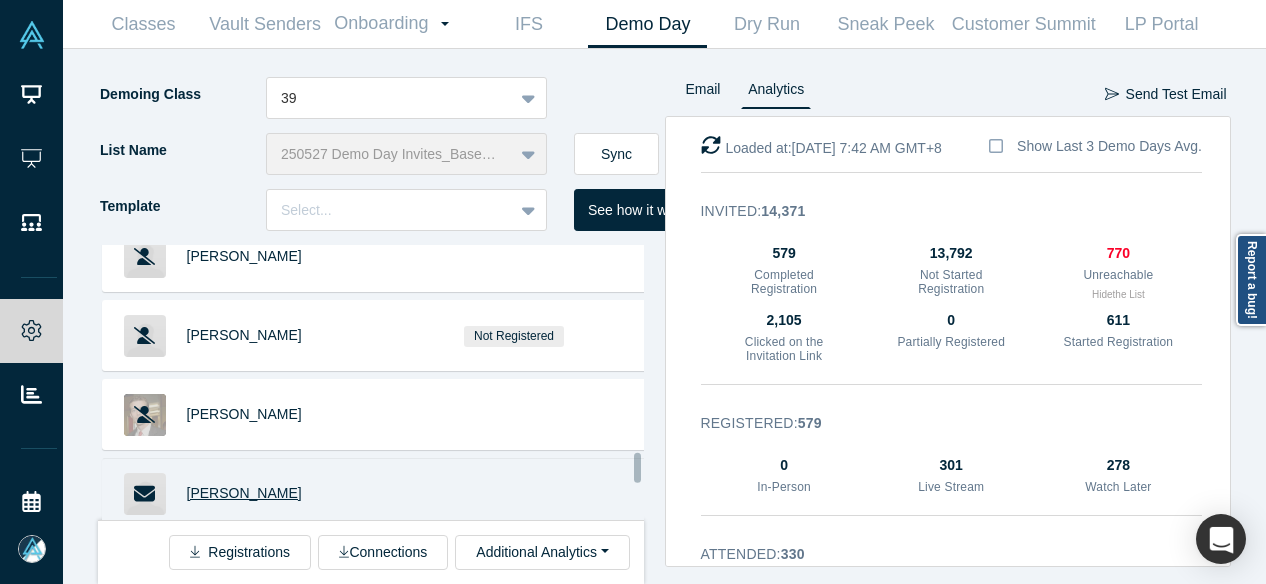 click on "Richard Scruggs" at bounding box center [244, 493] 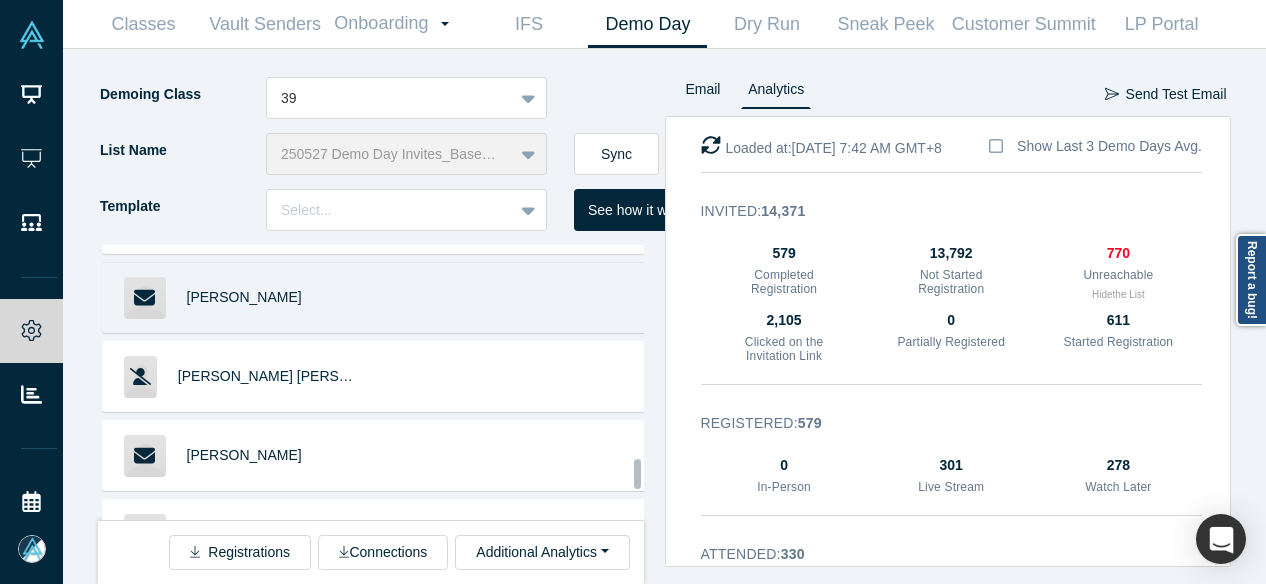 scroll, scrollTop: 6623, scrollLeft: 0, axis: vertical 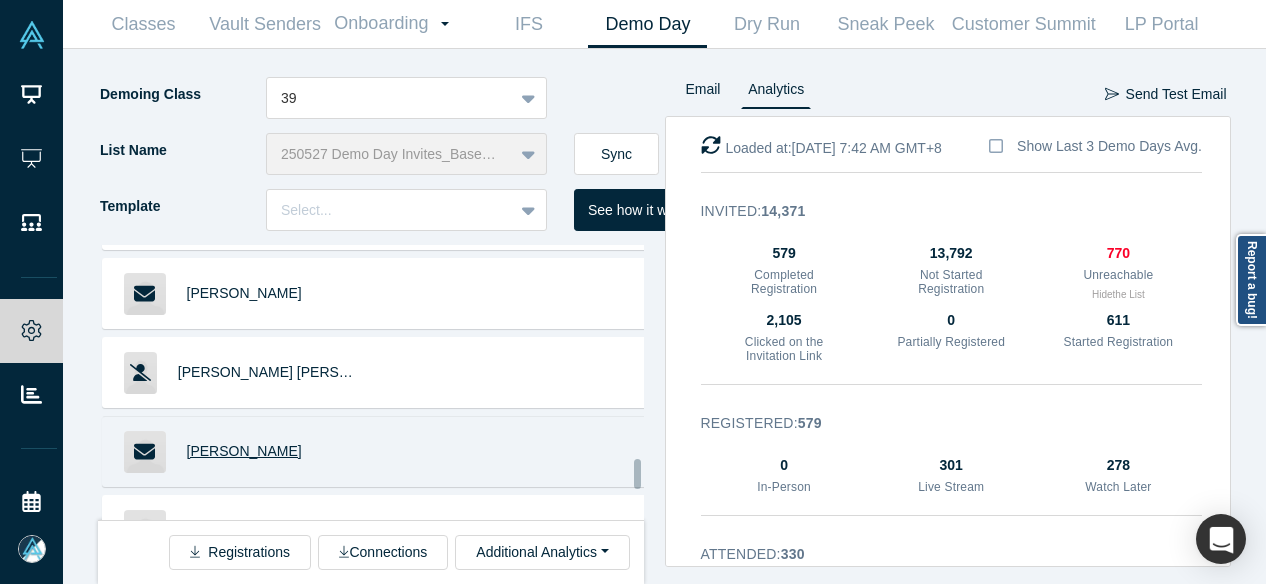 click on "Ramez Naam" at bounding box center (244, 451) 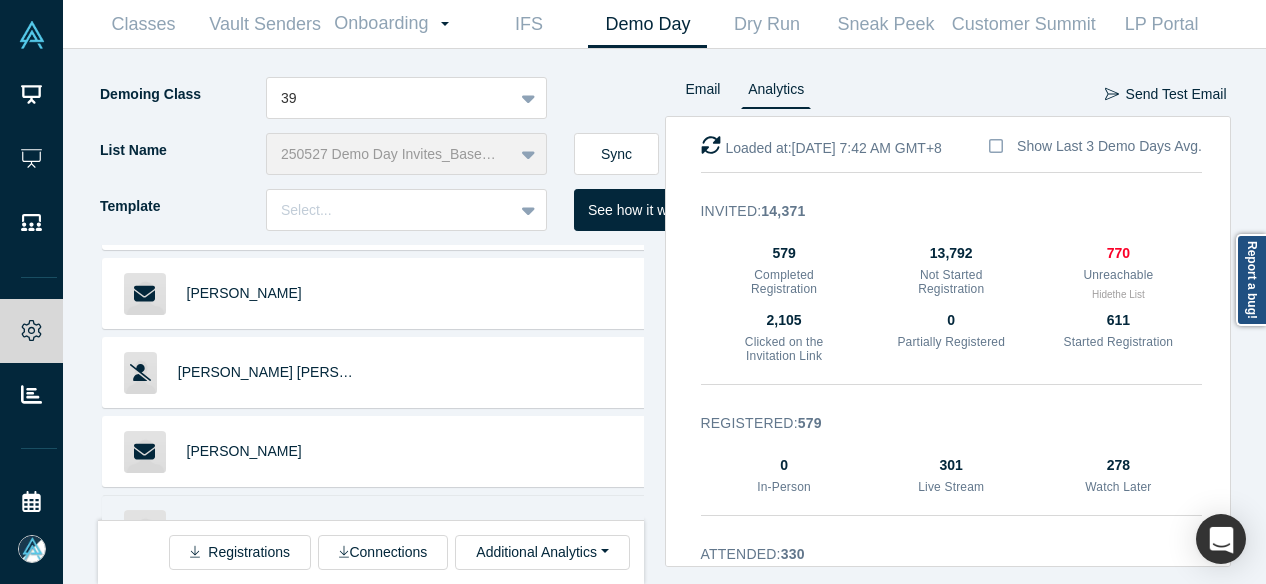 click on "Pawan Deshpande" at bounding box center [244, 530] 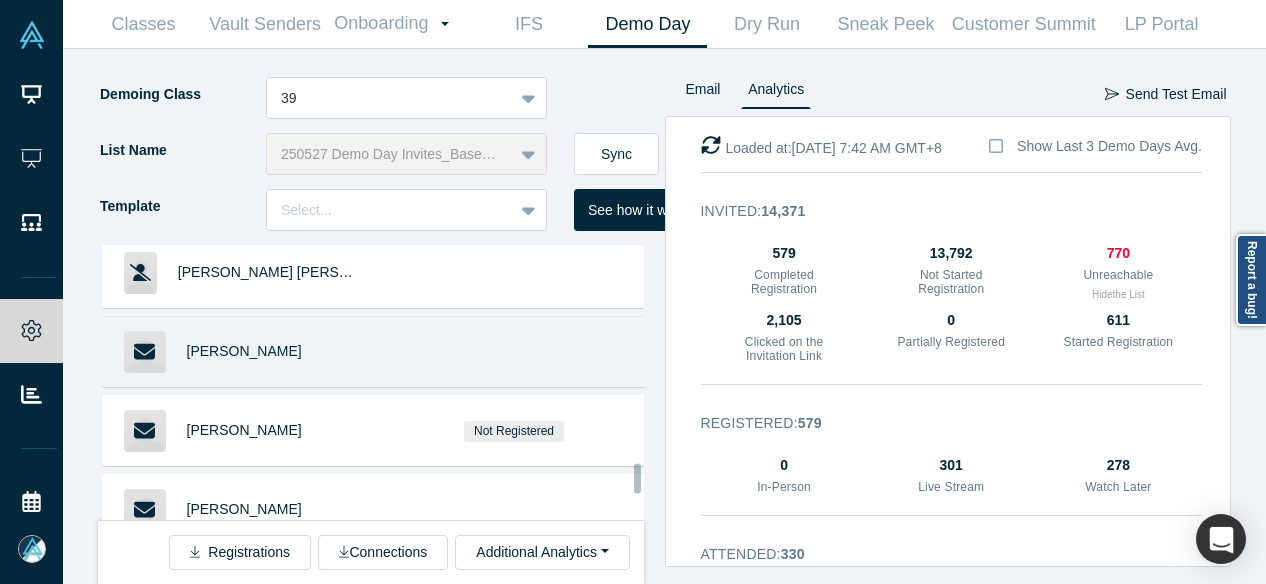 scroll, scrollTop: 6823, scrollLeft: 0, axis: vertical 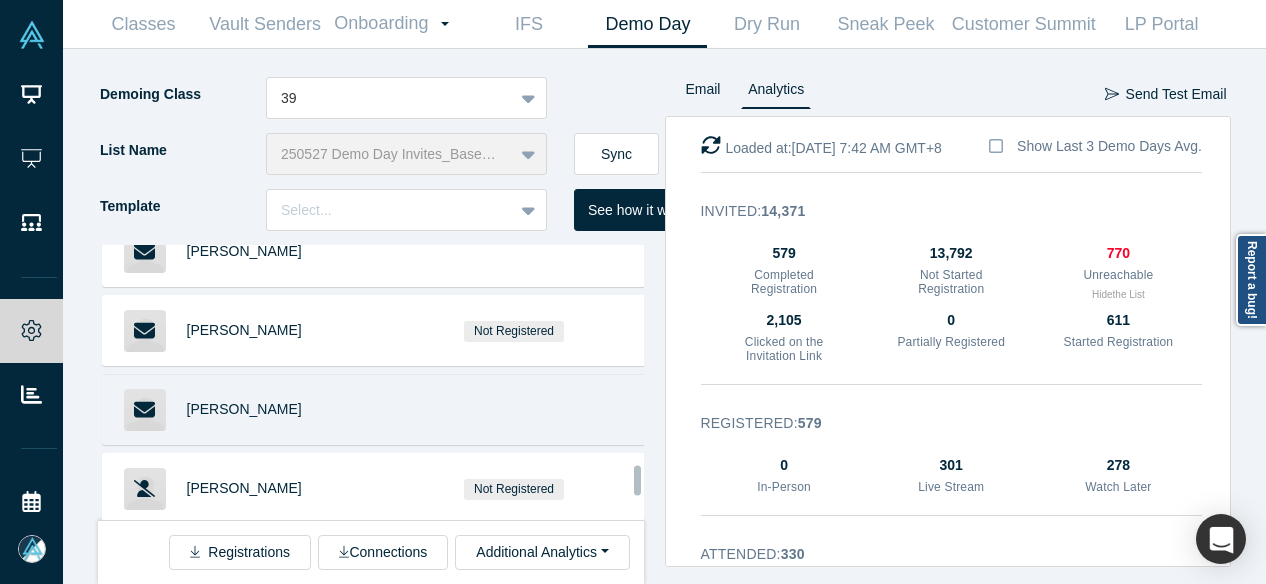 click on "[PERSON_NAME]" at bounding box center (275, 409) 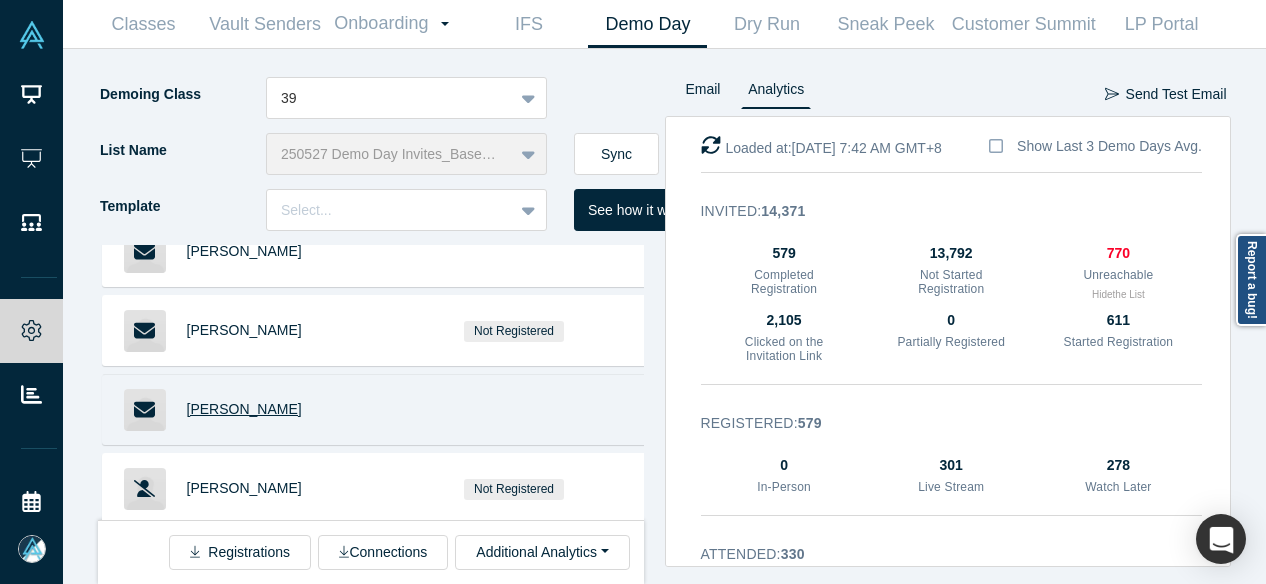 click on "[PERSON_NAME]" at bounding box center (244, 409) 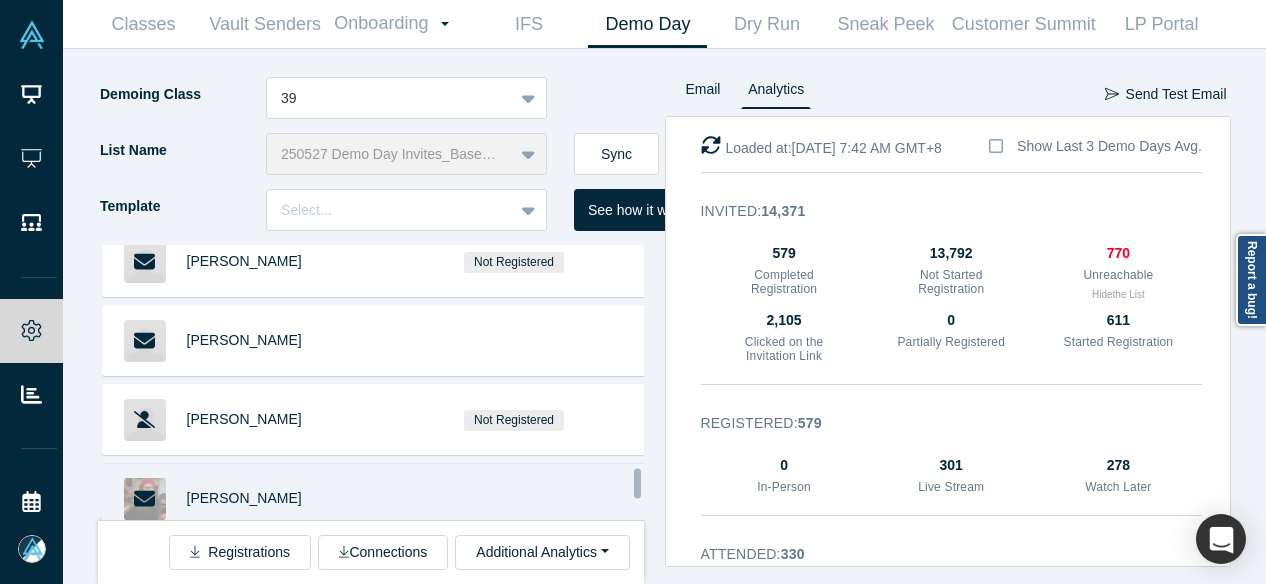 scroll, scrollTop: 6923, scrollLeft: 0, axis: vertical 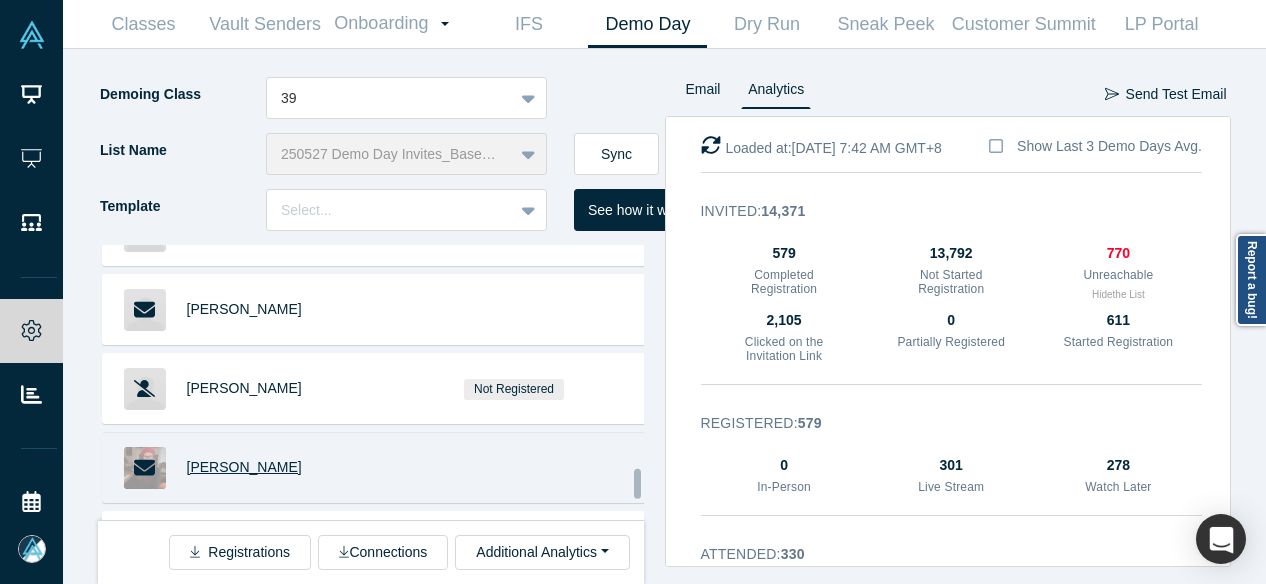 click on "Tricia Chan" at bounding box center [244, 467] 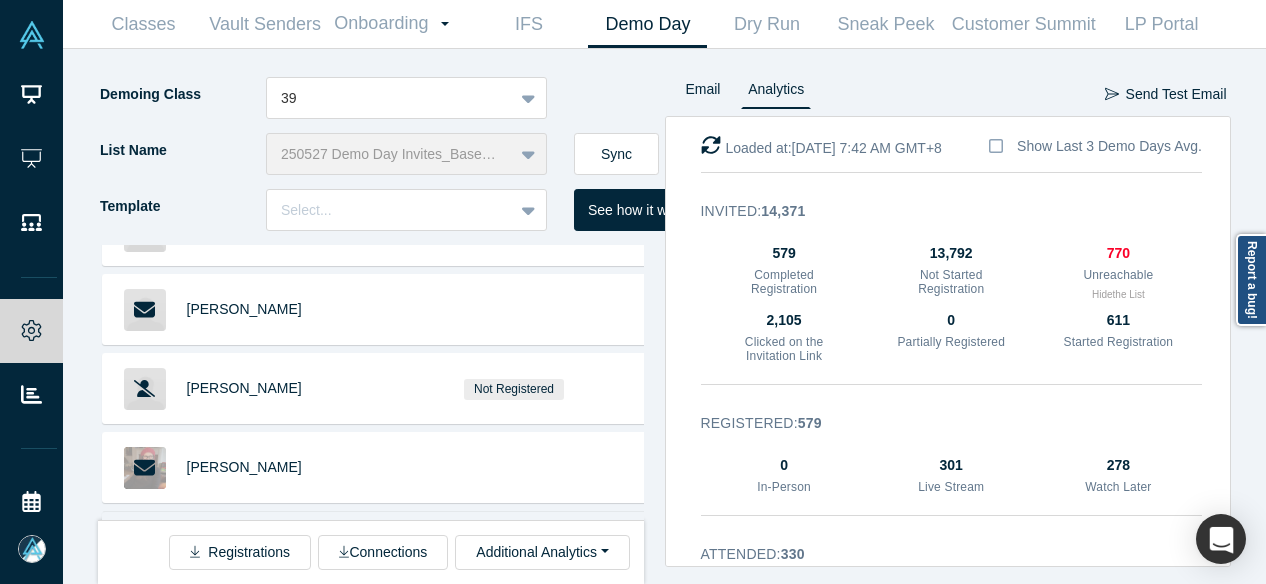 click on "Tad McGeer" at bounding box center (244, 546) 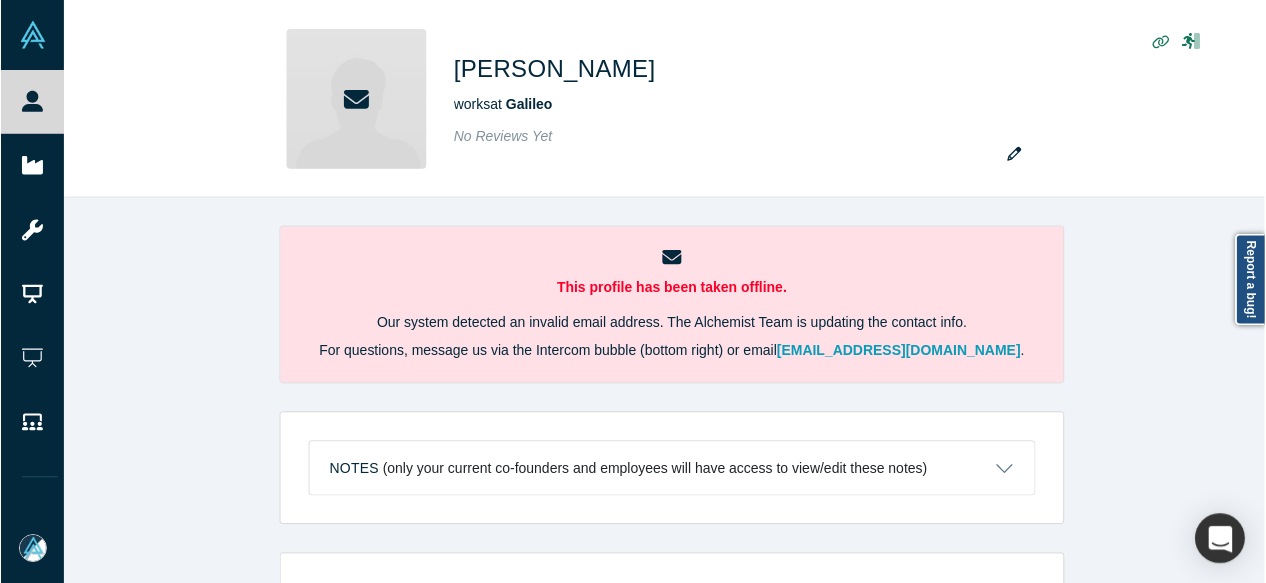 scroll, scrollTop: 0, scrollLeft: 0, axis: both 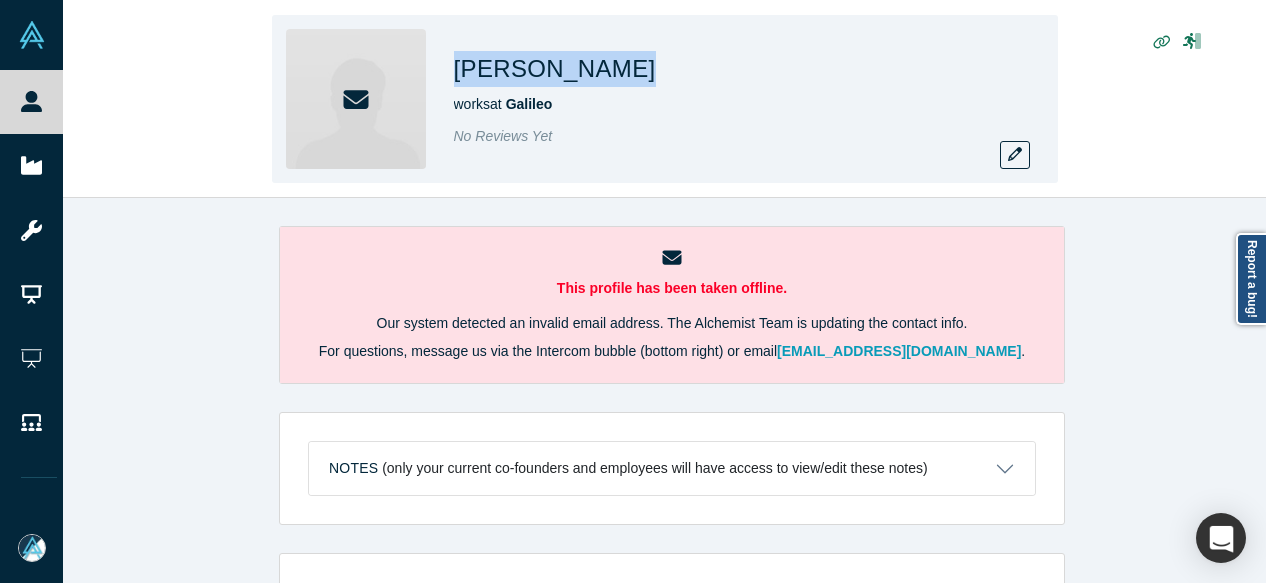 drag, startPoint x: 470, startPoint y: 69, endPoint x: 658, endPoint y: 73, distance: 188.04254 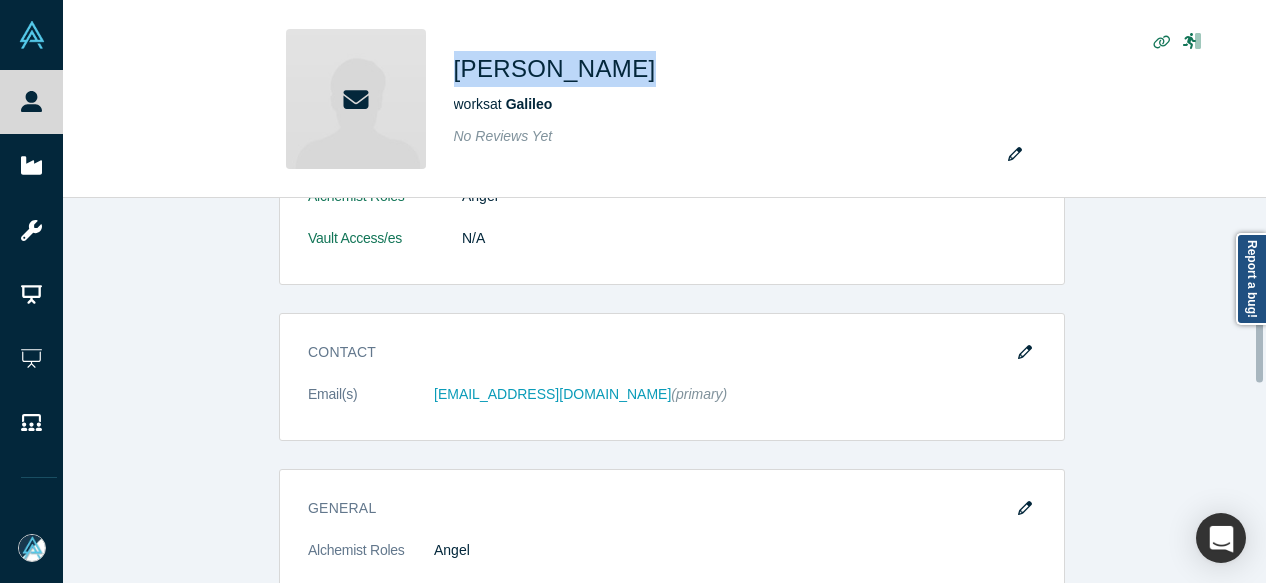 scroll, scrollTop: 500, scrollLeft: 0, axis: vertical 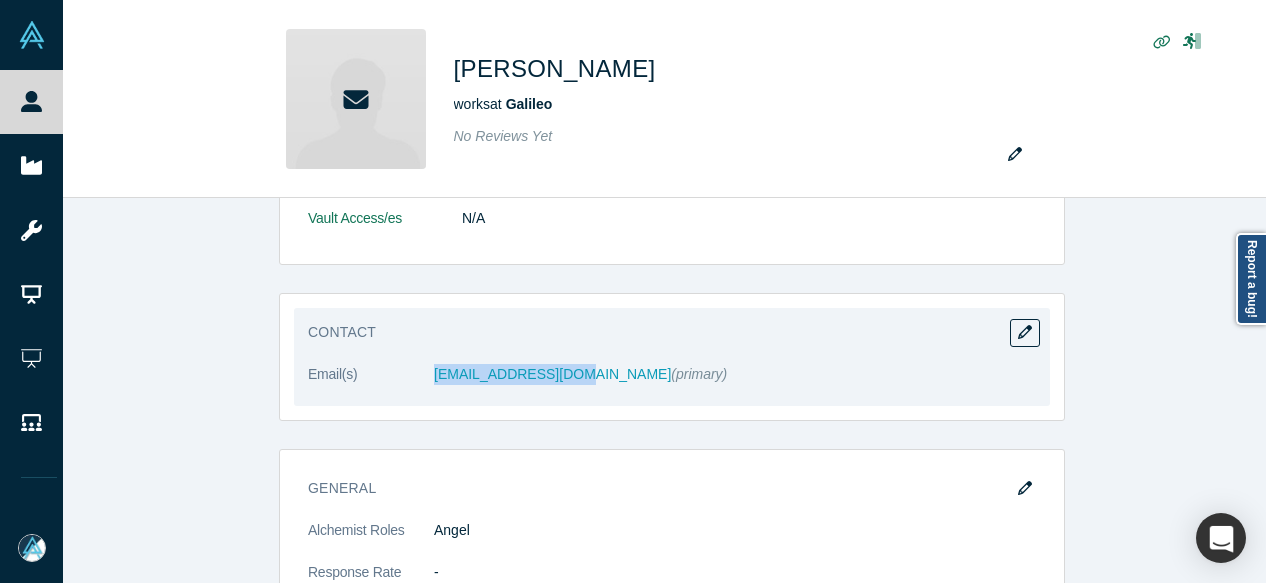 drag, startPoint x: 418, startPoint y: 385, endPoint x: 557, endPoint y: 379, distance: 139.12944 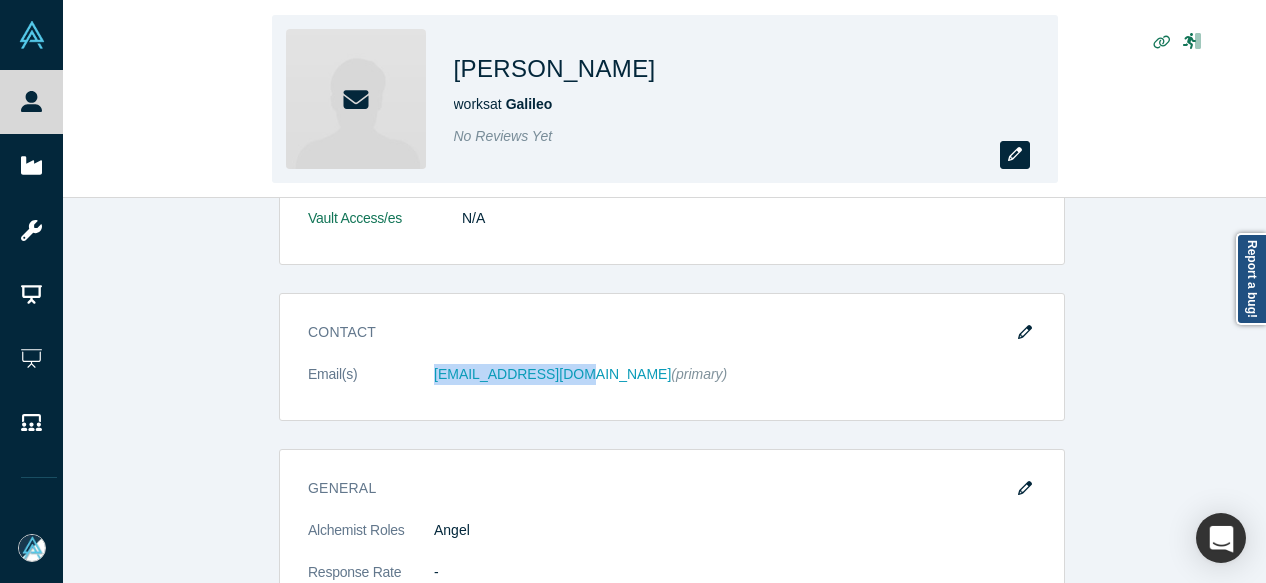 click 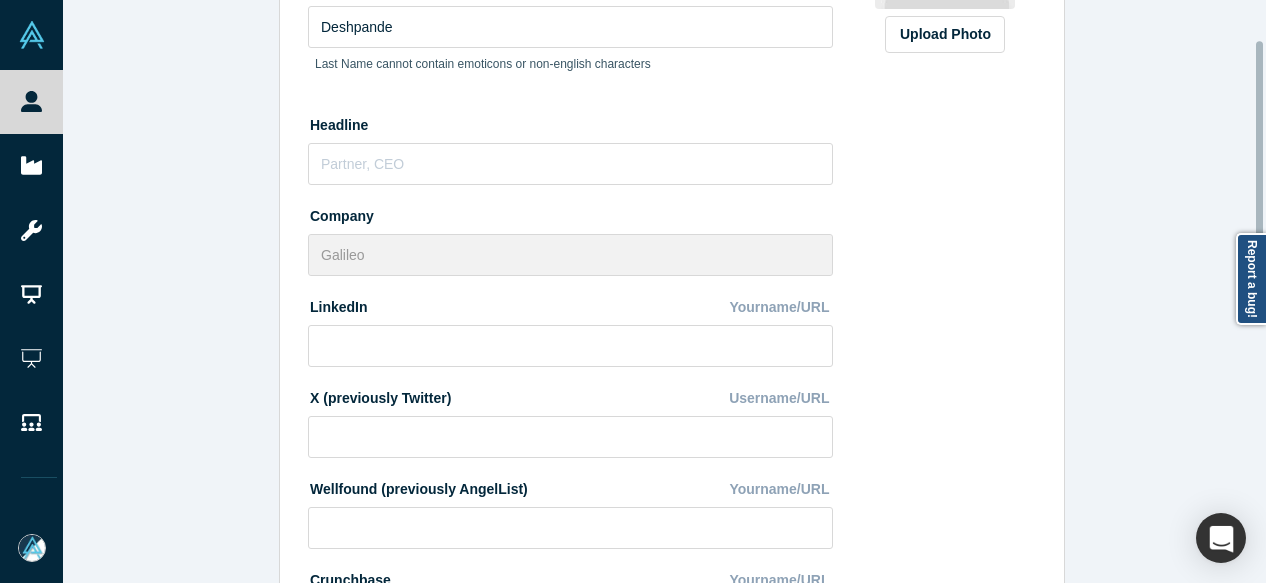 scroll, scrollTop: 300, scrollLeft: 0, axis: vertical 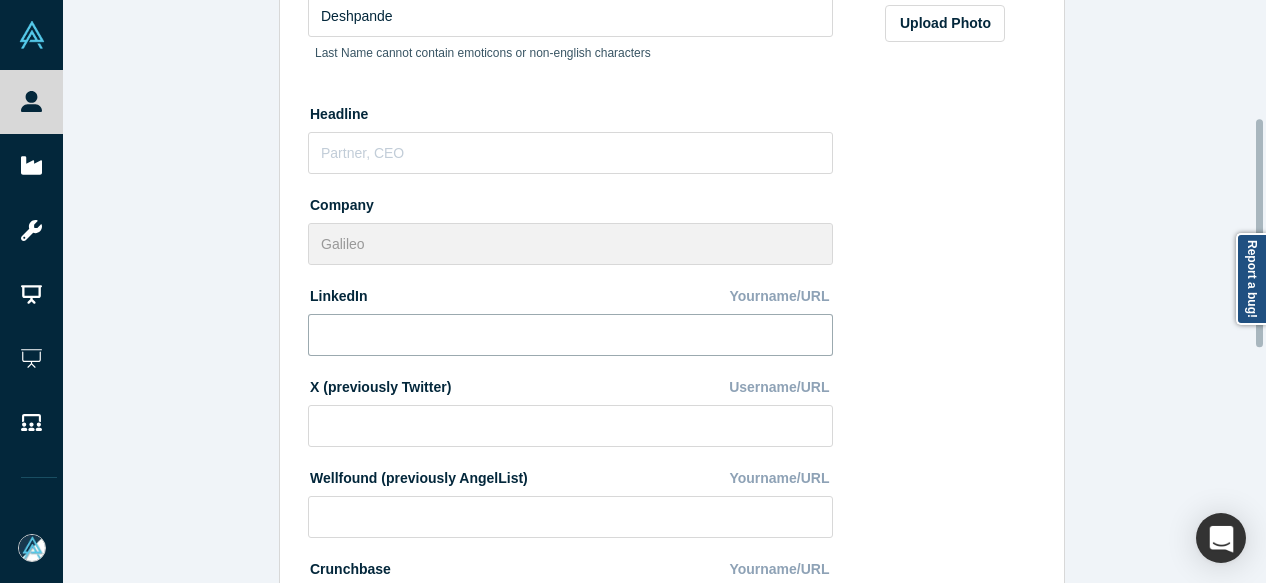 click at bounding box center (570, 335) 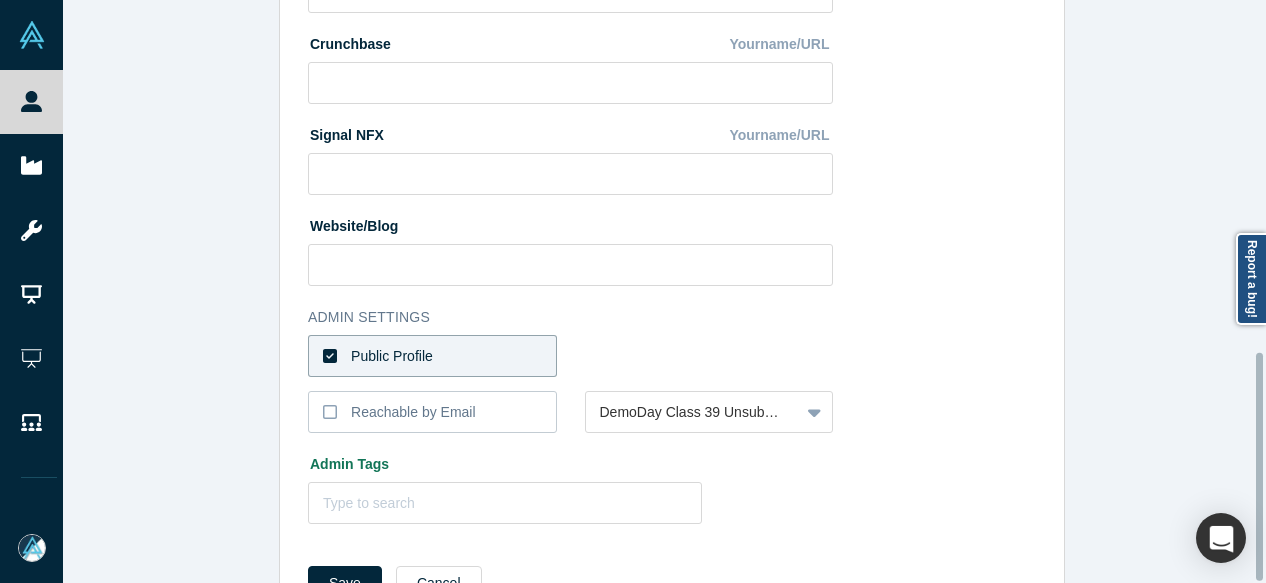 scroll, scrollTop: 898, scrollLeft: 0, axis: vertical 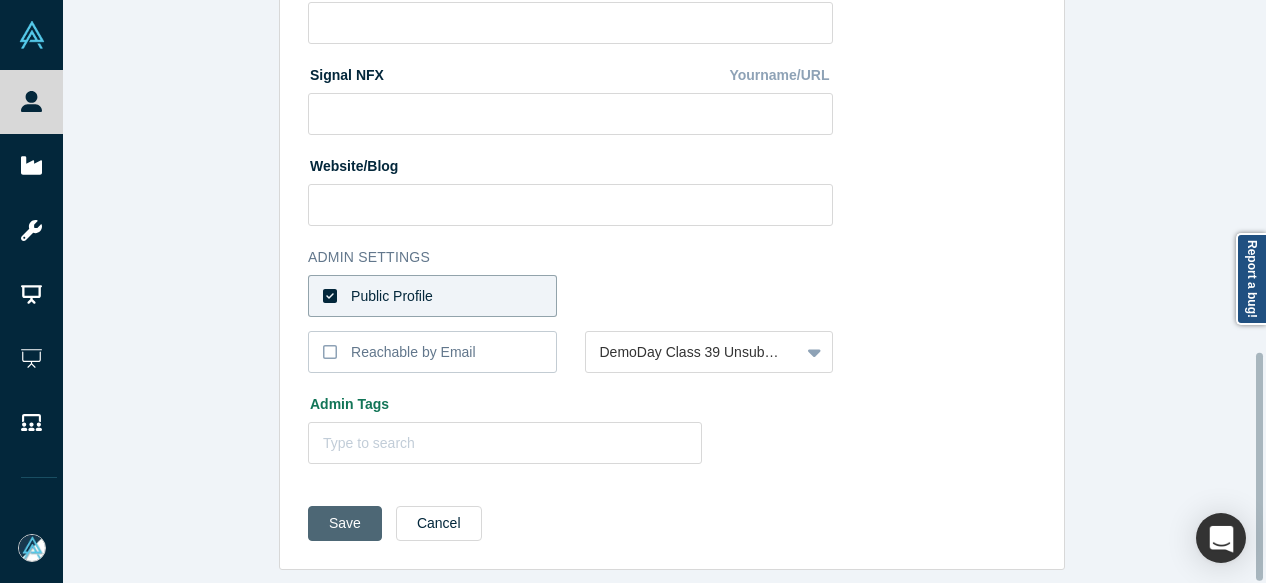 type on "https://www.linkedin.com/in/pawandeshpande/" 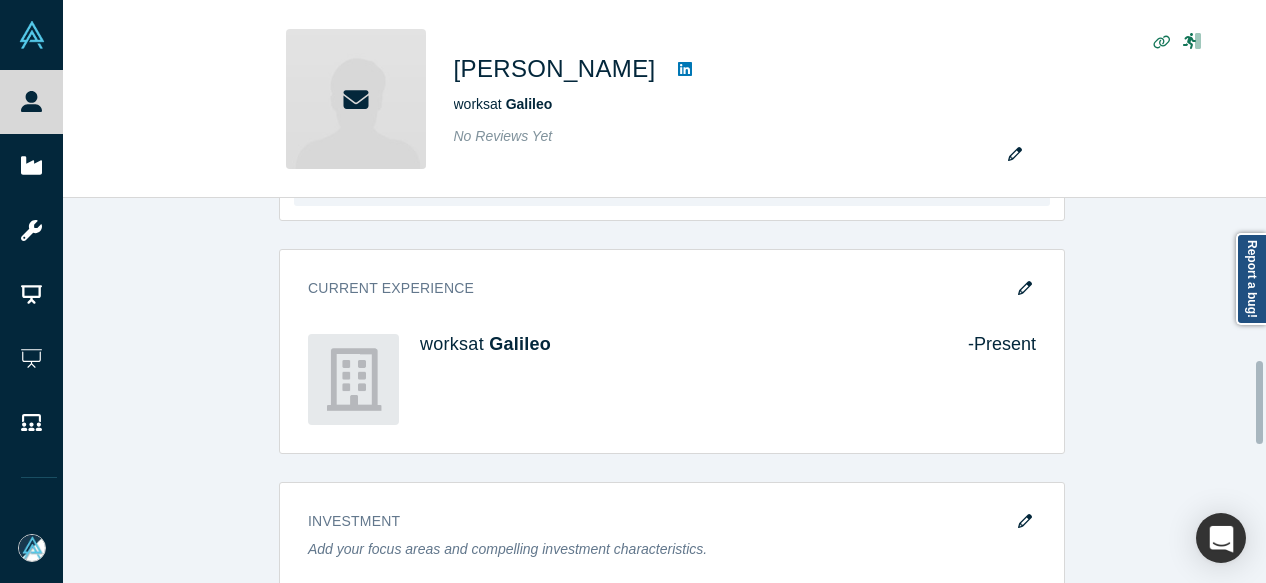 scroll, scrollTop: 900, scrollLeft: 0, axis: vertical 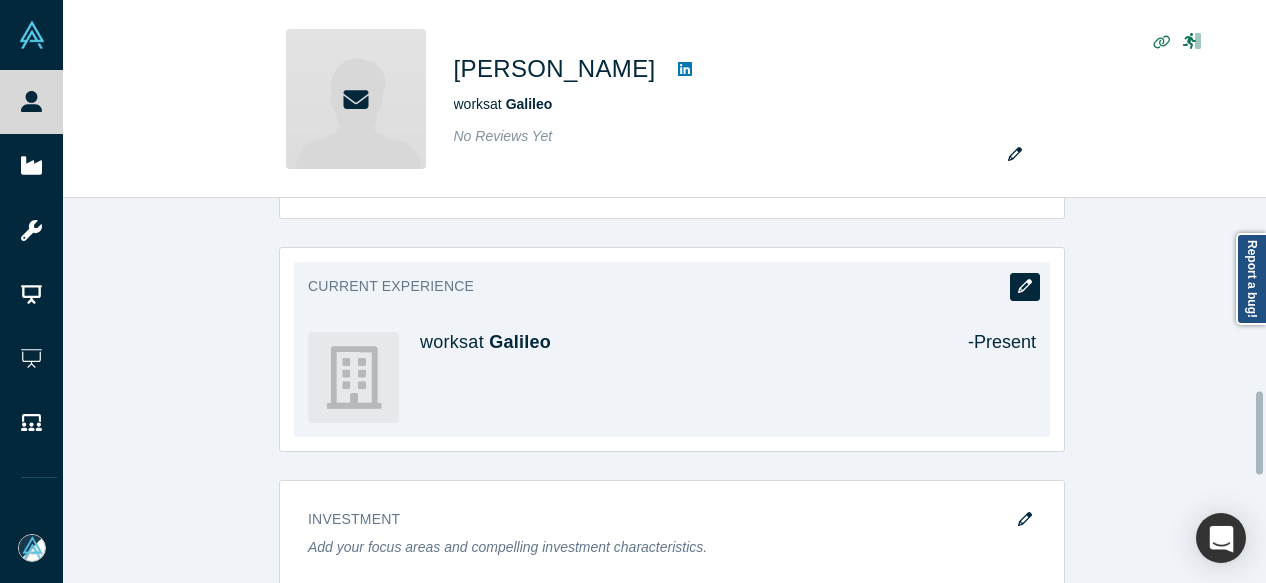 click 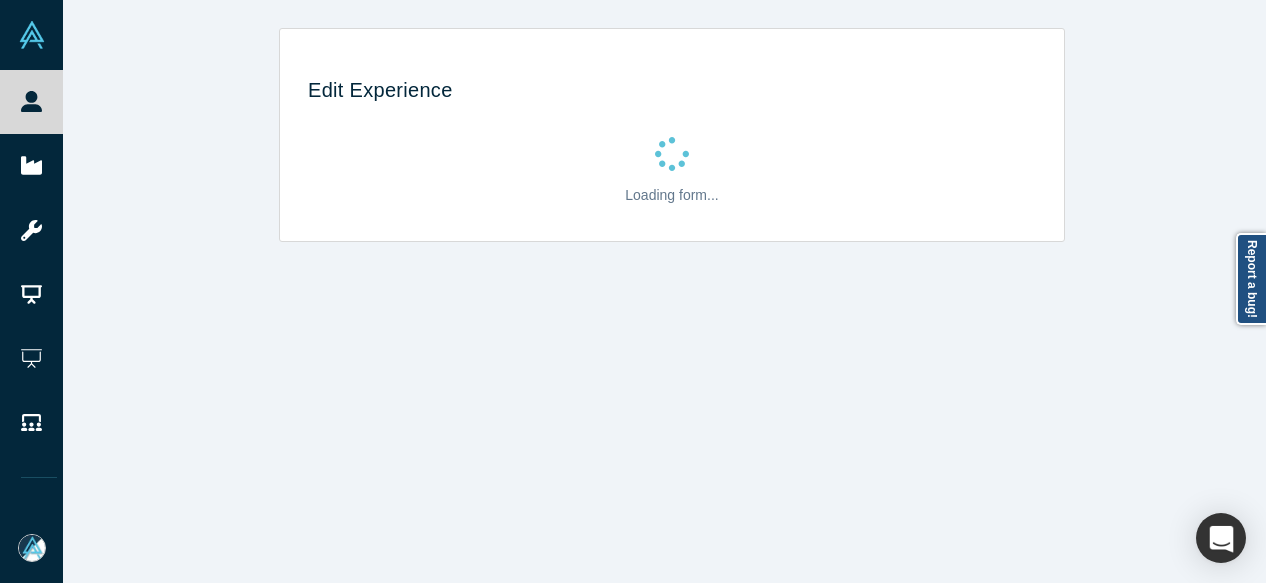 scroll, scrollTop: 0, scrollLeft: 0, axis: both 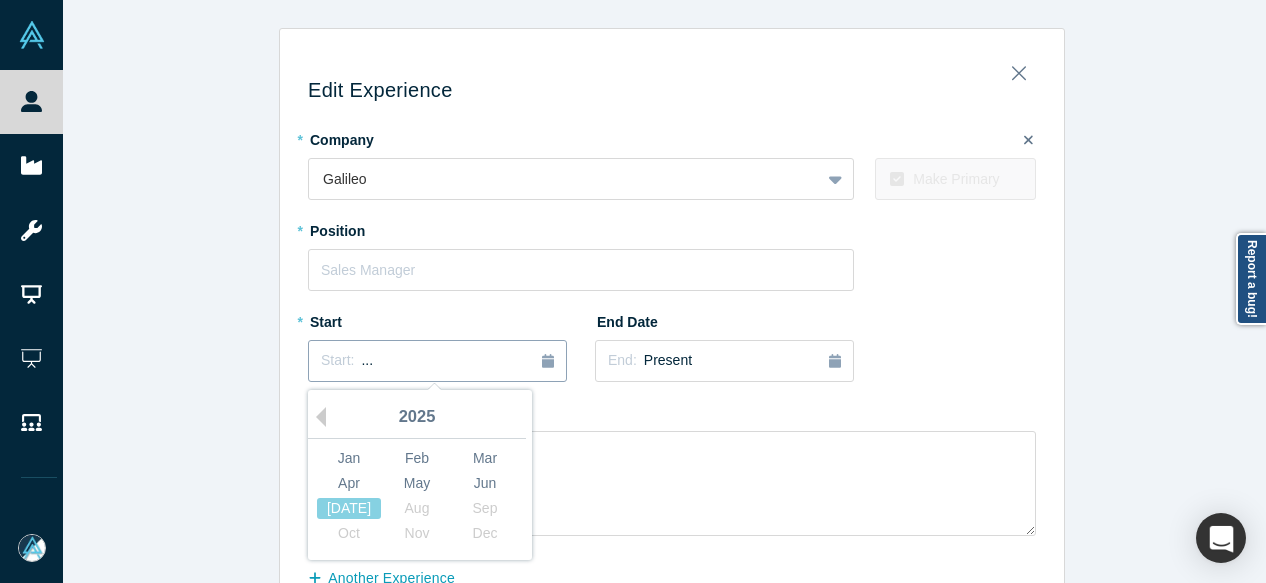 click on "Start: ..." at bounding box center (437, 361) 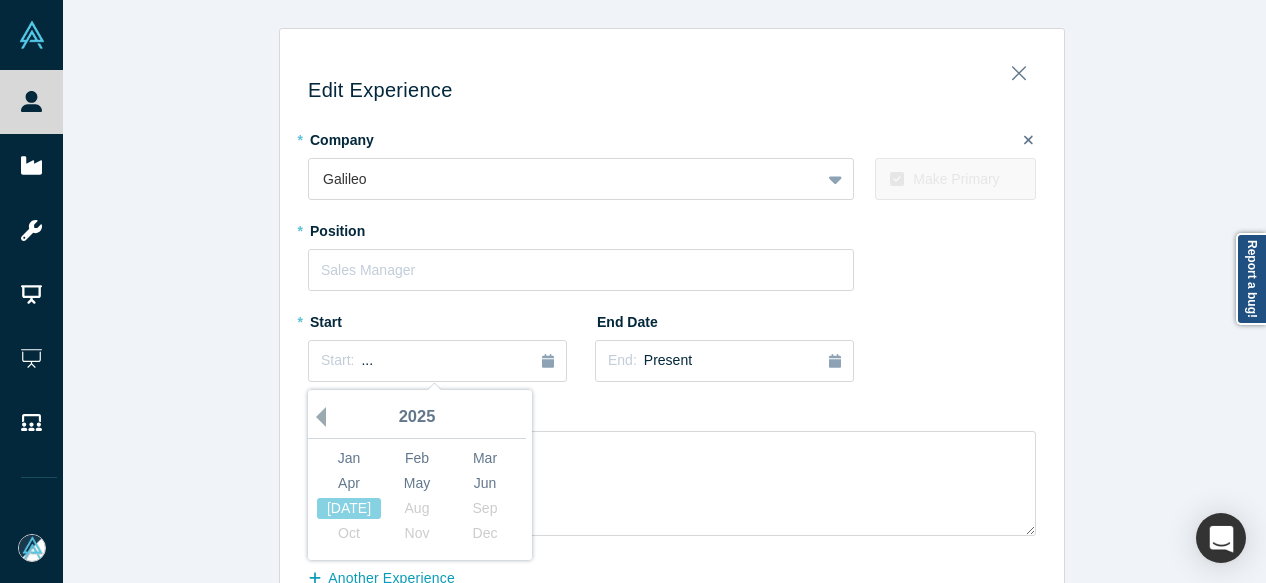 click on "Previous Year" at bounding box center (316, 417) 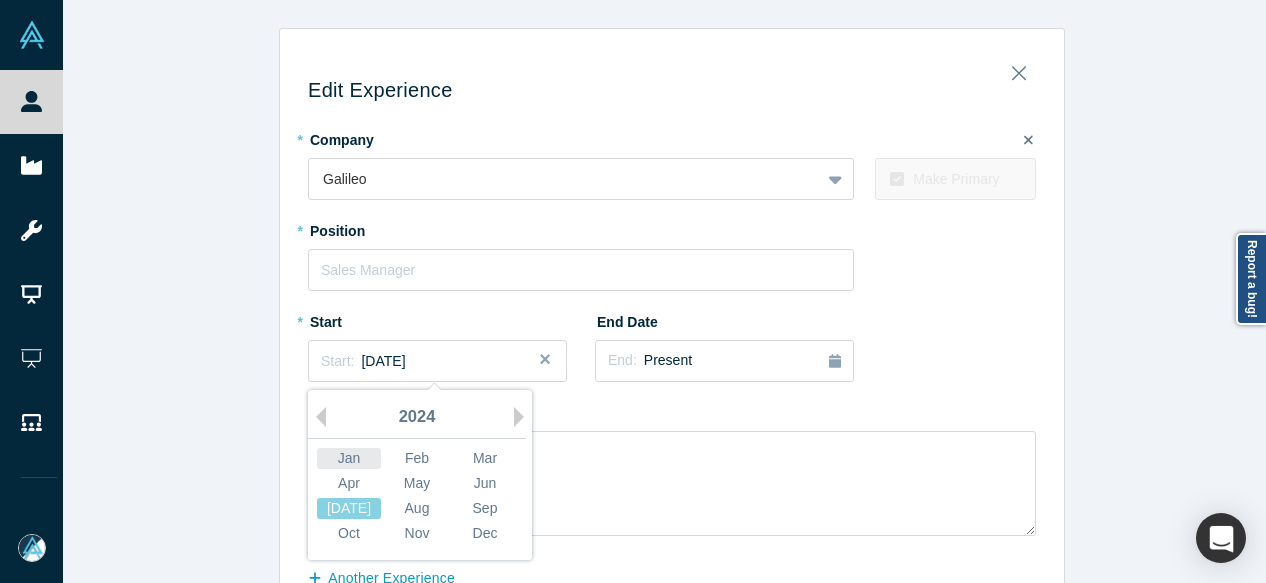 click on "Jan" at bounding box center [349, 458] 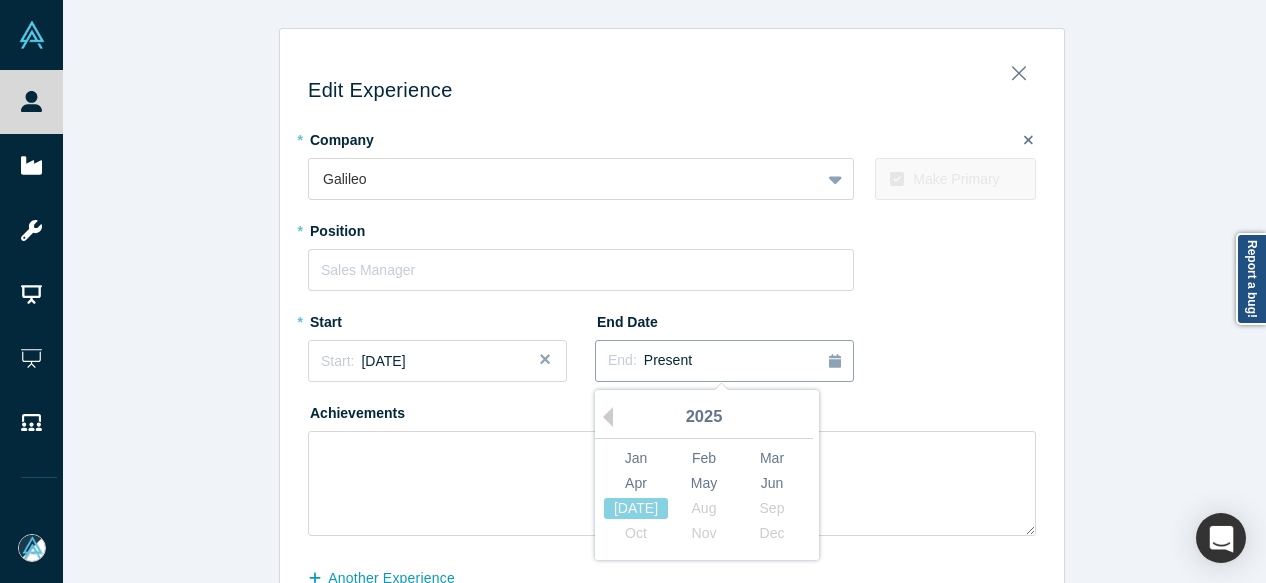 click on "End: Present" at bounding box center (724, 361) 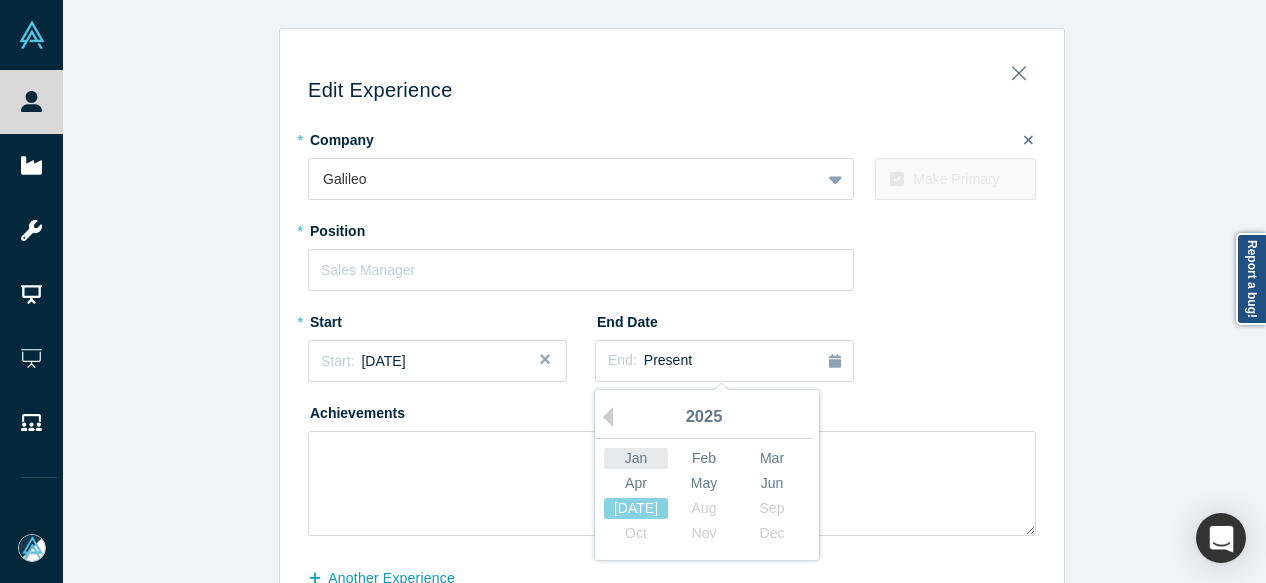 click on "Jan" at bounding box center [636, 458] 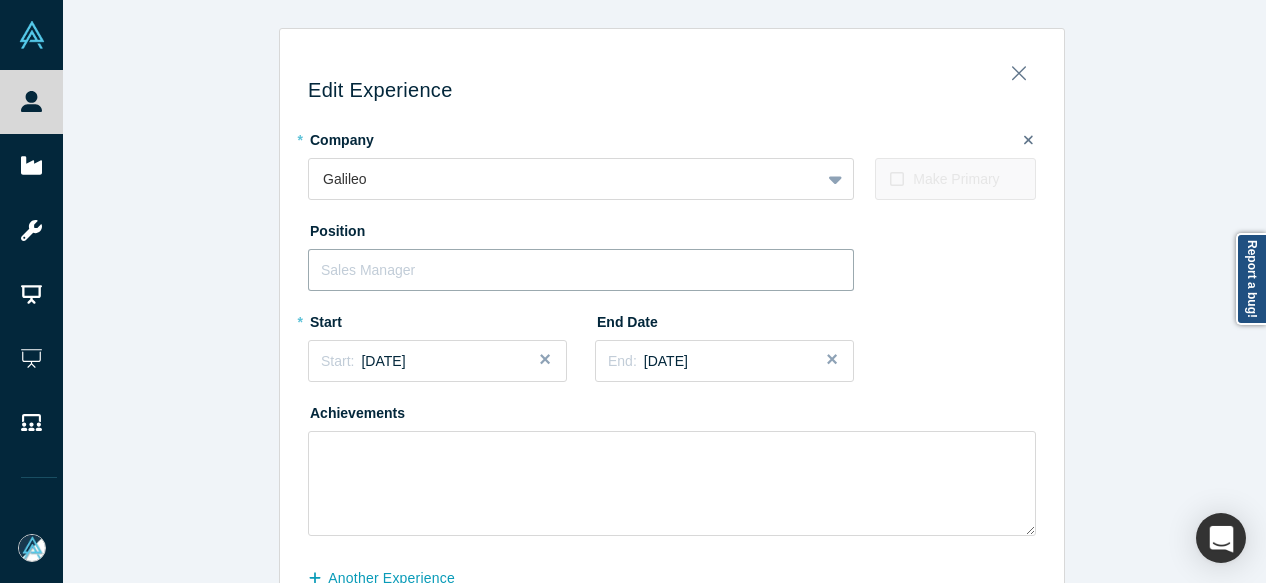 click at bounding box center (581, 270) 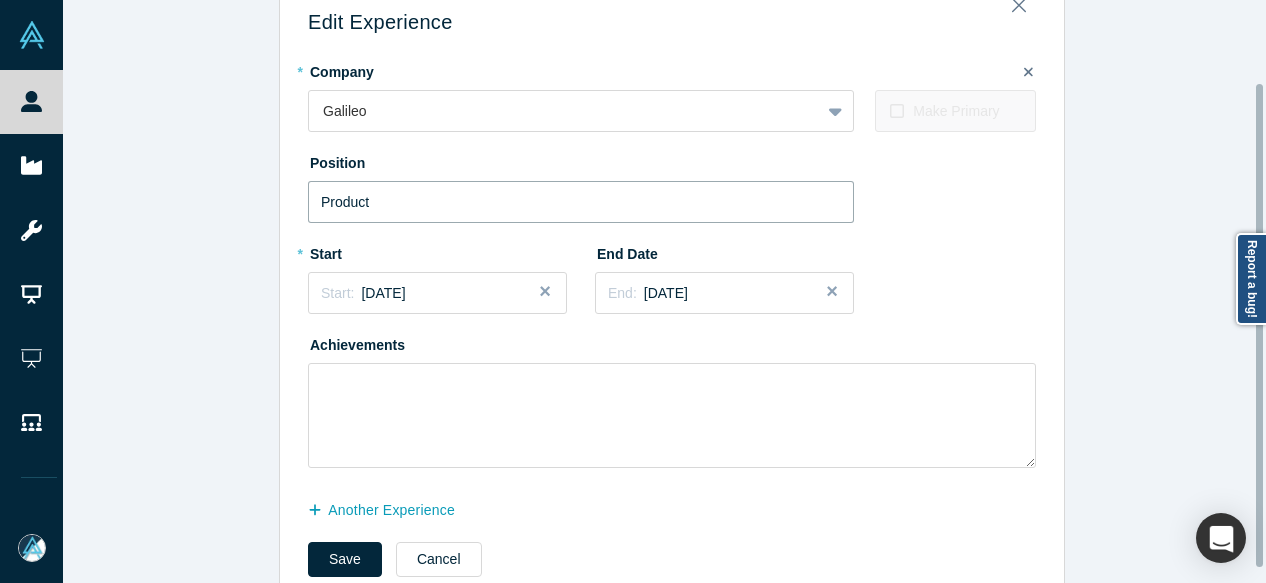 scroll, scrollTop: 100, scrollLeft: 0, axis: vertical 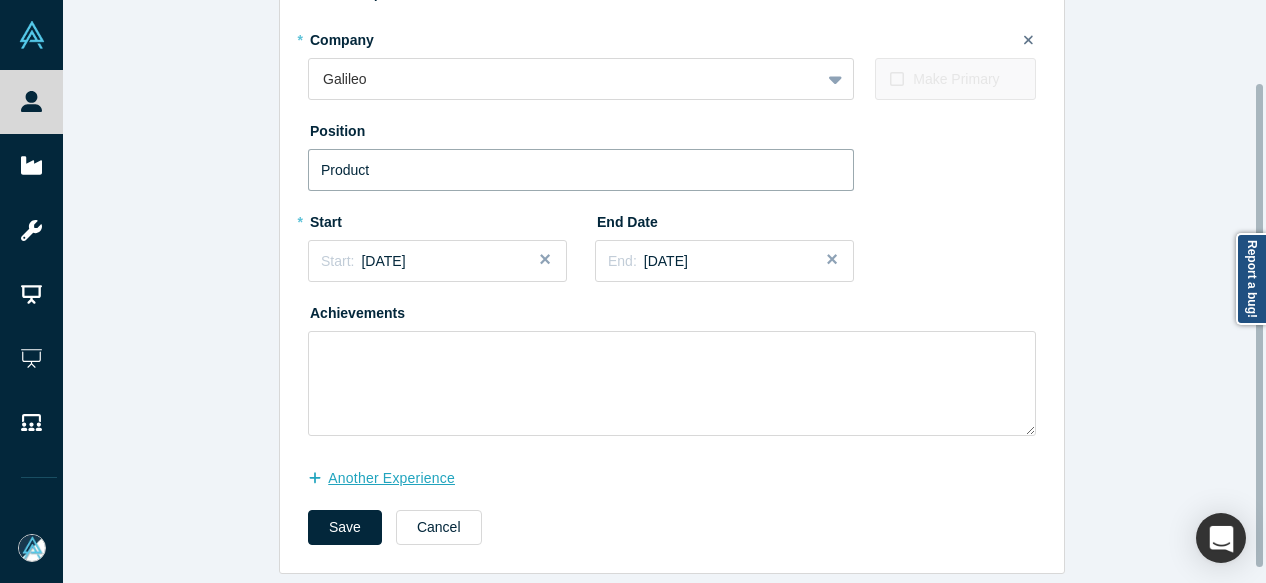 type on "Product" 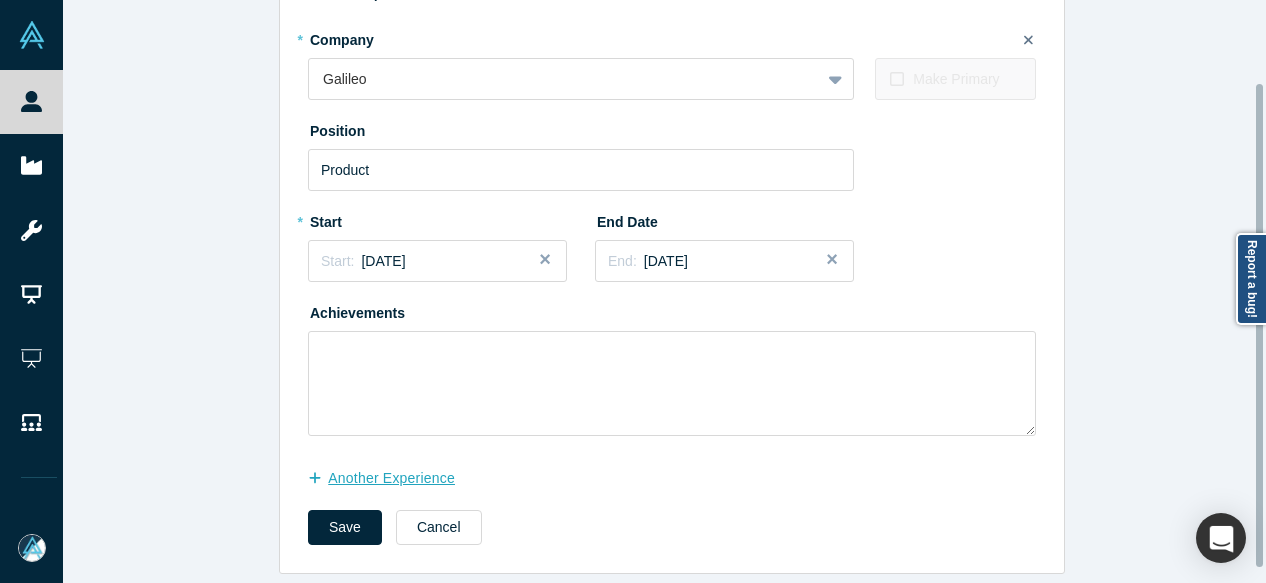 click on "another Experience" at bounding box center [392, 478] 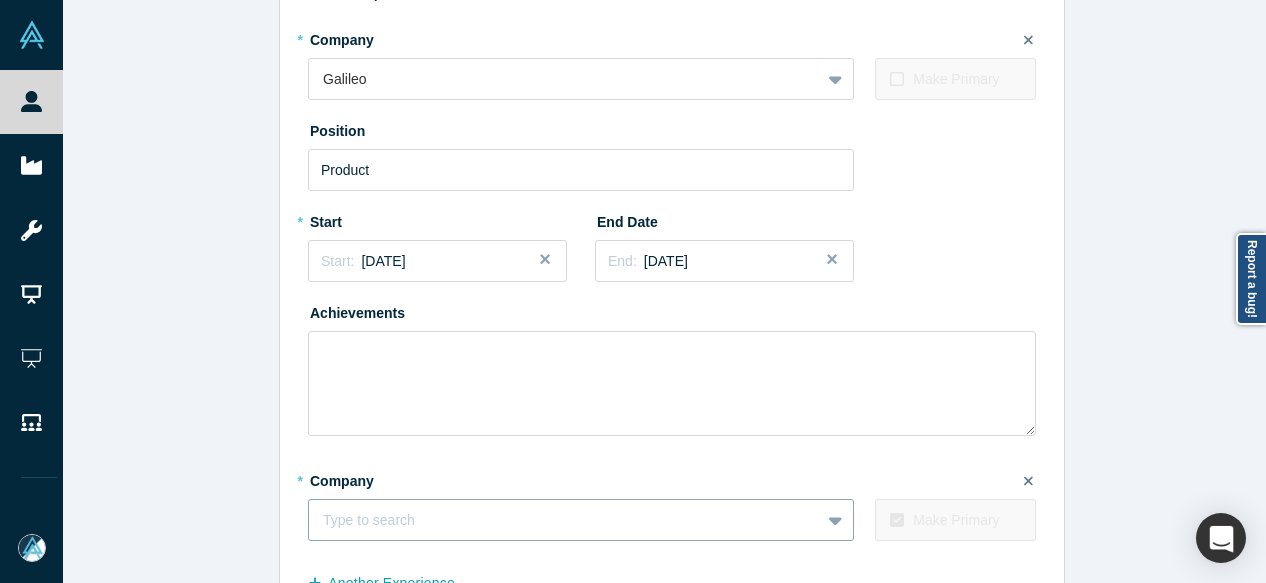 scroll, scrollTop: 118, scrollLeft: 0, axis: vertical 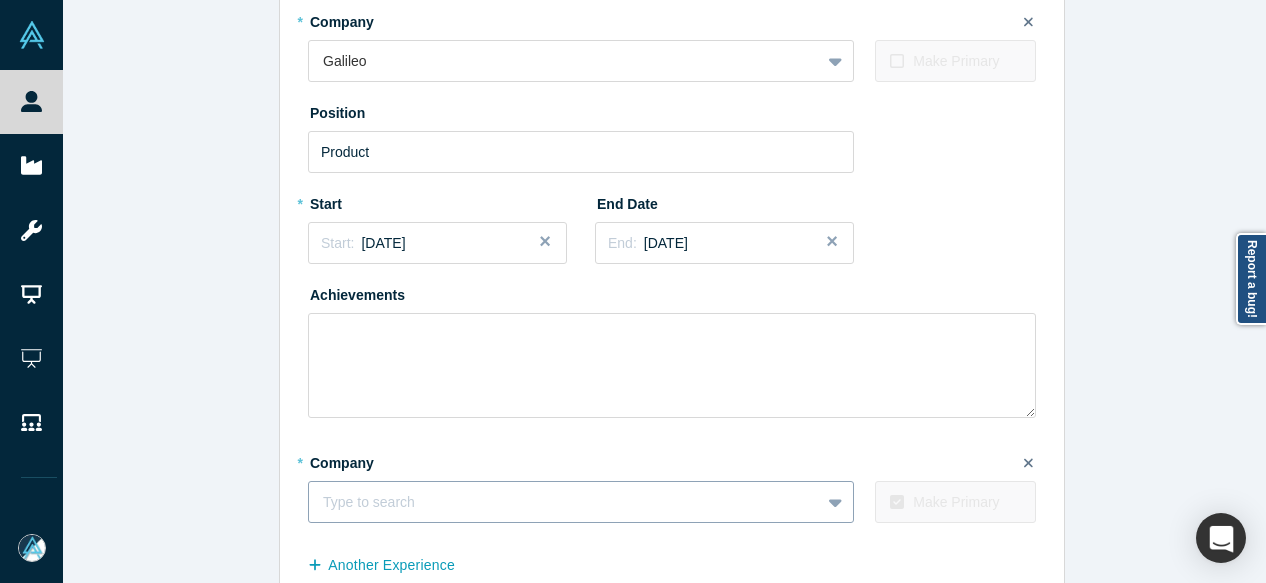 click on "Type to search" at bounding box center [581, 502] 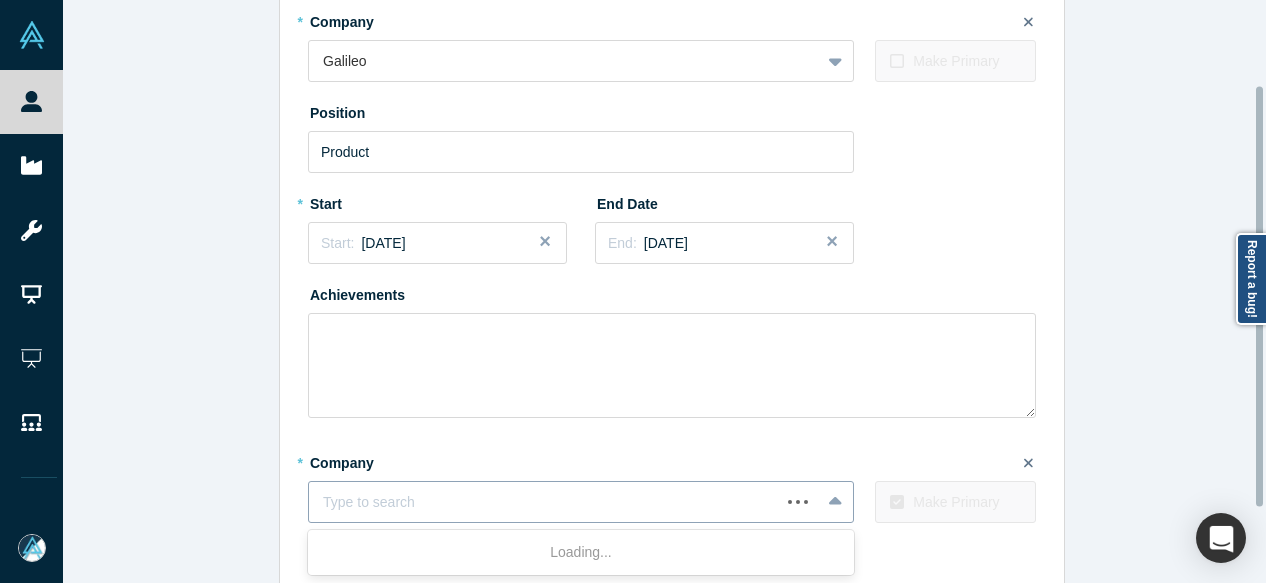 paste on "Angel Investor logo Angel Investor / Advisor / LP Angel Investor / Advisor / LP Angel Investor" 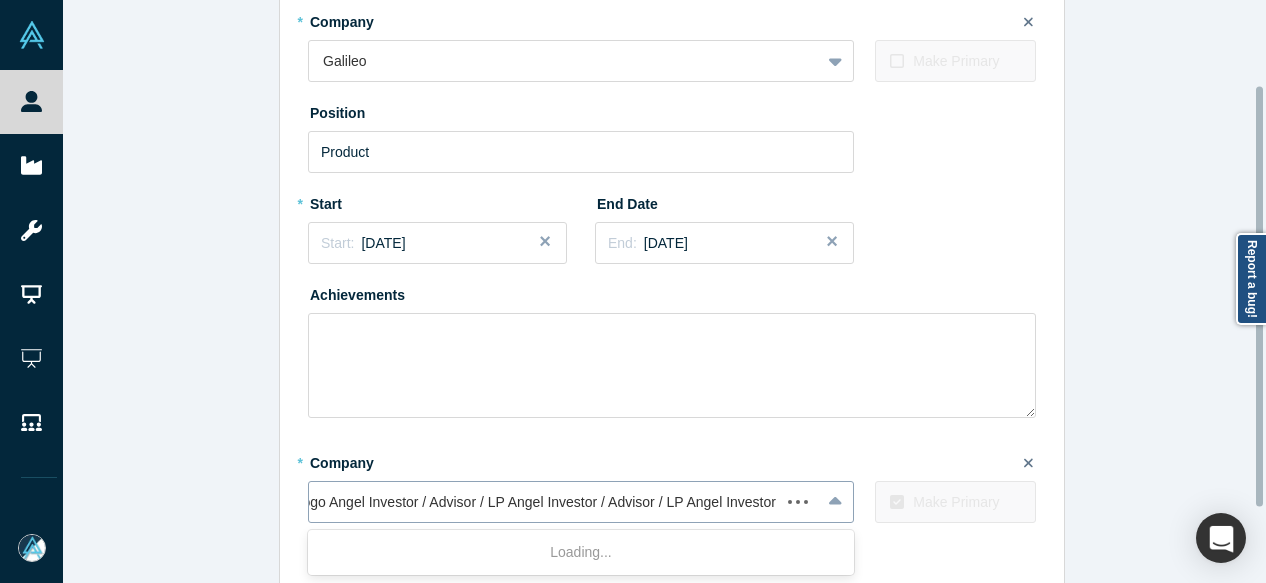 scroll, scrollTop: 0, scrollLeft: 94, axis: horizontal 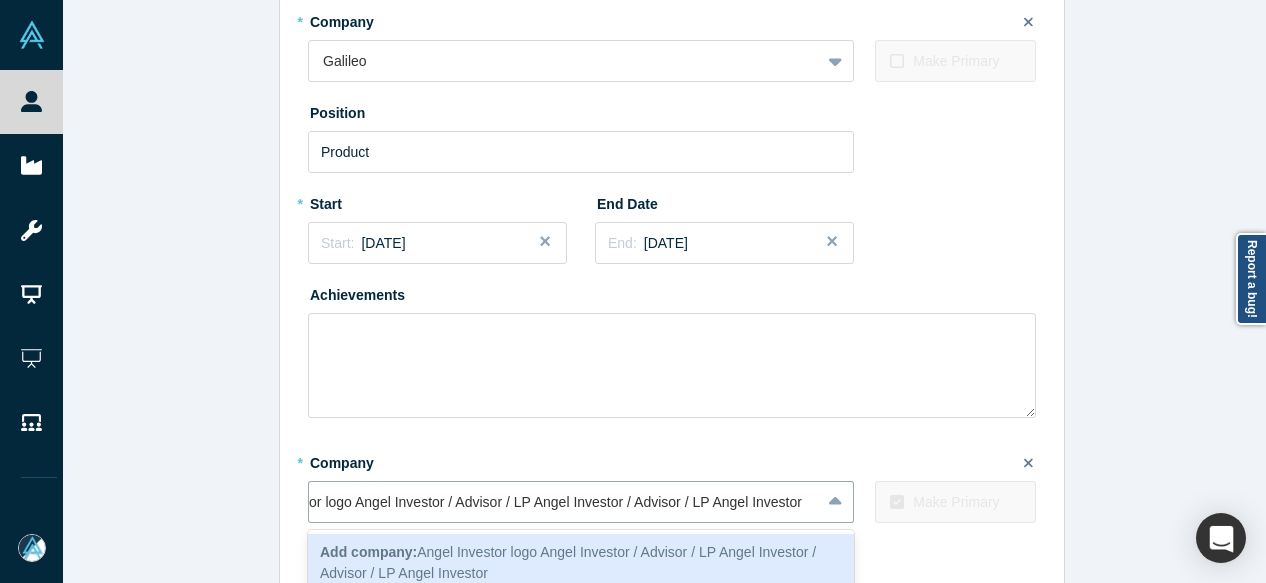 type on "Angel Investor logo Angel Investor / Advisor / LP Angel Investor / Advisor / LP Angel Investor" 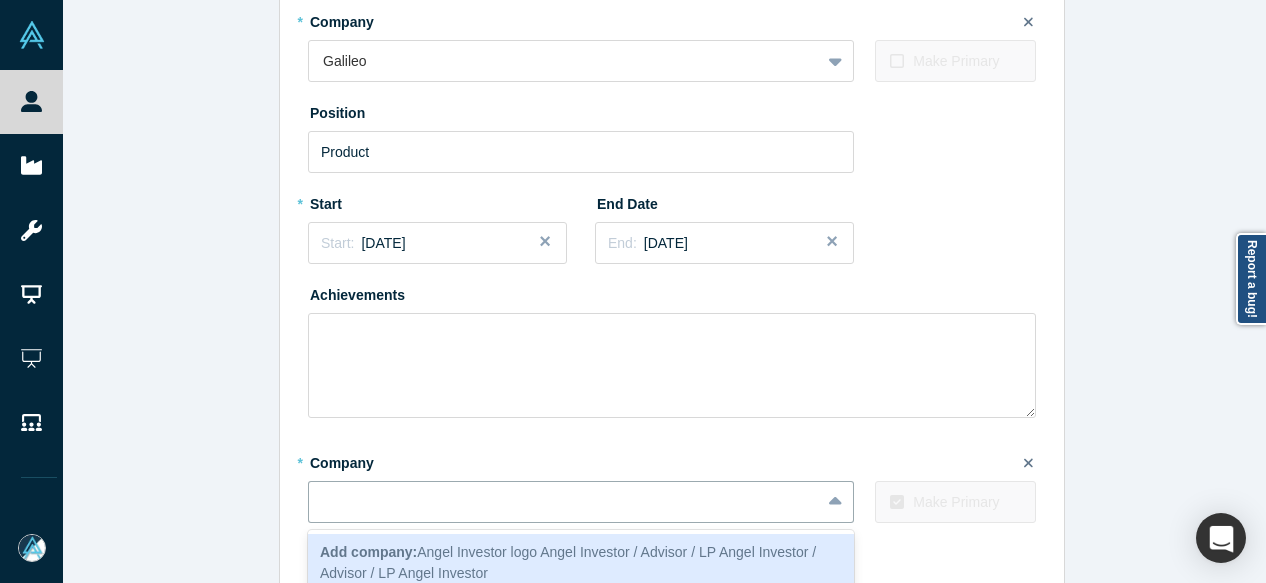 scroll, scrollTop: 0, scrollLeft: 0, axis: both 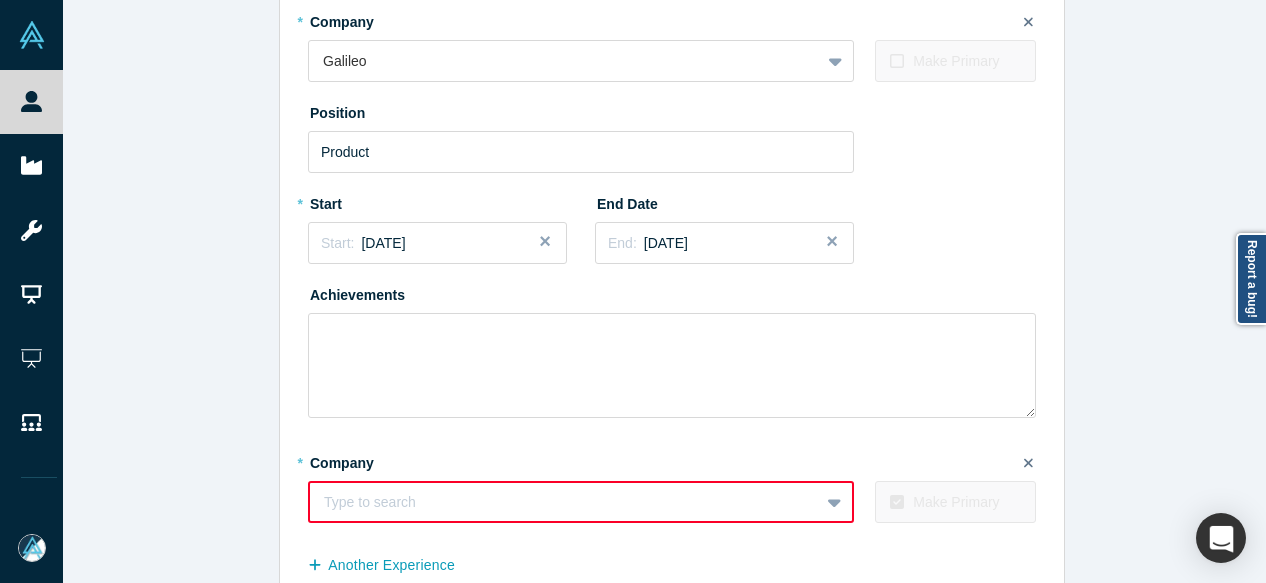 paste on "Angel Investor logo Angel Investor / Advisor / LP Angel Investor / Advisor / LP Angel Investor" 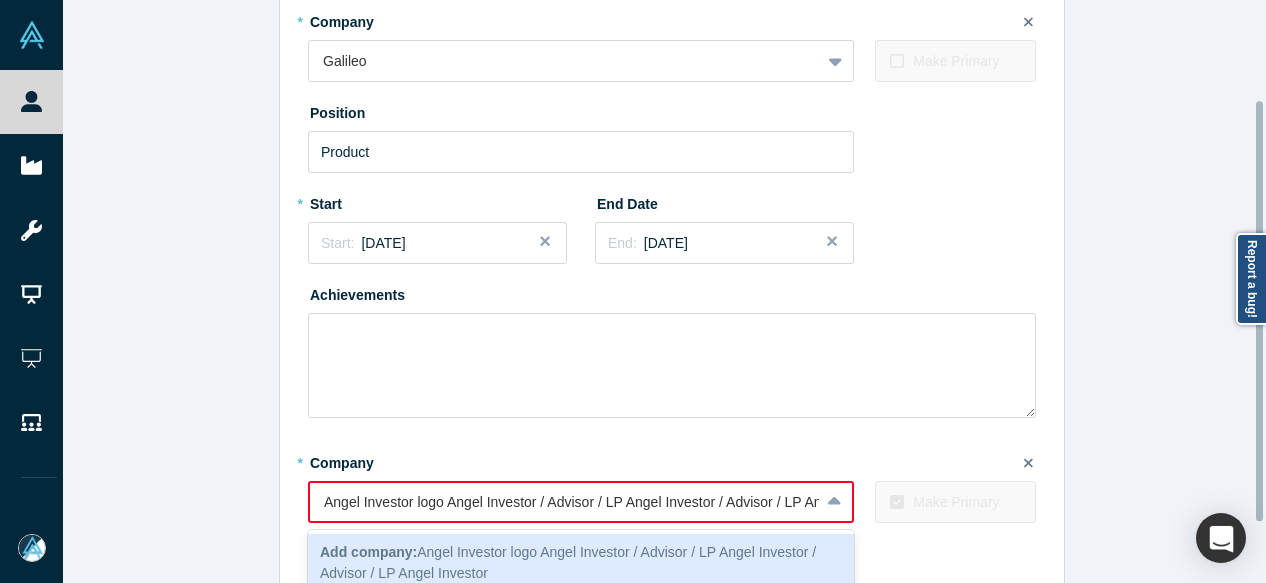scroll, scrollTop: 138, scrollLeft: 0, axis: vertical 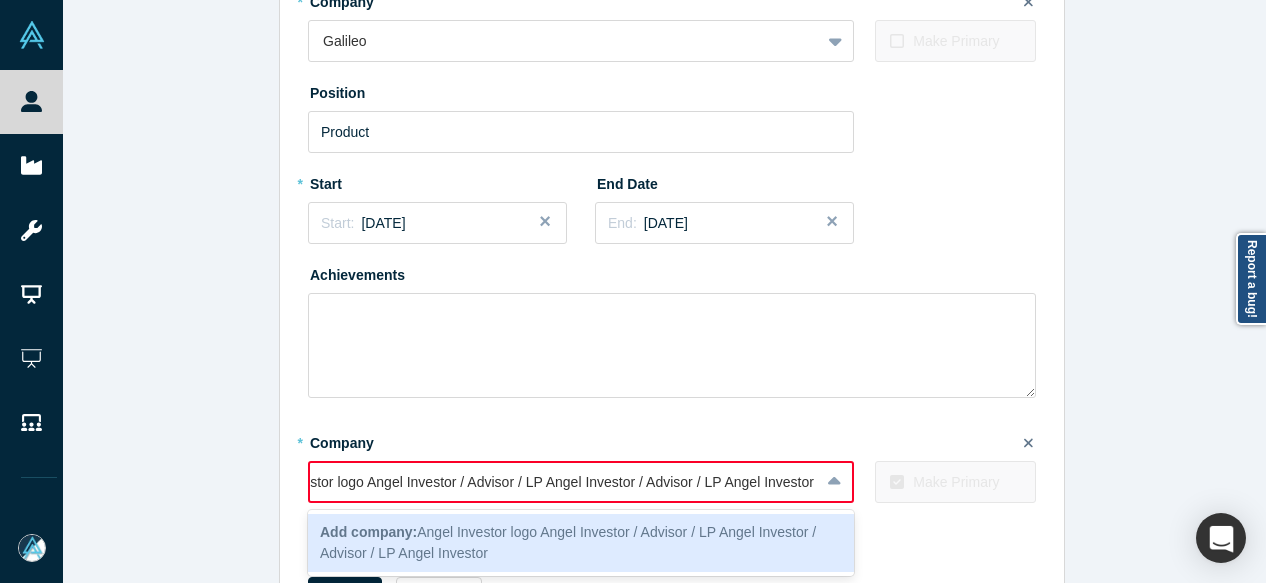 drag, startPoint x: 724, startPoint y: 489, endPoint x: 124, endPoint y: 489, distance: 600 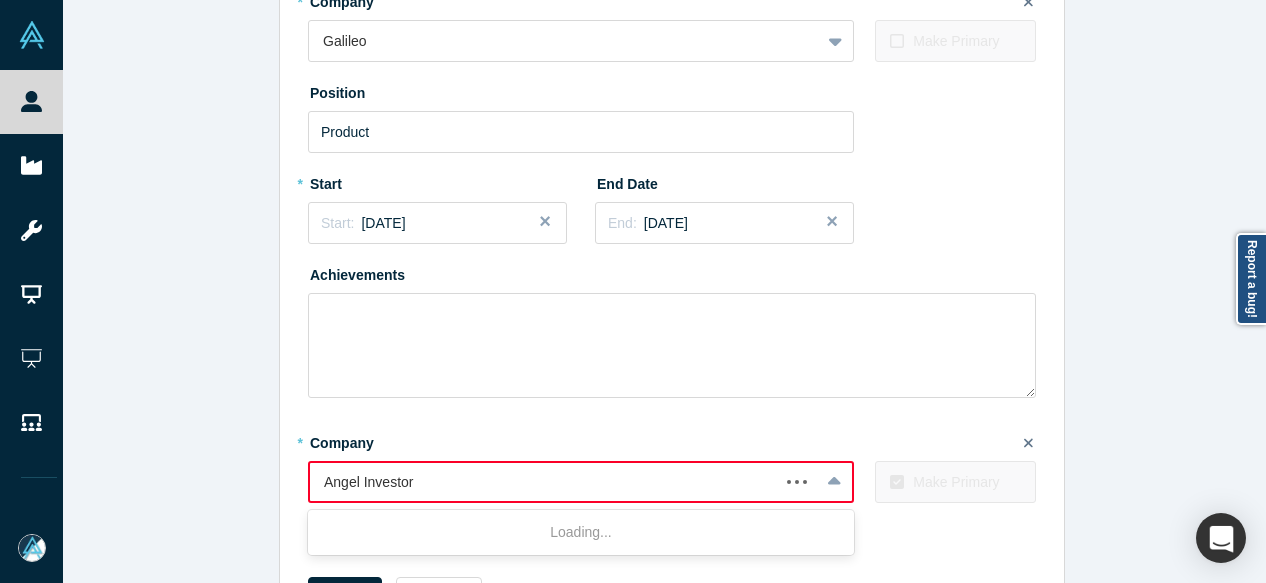 scroll, scrollTop: 0, scrollLeft: 0, axis: both 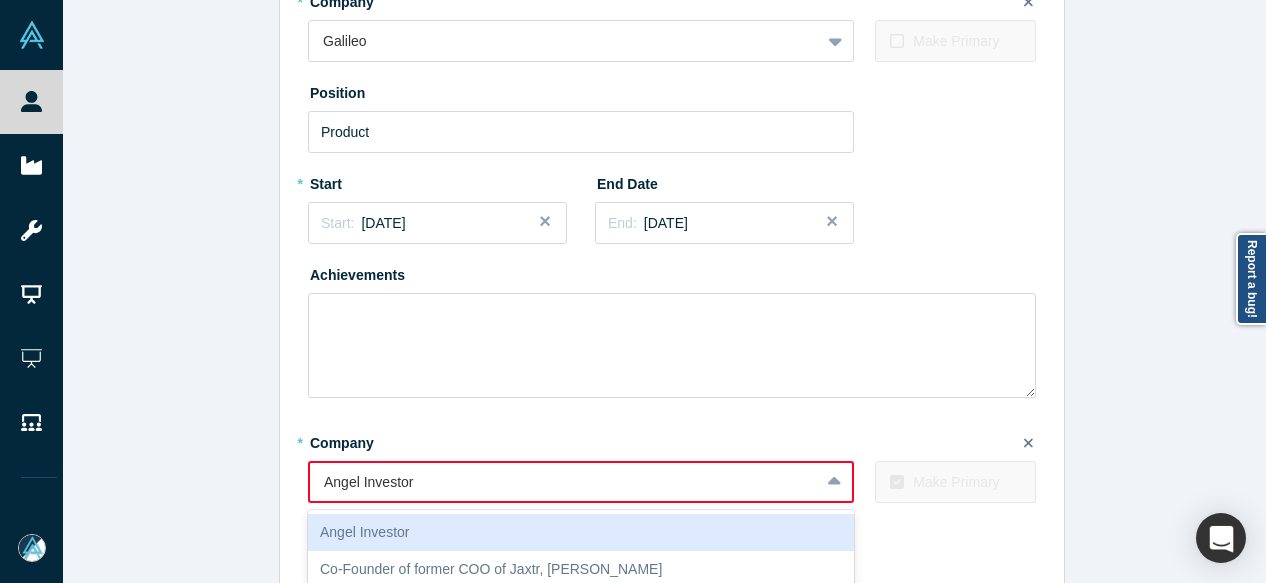 click on "Angel Investor" at bounding box center [581, 532] 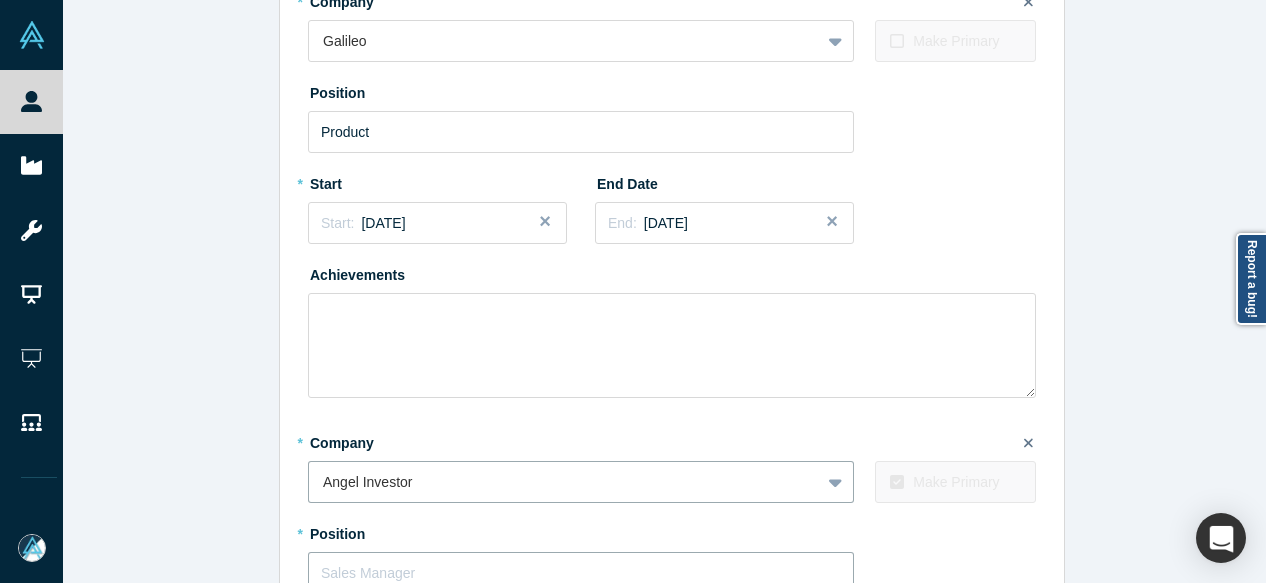 click at bounding box center [581, 573] 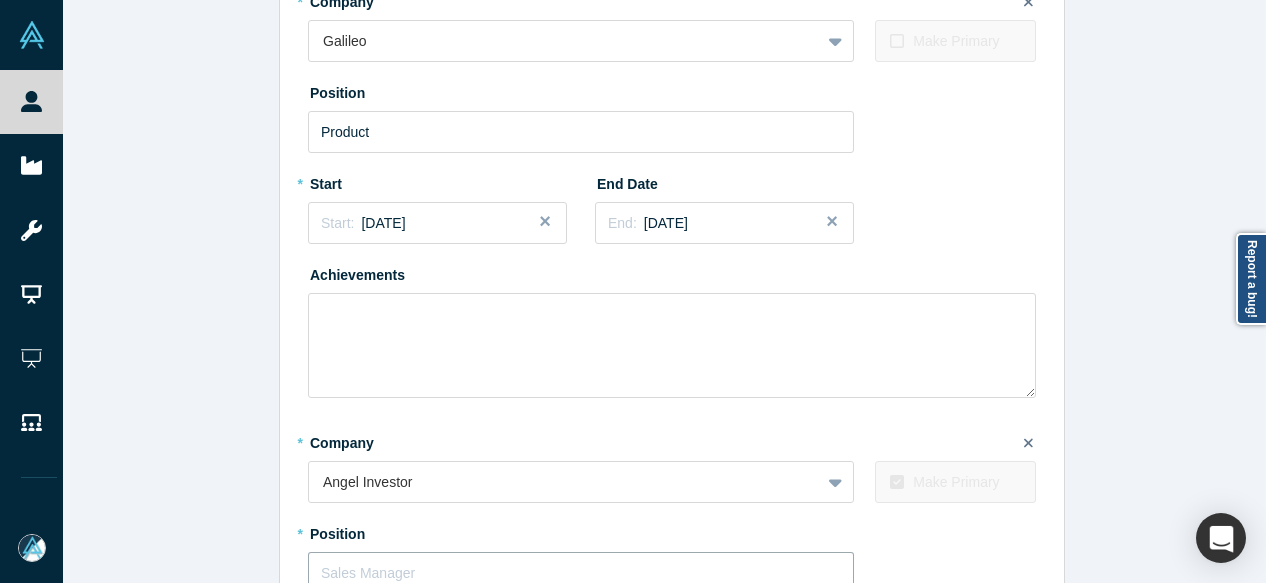 paste on "Angel Investor logo Angel Investor / Advisor / LP Angel Investor / Advisor / LP" 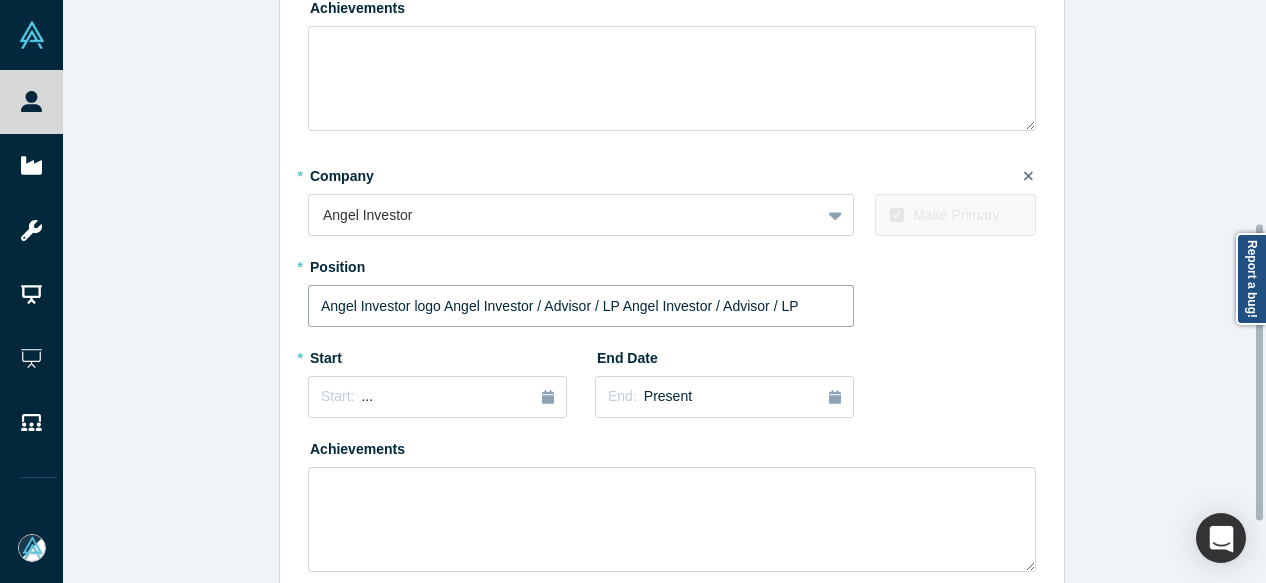 scroll, scrollTop: 438, scrollLeft: 0, axis: vertical 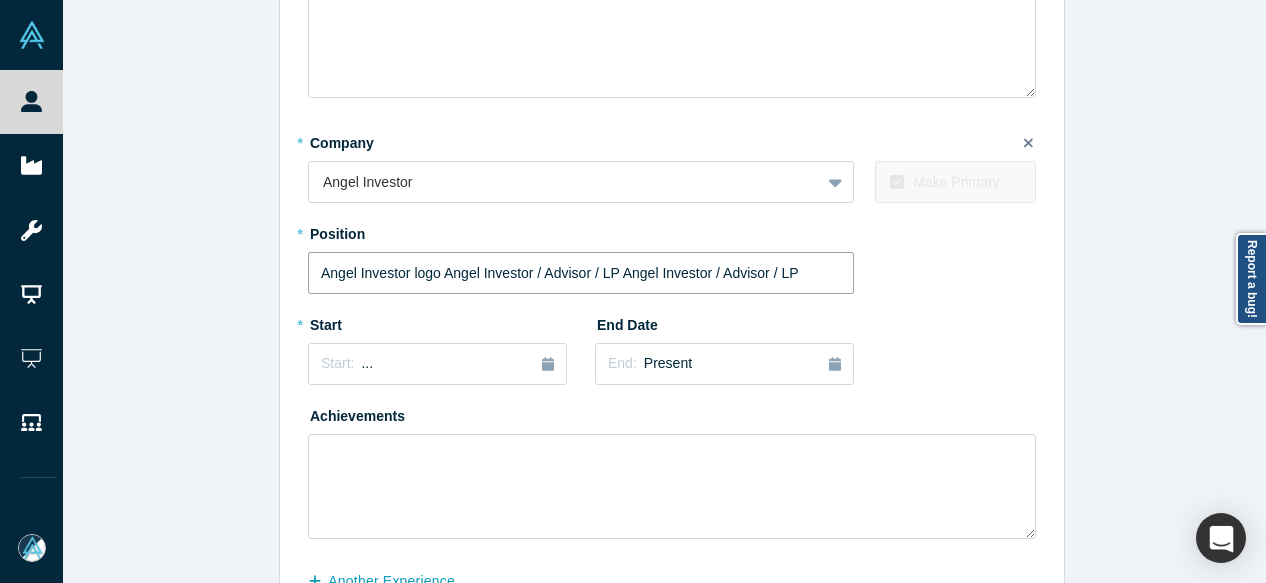 drag, startPoint x: 618, startPoint y: 274, endPoint x: 249, endPoint y: 294, distance: 369.5416 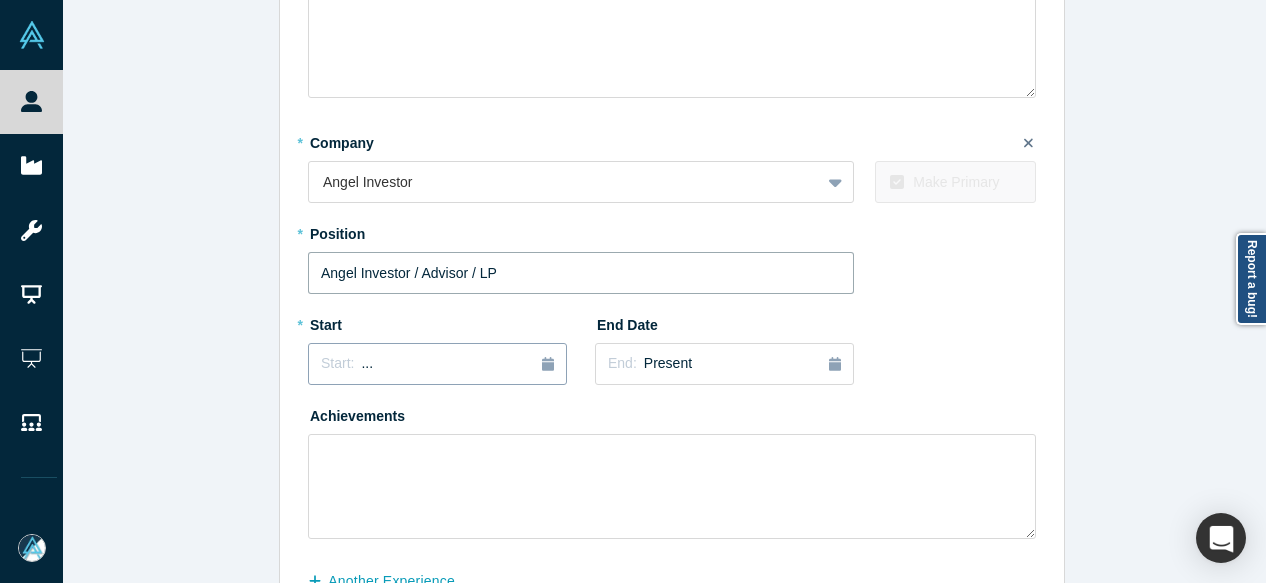 type on "Angel Investor / Advisor / LP" 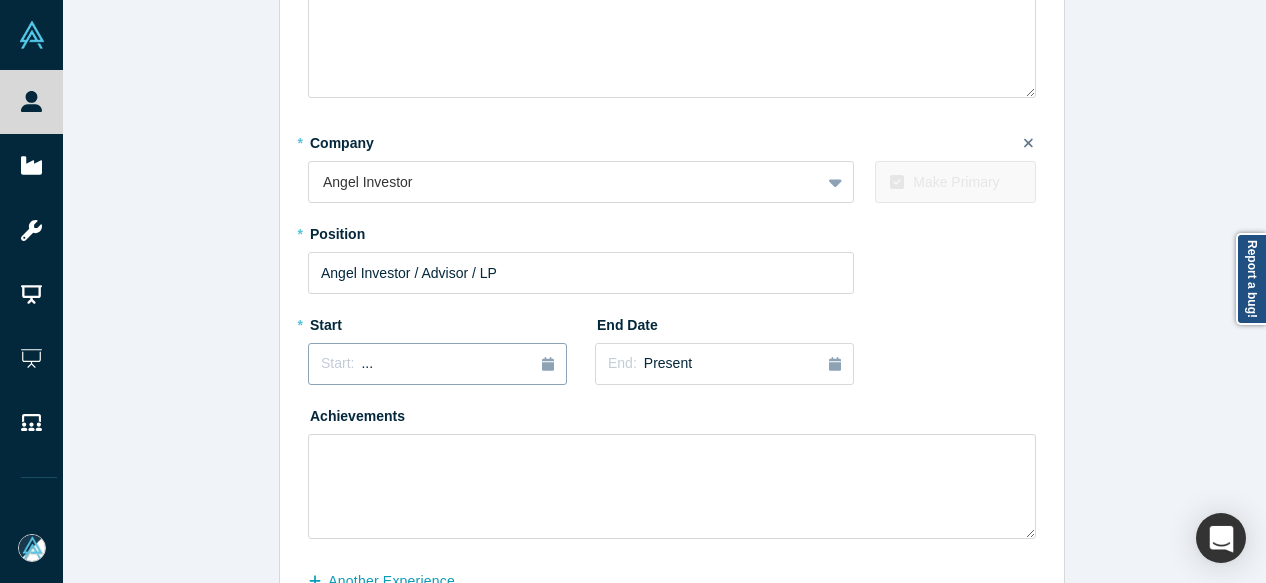 click on "Start: ..." at bounding box center (437, 364) 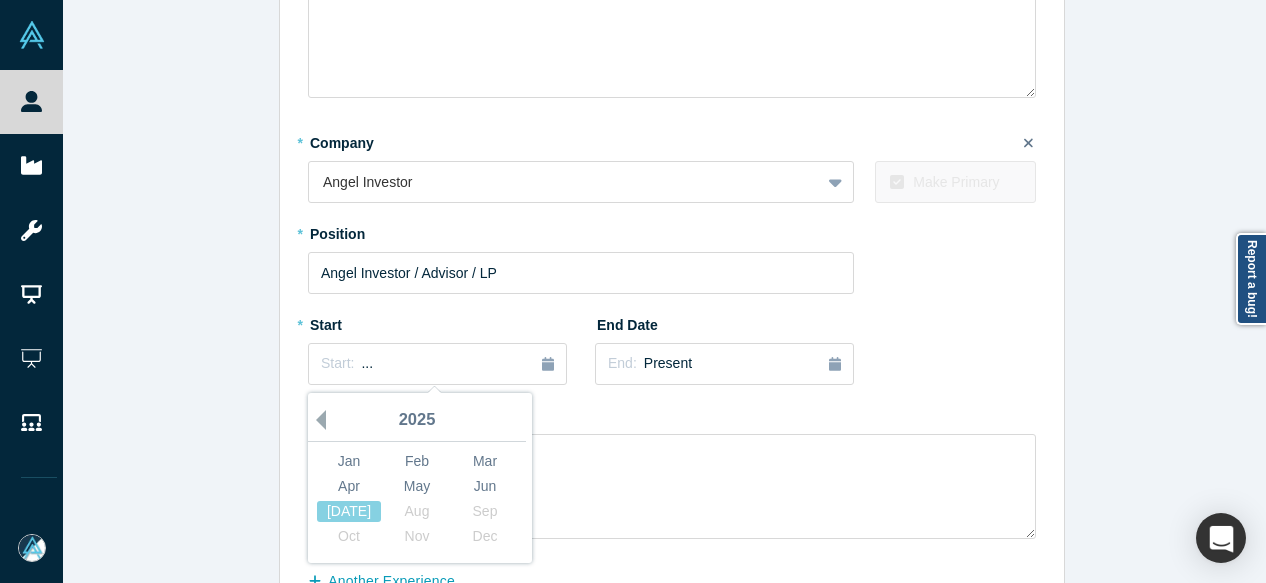 click on "Previous Year" at bounding box center [316, 420] 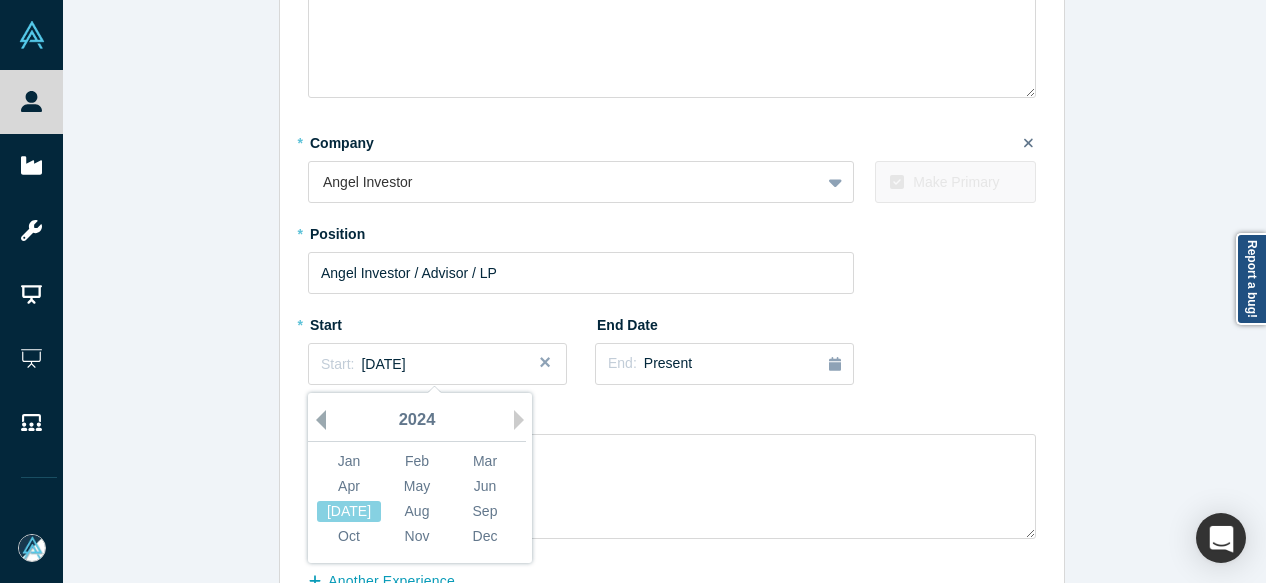 click on "Previous Year" at bounding box center [316, 420] 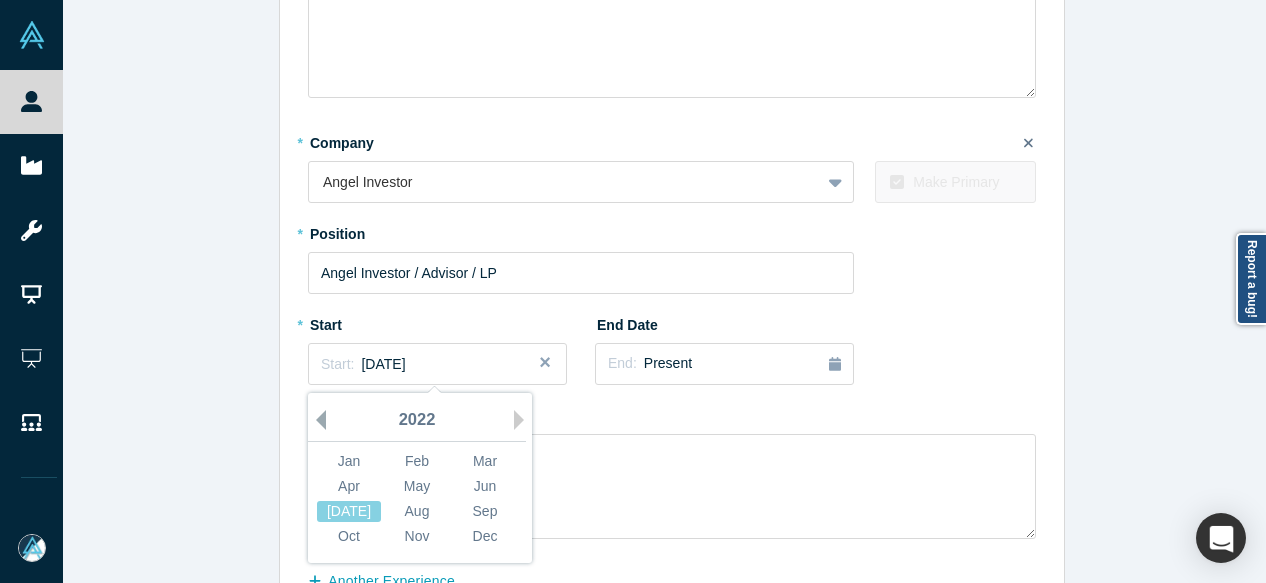 click on "Previous Year" at bounding box center [316, 420] 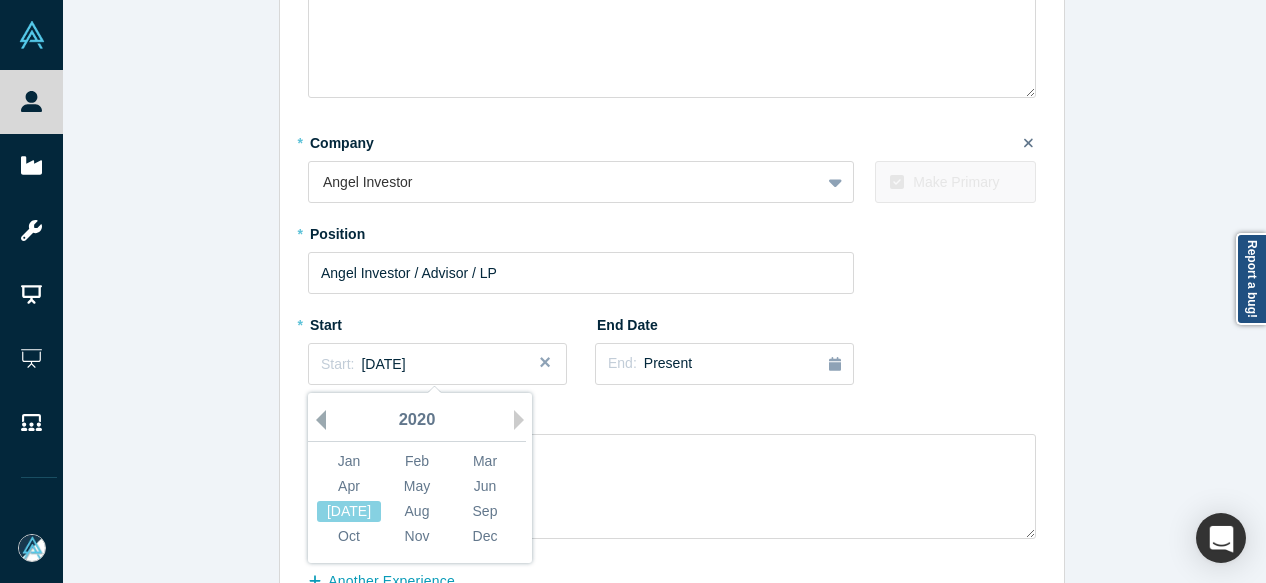click on "Previous Year" at bounding box center (316, 420) 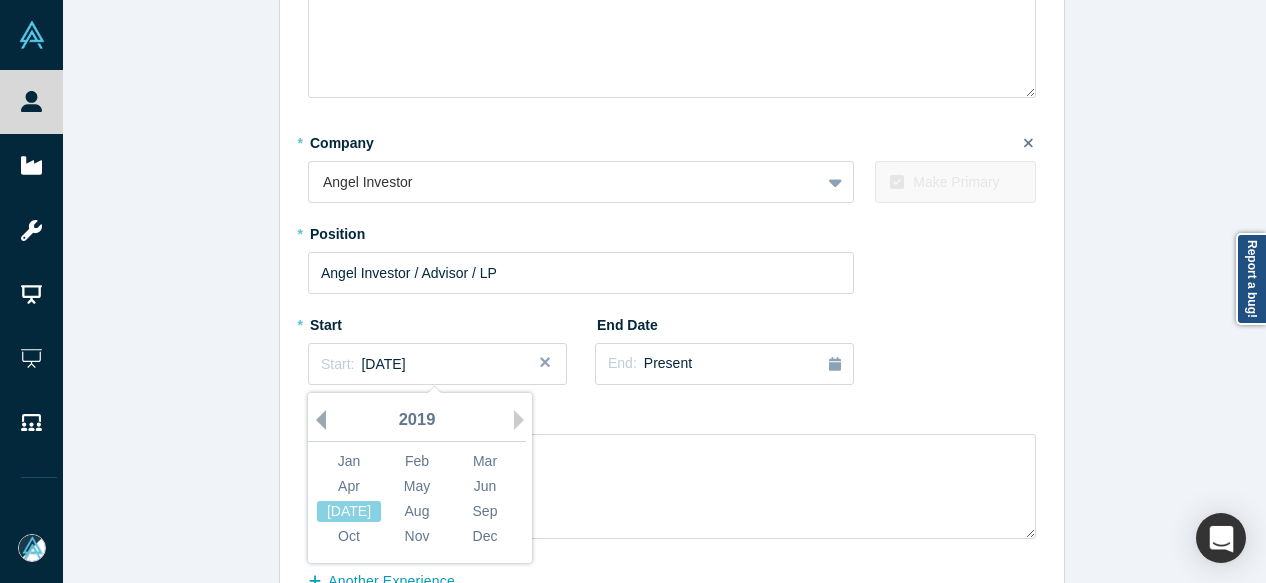 click on "Previous Year" at bounding box center [316, 420] 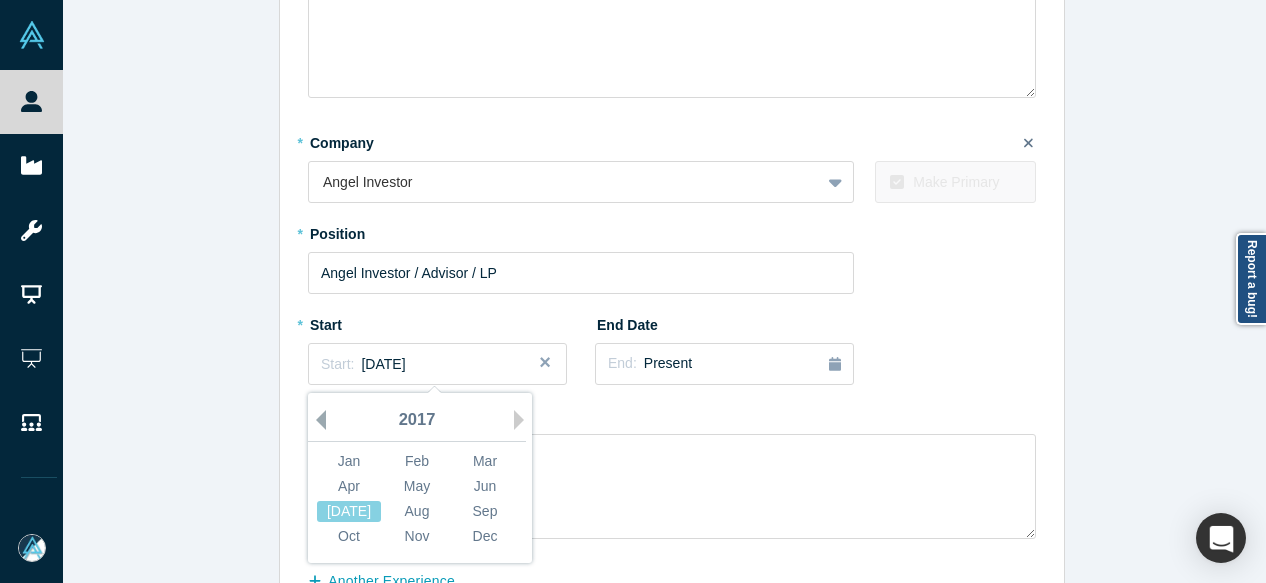 click on "Previous Year" at bounding box center (316, 420) 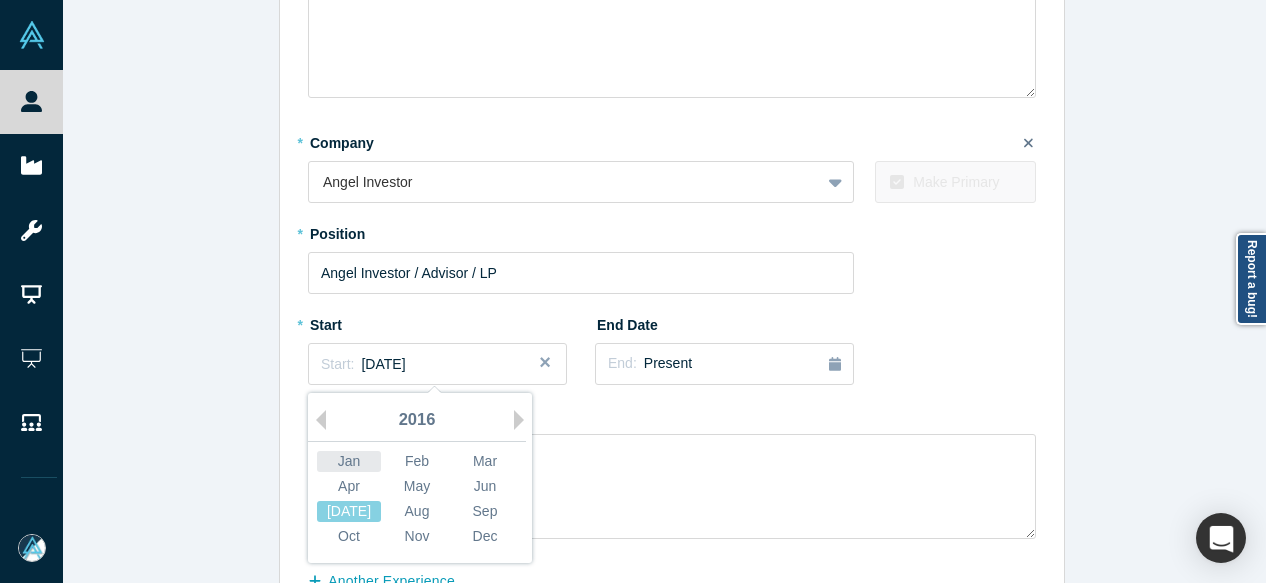 click on "Jan" at bounding box center [349, 461] 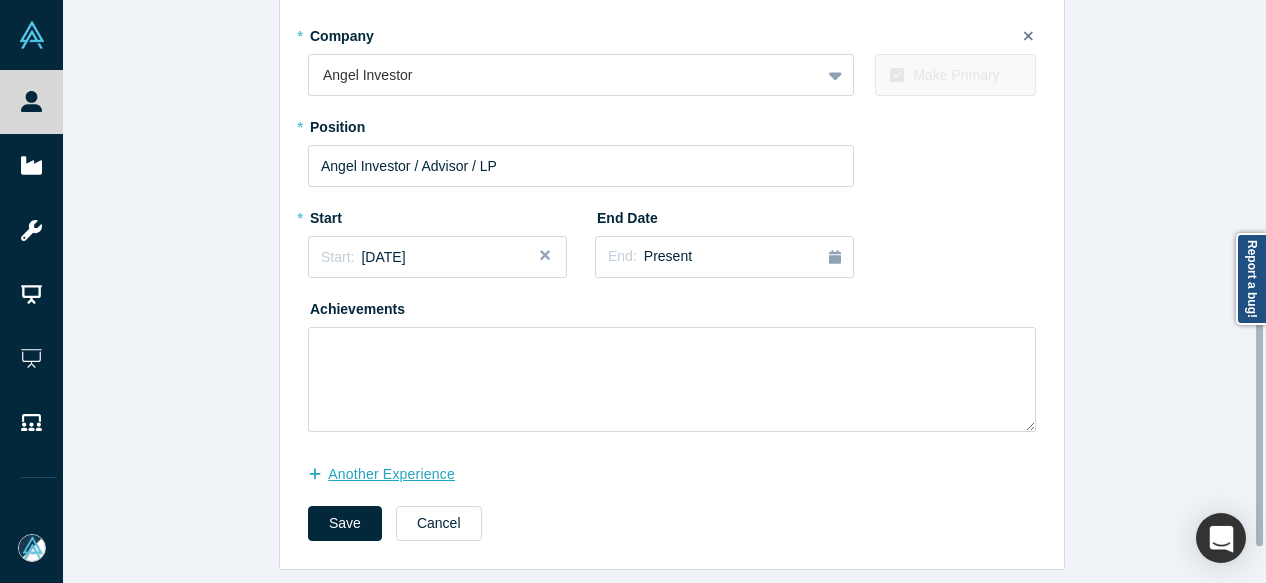 scroll, scrollTop: 558, scrollLeft: 0, axis: vertical 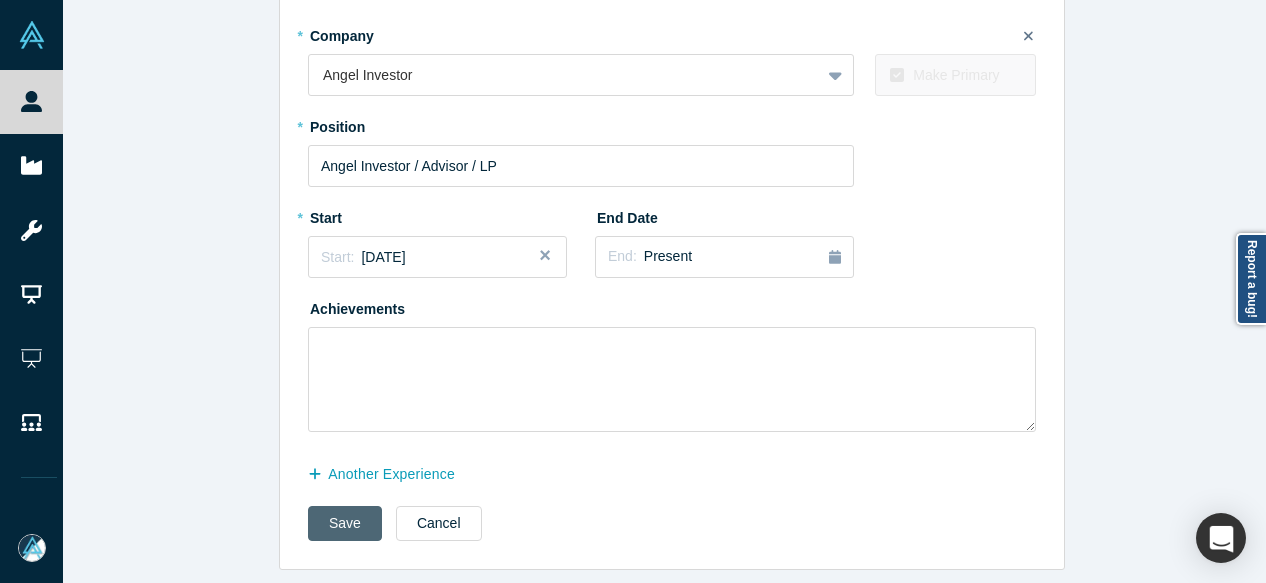 click on "Save" at bounding box center [345, 523] 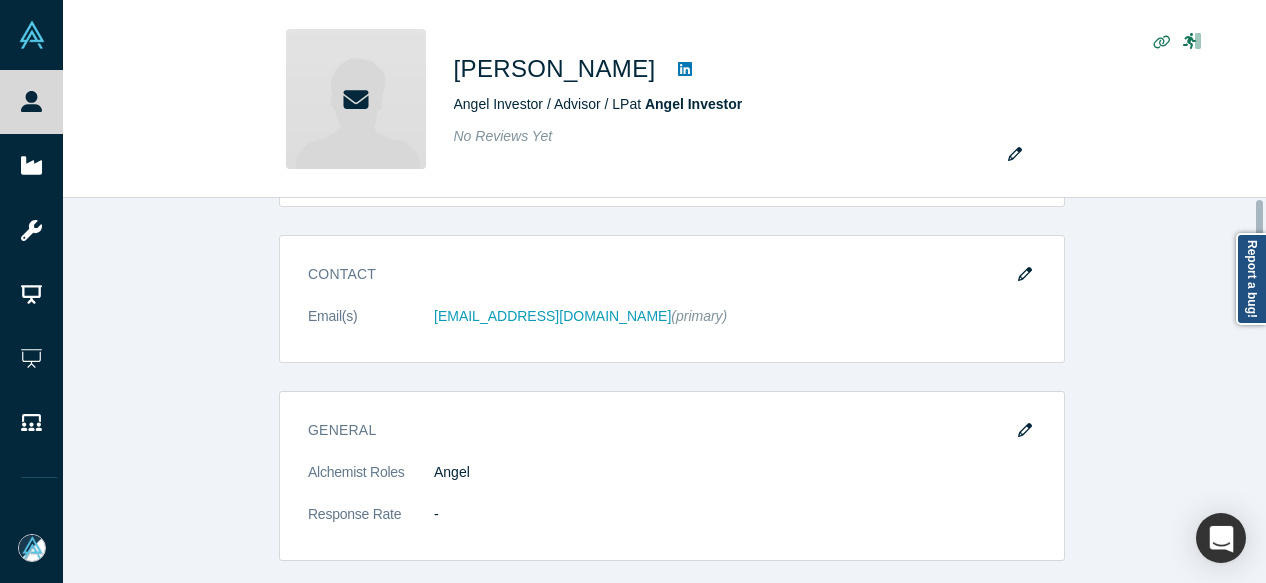 scroll, scrollTop: 0, scrollLeft: 0, axis: both 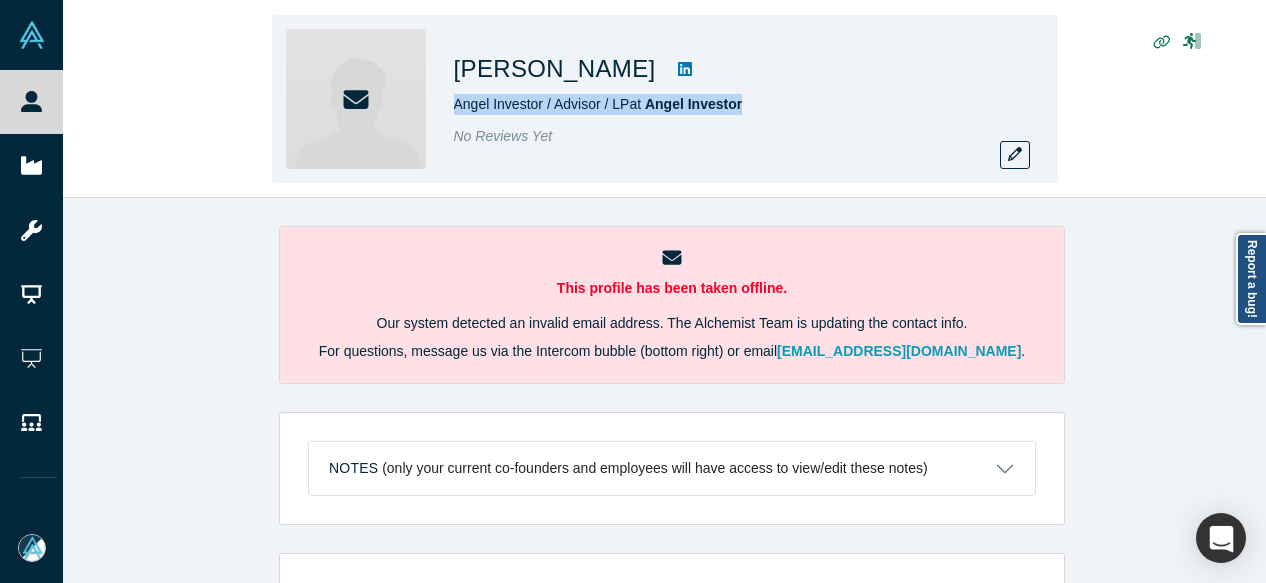 drag, startPoint x: 450, startPoint y: 109, endPoint x: 750, endPoint y: 101, distance: 300.10666 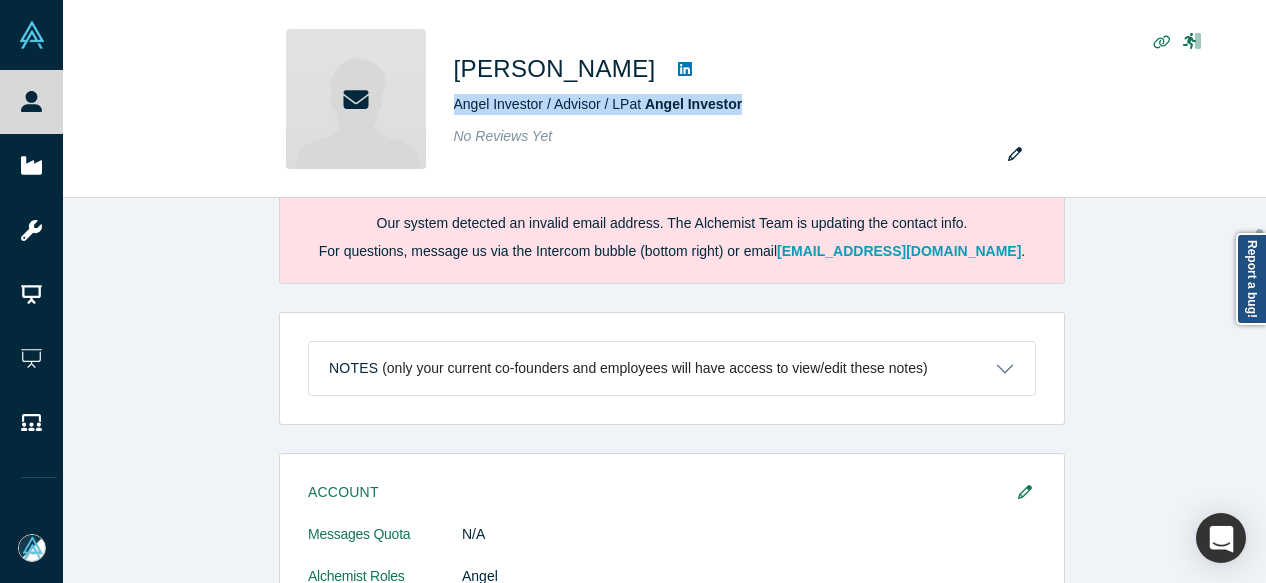 scroll, scrollTop: 400, scrollLeft: 0, axis: vertical 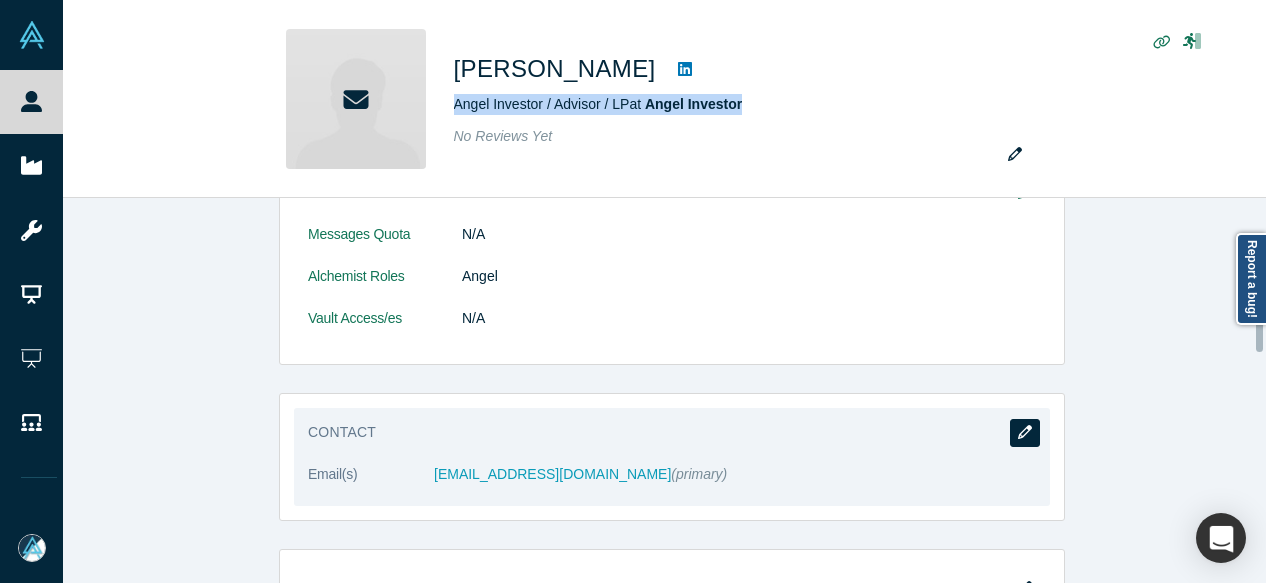 click 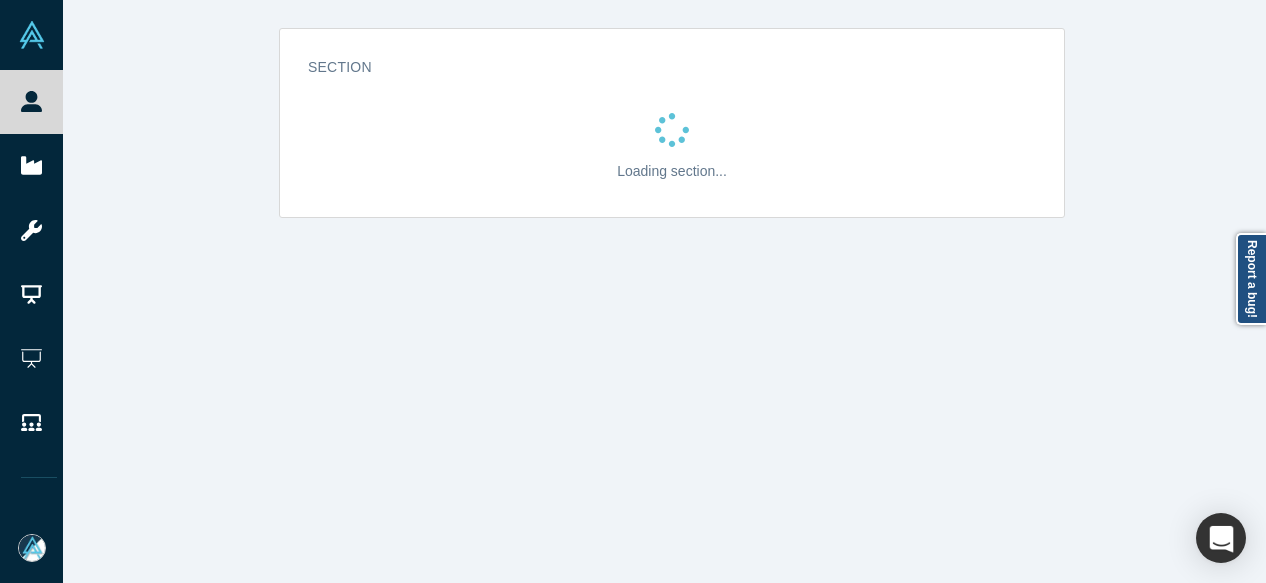 scroll, scrollTop: 0, scrollLeft: 0, axis: both 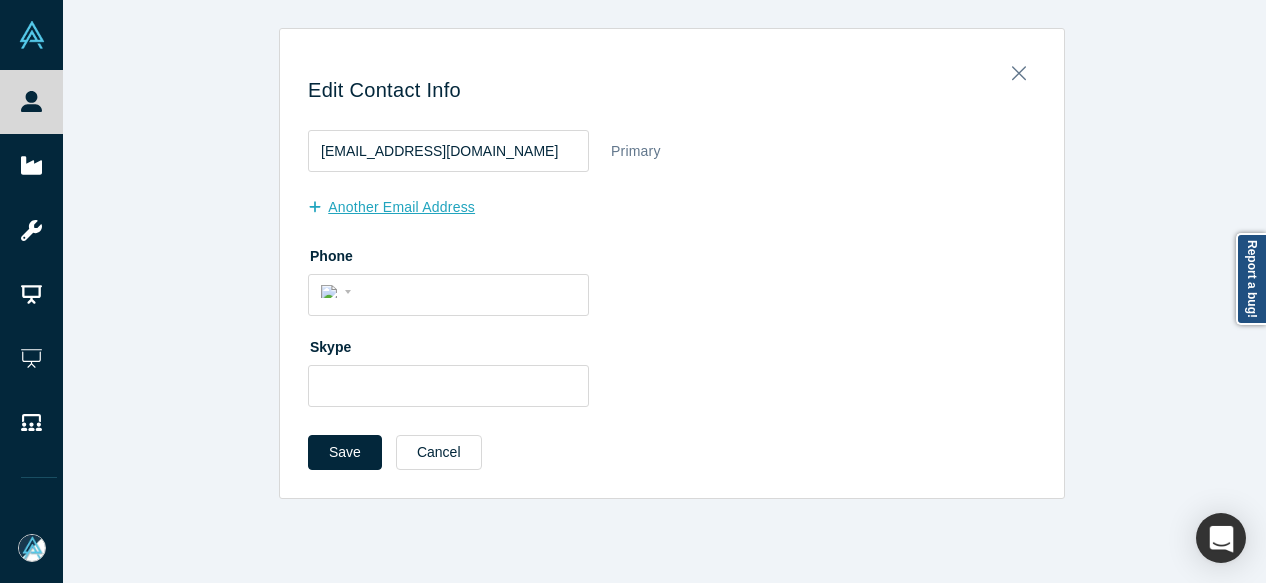 click on "another Email Address" at bounding box center (402, 207) 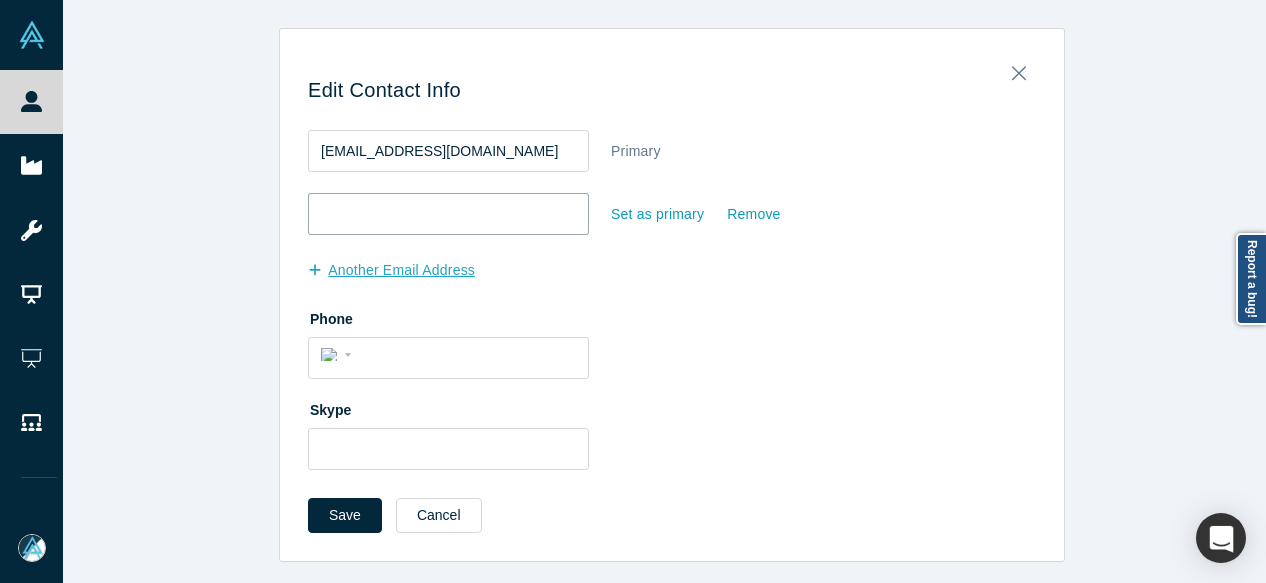 click at bounding box center (448, 214) 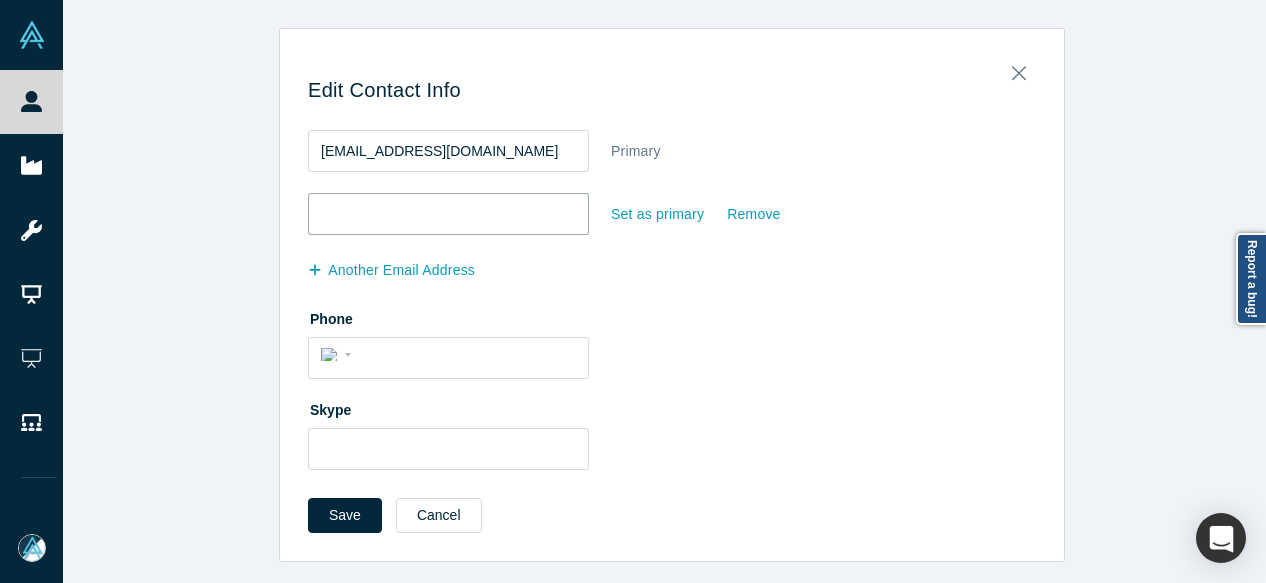 paste on "idlivada@gmail.com" 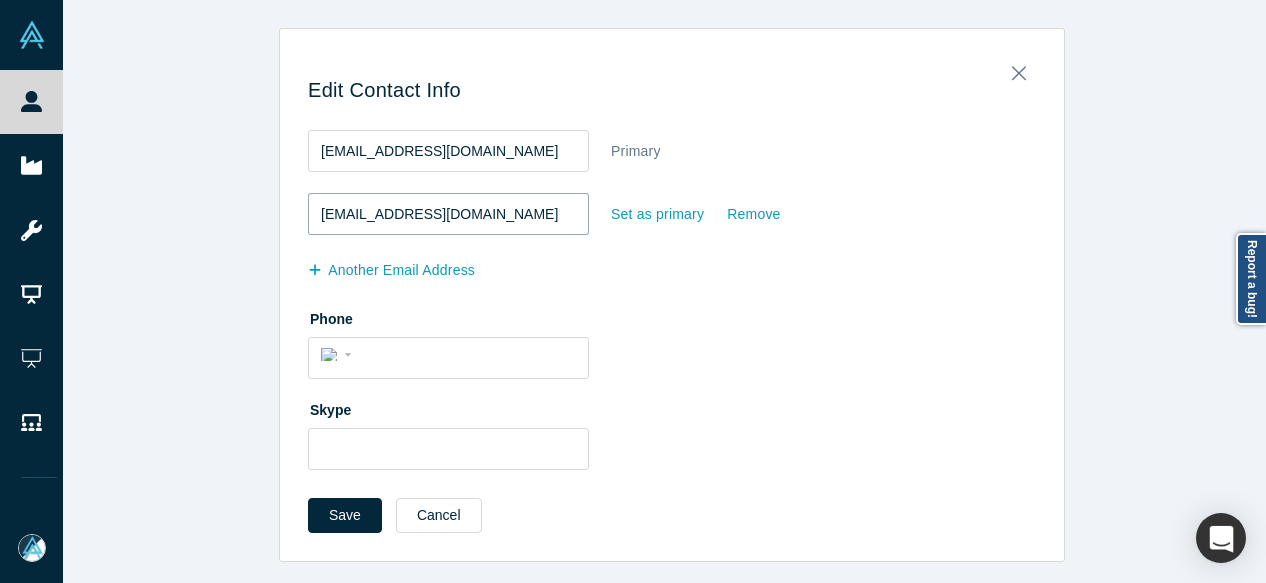 type on "idlivada@gmail.com" 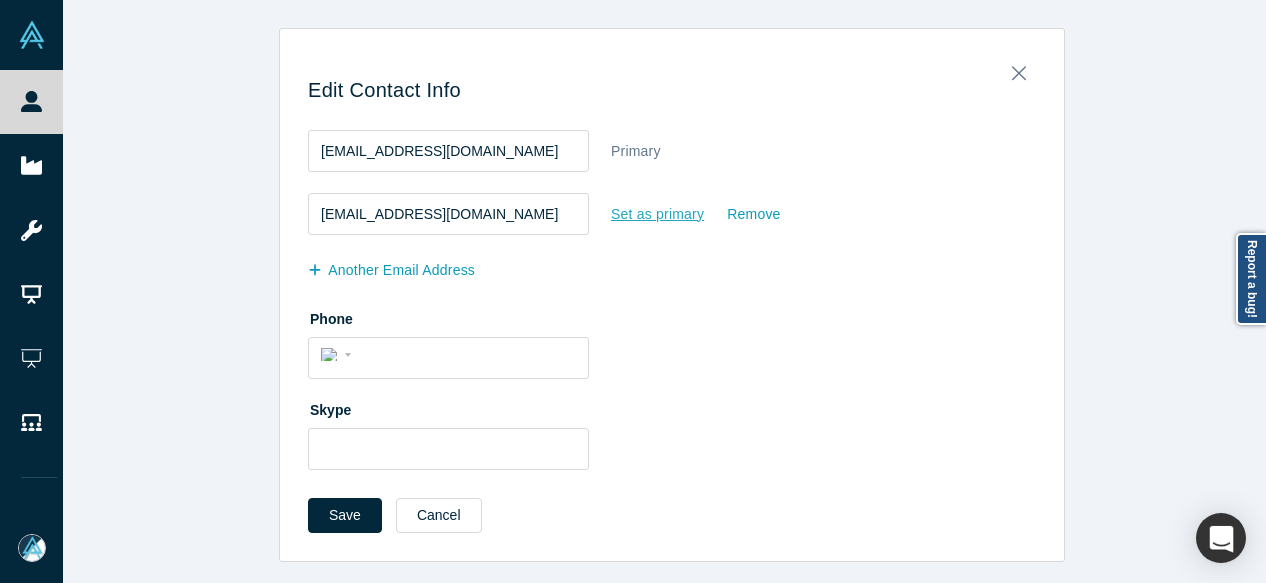 click on "Set as primary" at bounding box center (657, 214) 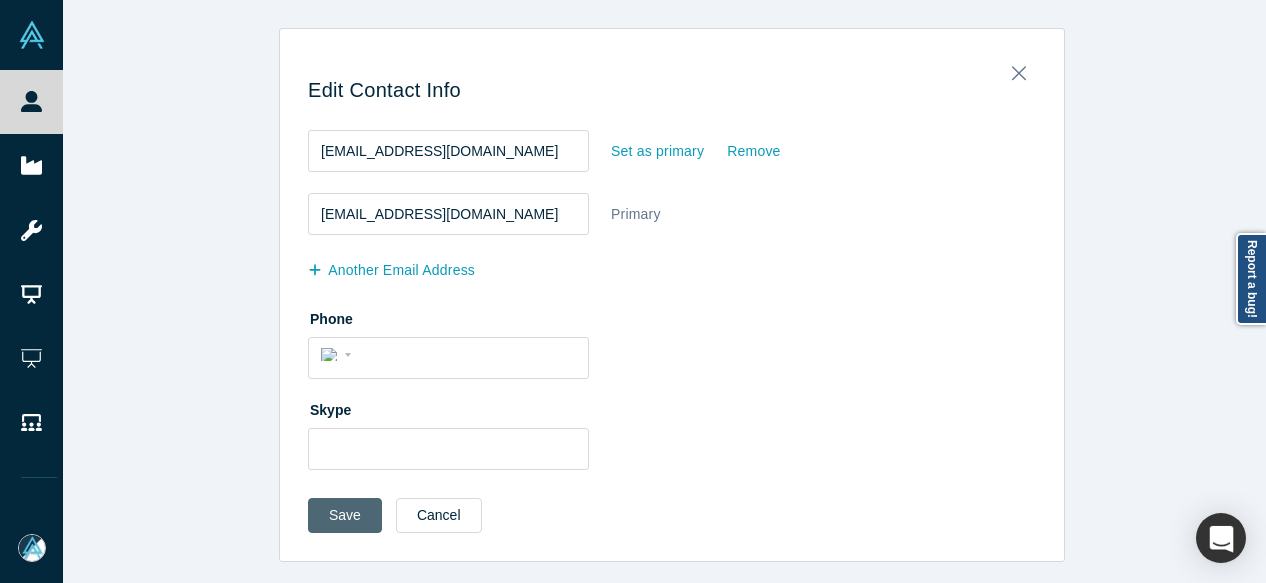 click on "Save" at bounding box center (345, 515) 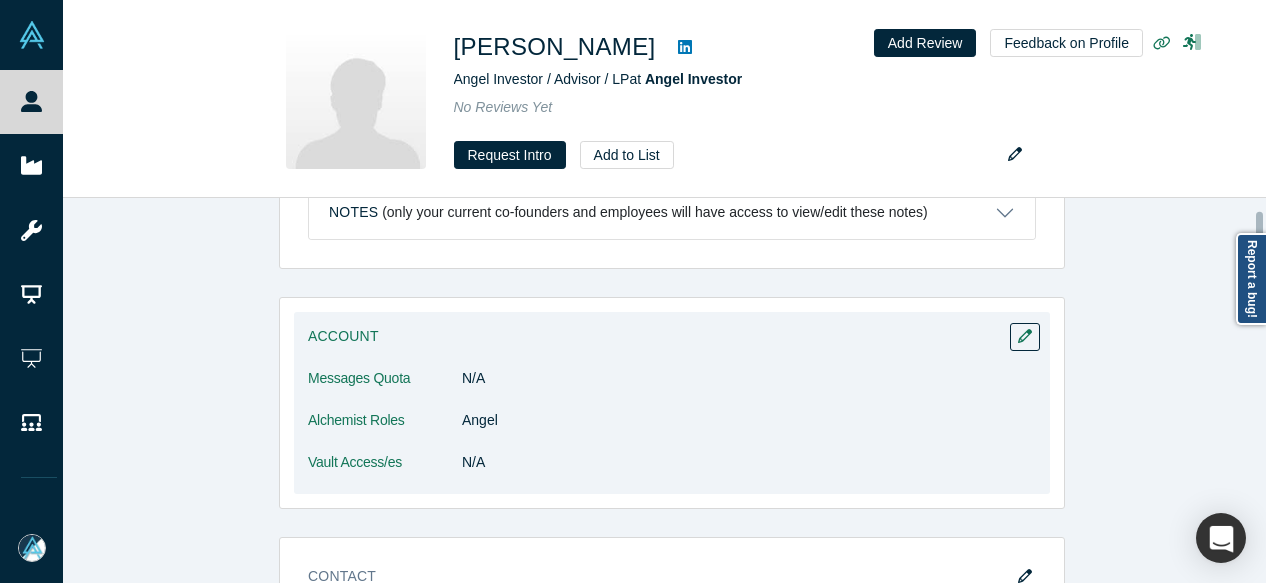 scroll, scrollTop: 300, scrollLeft: 0, axis: vertical 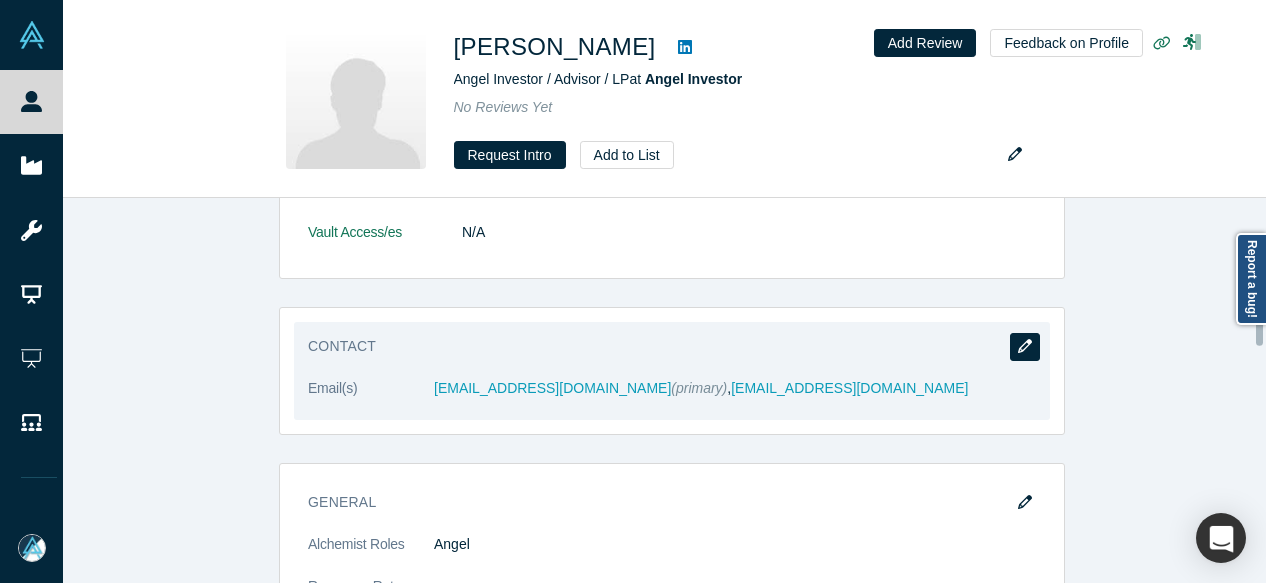 click 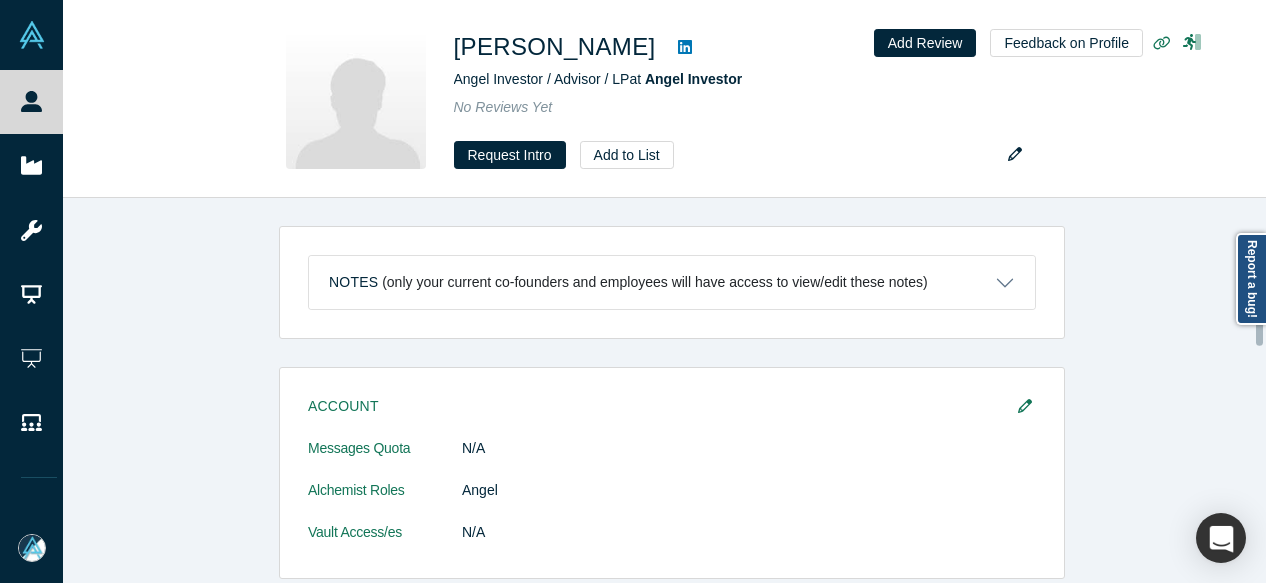 select on "US" 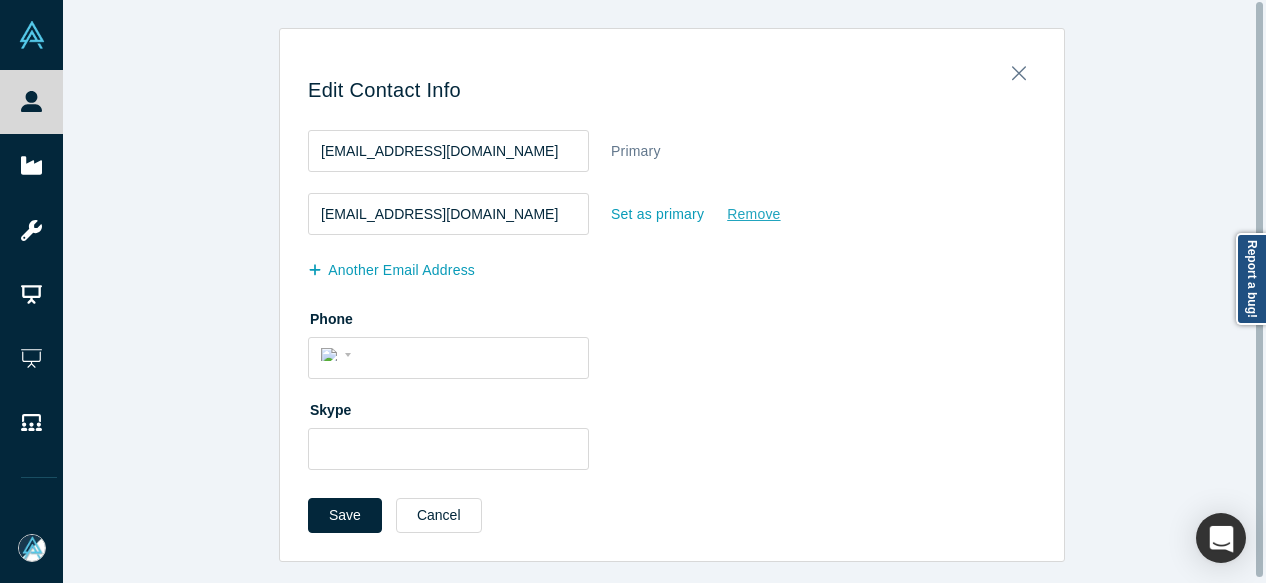 click on "Remove" at bounding box center (753, 214) 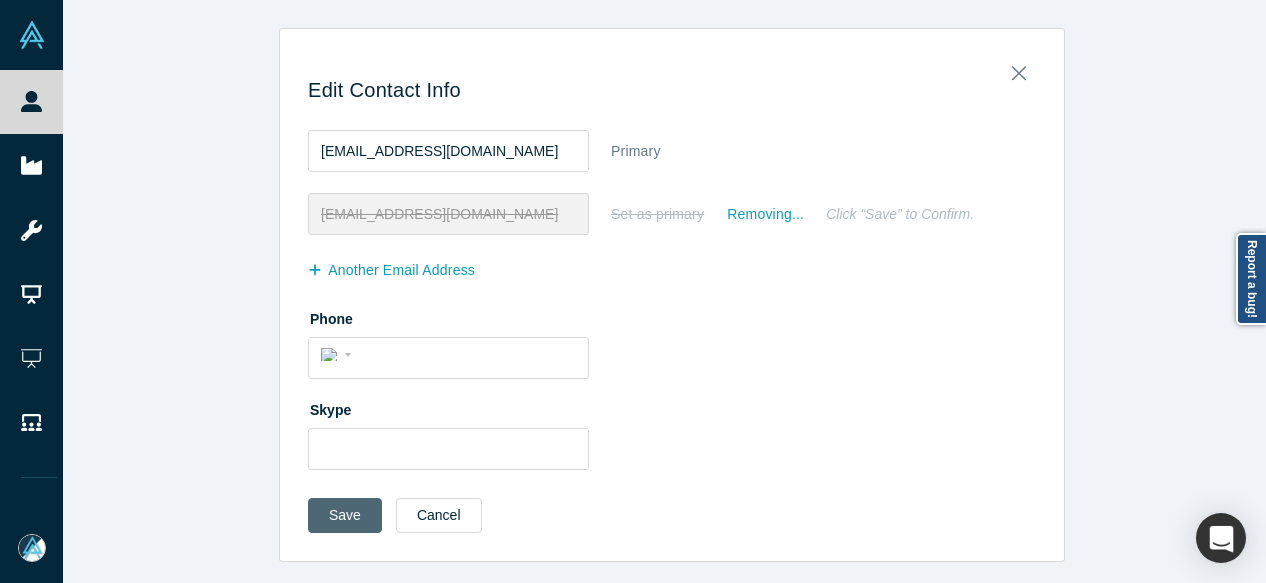 click on "Save" at bounding box center [345, 515] 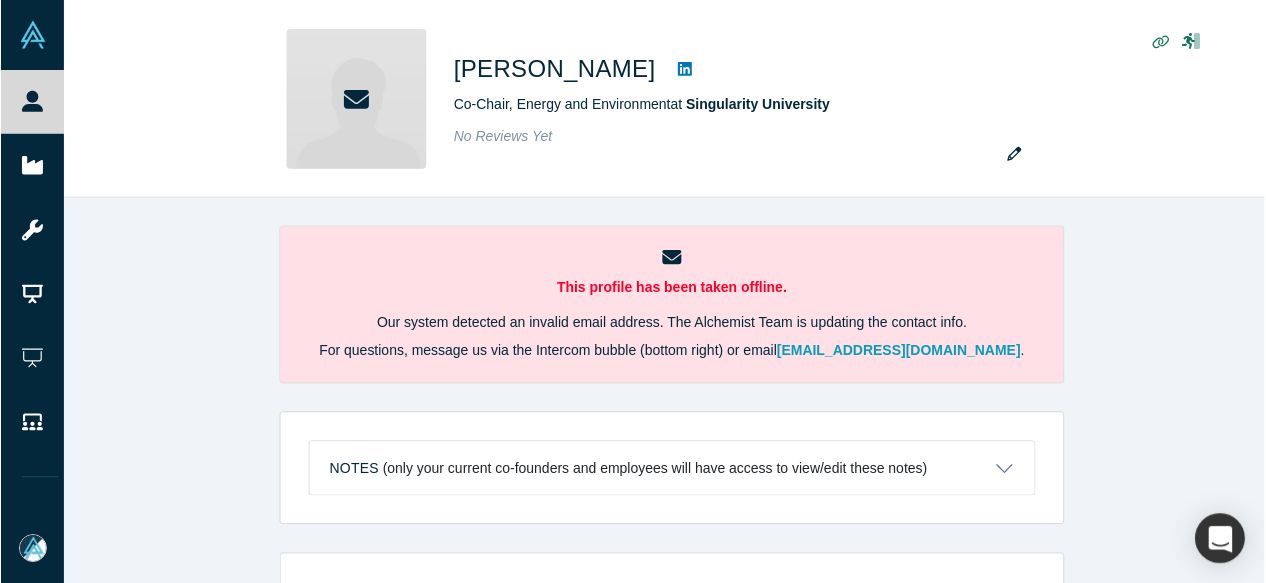 scroll, scrollTop: 0, scrollLeft: 0, axis: both 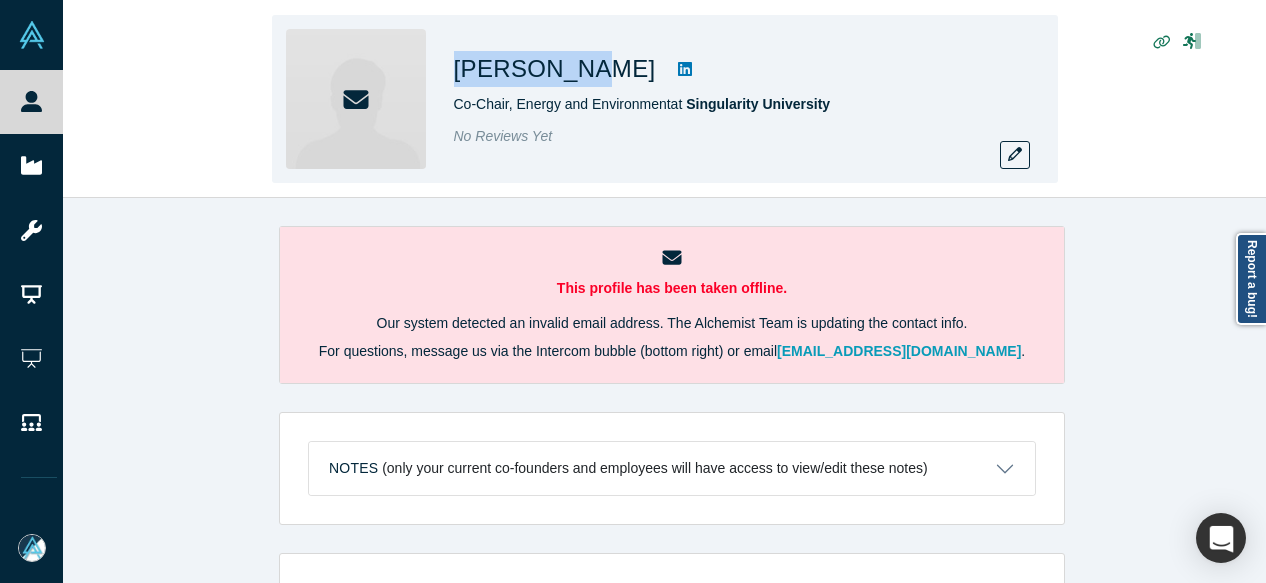 drag, startPoint x: 542, startPoint y: 66, endPoint x: 596, endPoint y: 69, distance: 54.08327 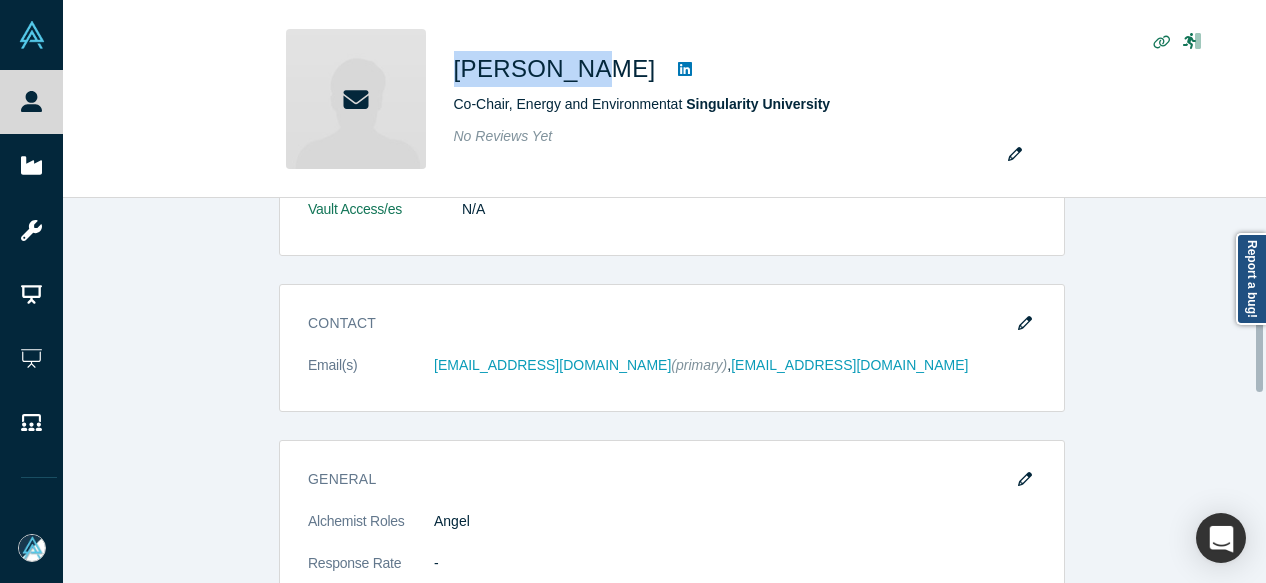 scroll, scrollTop: 600, scrollLeft: 0, axis: vertical 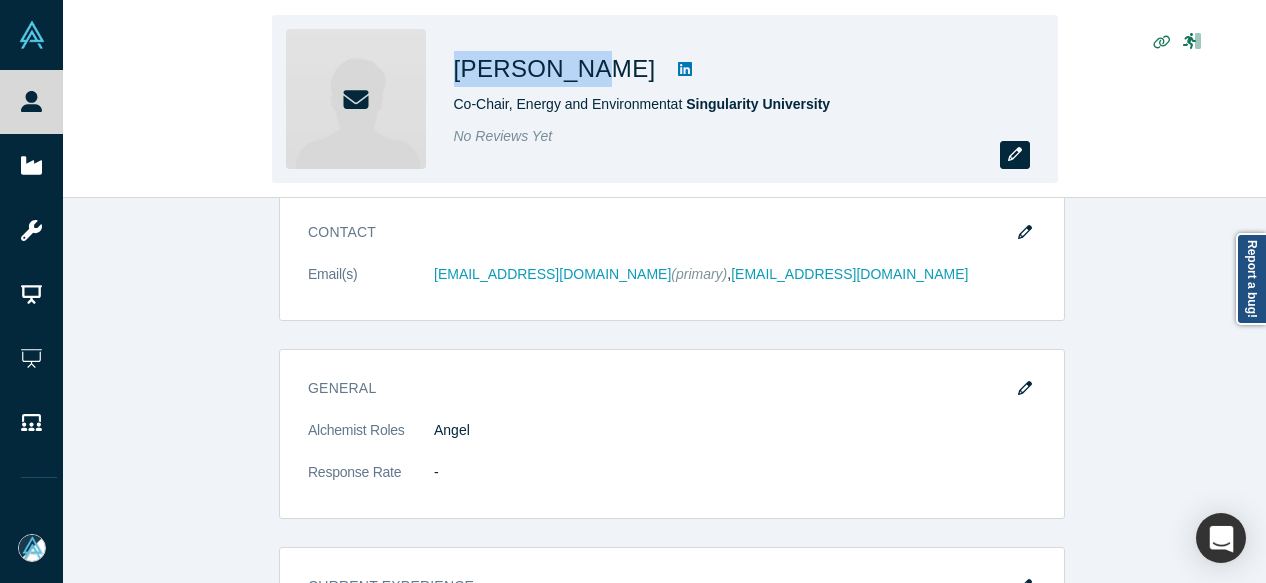 click 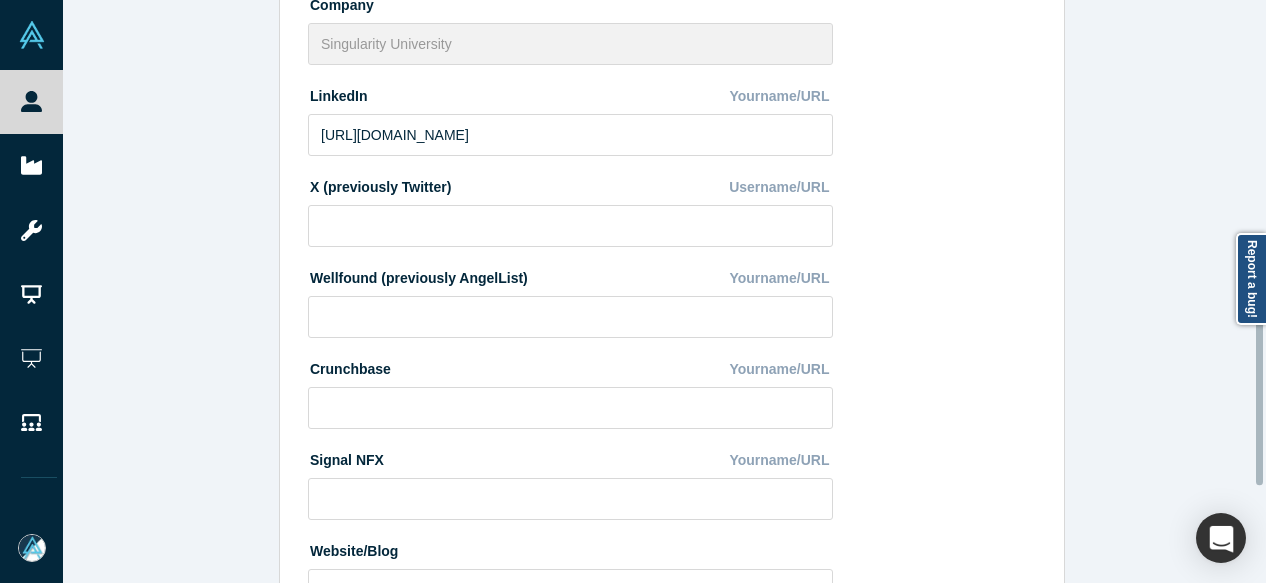 scroll, scrollTop: 898, scrollLeft: 0, axis: vertical 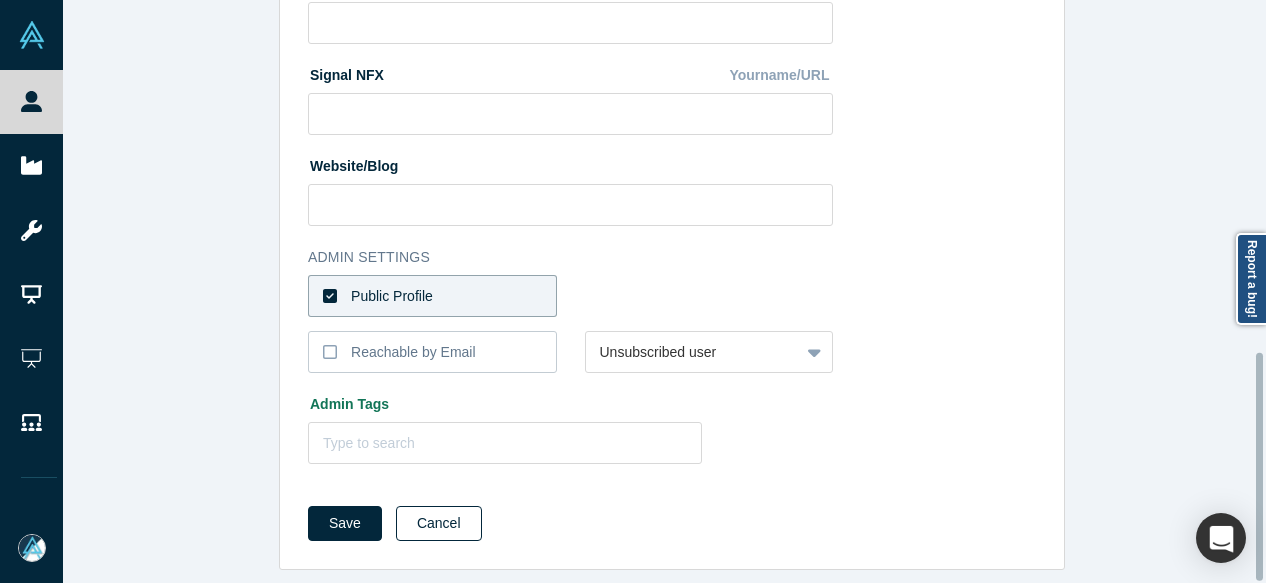 click on "Cancel" at bounding box center [439, 523] 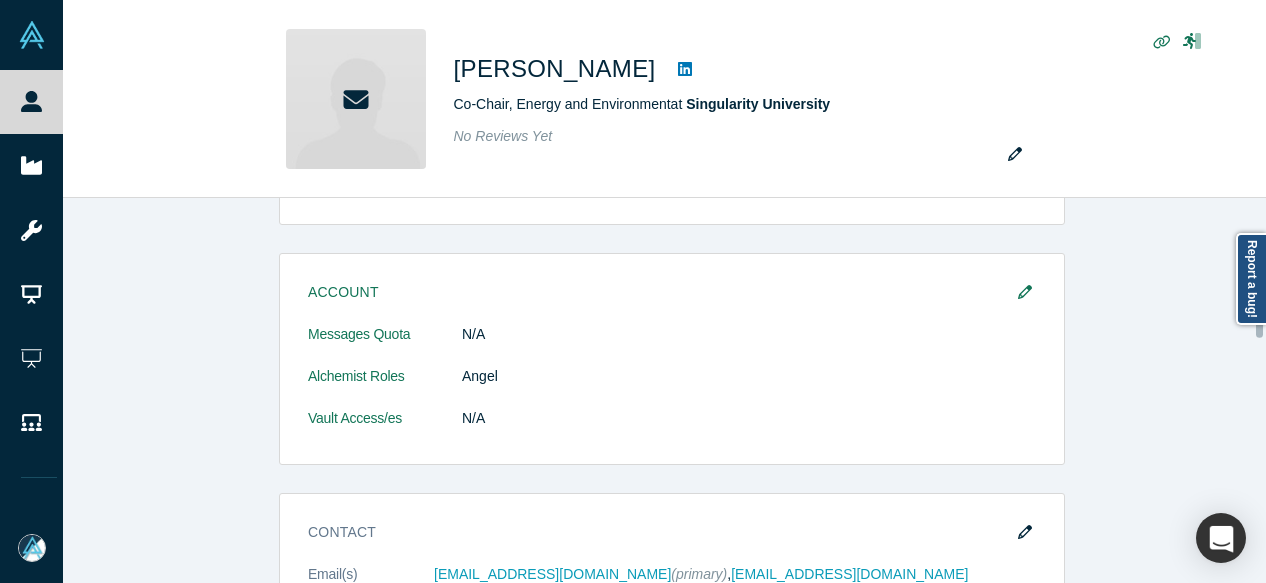 scroll, scrollTop: 600, scrollLeft: 0, axis: vertical 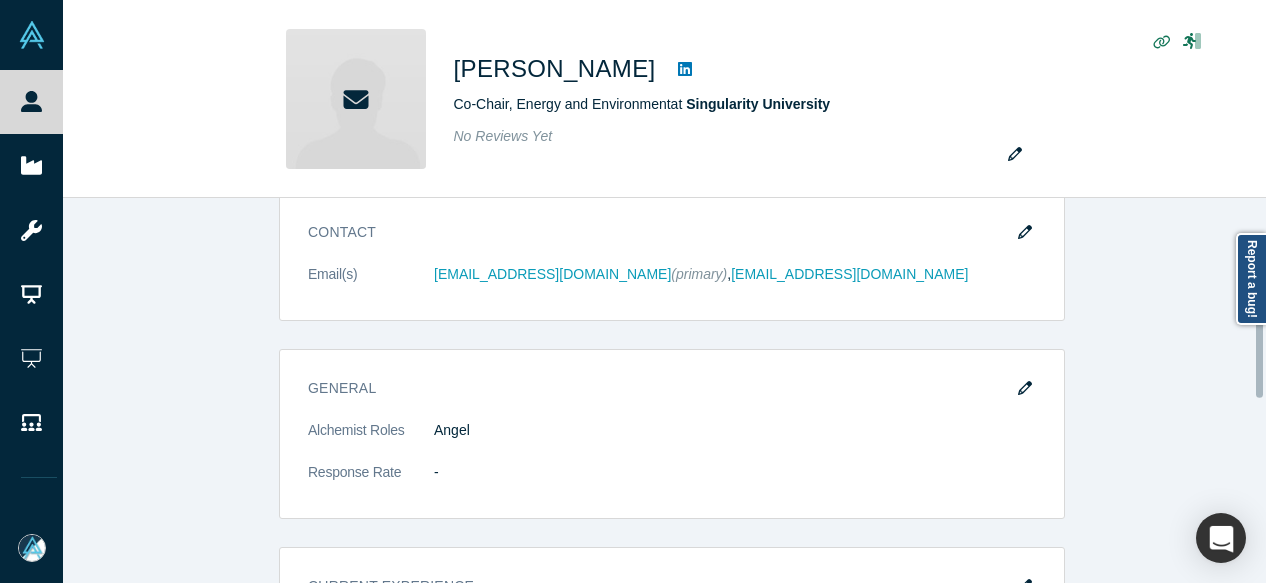click 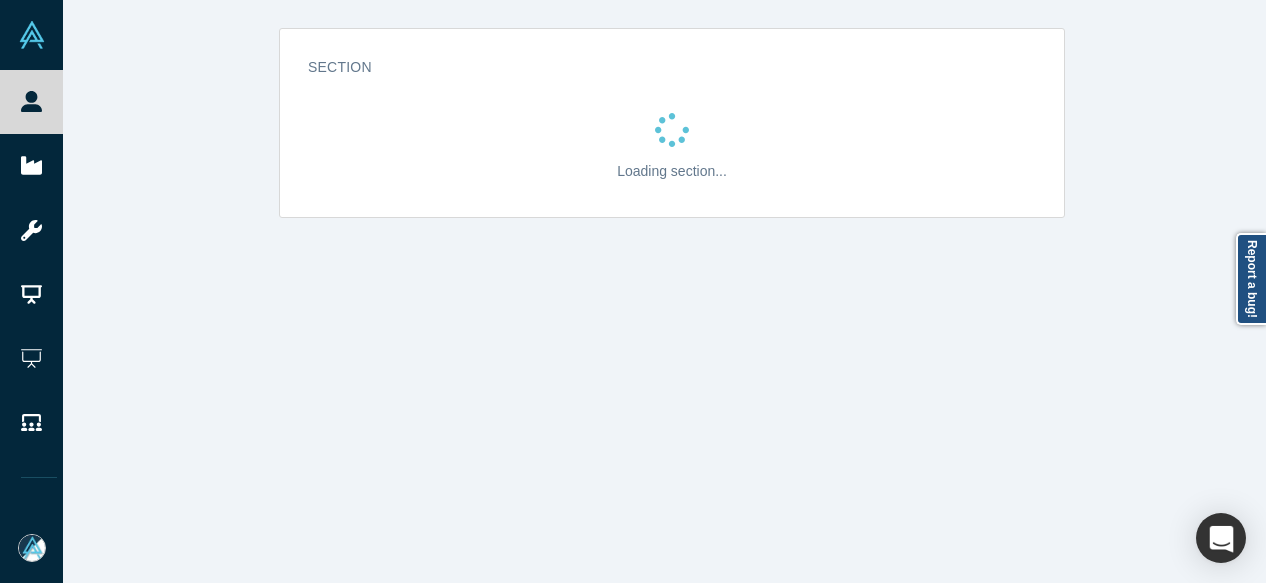 scroll, scrollTop: 0, scrollLeft: 0, axis: both 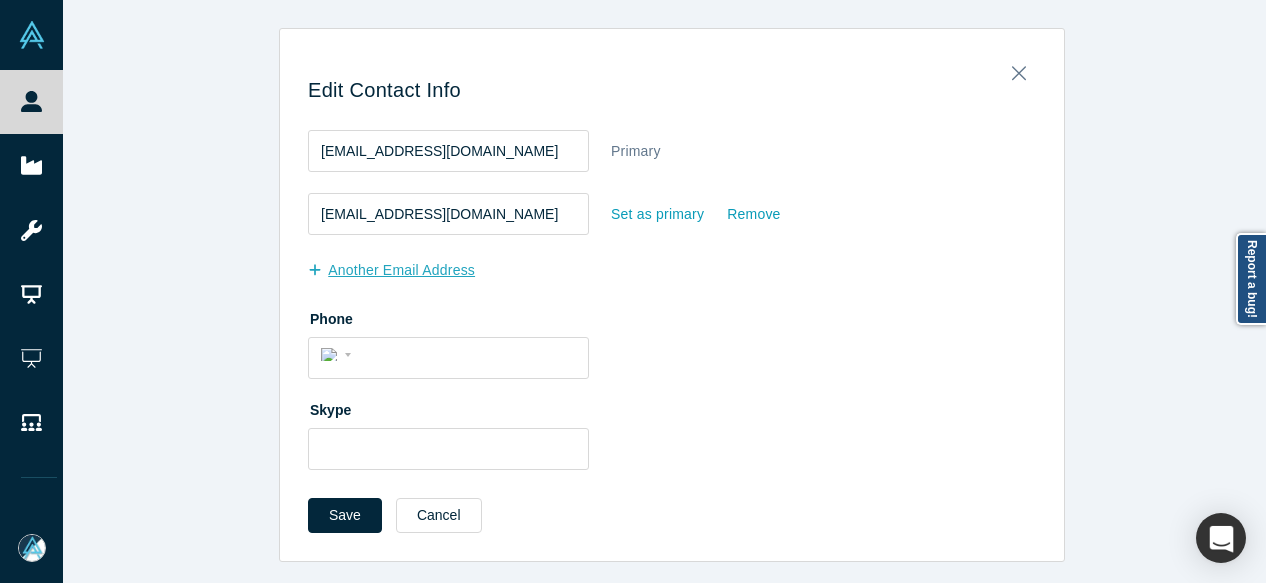 click on "another Email Address" at bounding box center (402, 270) 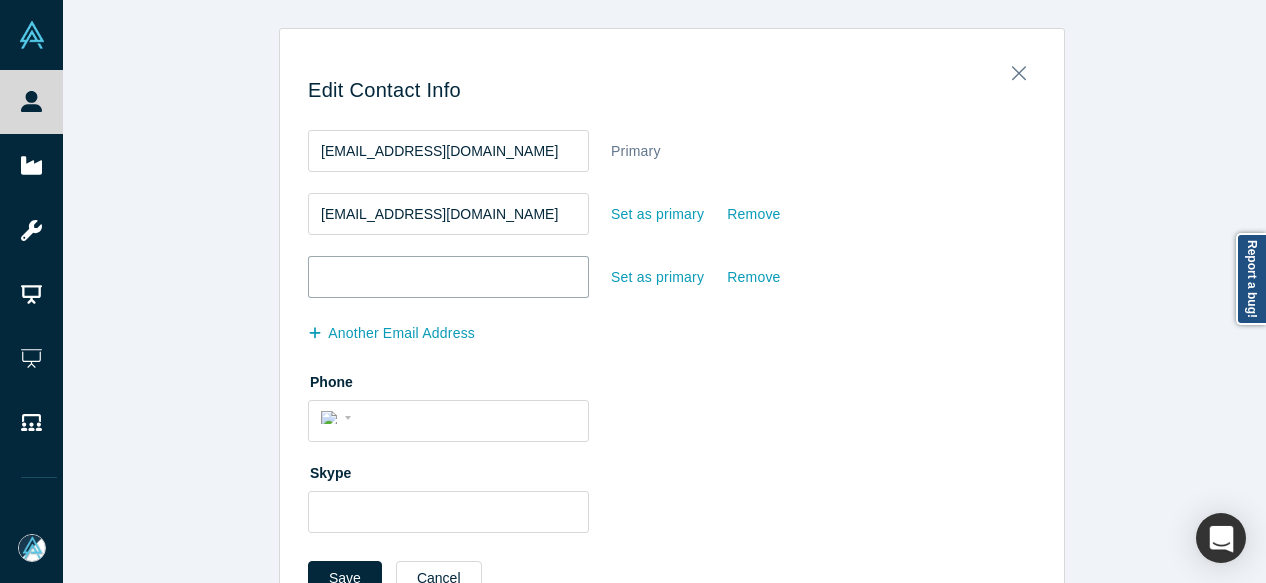 click at bounding box center [448, 277] 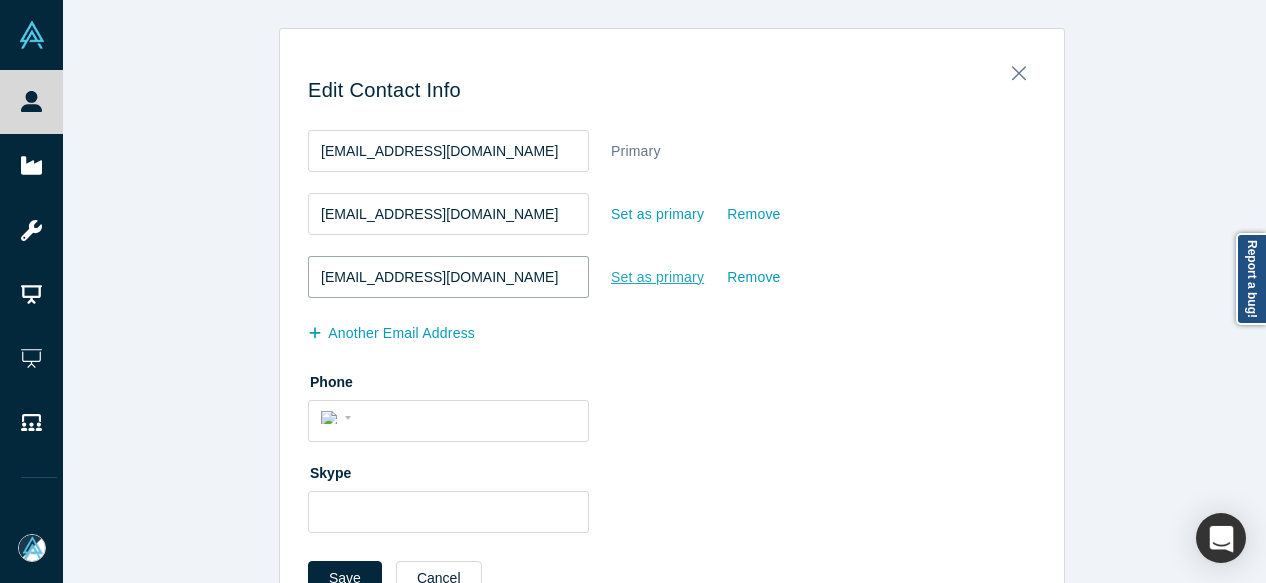type on "ramez.naam@singularityu.org" 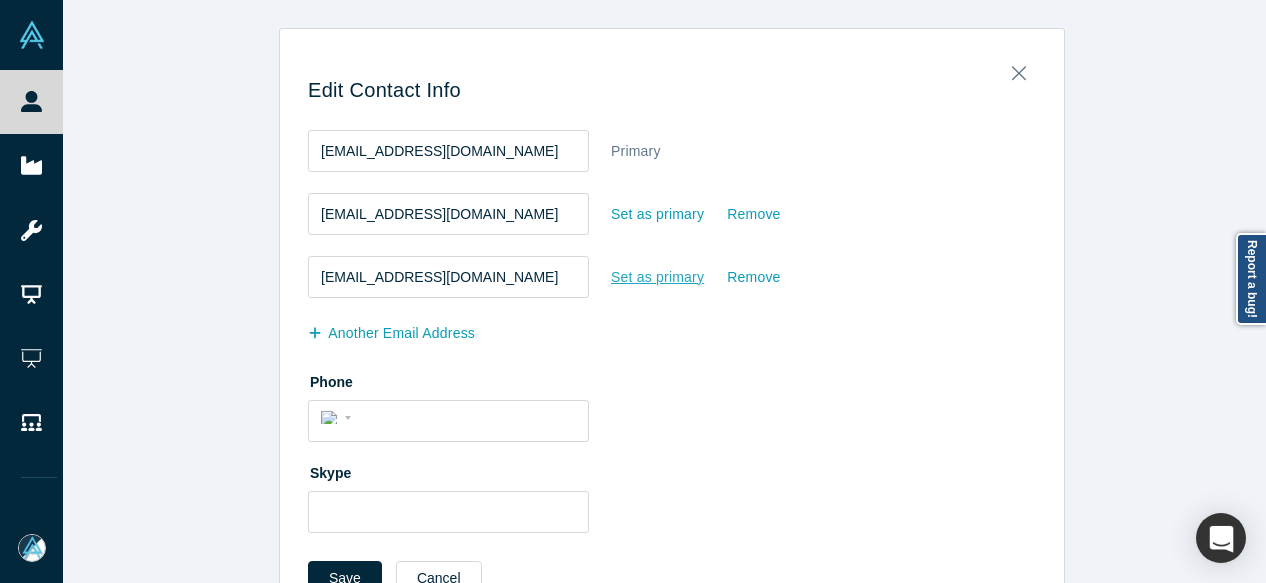 click on "Set as primary" at bounding box center [657, 277] 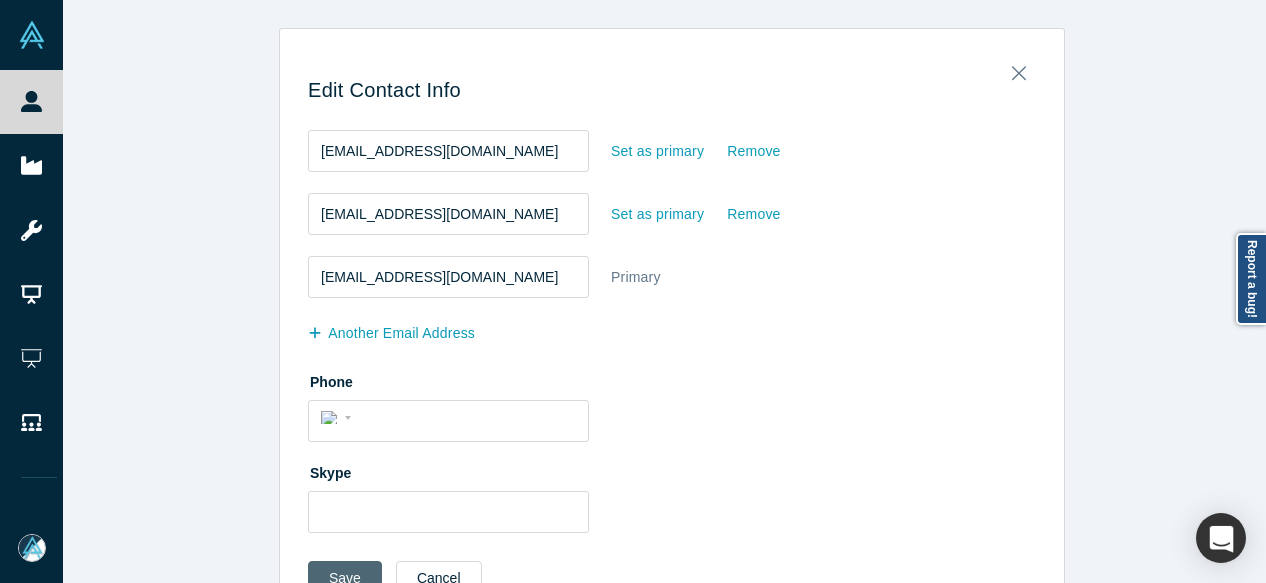 click on "Save" at bounding box center [345, 578] 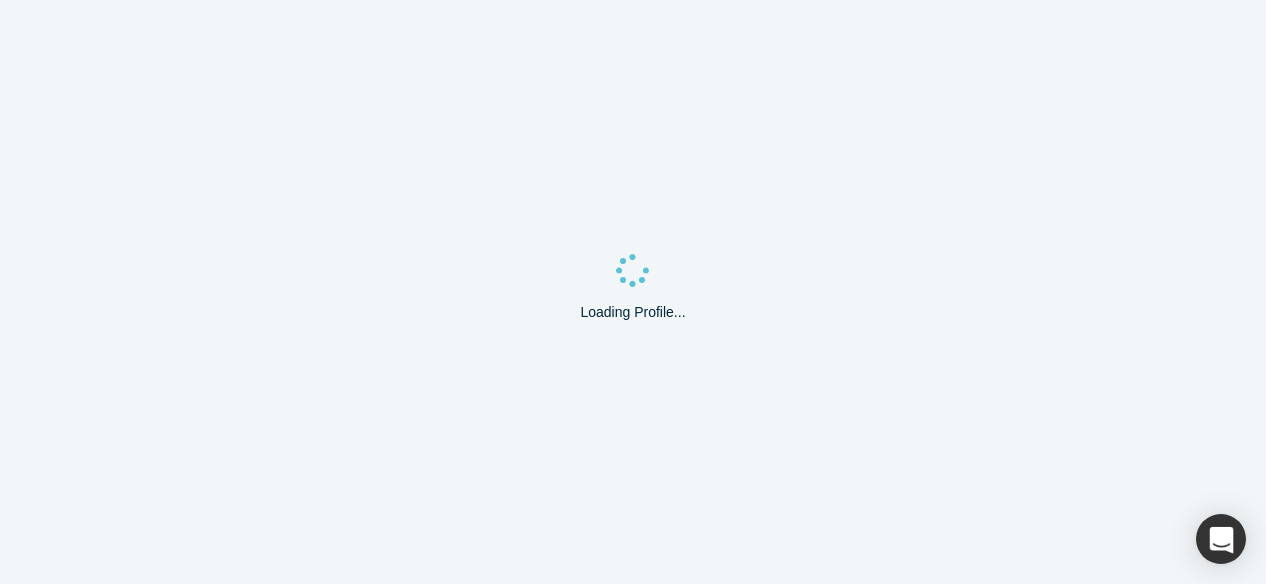 scroll, scrollTop: 0, scrollLeft: 0, axis: both 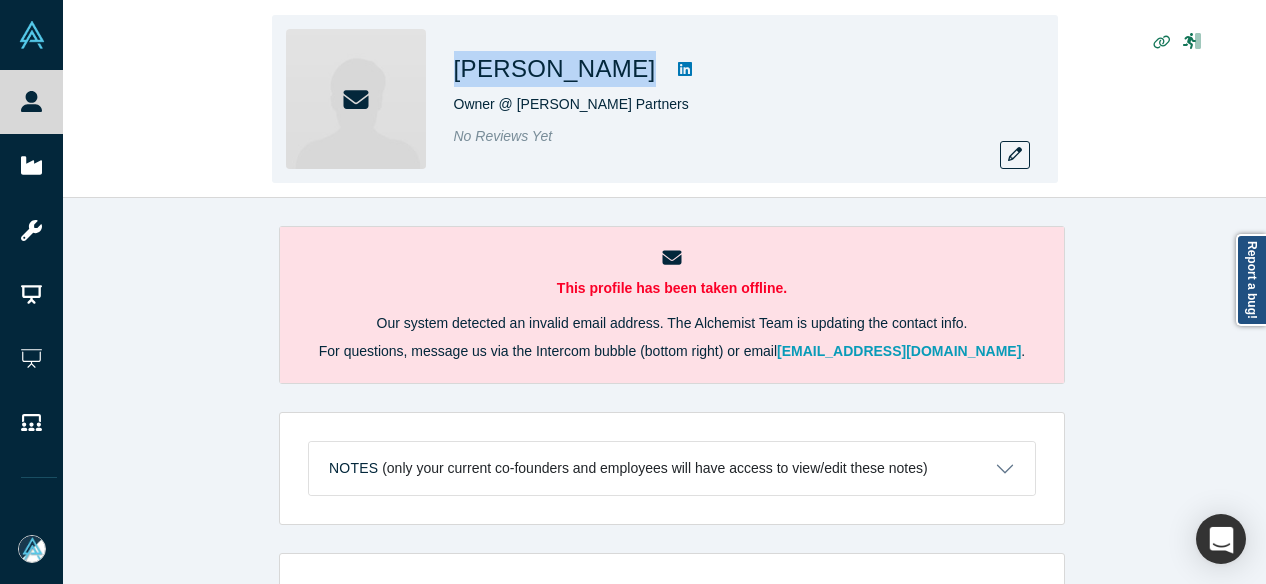 drag, startPoint x: 482, startPoint y: 72, endPoint x: 629, endPoint y: 77, distance: 147.085 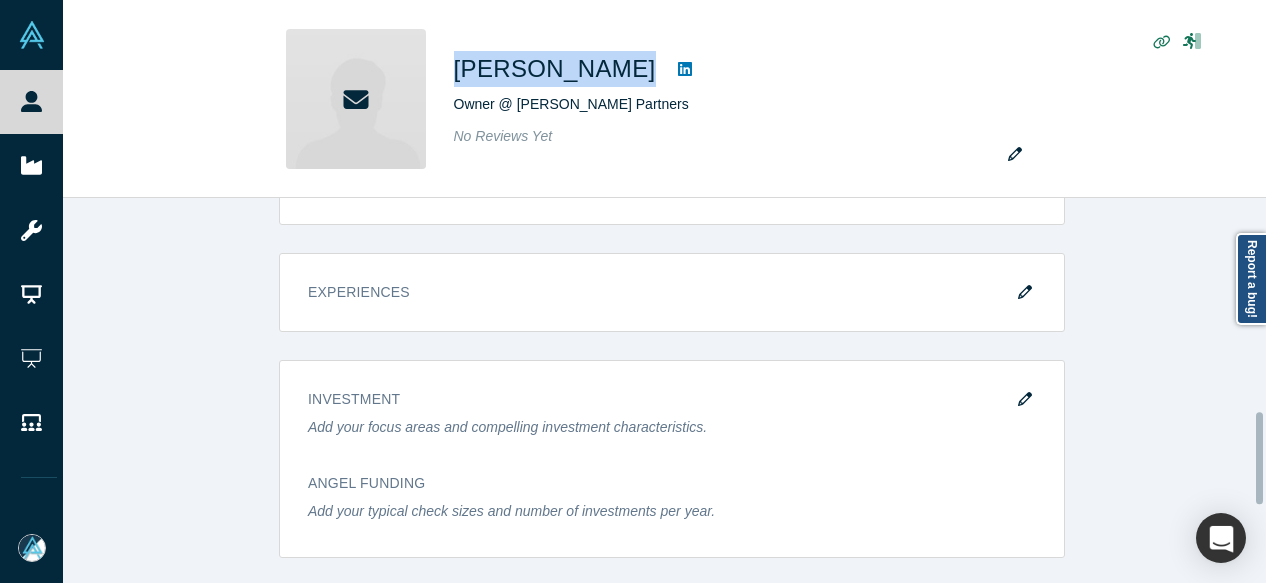 scroll, scrollTop: 900, scrollLeft: 0, axis: vertical 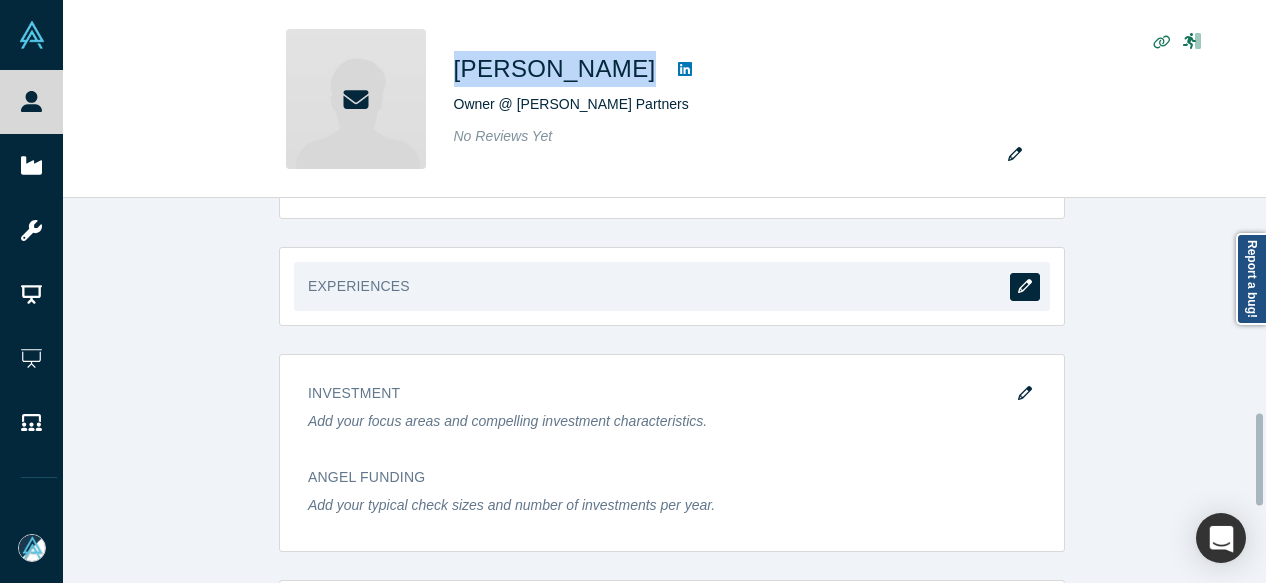 click 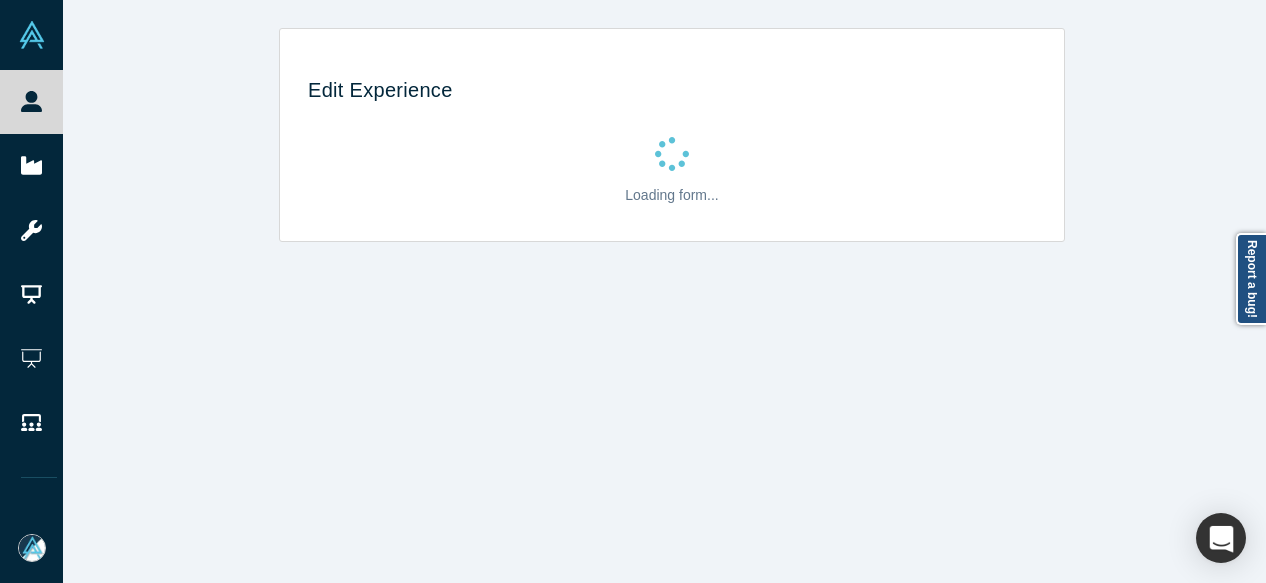 scroll, scrollTop: 0, scrollLeft: 0, axis: both 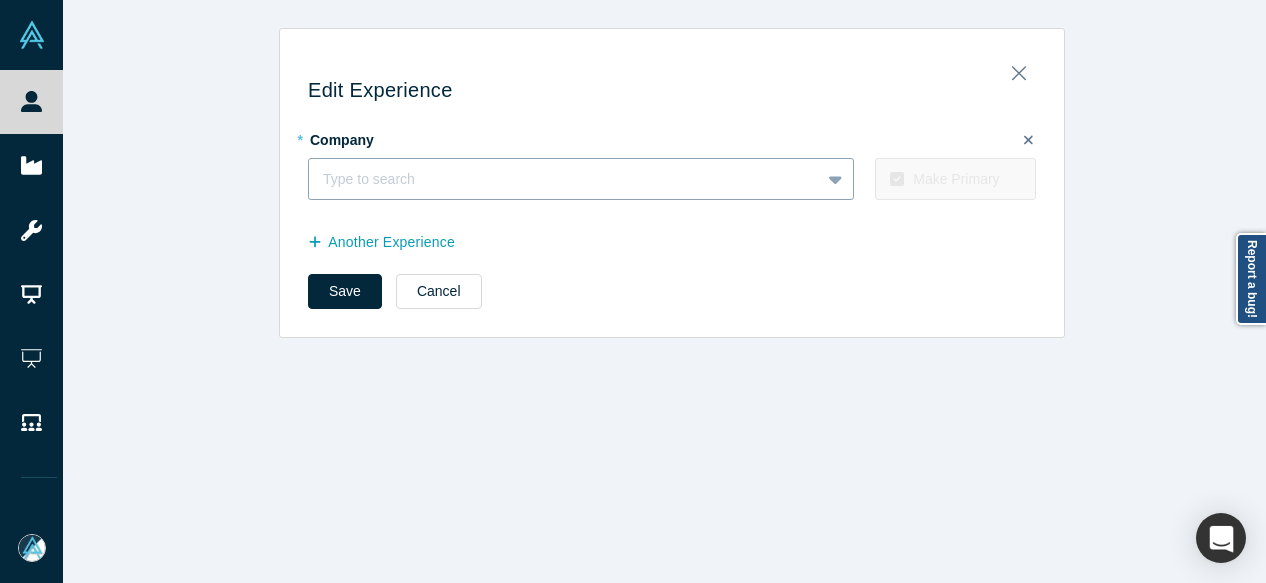 click at bounding box center (564, 179) 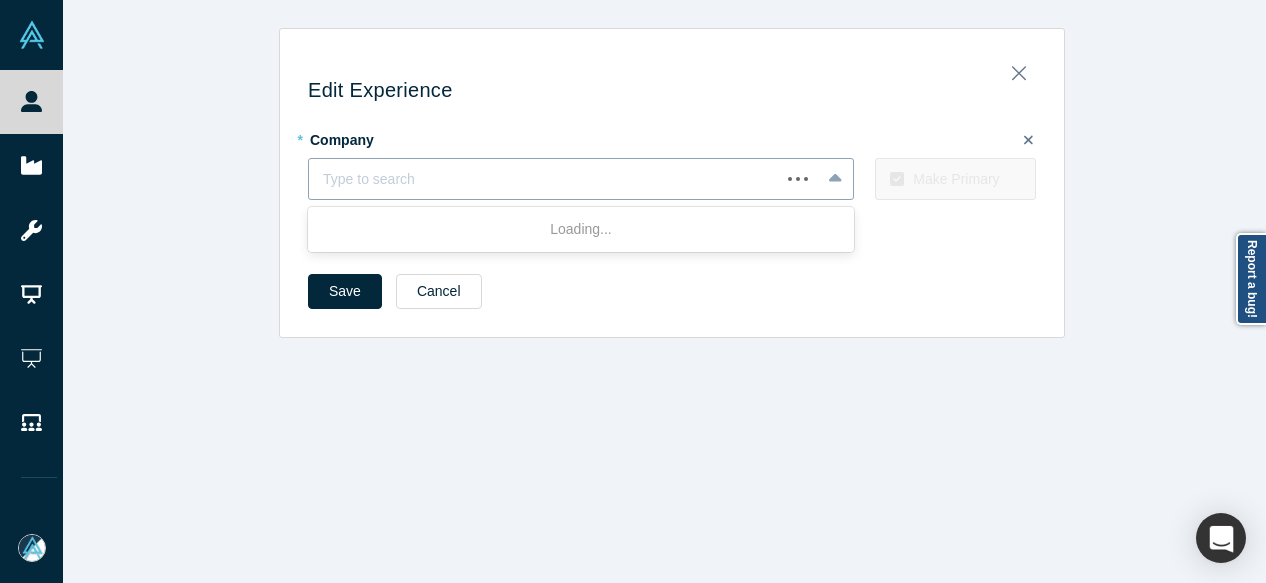 paste on "Owner Owner Winston Sage Partners" 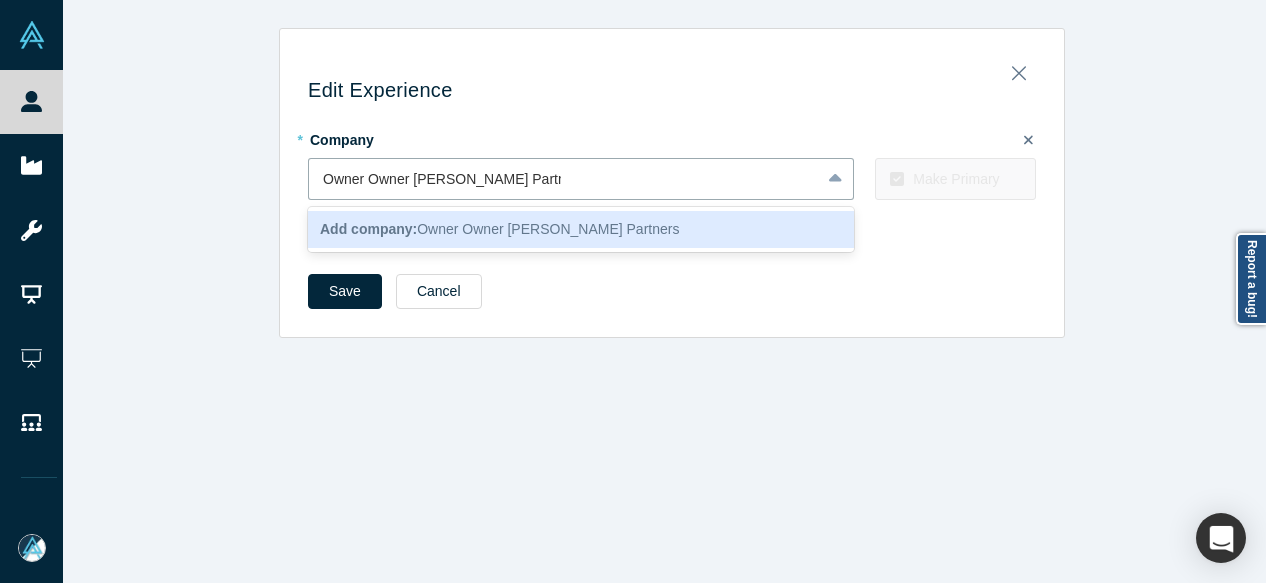 drag, startPoint x: 402, startPoint y: 185, endPoint x: 277, endPoint y: 186, distance: 125.004 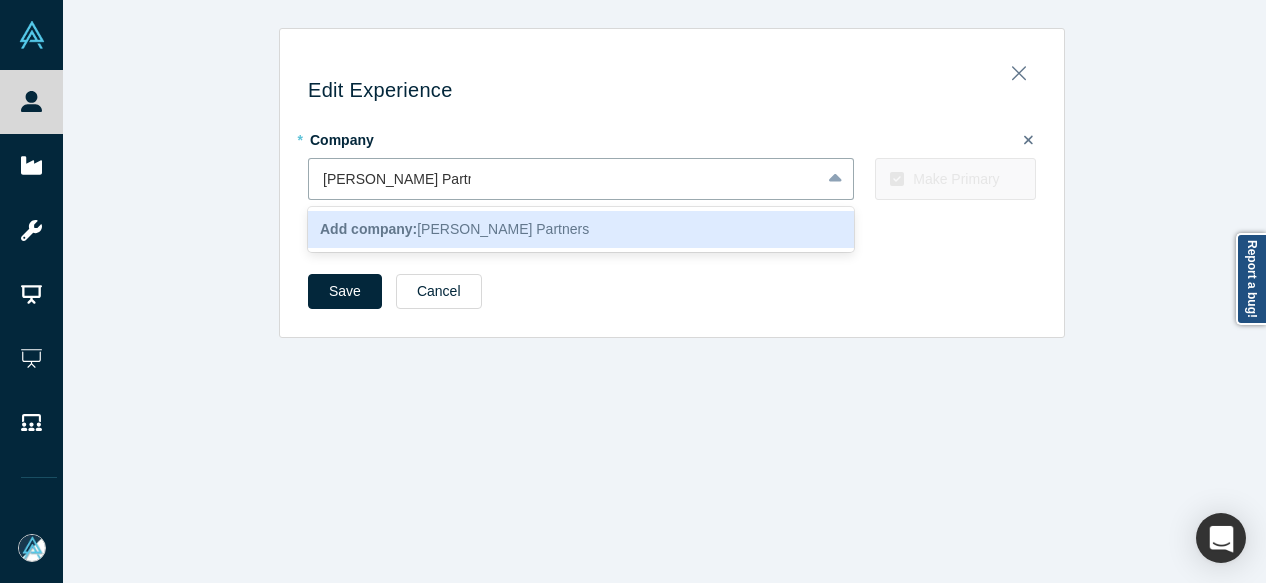 click on "Add company:  Winston Sage Partners" at bounding box center [581, 229] 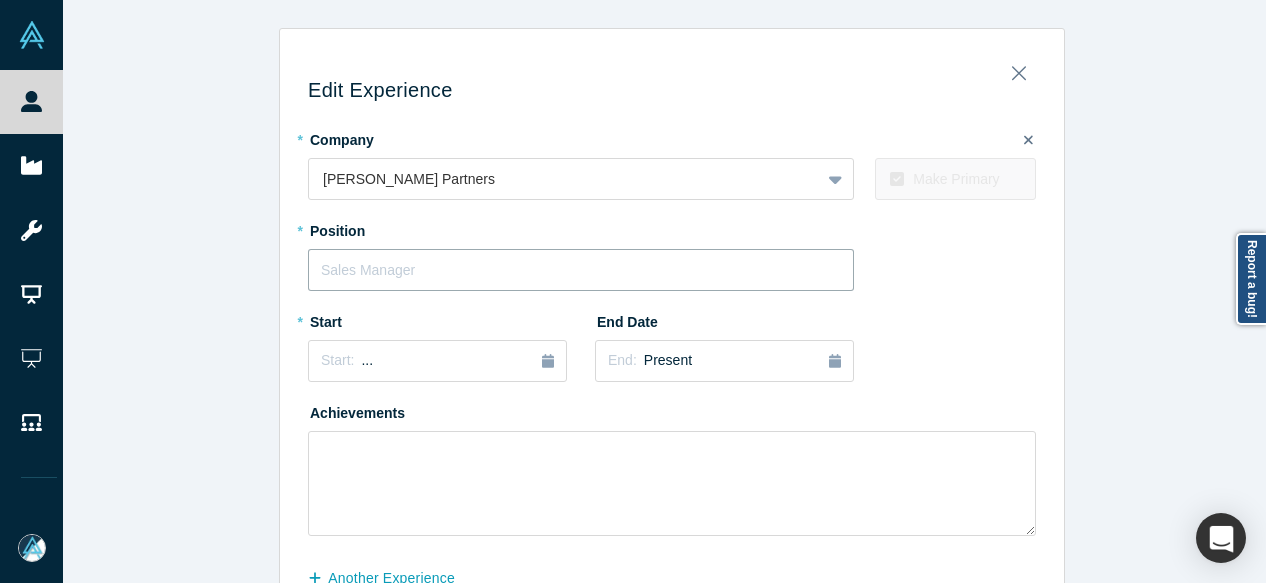 click at bounding box center (581, 270) 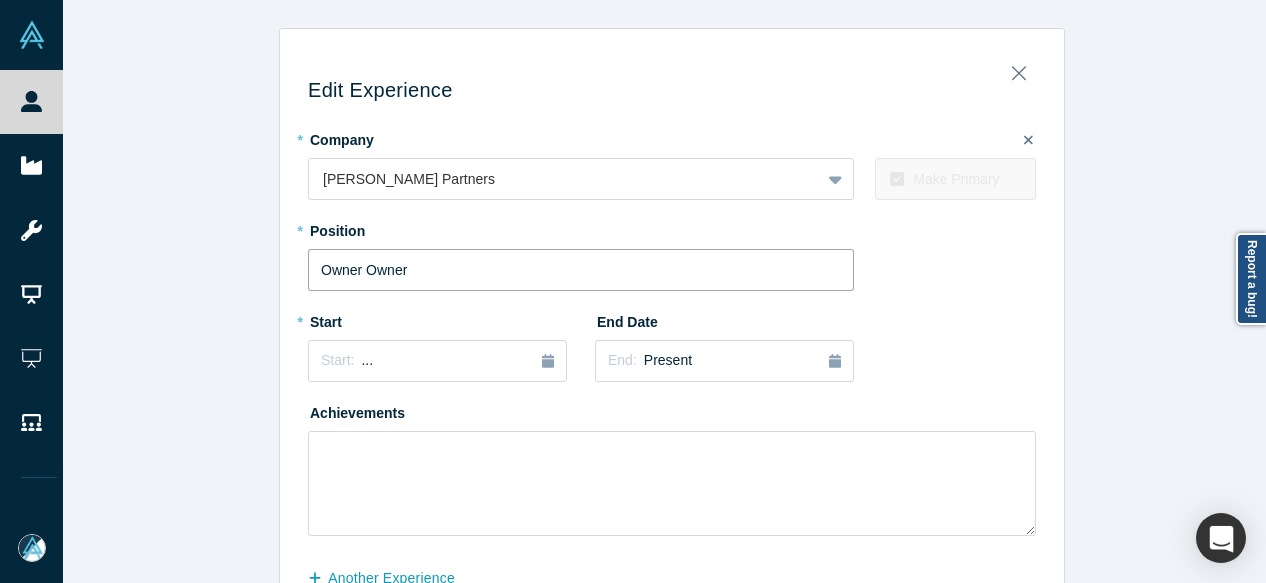 drag, startPoint x: 356, startPoint y: 269, endPoint x: 521, endPoint y: 269, distance: 165 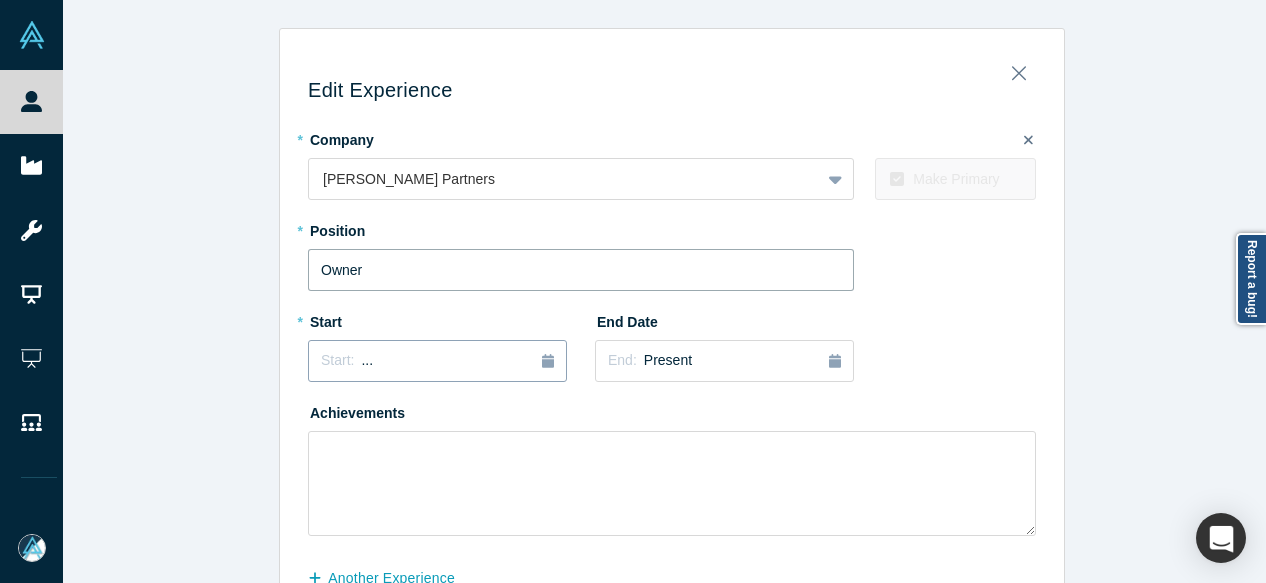 type on "Owner" 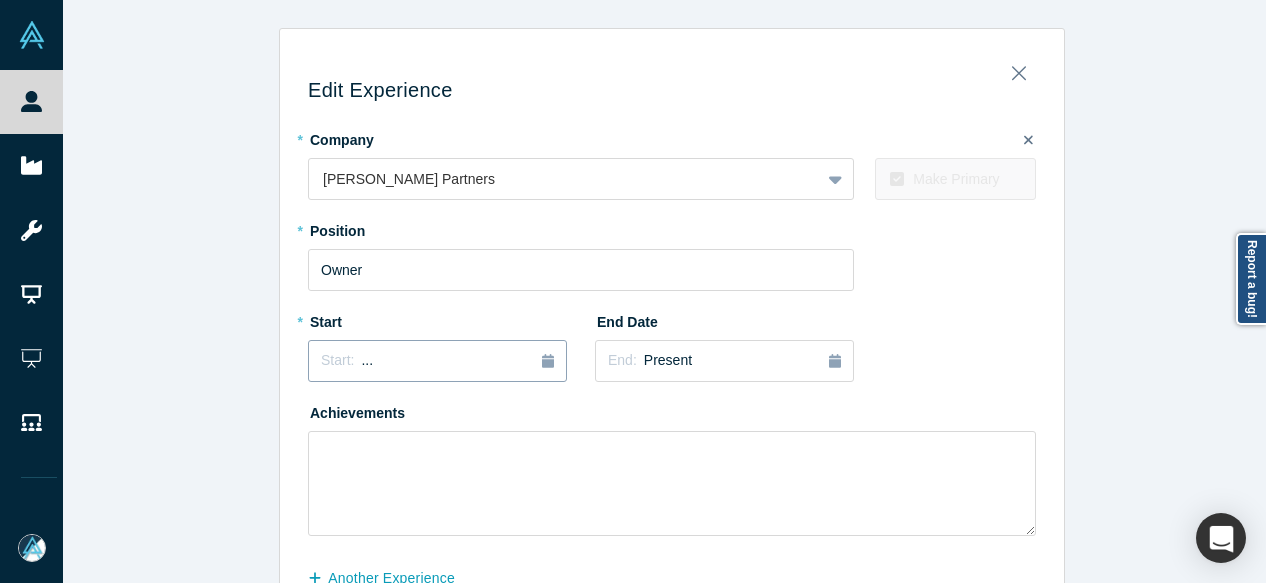 click on "Start: ..." at bounding box center [347, 361] 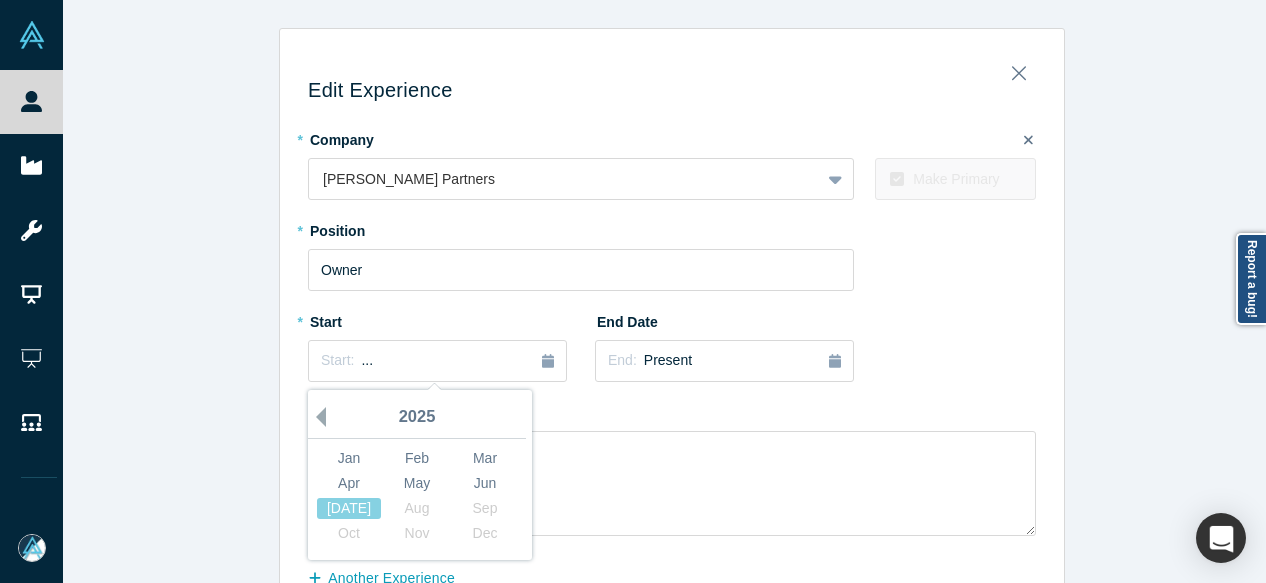 click on "Previous Year" at bounding box center [316, 417] 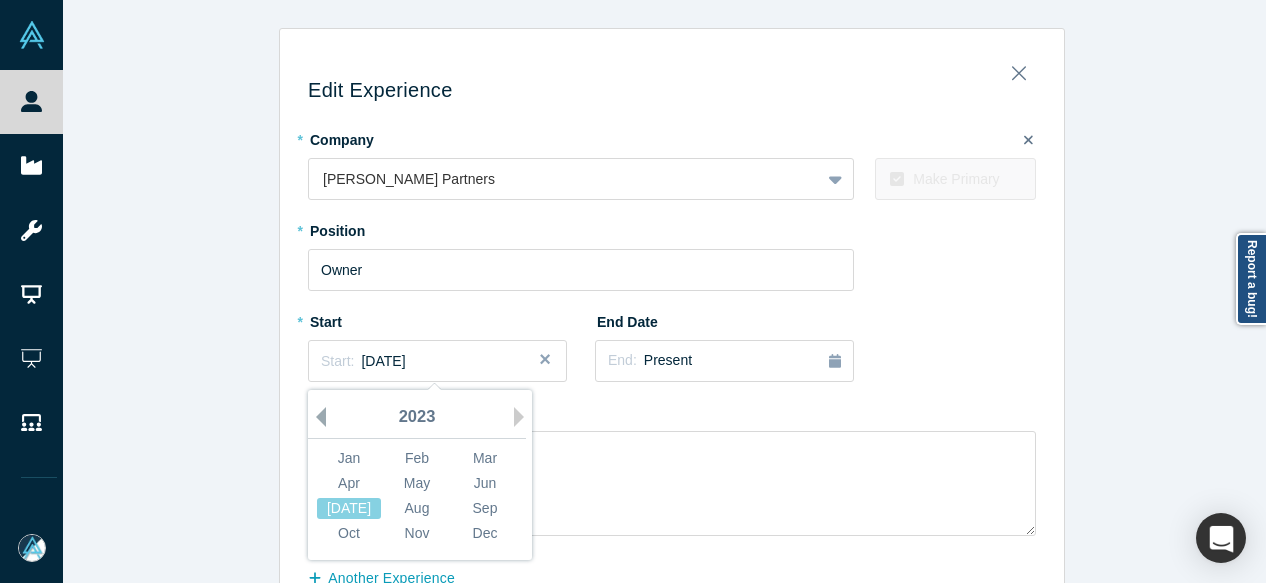 click on "Previous Year" at bounding box center (316, 417) 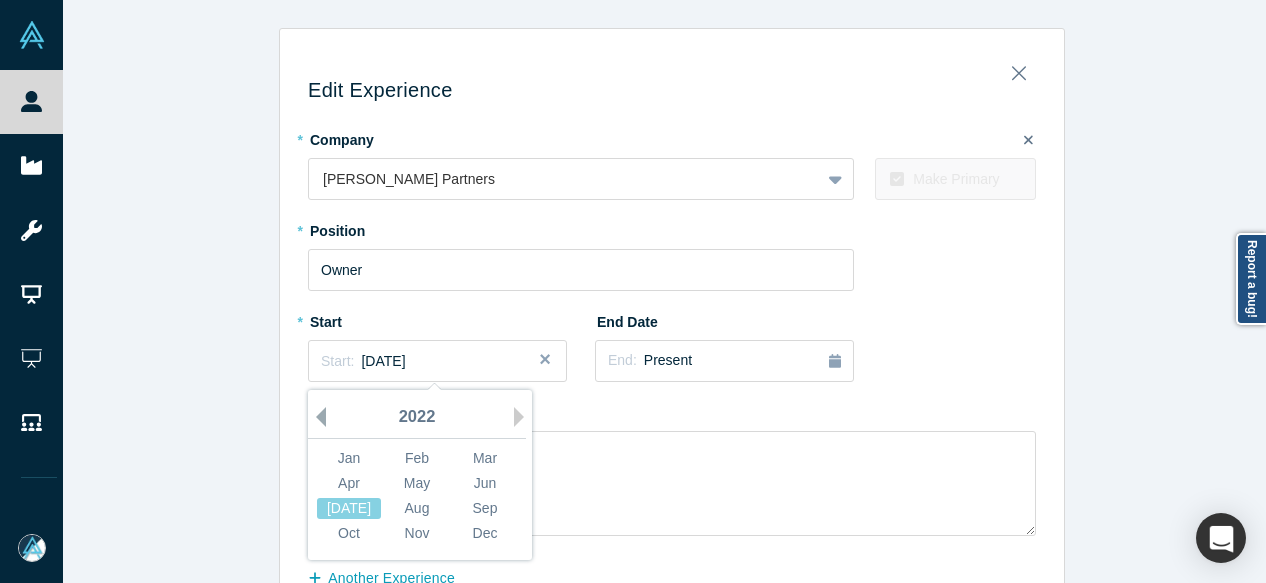 click on "Previous Year" at bounding box center [316, 417] 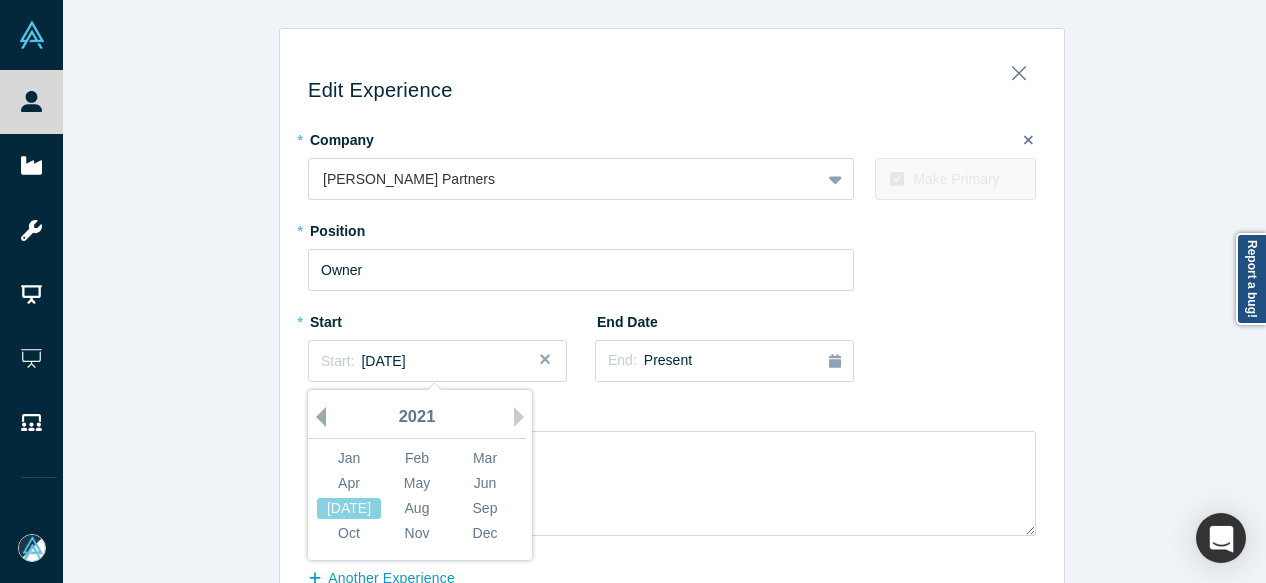 click on "Previous Year" at bounding box center [316, 417] 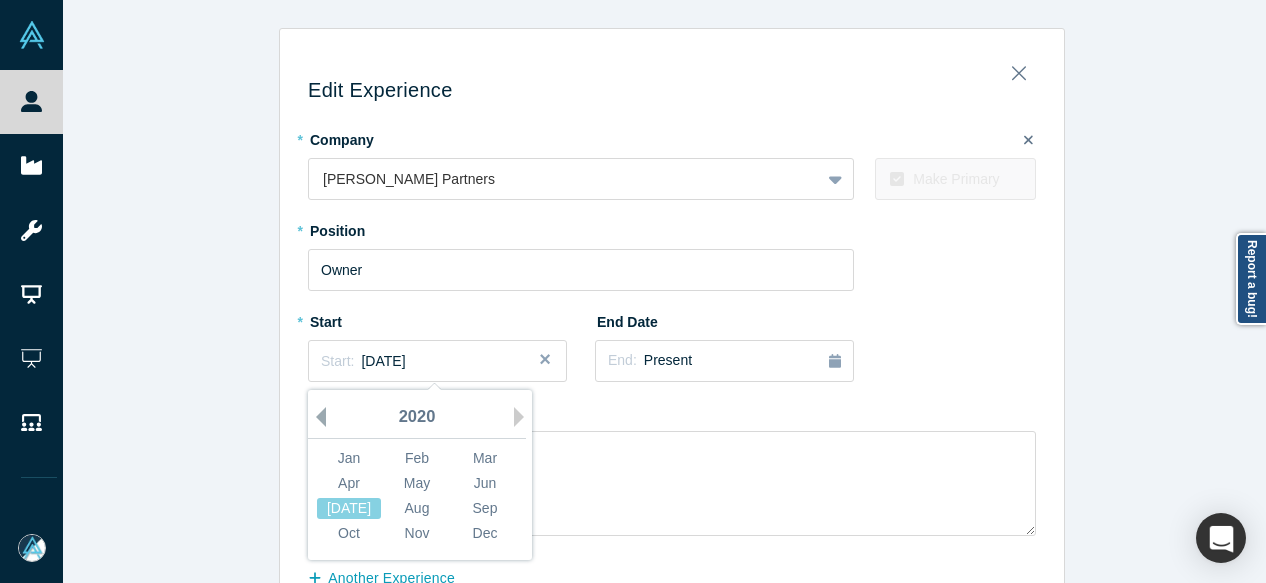 click on "Previous Year" at bounding box center (316, 417) 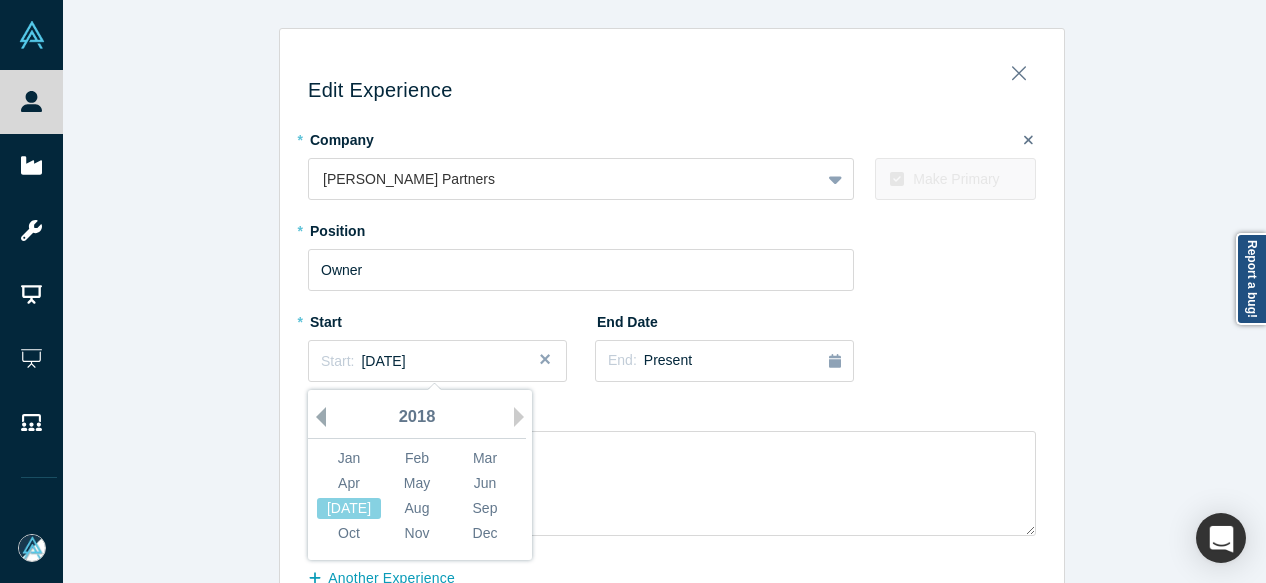 click on "Previous Year" at bounding box center (316, 417) 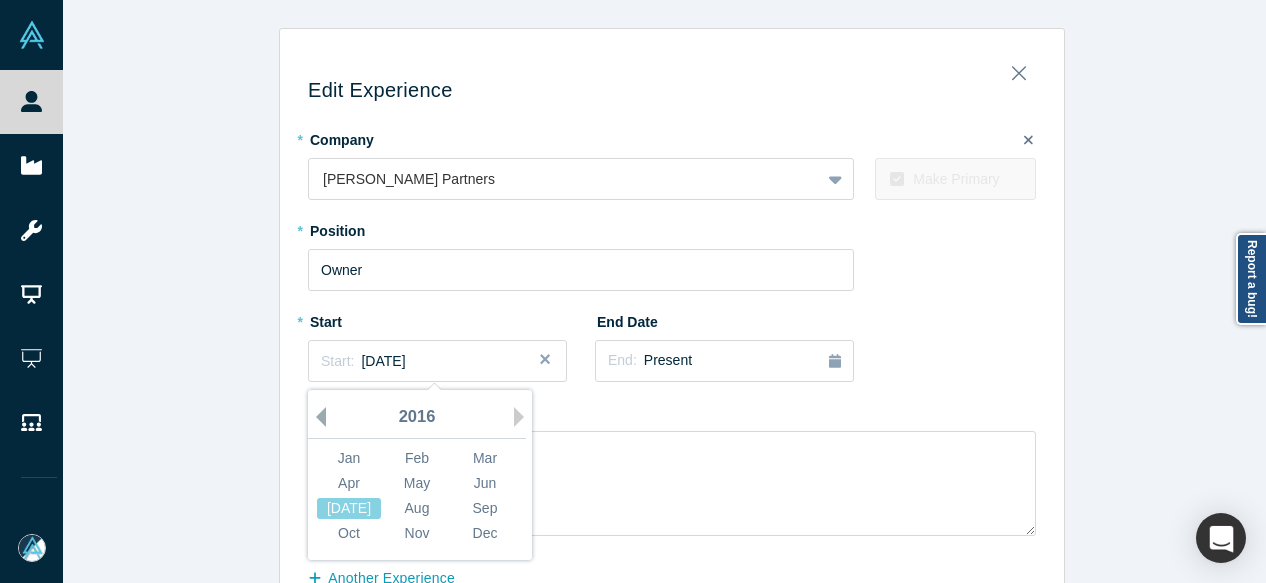 click on "Previous Year" at bounding box center (316, 417) 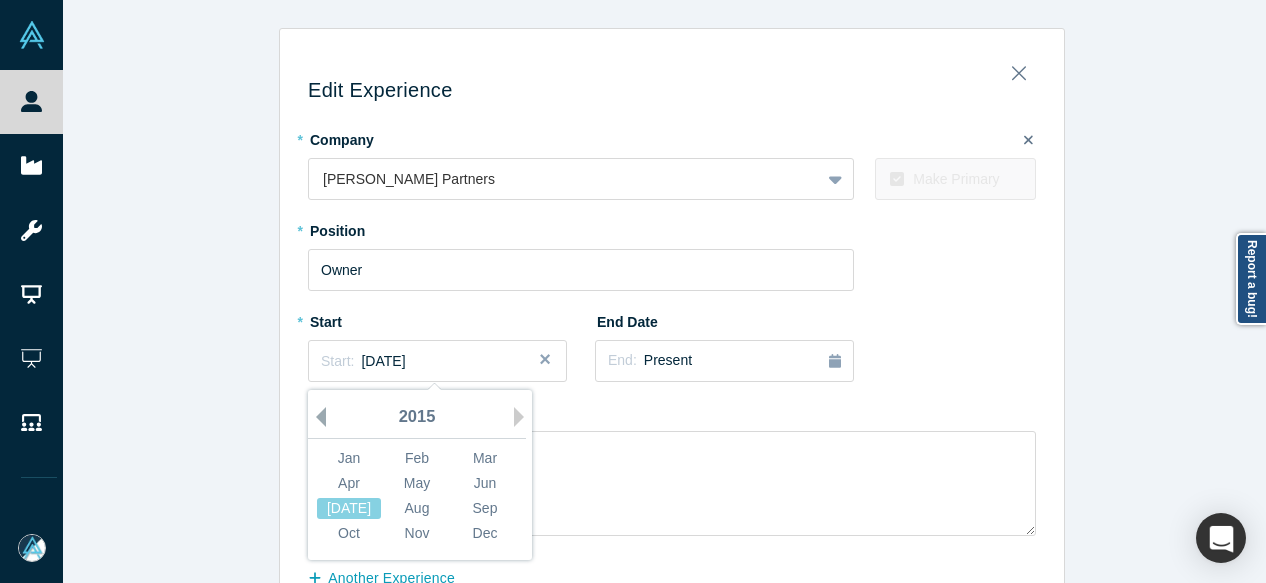 click on "Previous Year" at bounding box center (316, 417) 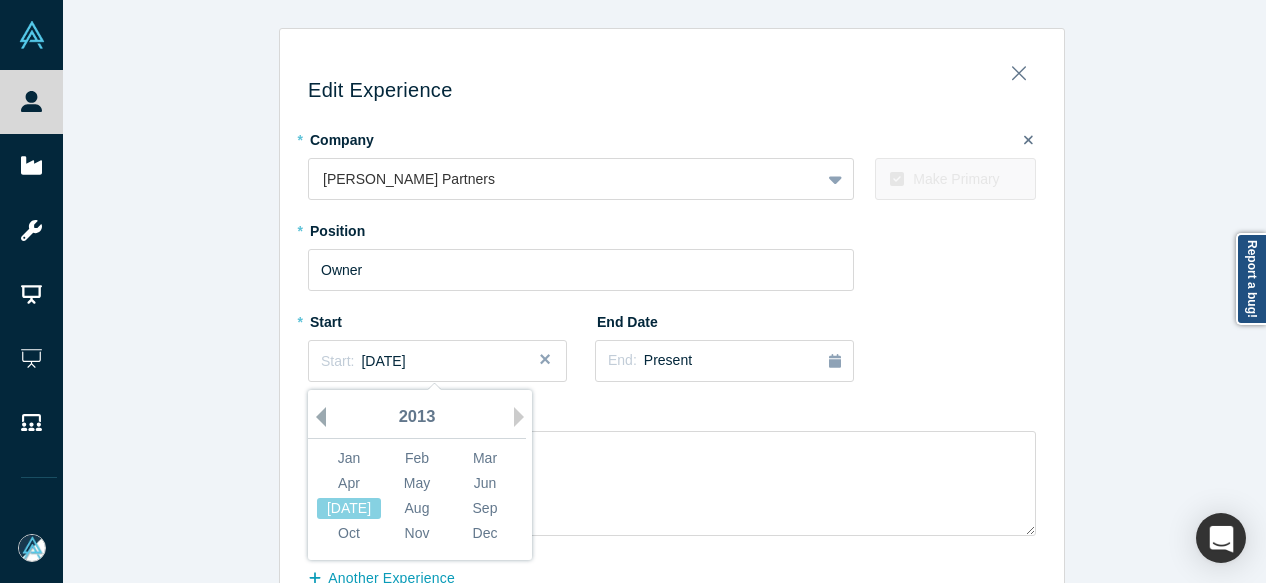click on "Previous Year" at bounding box center [316, 417] 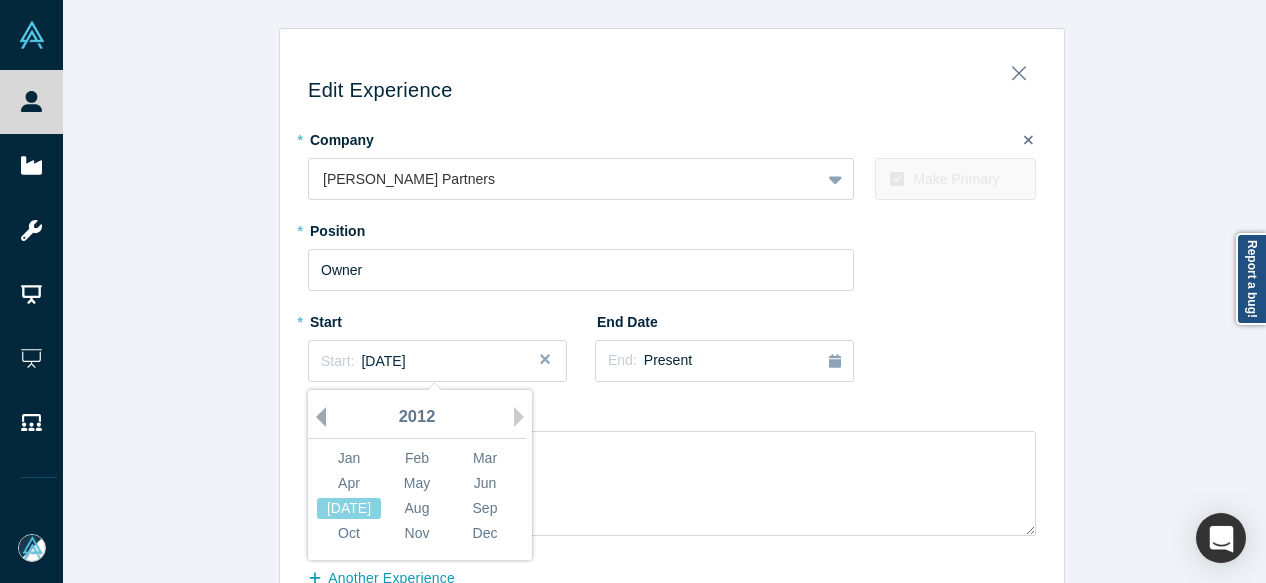 click on "Previous Year" at bounding box center (316, 417) 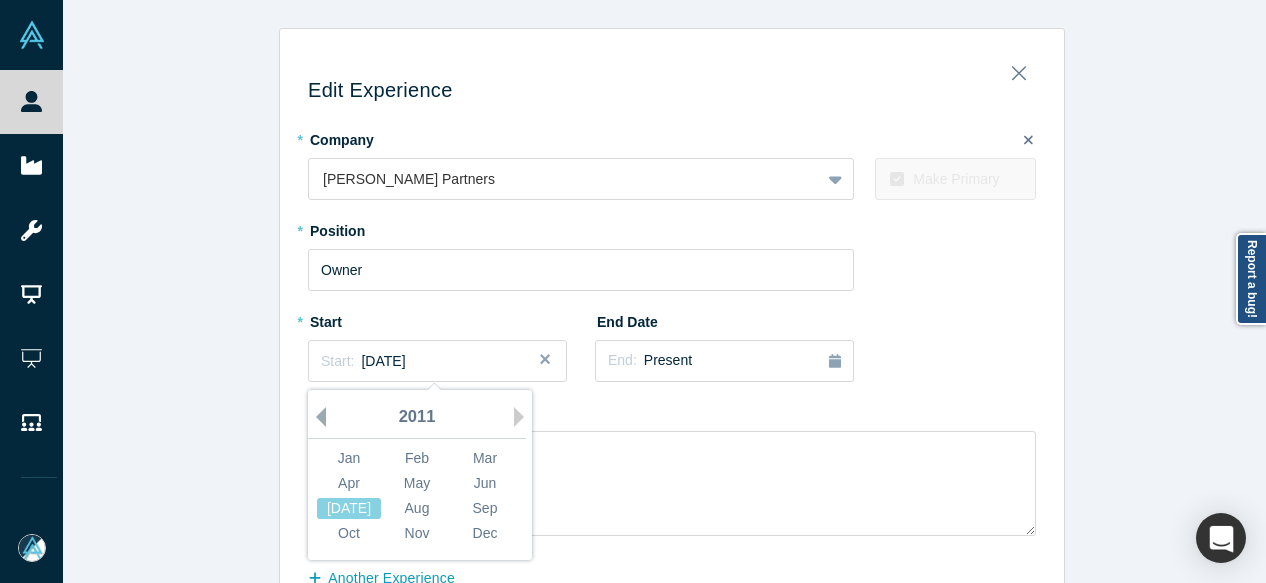 click on "Previous Year" at bounding box center [316, 417] 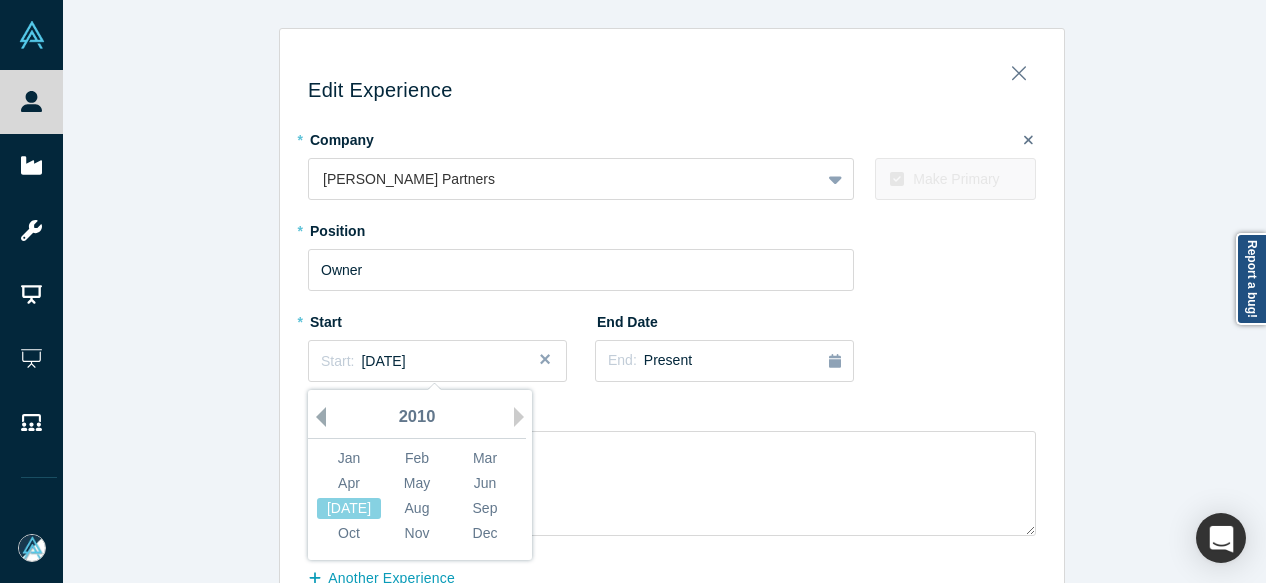 click on "Previous Year" at bounding box center [316, 417] 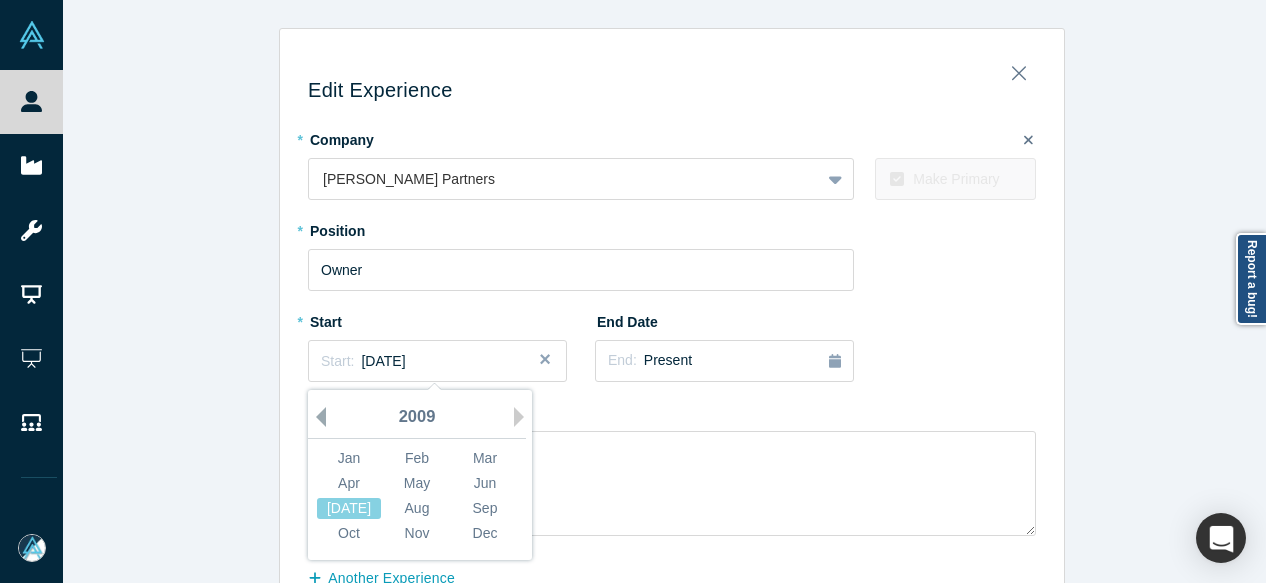 click on "Previous Year" at bounding box center (316, 417) 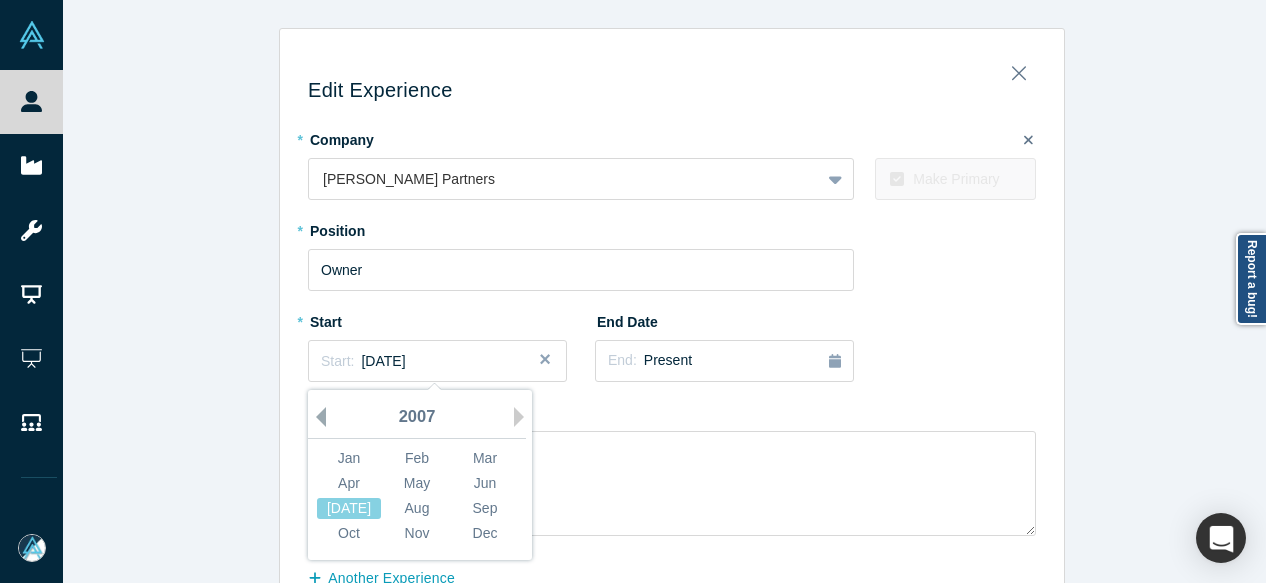 click on "Previous Year" at bounding box center (316, 417) 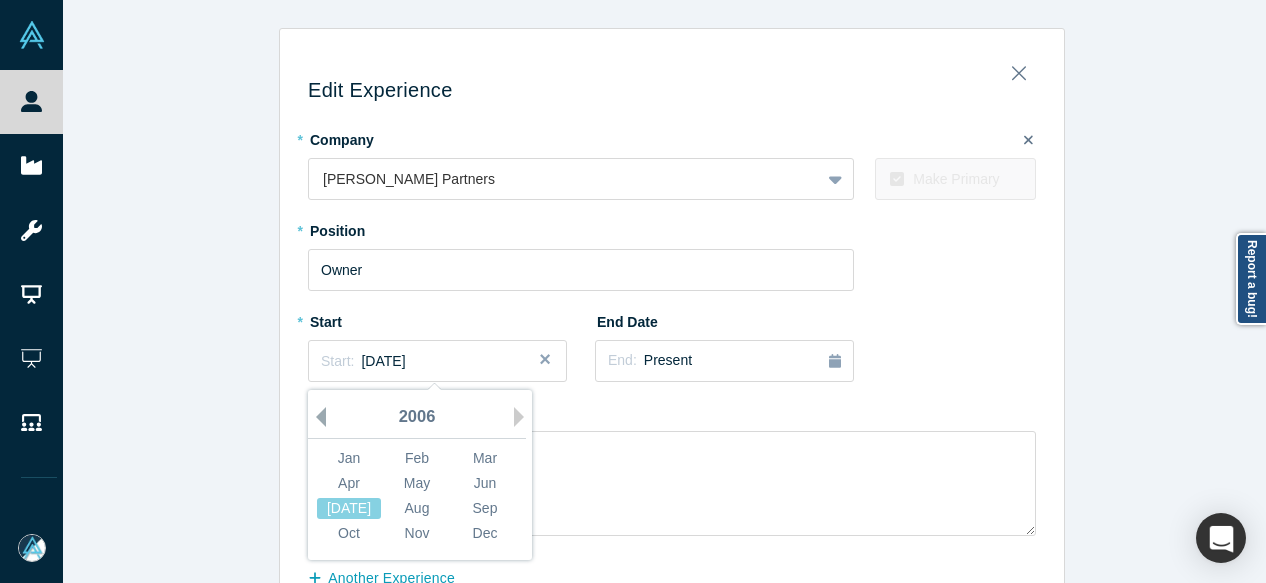click on "Previous Year" at bounding box center [316, 417] 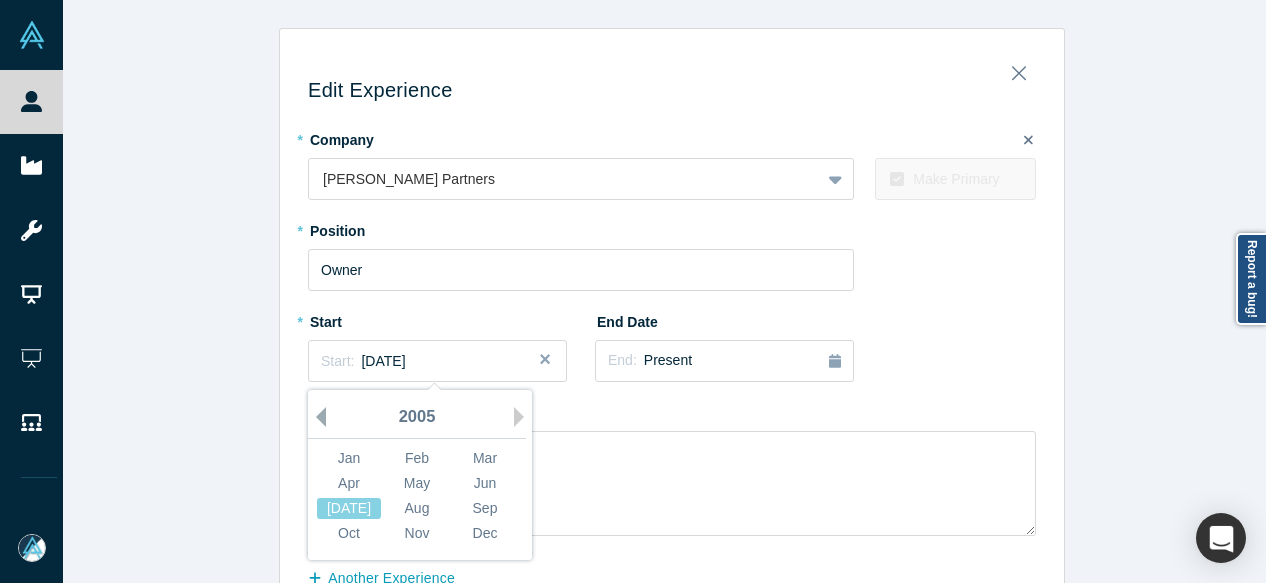 click on "Previous Year" at bounding box center (316, 417) 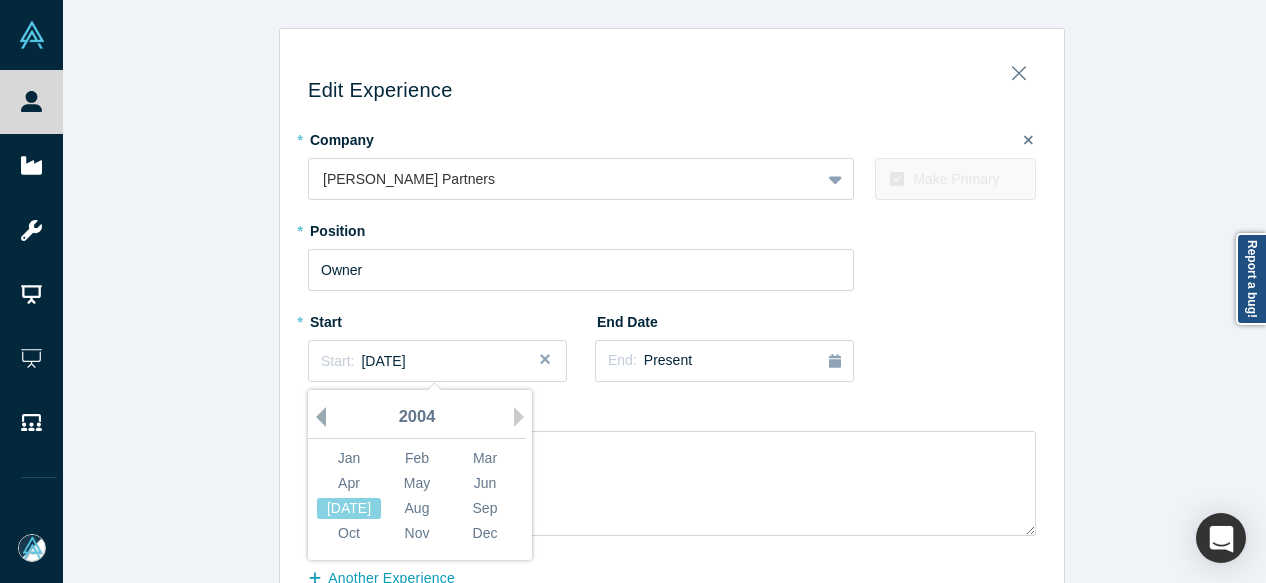 click on "Previous Year" at bounding box center (316, 417) 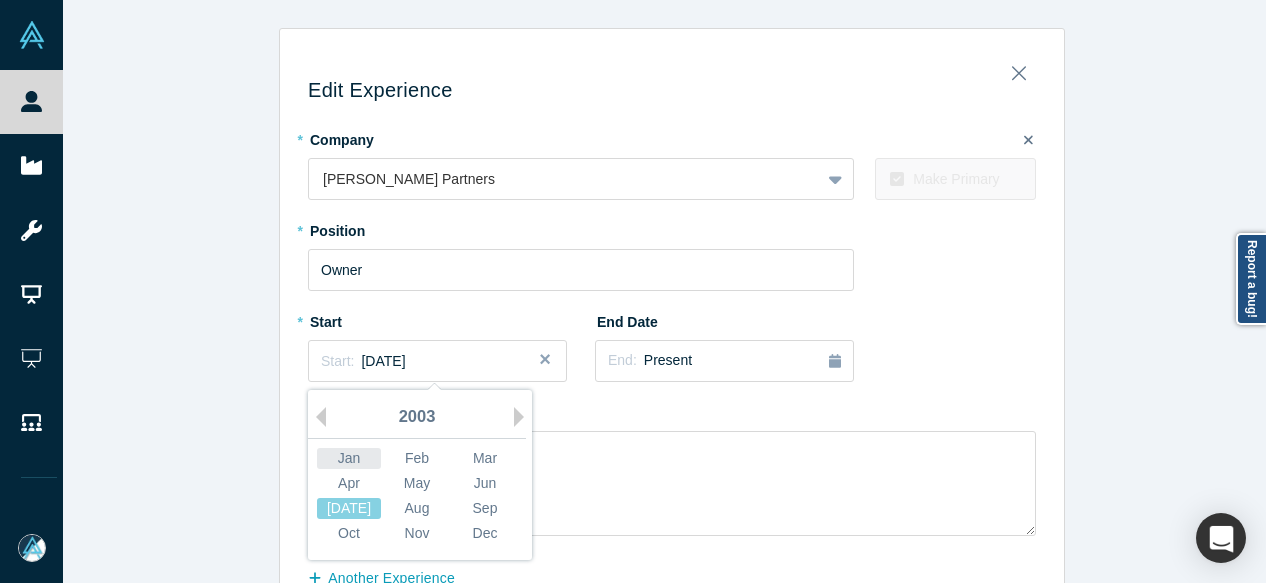 click on "Jan" at bounding box center (349, 458) 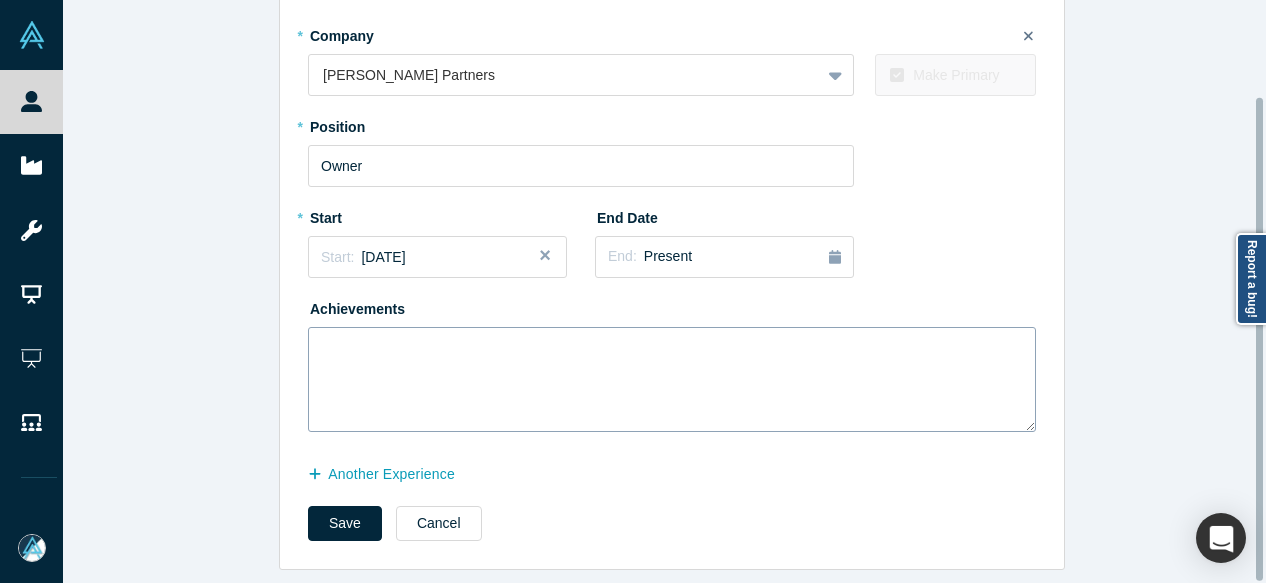 scroll, scrollTop: 116, scrollLeft: 0, axis: vertical 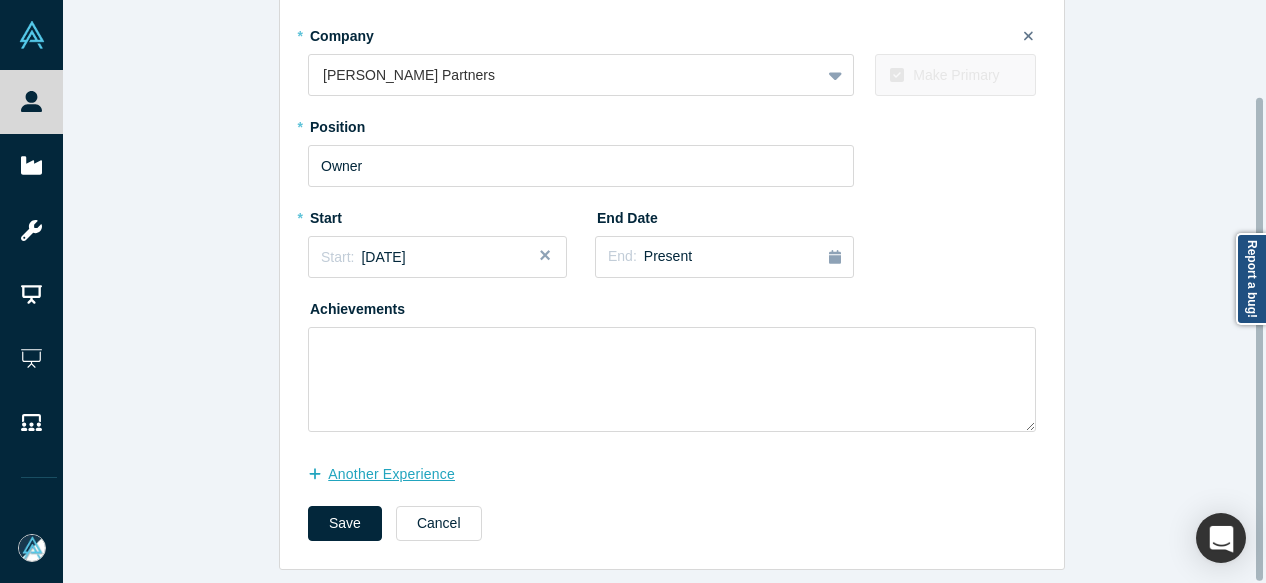 click on "another Experience" at bounding box center (392, 474) 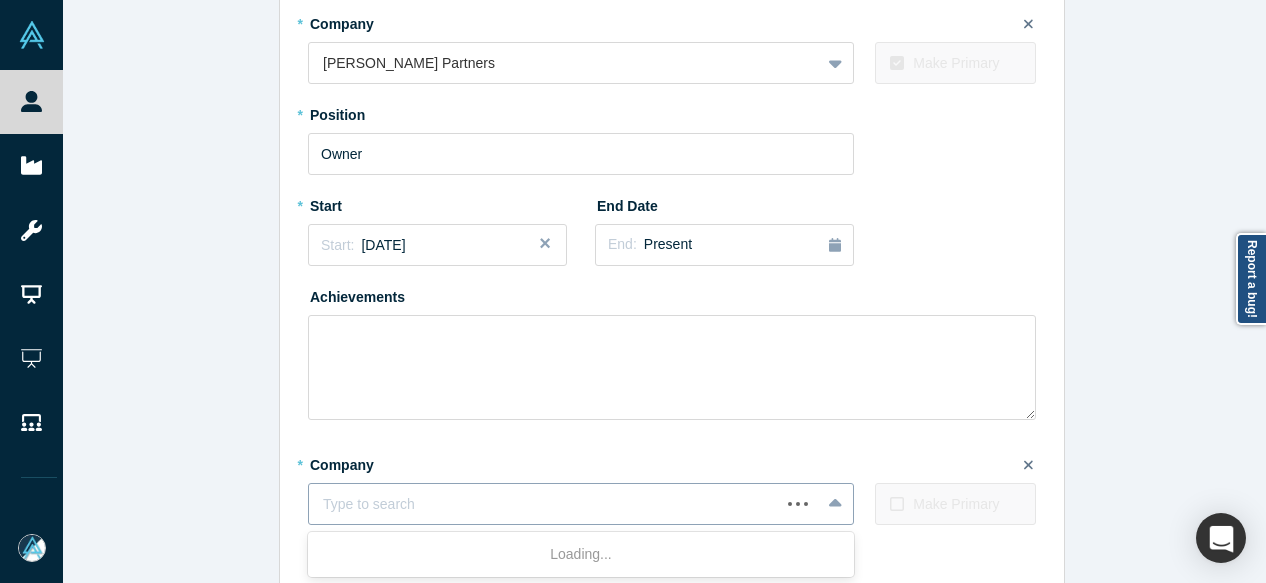 click at bounding box center [544, 504] 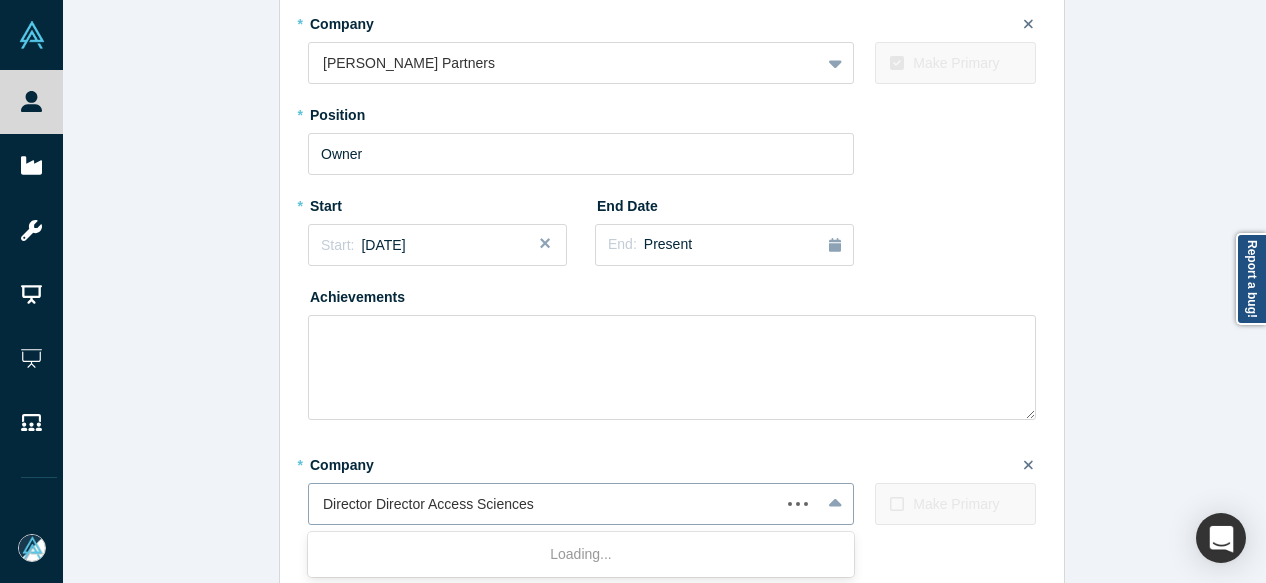 click on "Director Director Access Sciences" at bounding box center [430, 504] 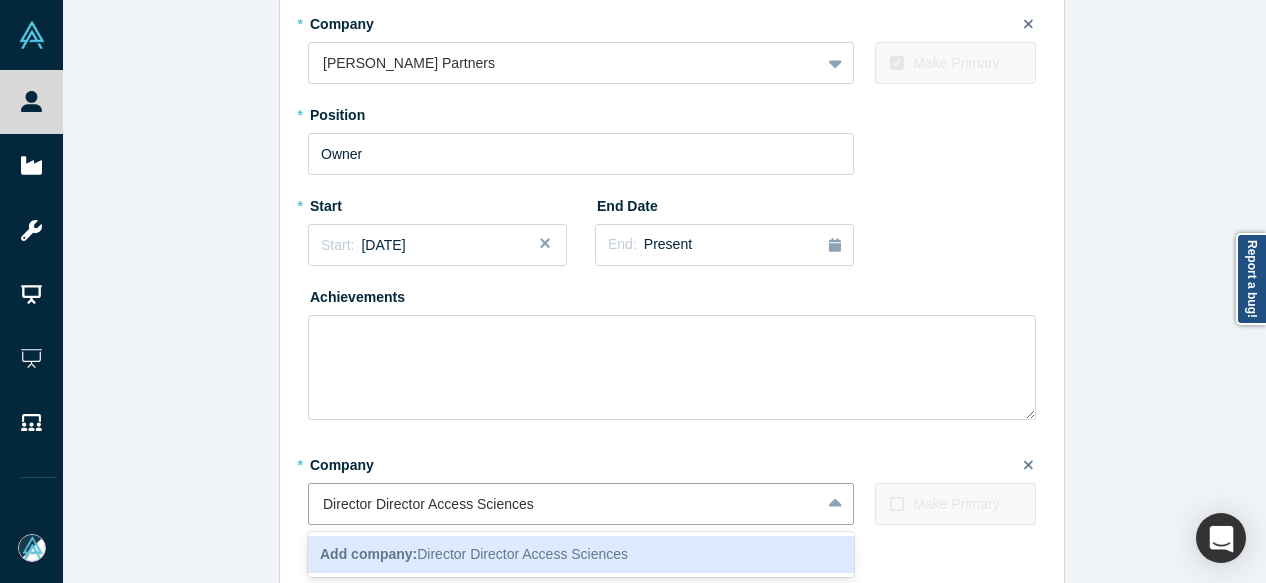 drag, startPoint x: 422, startPoint y: 505, endPoint x: 286, endPoint y: 501, distance: 136.0588 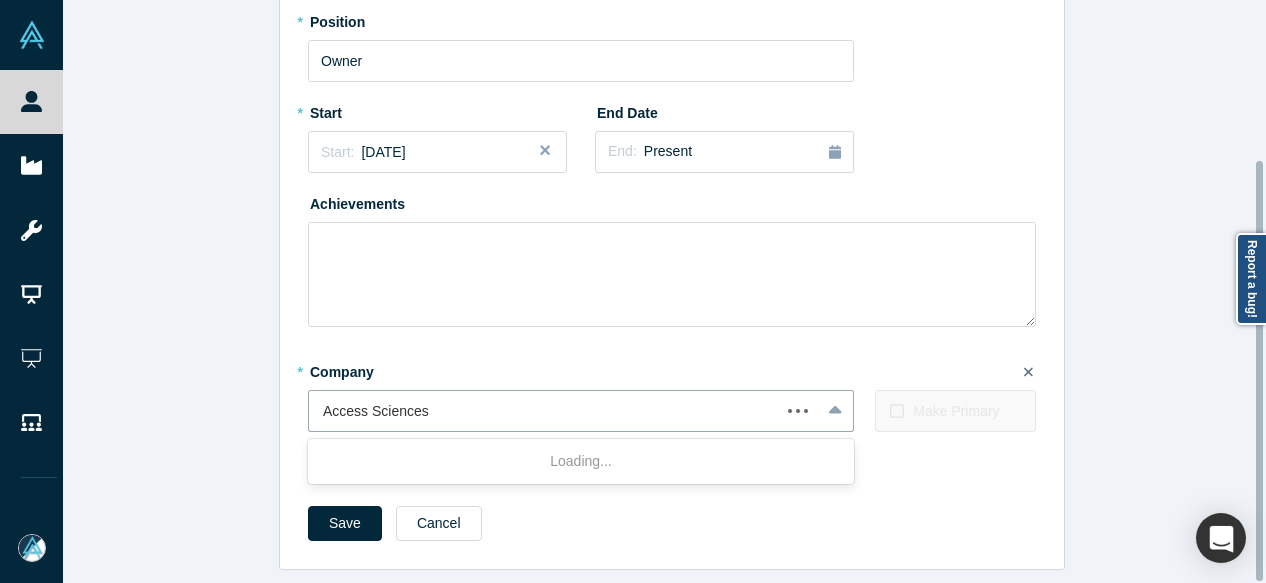 scroll, scrollTop: 222, scrollLeft: 0, axis: vertical 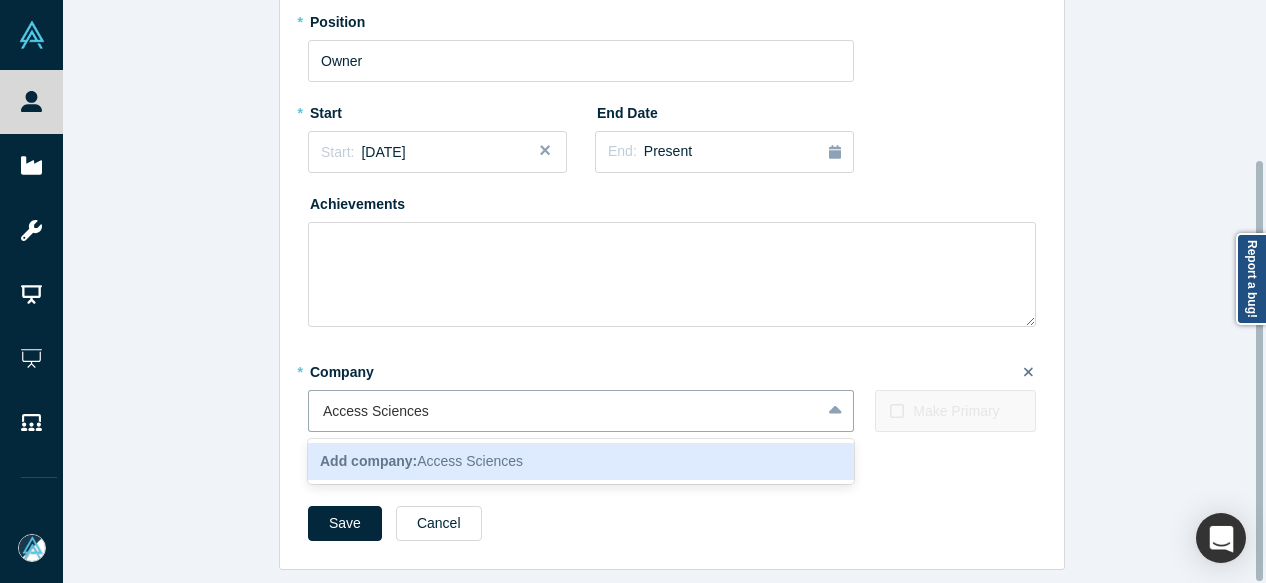 click on "Add company:  Access Sciences" at bounding box center (581, 461) 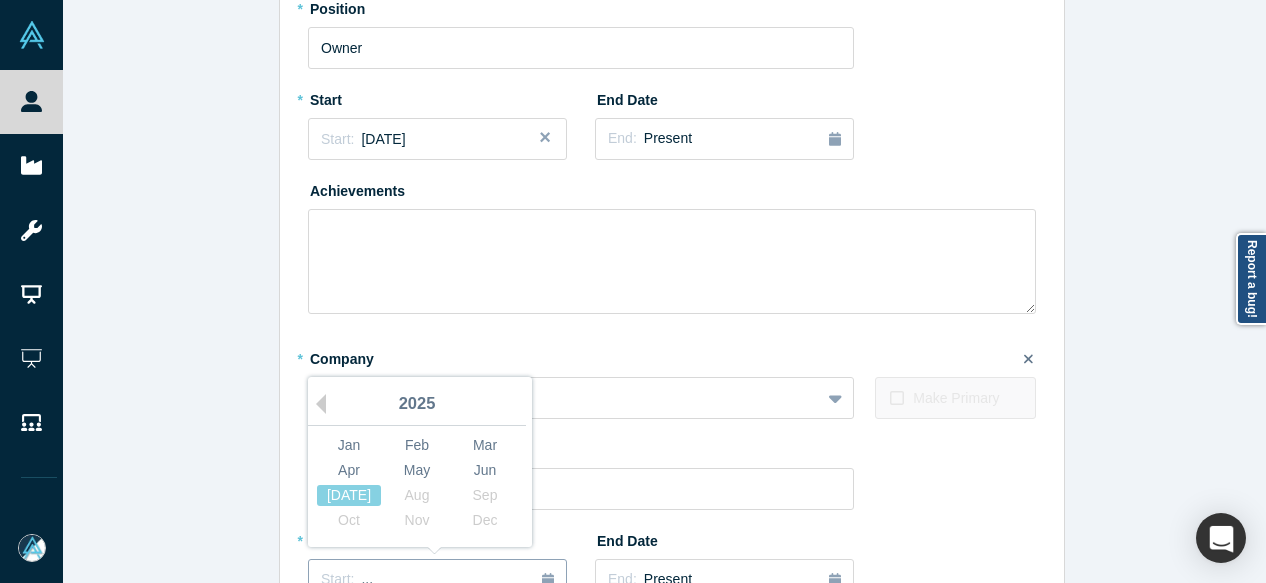 click on "Start: ..." at bounding box center [437, 580] 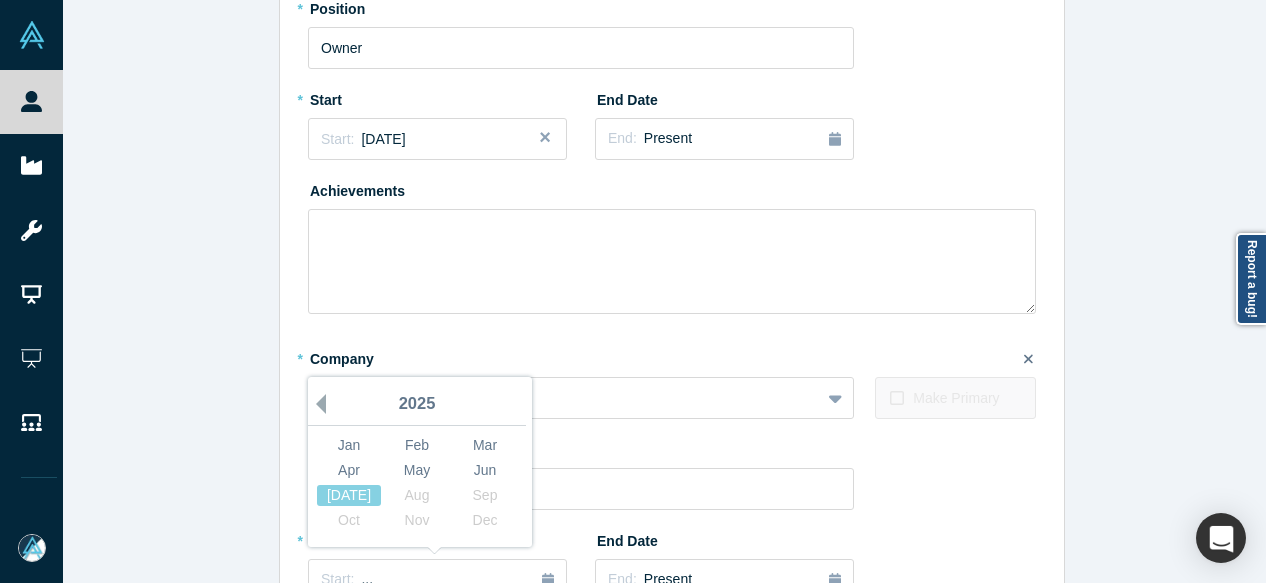 click on "Previous Year" at bounding box center [316, 404] 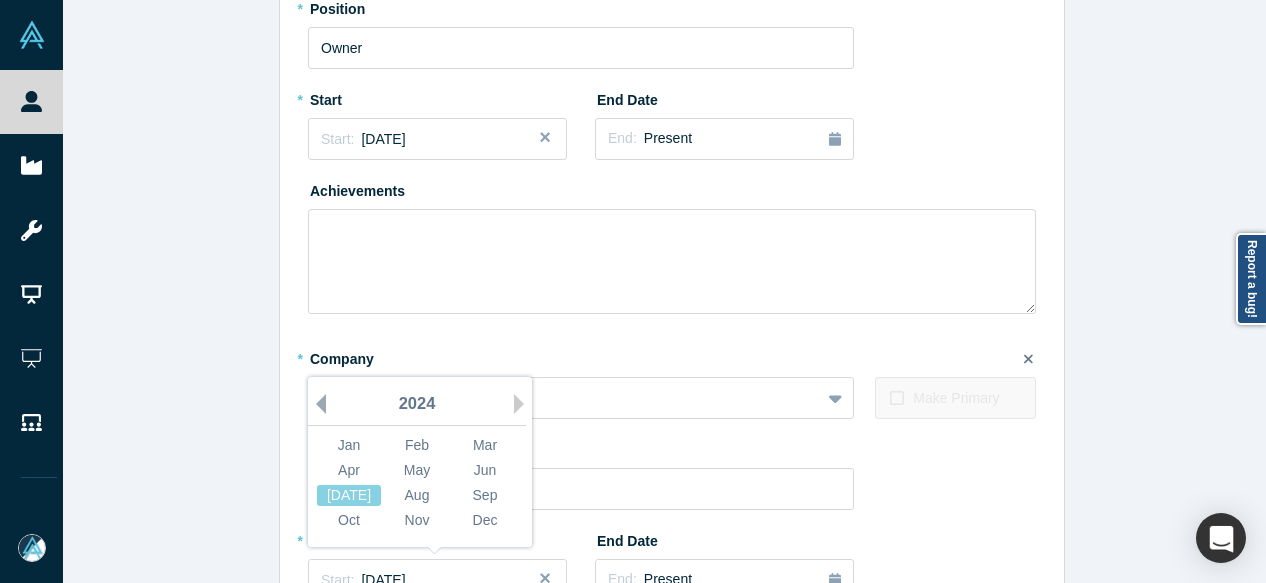 click on "Previous Year" at bounding box center [316, 404] 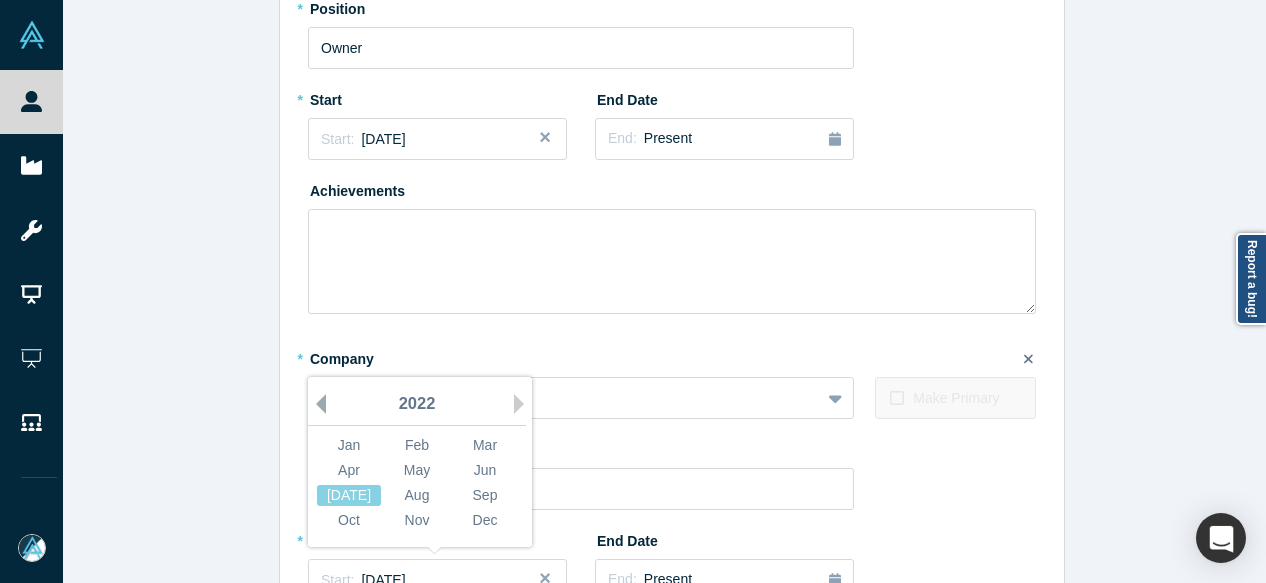 click on "Previous Year" at bounding box center (316, 404) 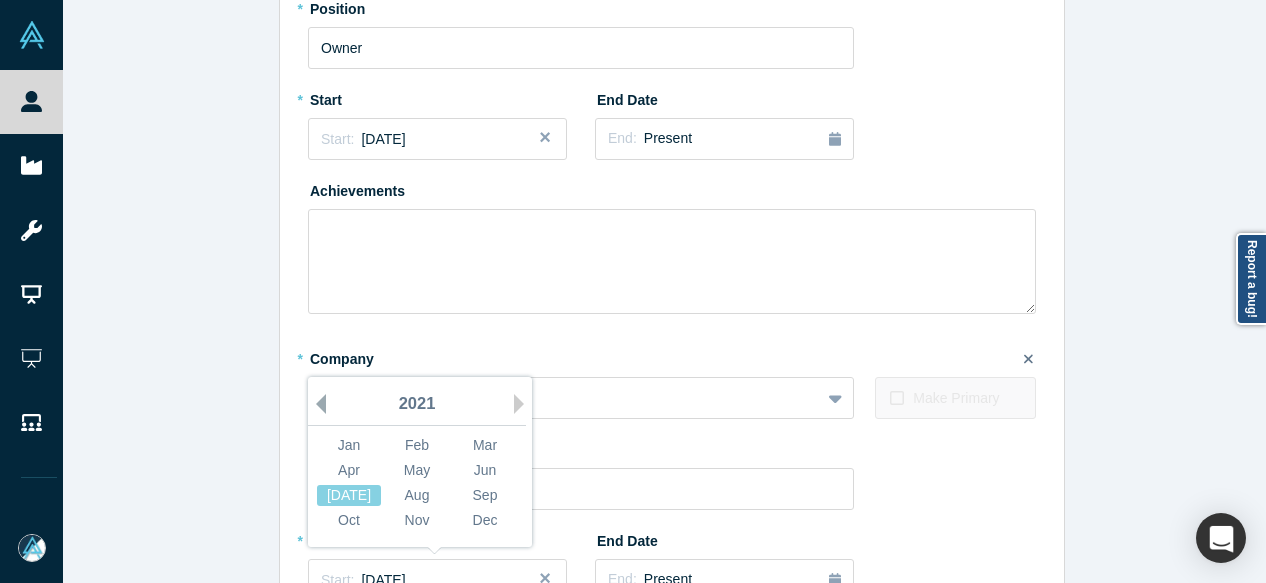 click on "Previous Year" at bounding box center [316, 404] 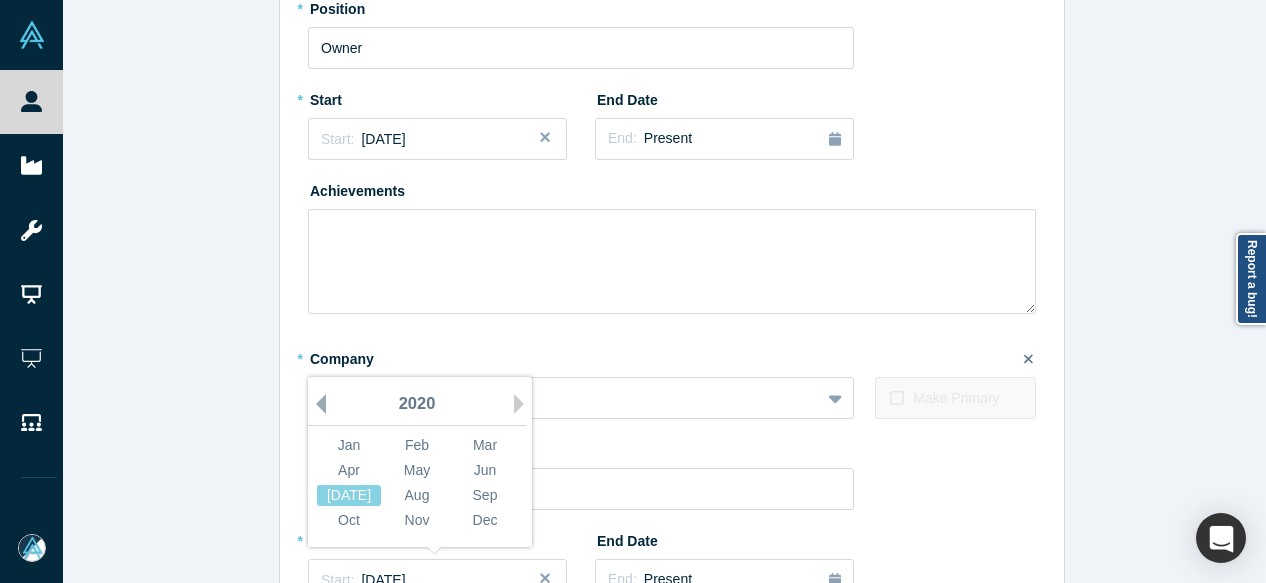click on "Previous Year" at bounding box center [316, 404] 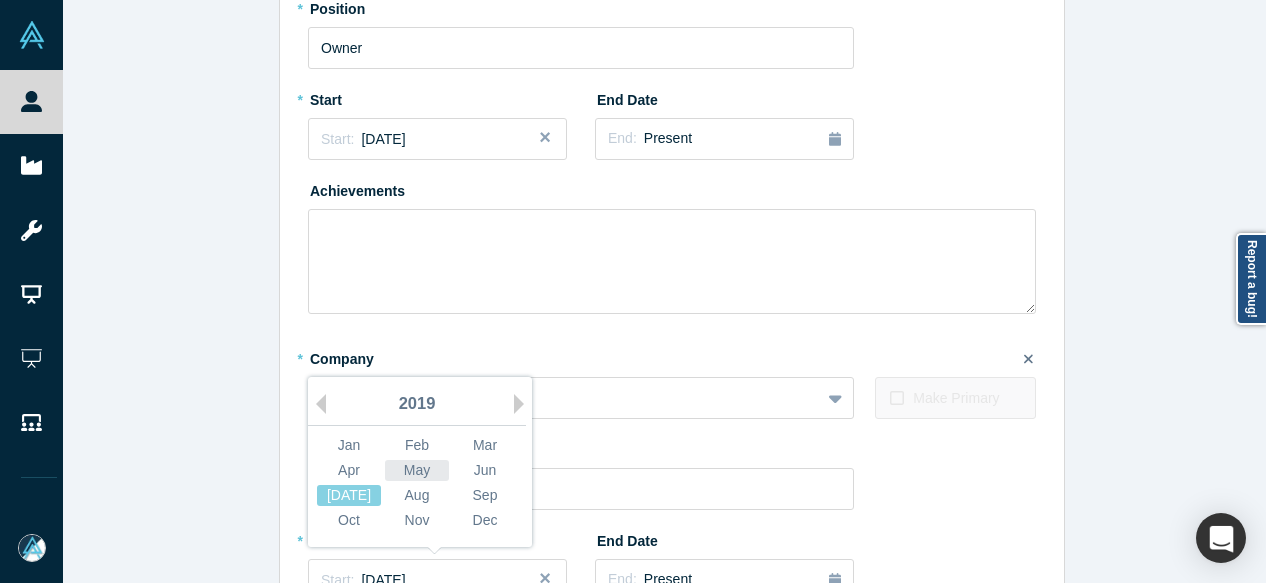click on "May" at bounding box center [417, 470] 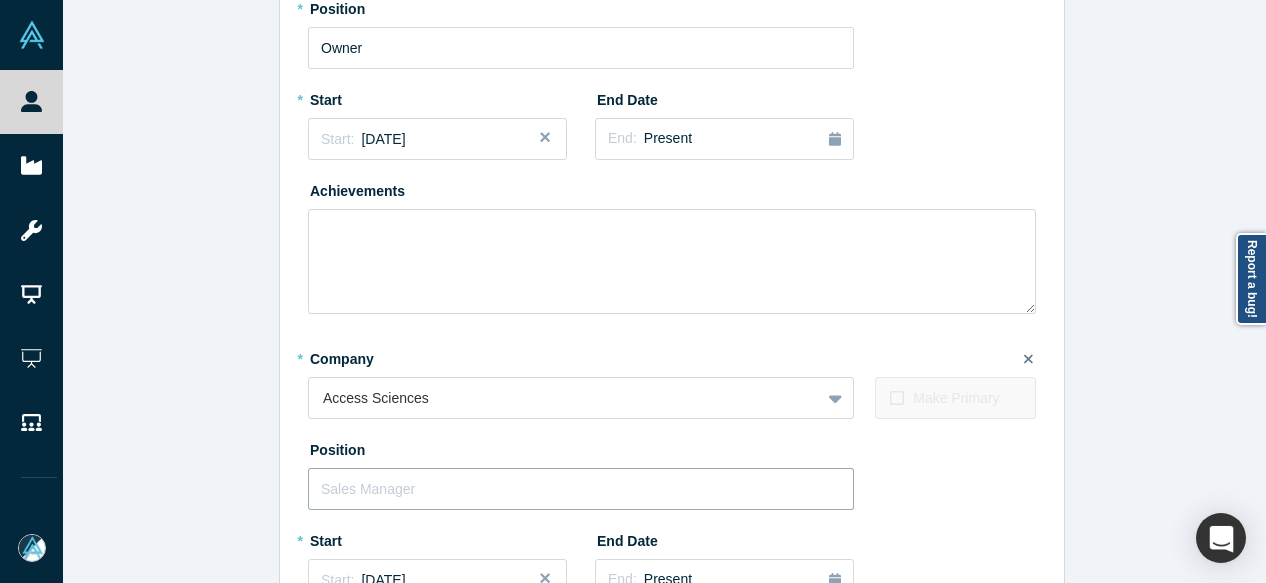 click at bounding box center [581, 489] 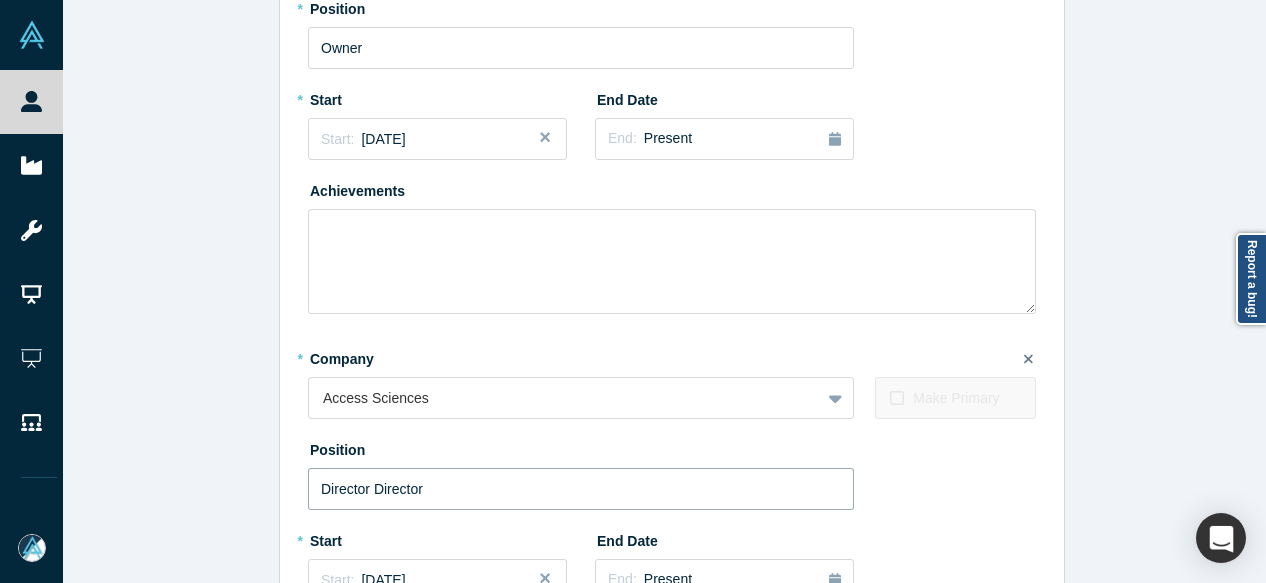 drag, startPoint x: 364, startPoint y: 487, endPoint x: 474, endPoint y: 490, distance: 110.0409 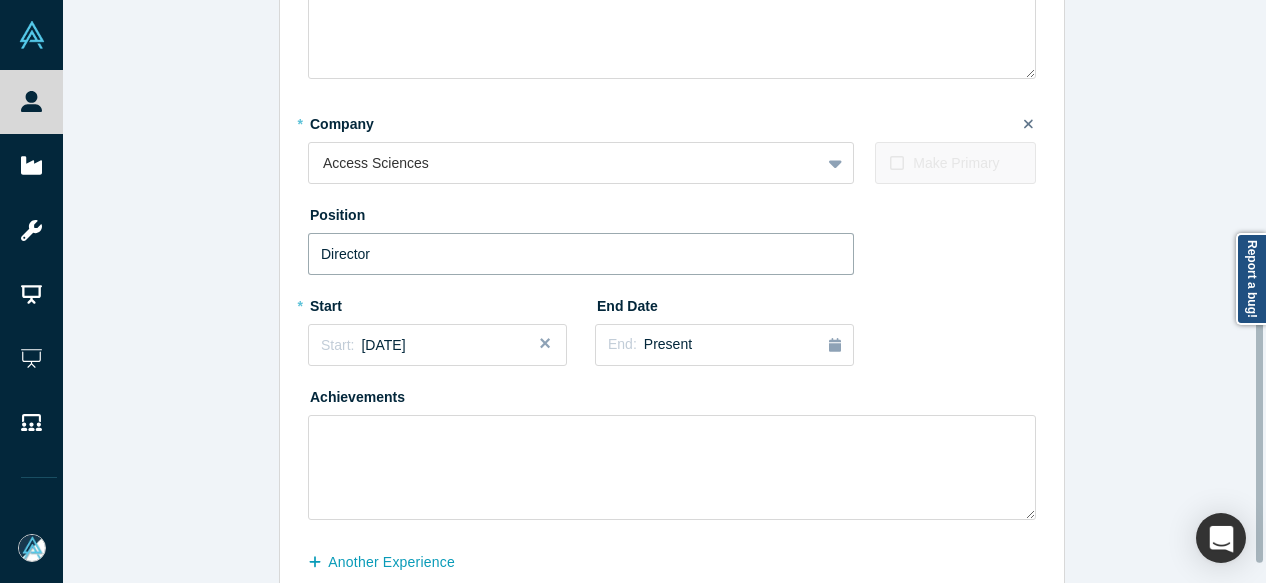 scroll, scrollTop: 522, scrollLeft: 0, axis: vertical 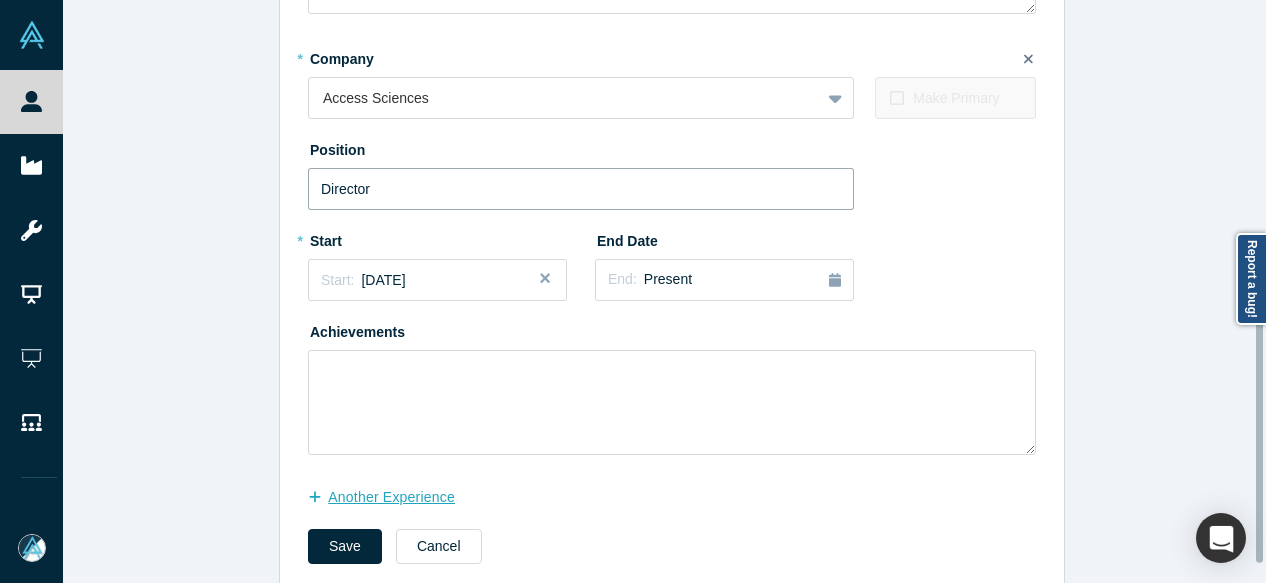 type on "Director" 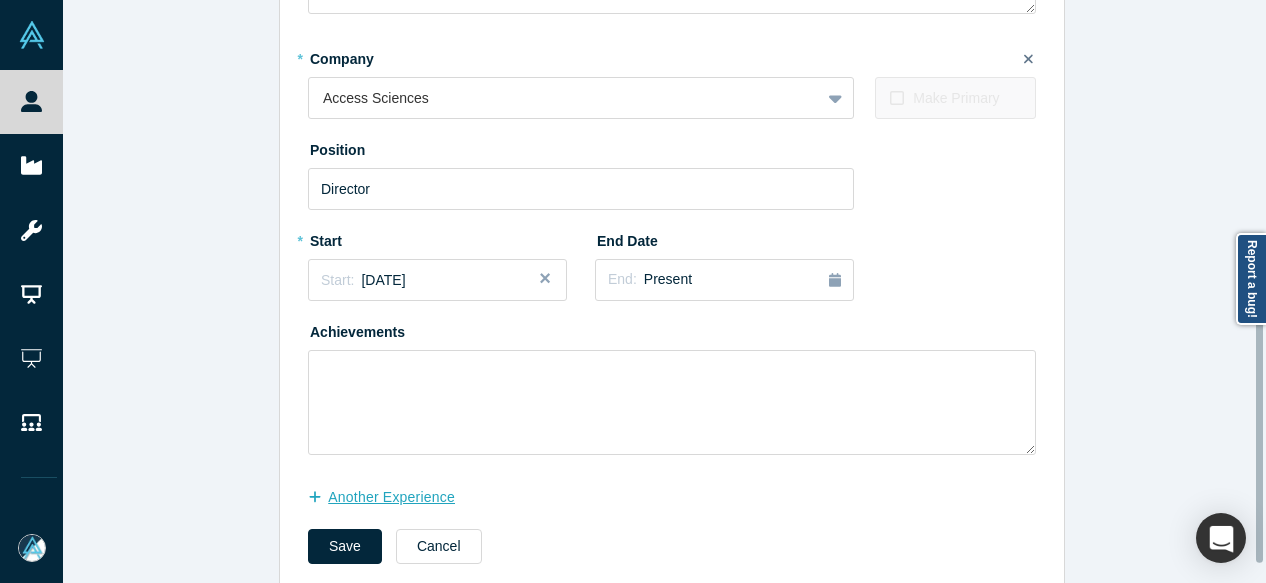 click on "another Experience" at bounding box center (392, 497) 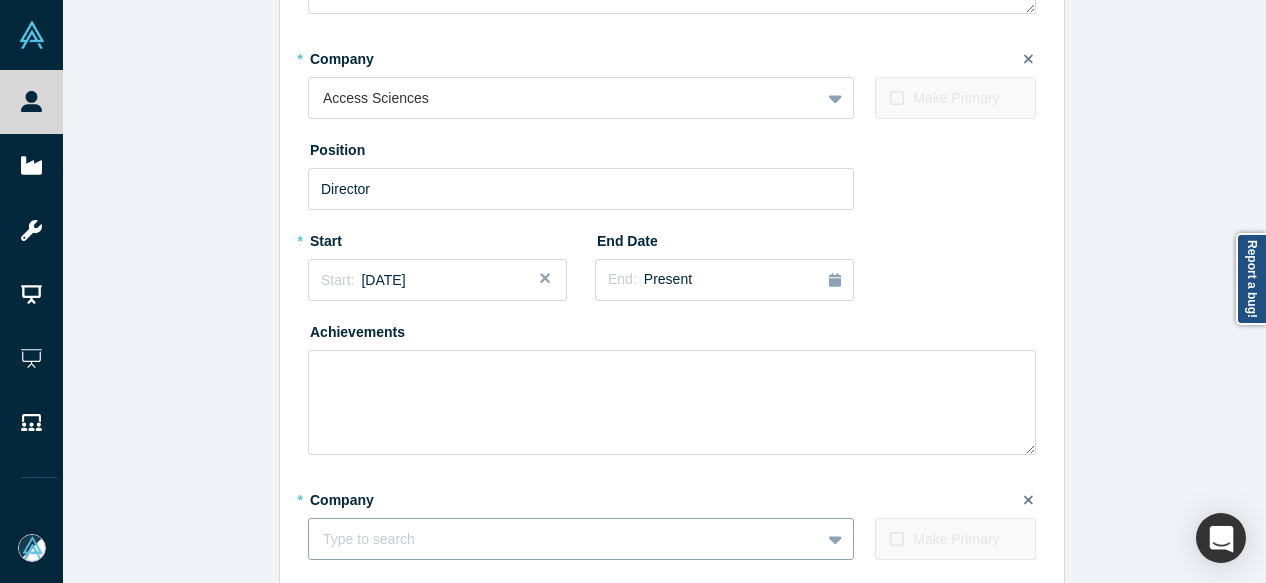 click on "* Company Type to search
To pick up a draggable item, press the space bar.
While dragging, use the arrow keys to move the item.
Press space again to drop the item in its new position, or press escape to cancel.
Make Primary" at bounding box center (672, 528) 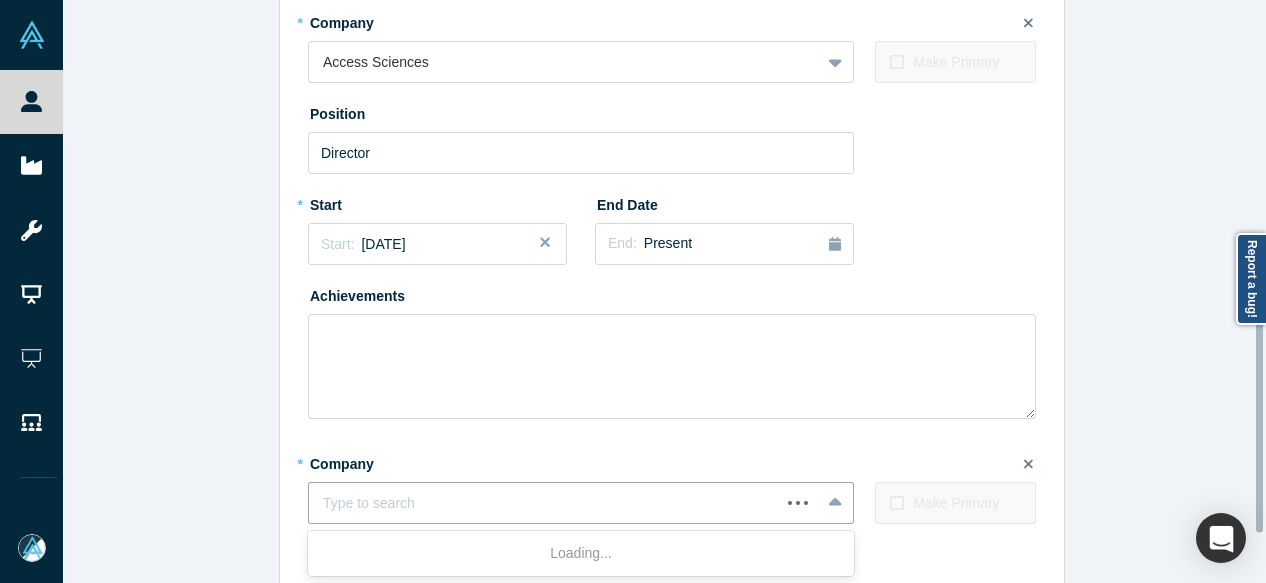 paste on "Chief Executive Officer  Chief Executive Officer  FIZITInc" 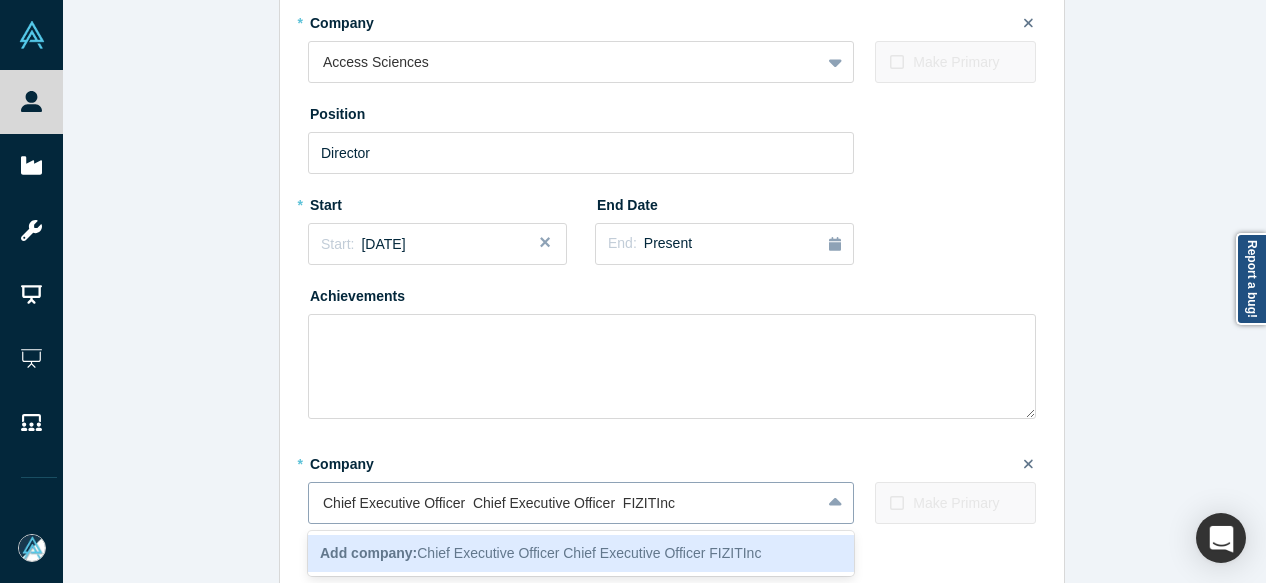 drag, startPoint x: 606, startPoint y: 511, endPoint x: 310, endPoint y: 505, distance: 296.0608 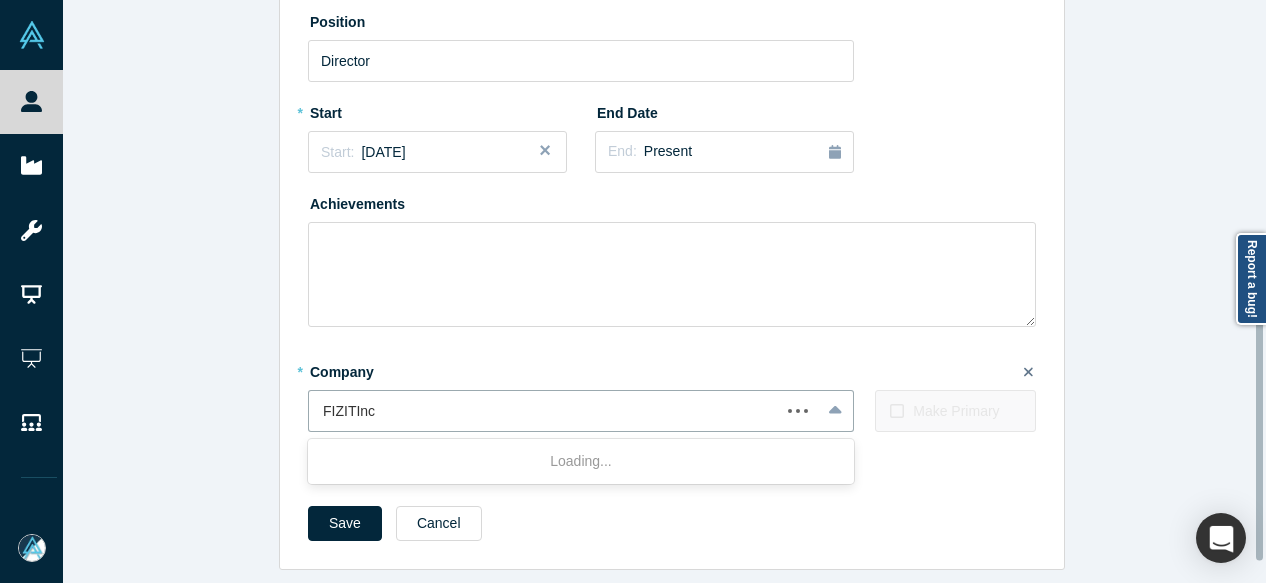 scroll, scrollTop: 662, scrollLeft: 0, axis: vertical 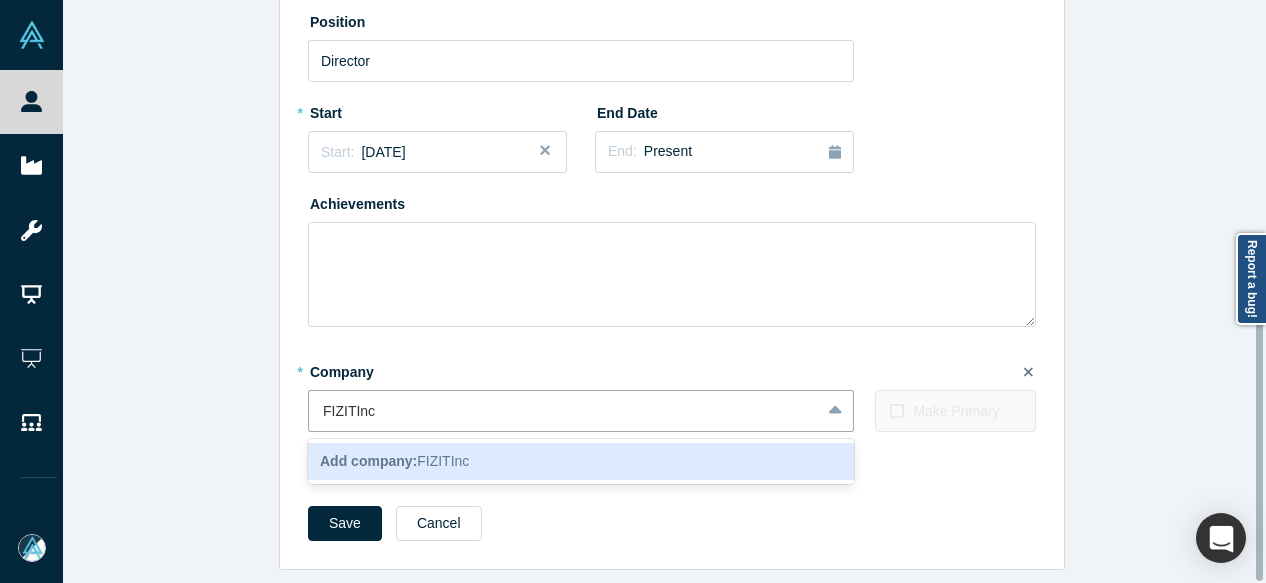 click on "Add company:  FIZITInc" at bounding box center [581, 461] 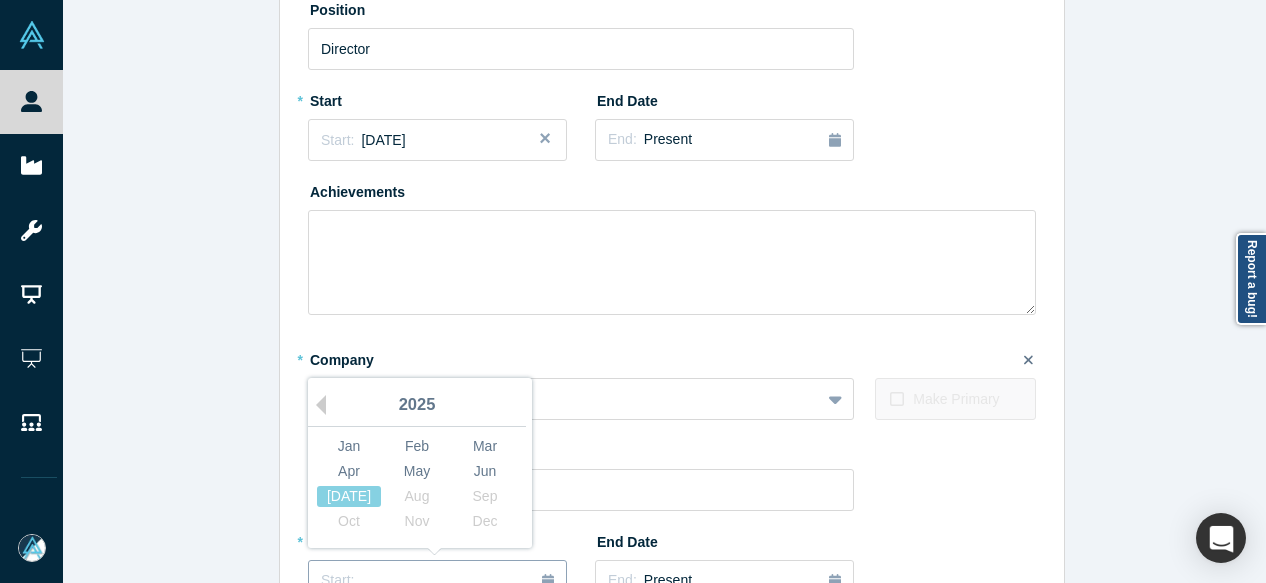 click on "Start: ..." at bounding box center [437, 581] 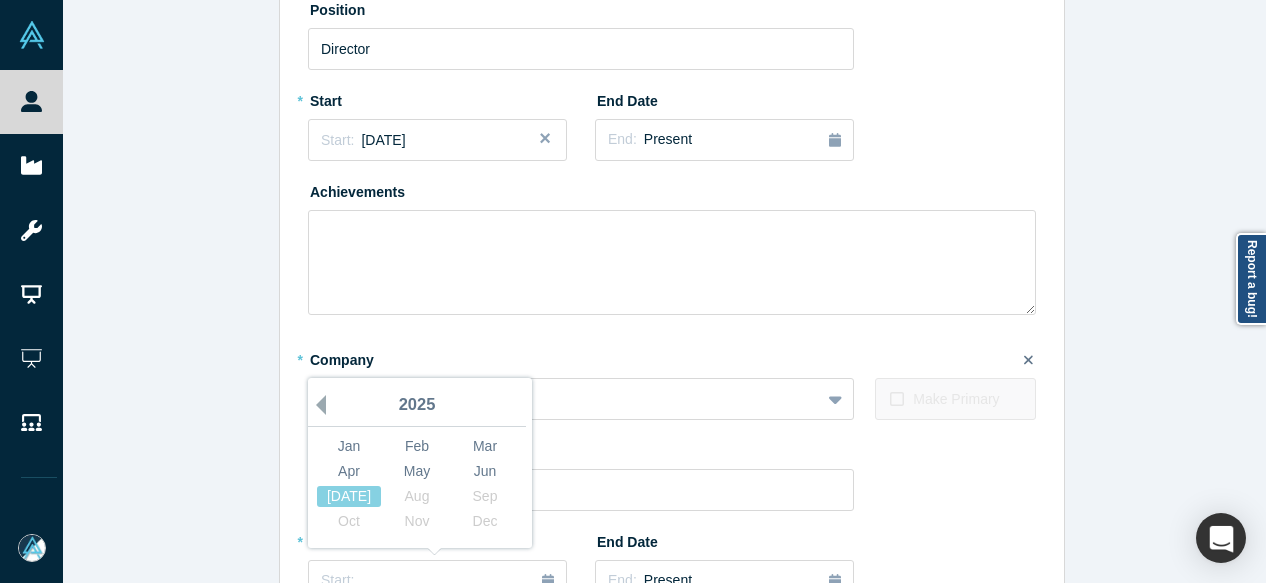 click on "Previous Year" at bounding box center (316, 405) 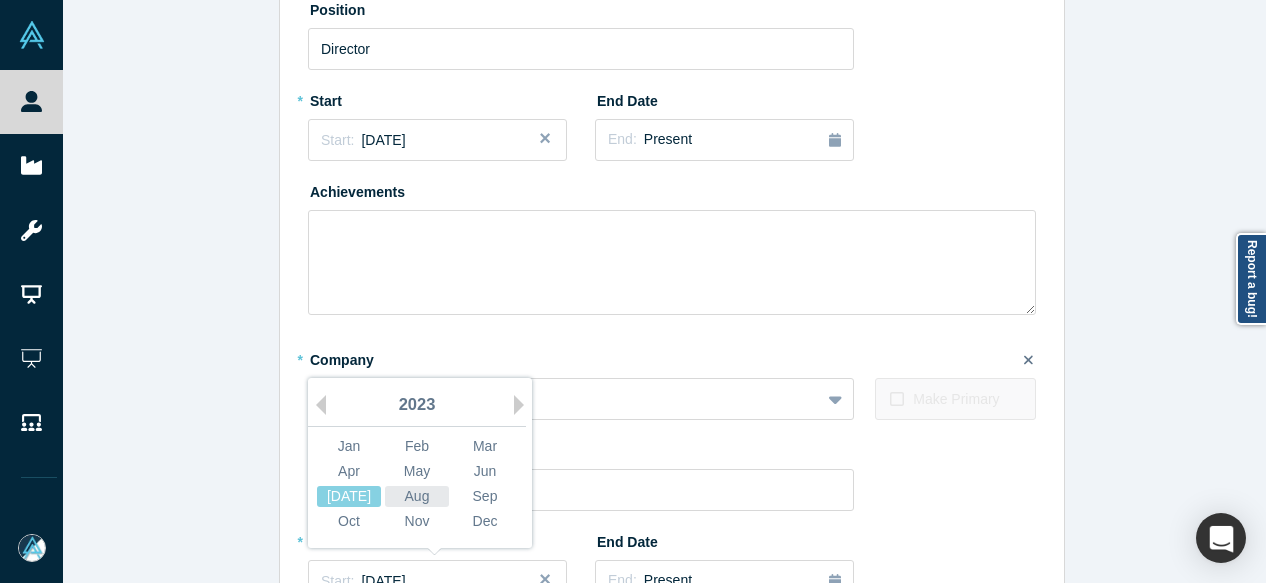 click on "Aug" at bounding box center (417, 496) 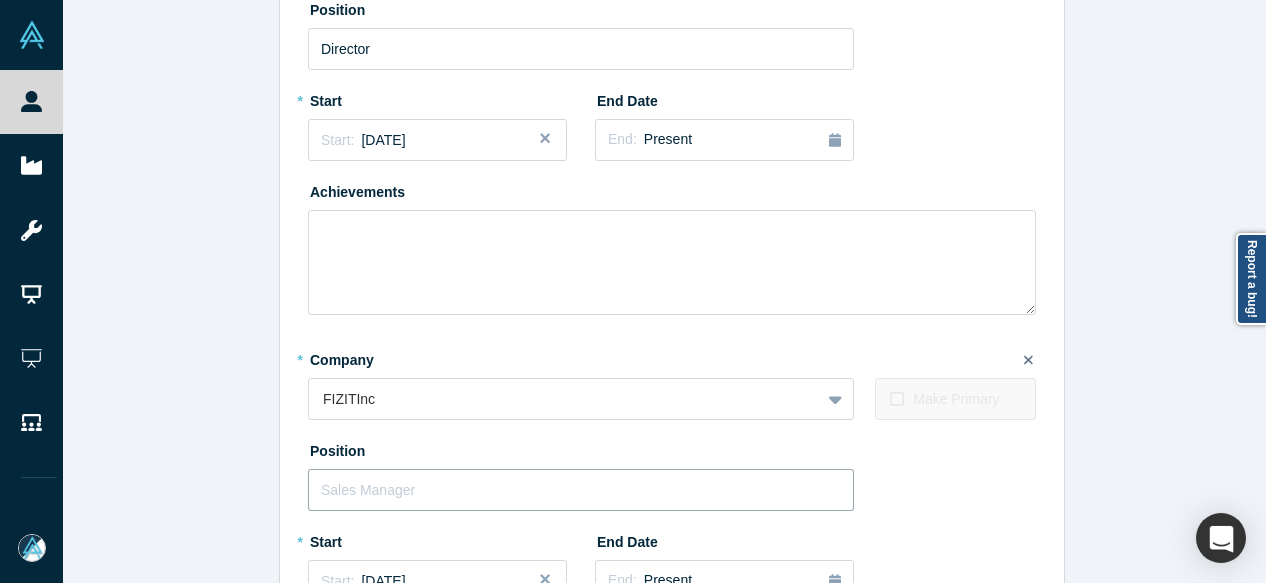 click at bounding box center [581, 490] 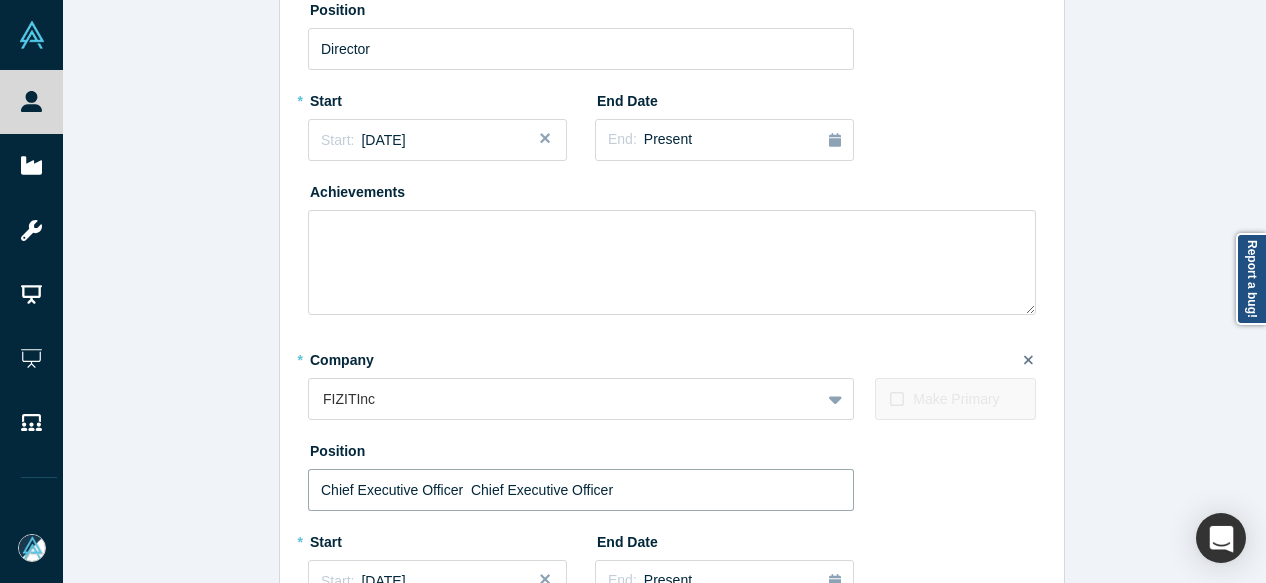 drag, startPoint x: 453, startPoint y: 487, endPoint x: 671, endPoint y: 490, distance: 218.02065 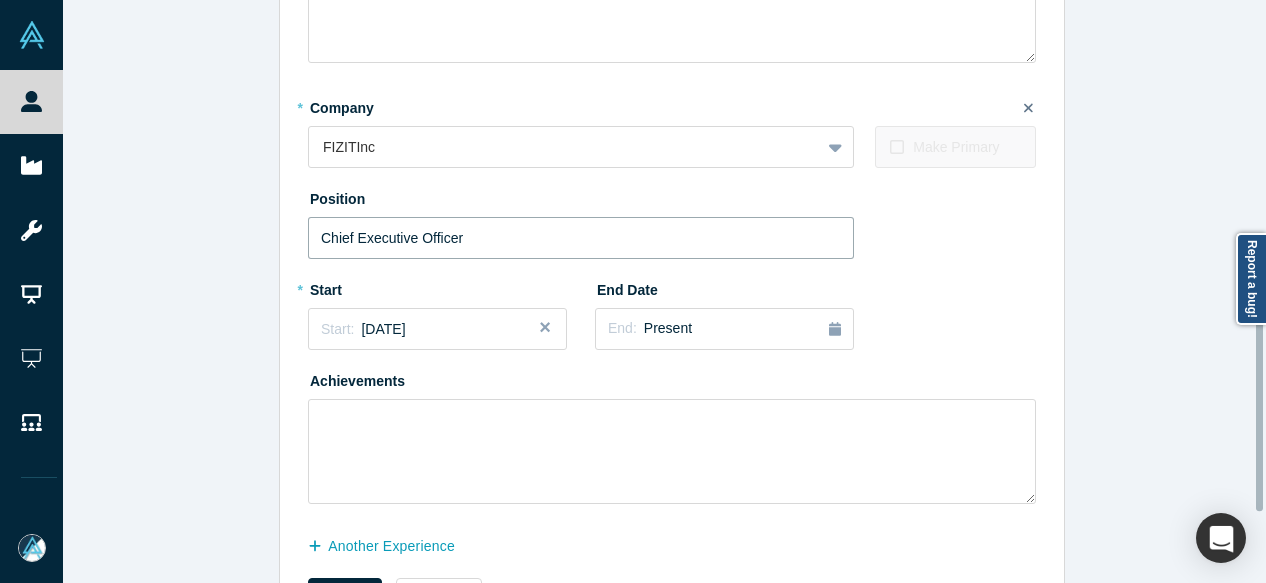 scroll, scrollTop: 998, scrollLeft: 0, axis: vertical 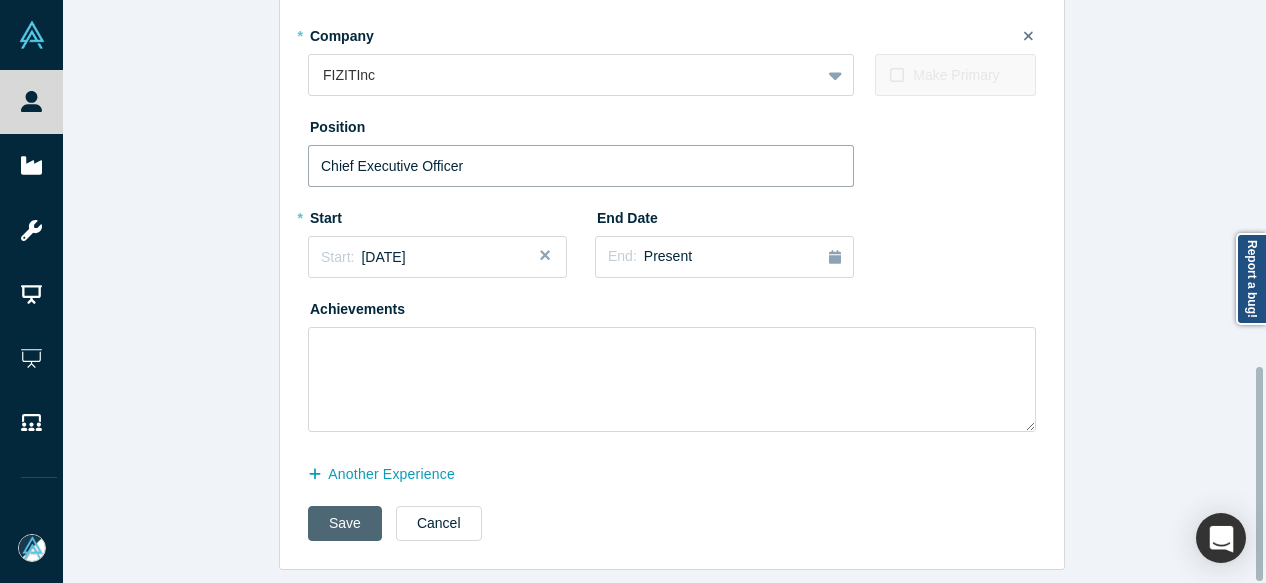 type on "Chief Executive Officer" 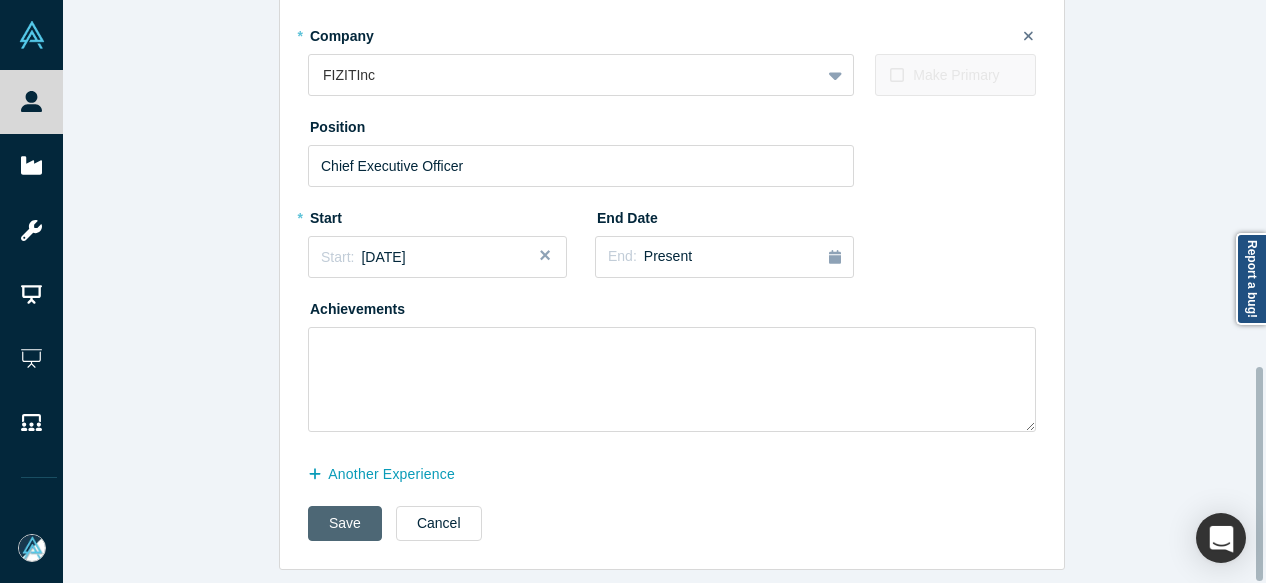 click on "Save" at bounding box center [345, 523] 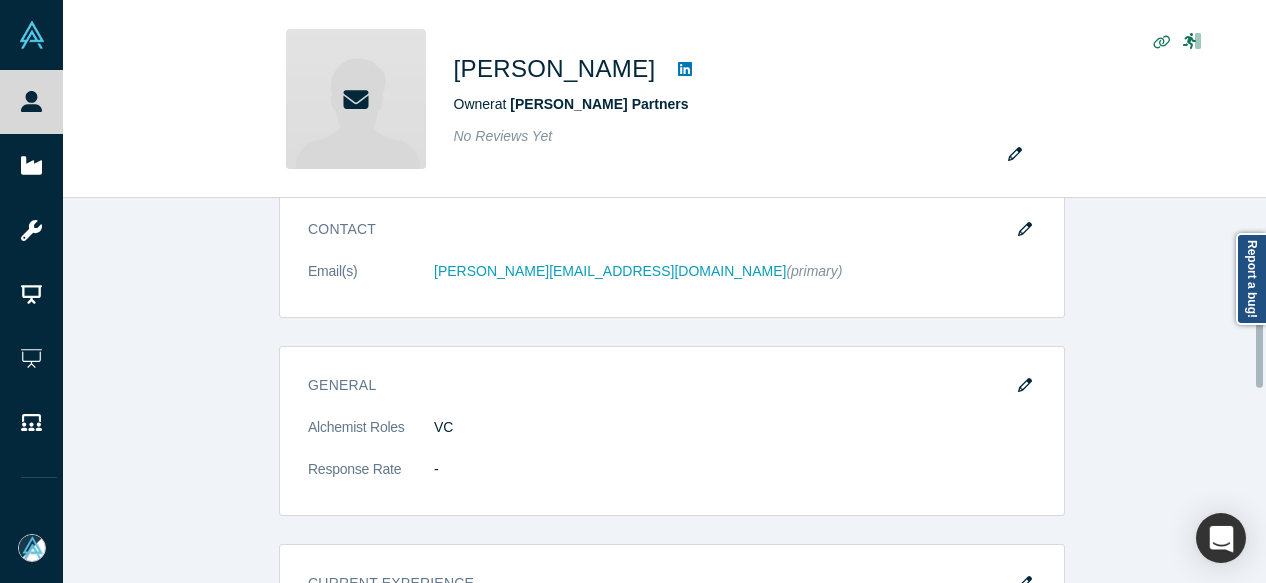 scroll, scrollTop: 600, scrollLeft: 0, axis: vertical 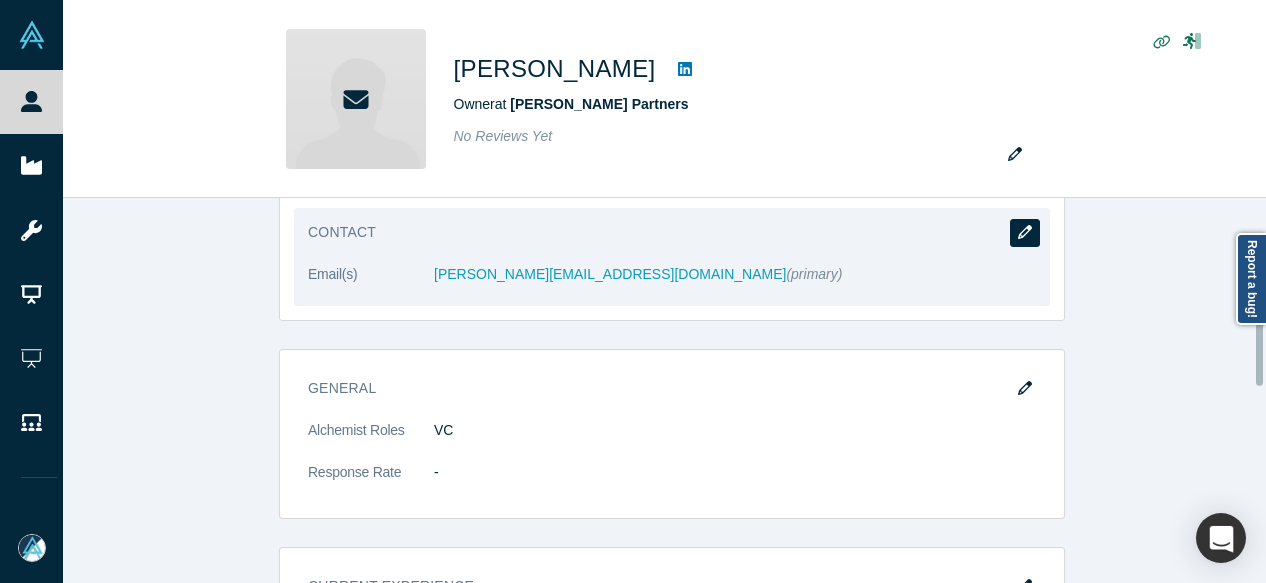 click 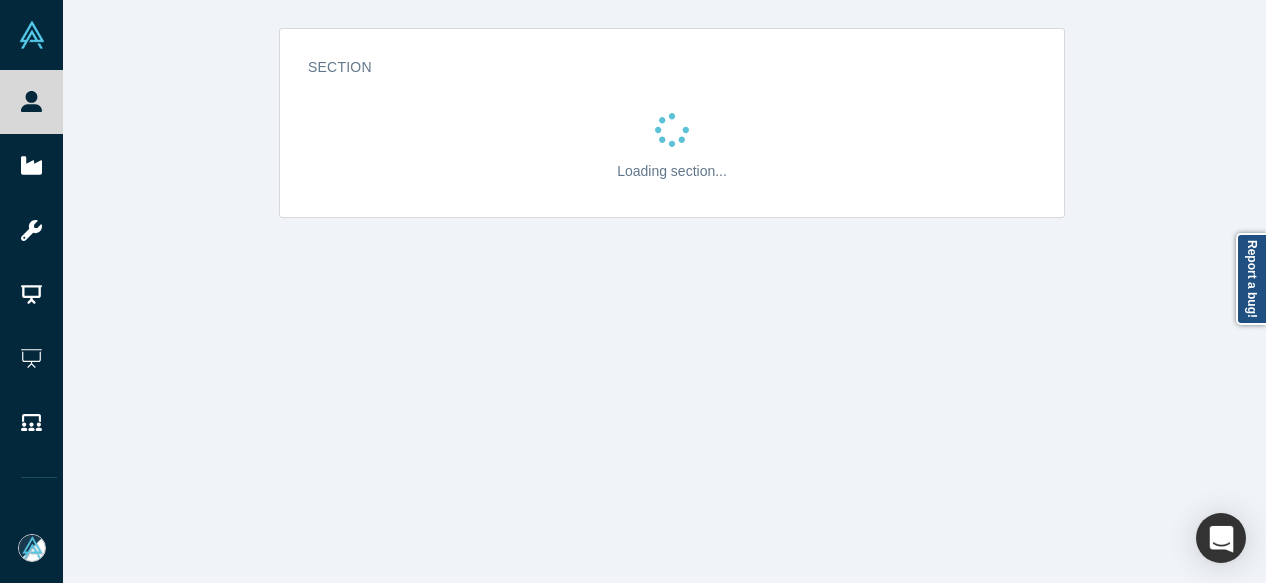 scroll, scrollTop: 0, scrollLeft: 0, axis: both 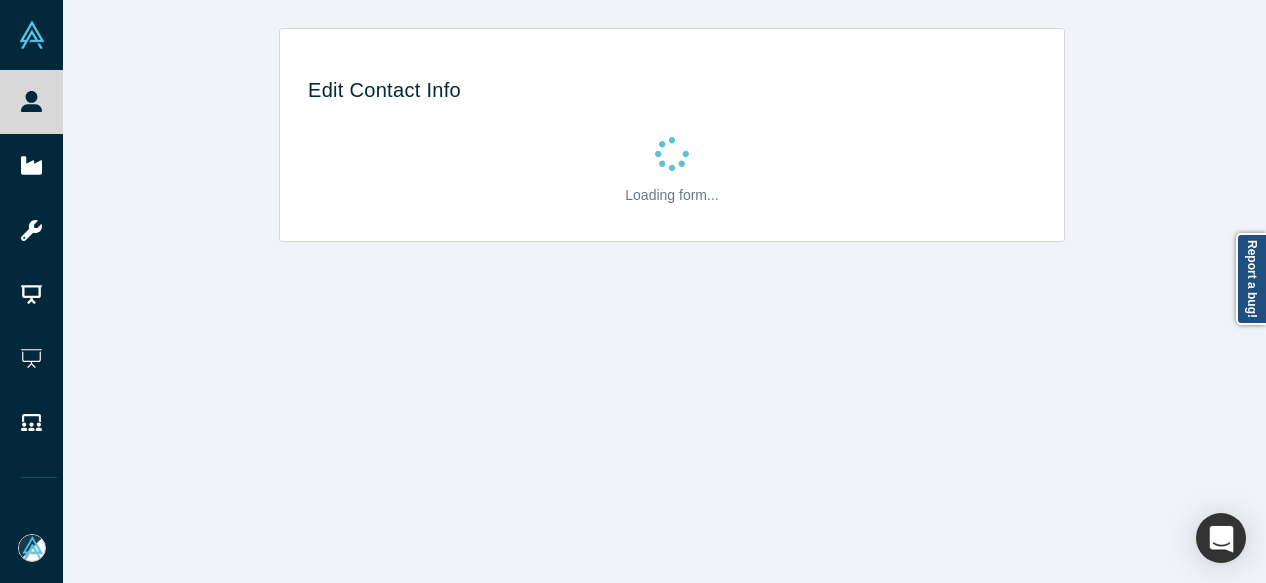 select on "US" 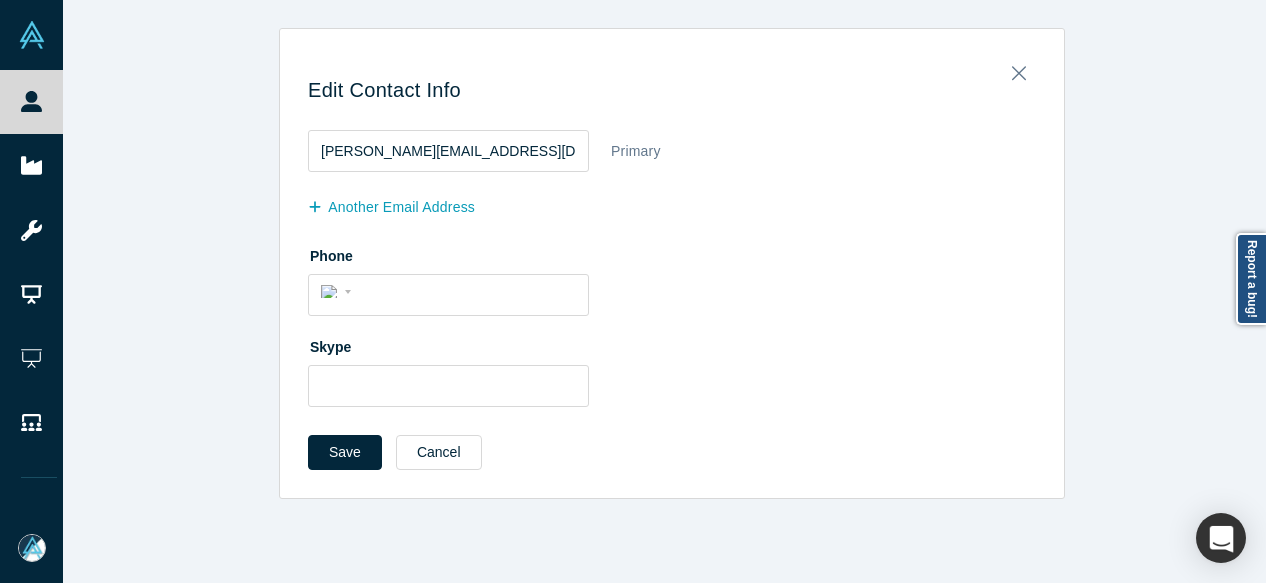 click on "another Email Address" at bounding box center [402, 207] 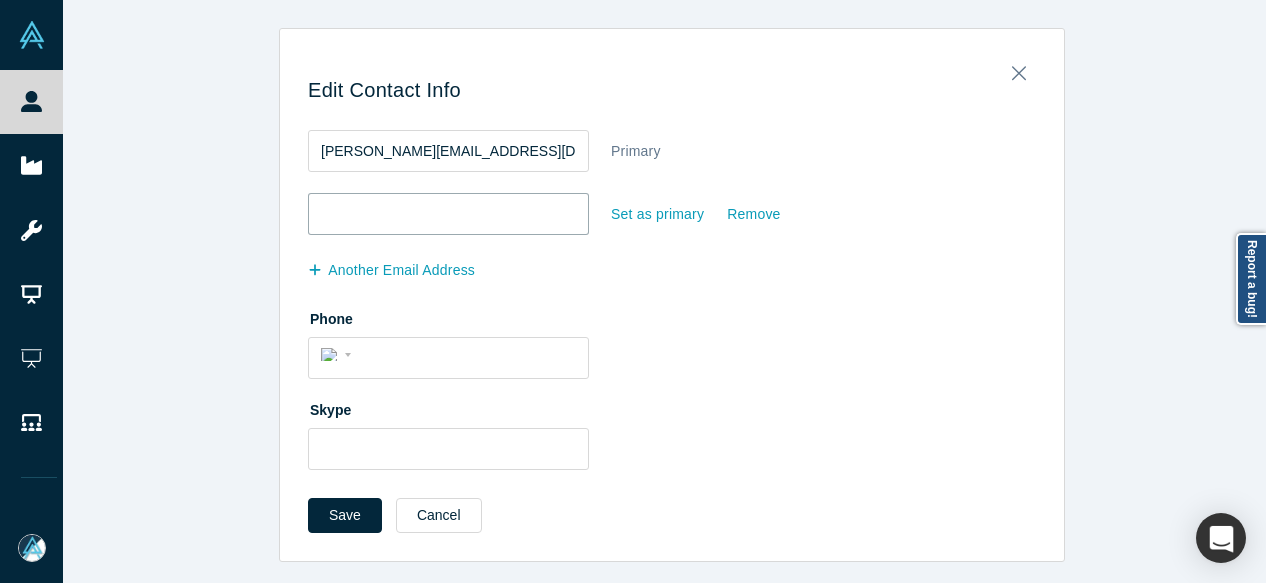 click at bounding box center [448, 214] 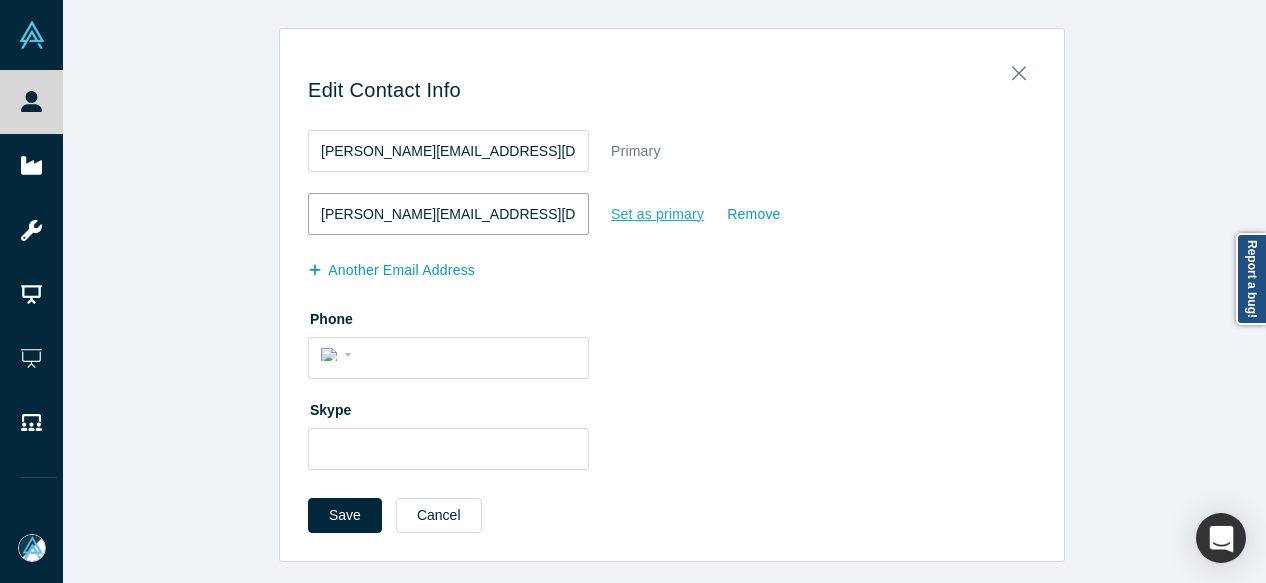 type on "richard@fizit.biz" 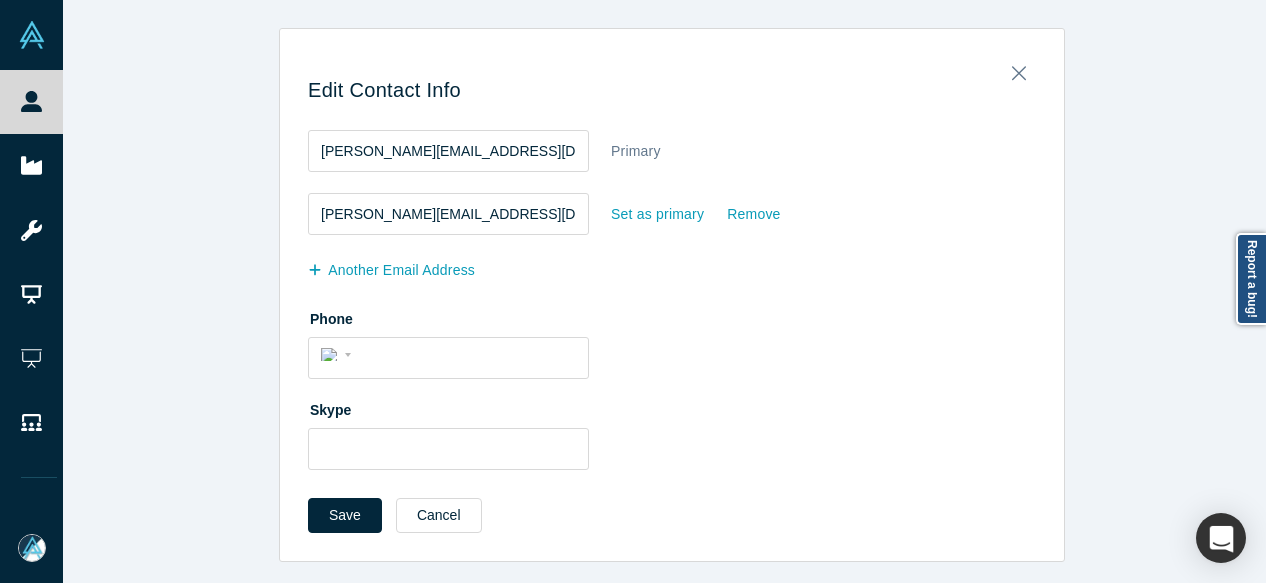 drag, startPoint x: 669, startPoint y: 217, endPoint x: 620, endPoint y: 234, distance: 51.86521 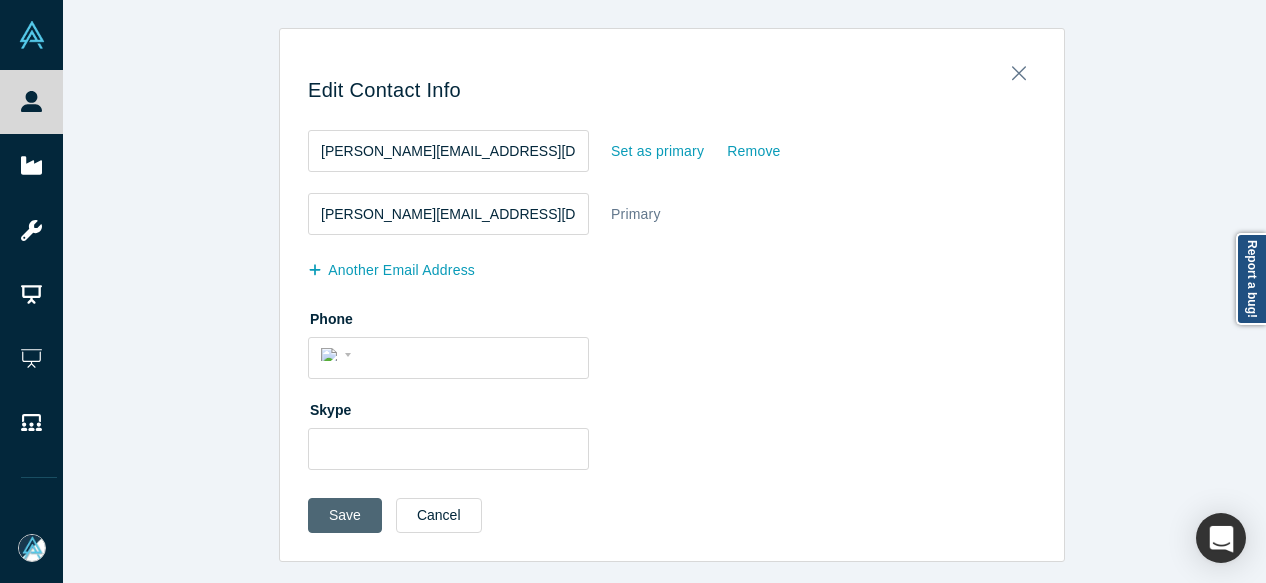 click on "Save" at bounding box center [345, 515] 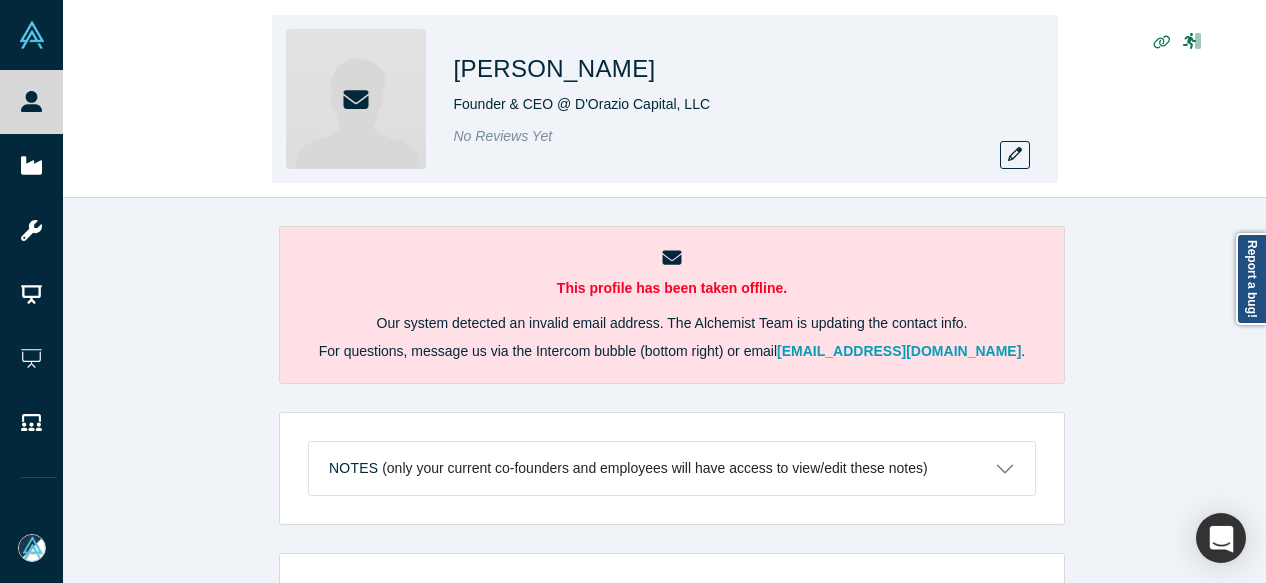 scroll, scrollTop: 0, scrollLeft: 0, axis: both 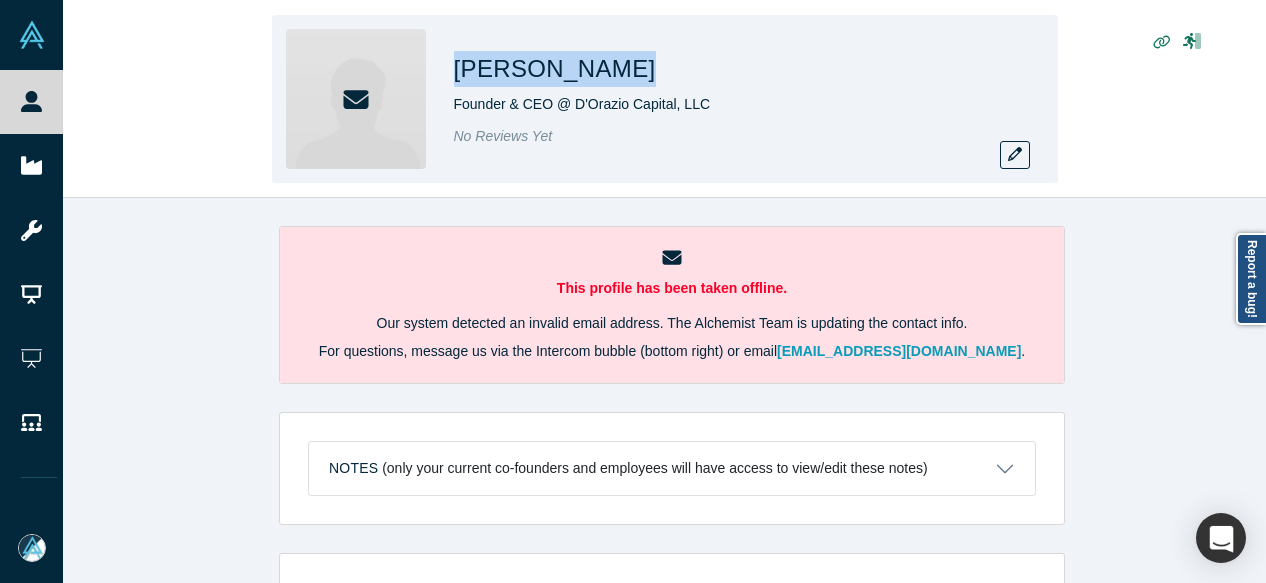drag, startPoint x: 452, startPoint y: 76, endPoint x: 601, endPoint y: 79, distance: 149.0302 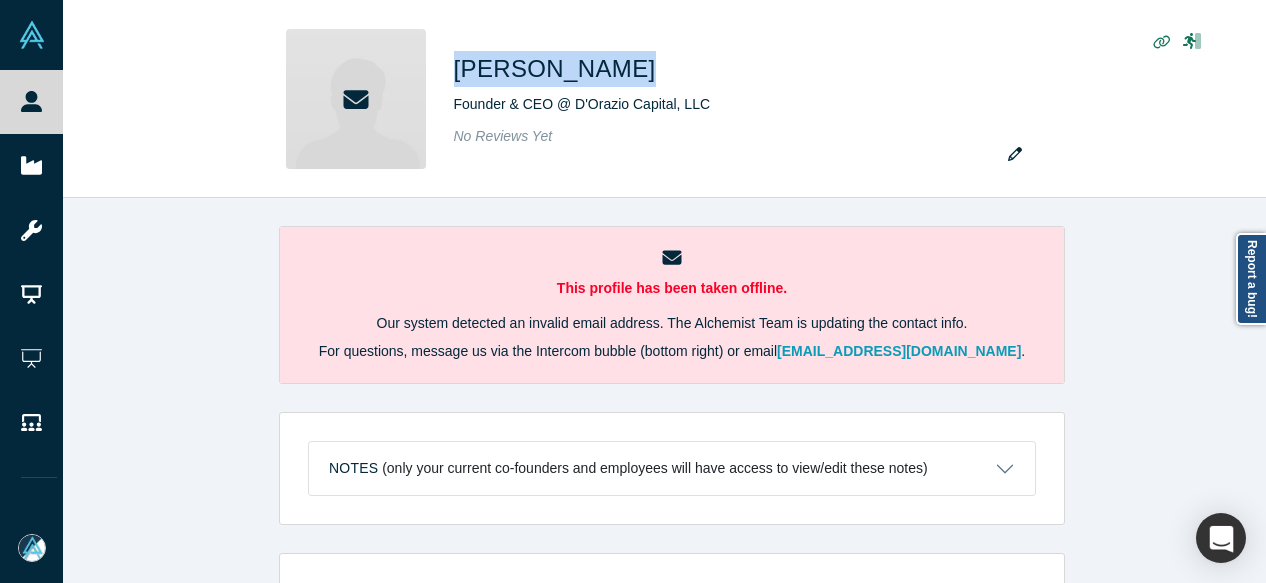 copy on "[PERSON_NAME]" 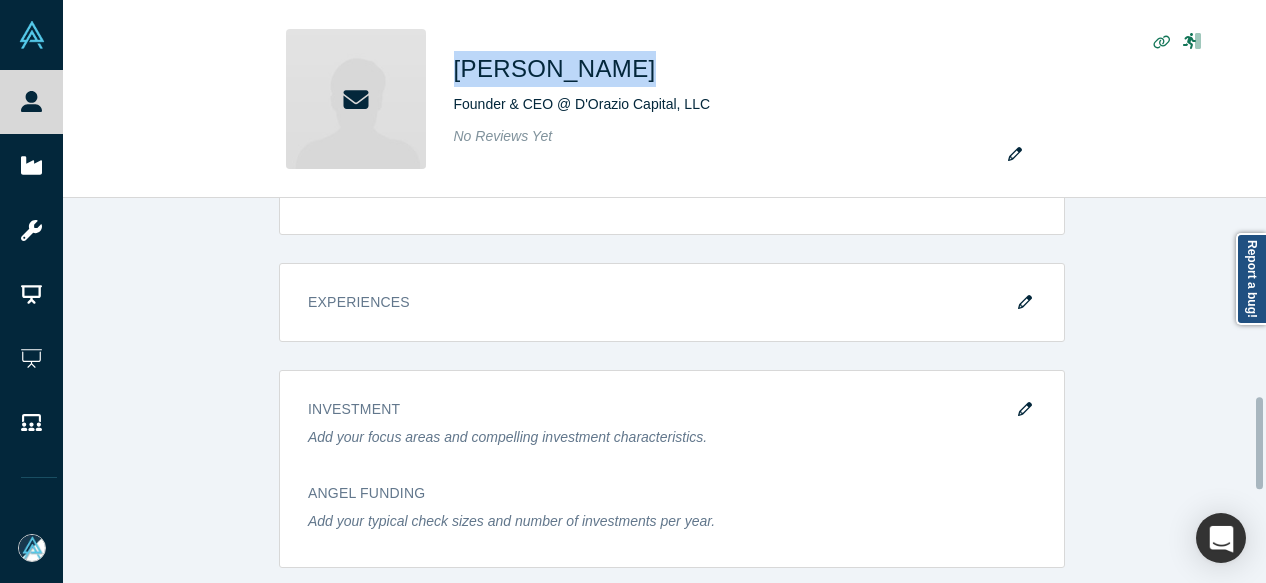 scroll, scrollTop: 900, scrollLeft: 0, axis: vertical 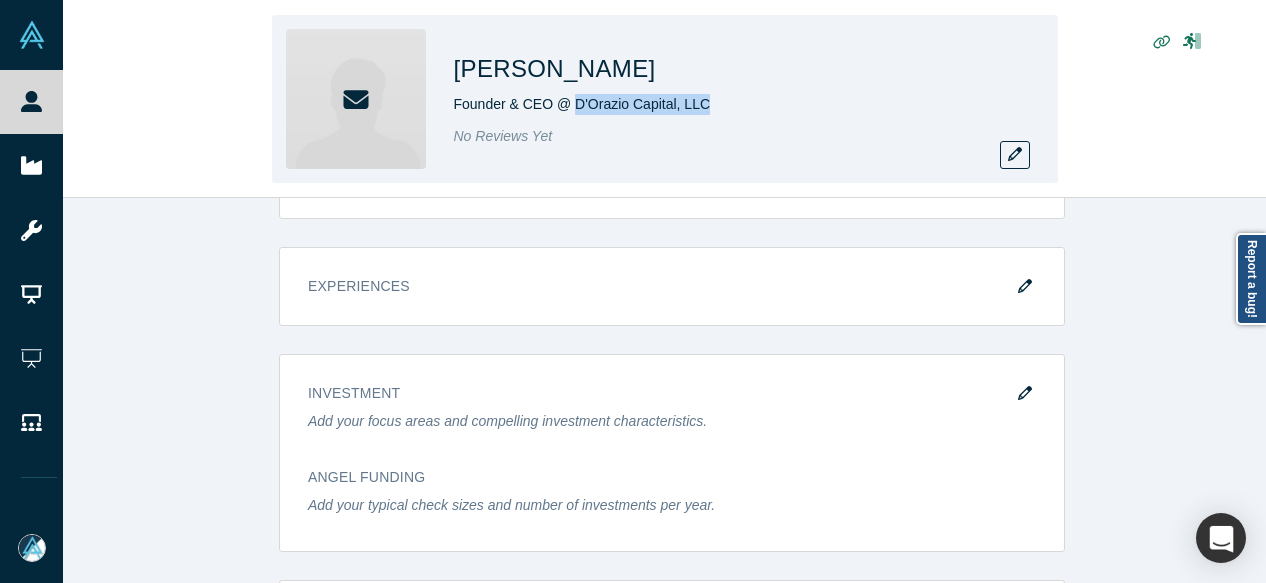 drag, startPoint x: 571, startPoint y: 117, endPoint x: 698, endPoint y: 115, distance: 127.01575 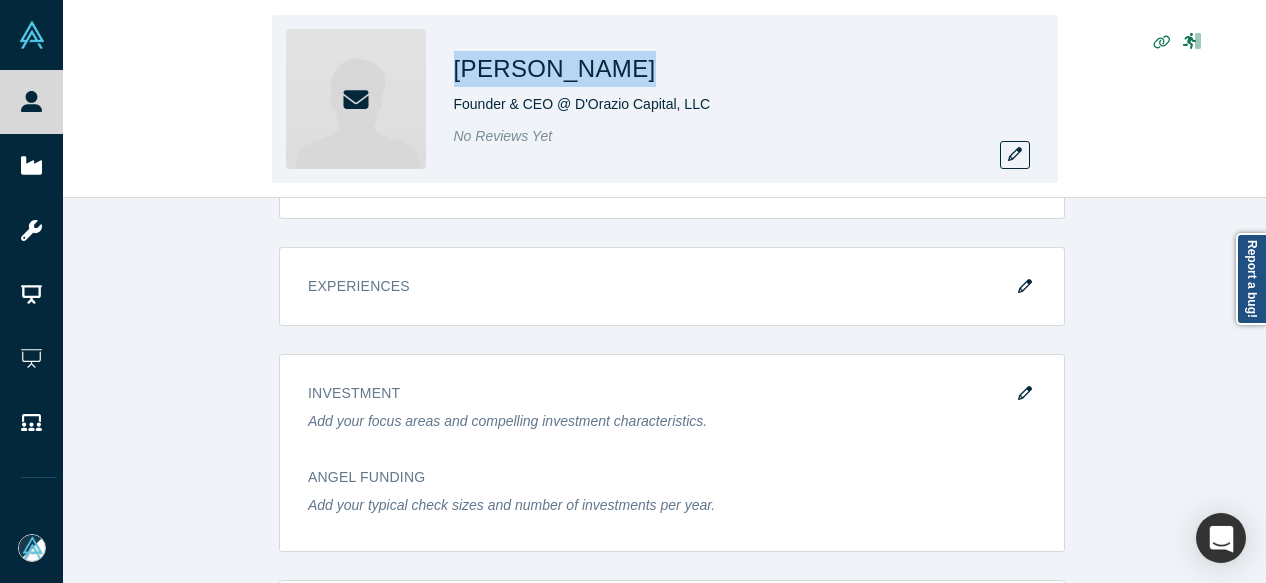 drag, startPoint x: 453, startPoint y: 60, endPoint x: 592, endPoint y: 76, distance: 139.91783 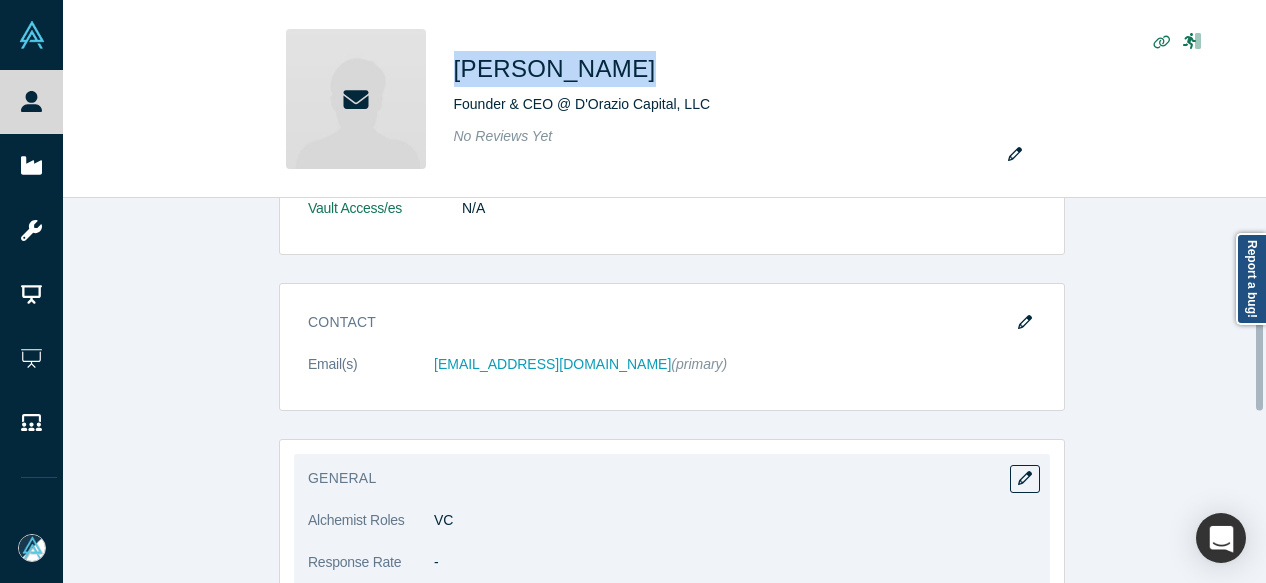 scroll, scrollTop: 500, scrollLeft: 0, axis: vertical 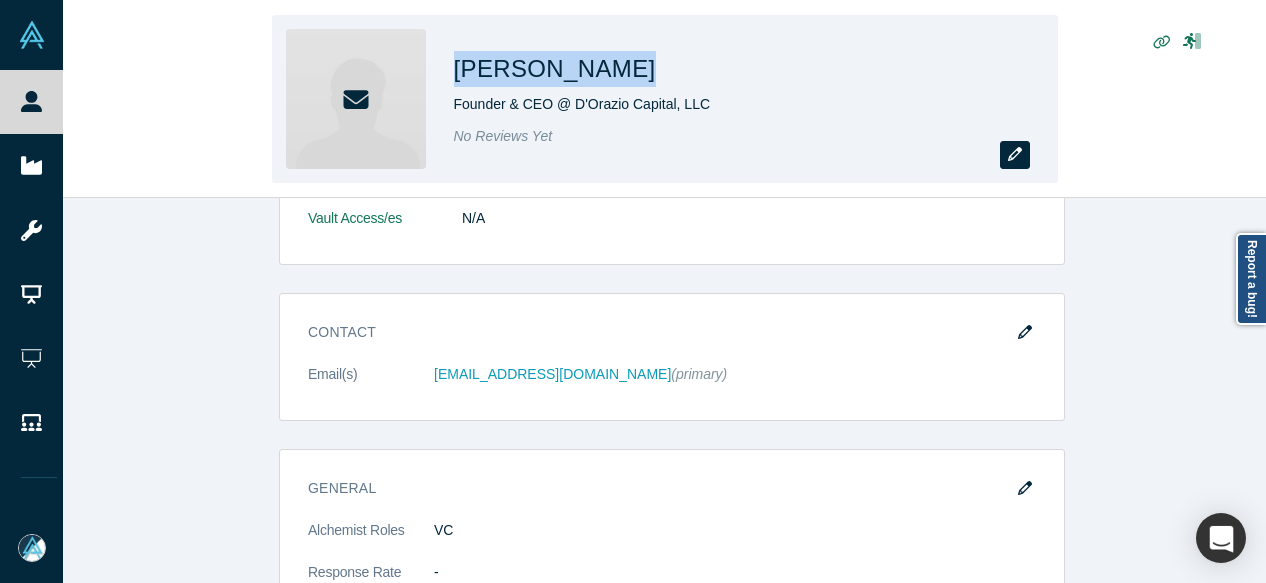click 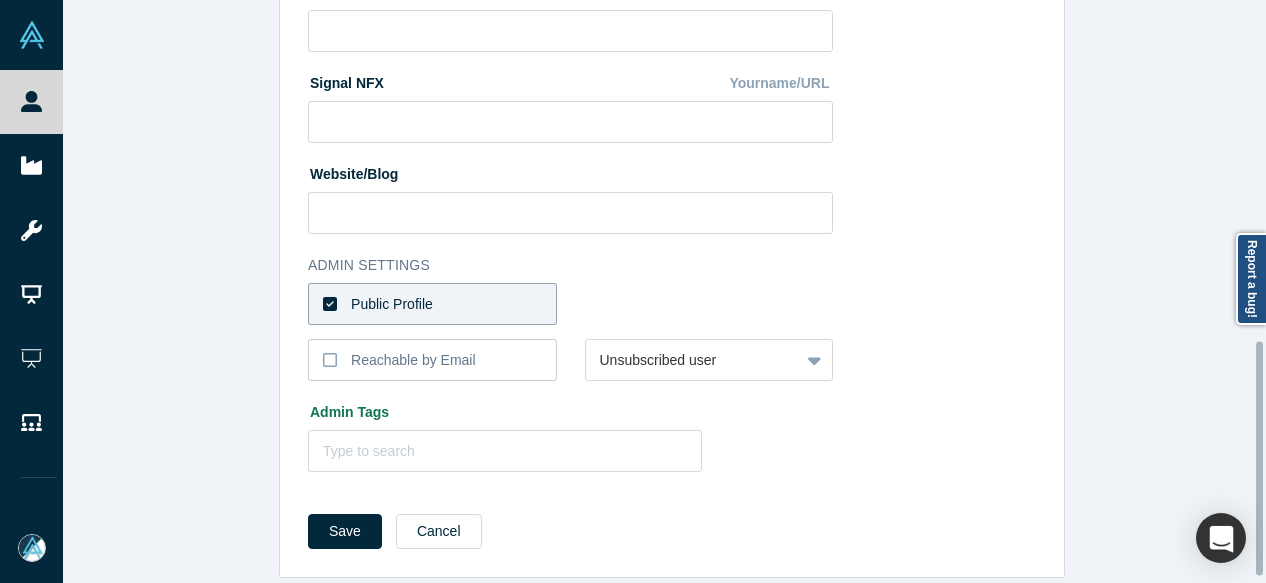 scroll, scrollTop: 862, scrollLeft: 0, axis: vertical 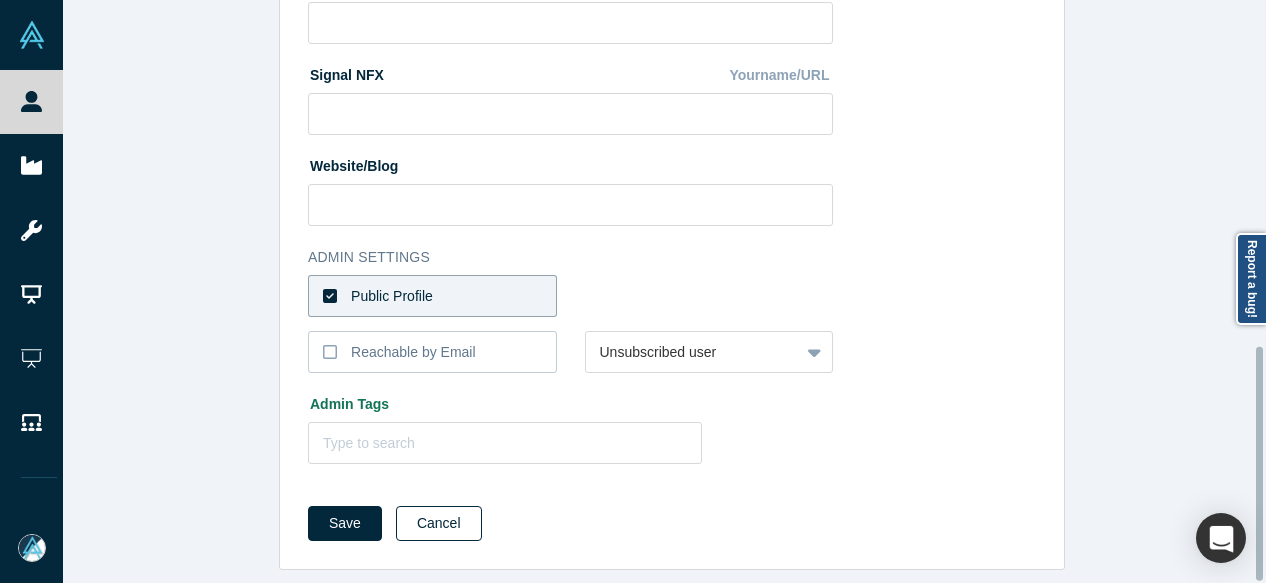 click on "Cancel" at bounding box center (439, 523) 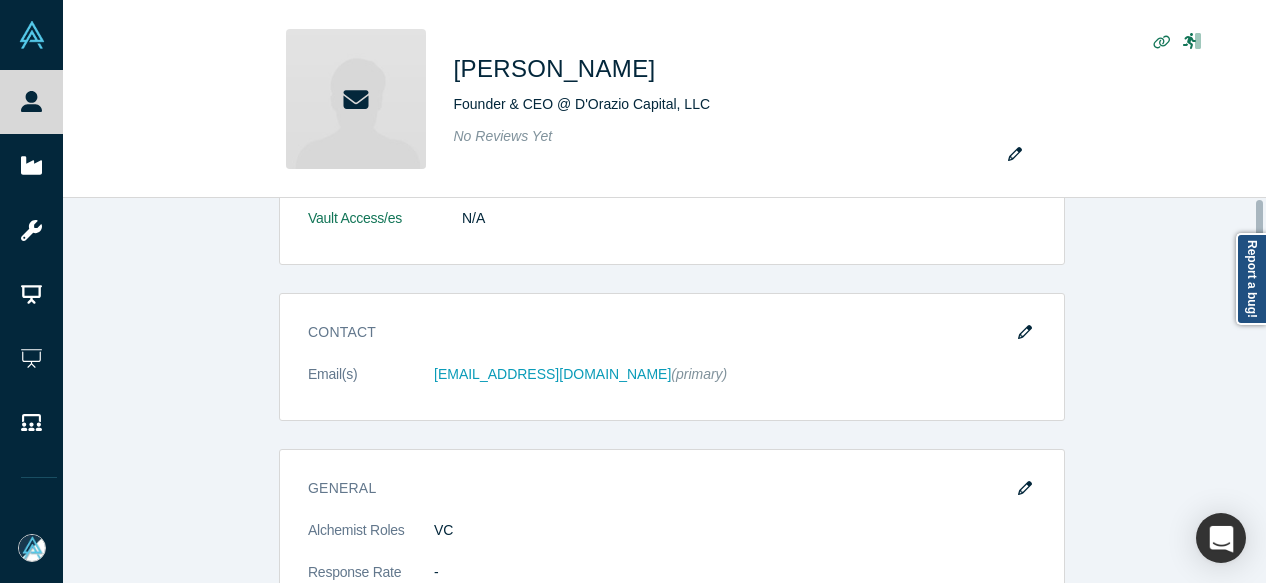 scroll, scrollTop: 0, scrollLeft: 0, axis: both 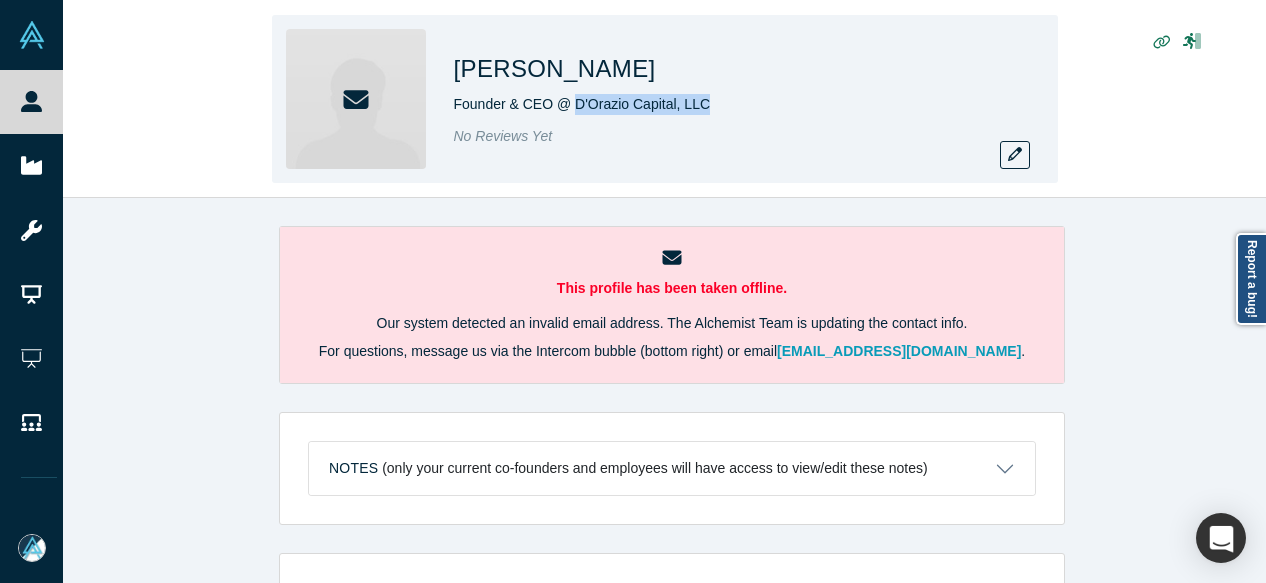 drag, startPoint x: 574, startPoint y: 112, endPoint x: 720, endPoint y: 111, distance: 146.00342 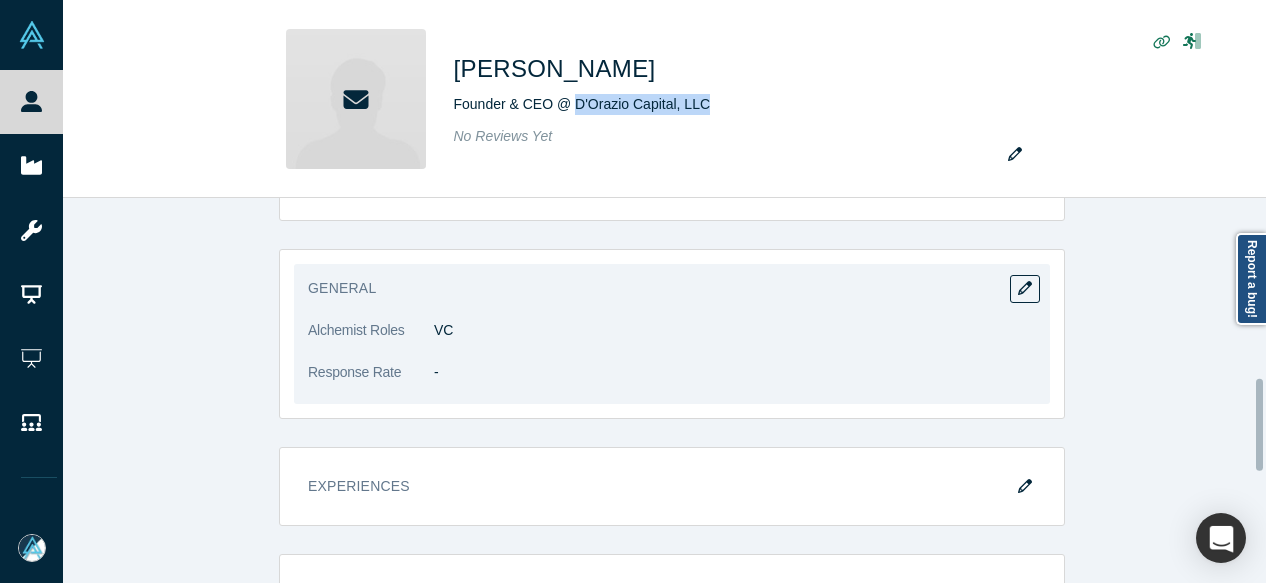scroll, scrollTop: 800, scrollLeft: 0, axis: vertical 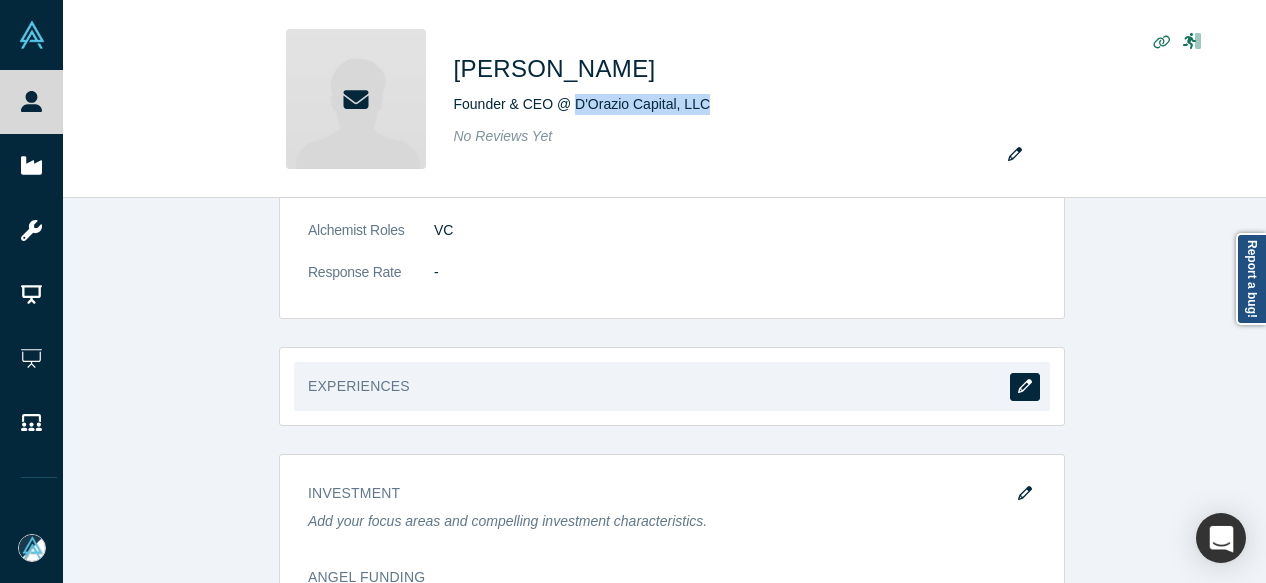 click 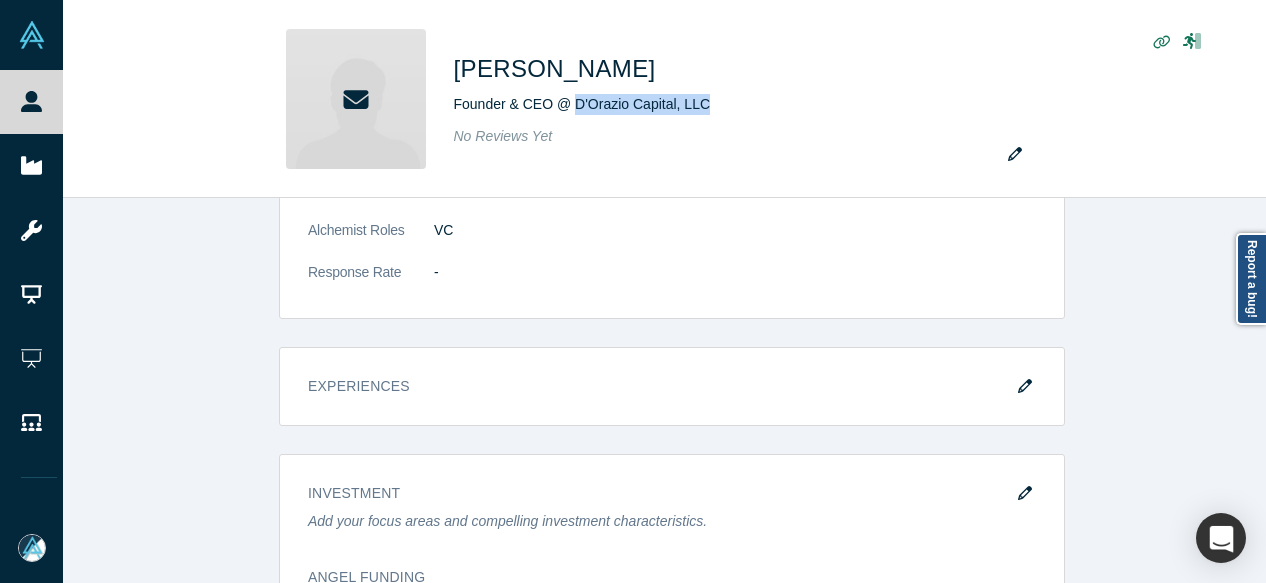 scroll, scrollTop: 0, scrollLeft: 0, axis: both 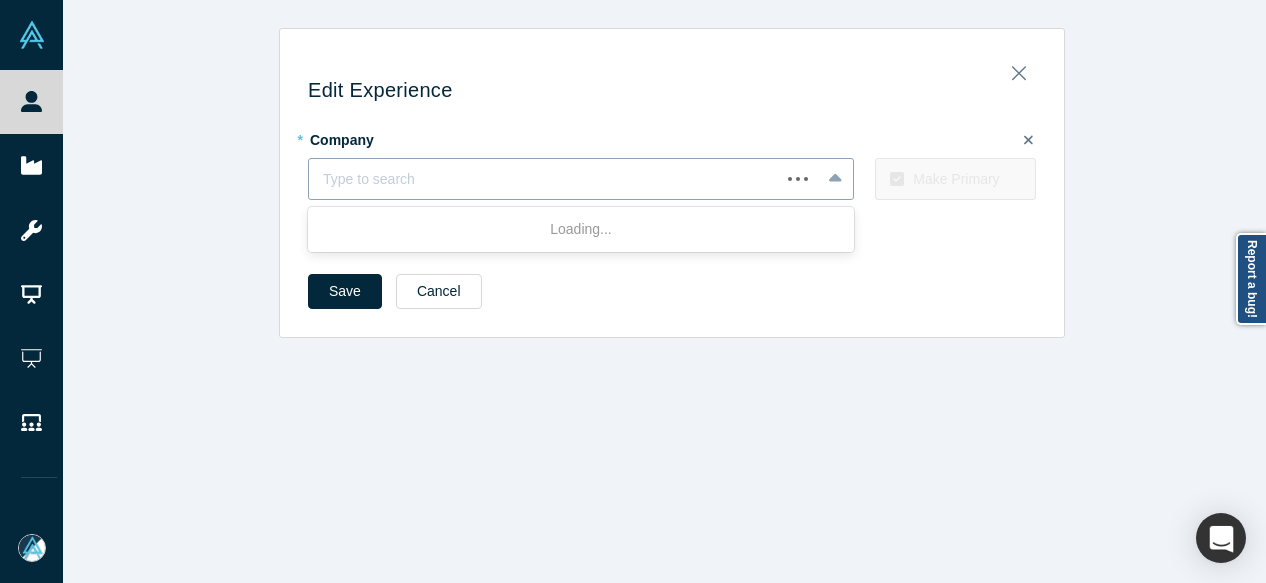 click at bounding box center (544, 179) 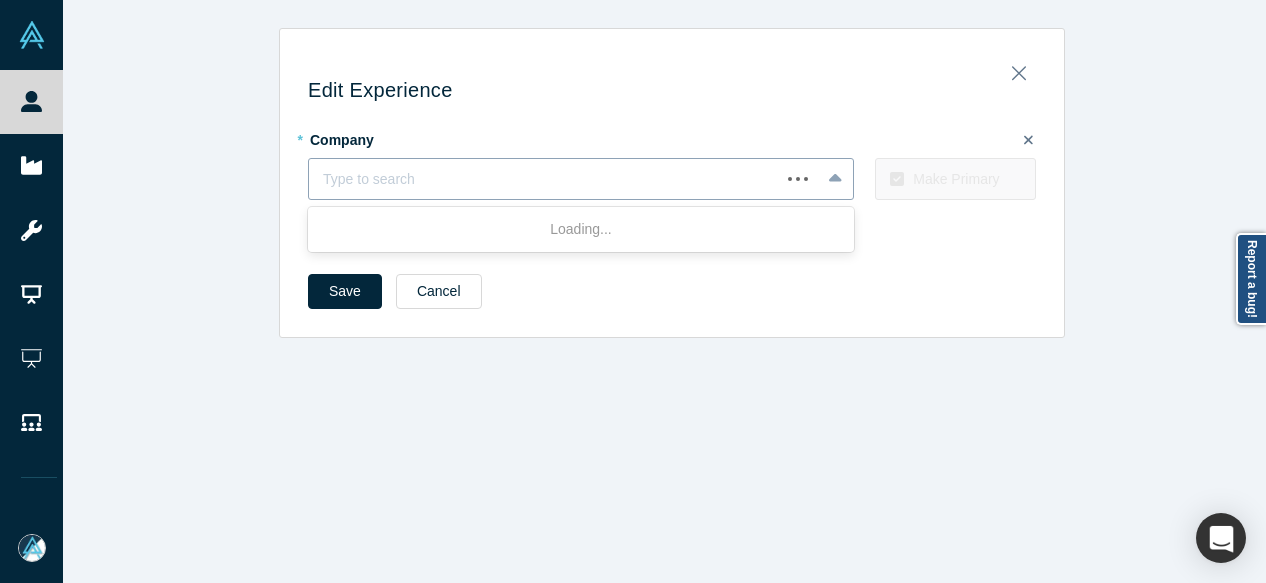 paste on "D’Orazio Capital Partners, LLC Founder + CEO" 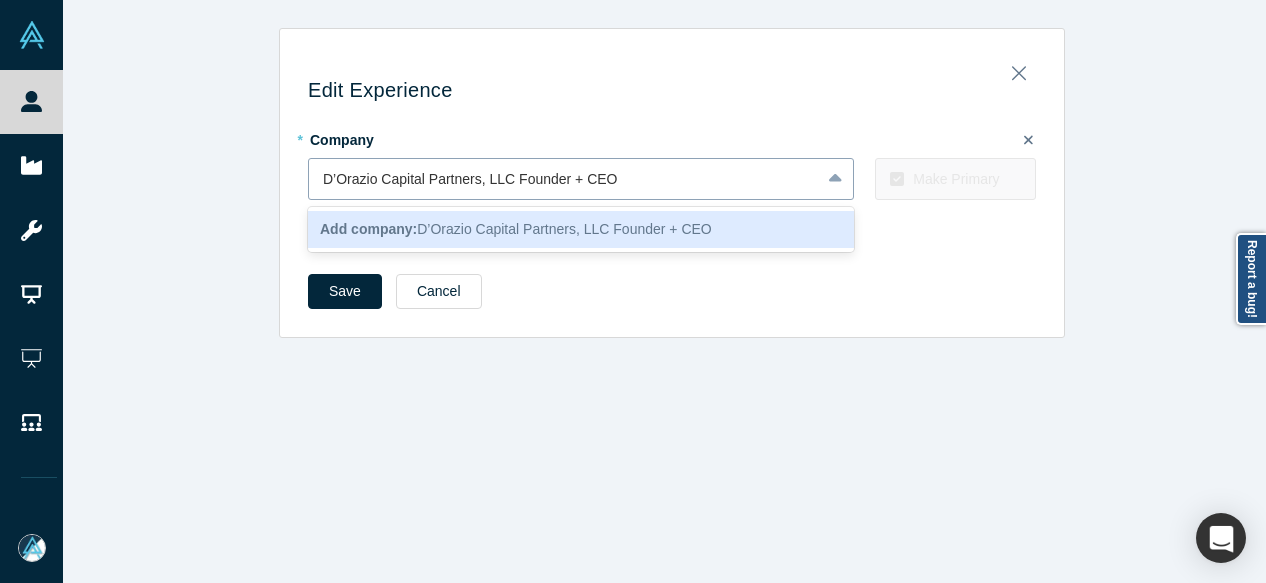 drag, startPoint x: 495, startPoint y: 179, endPoint x: 628, endPoint y: 180, distance: 133.00375 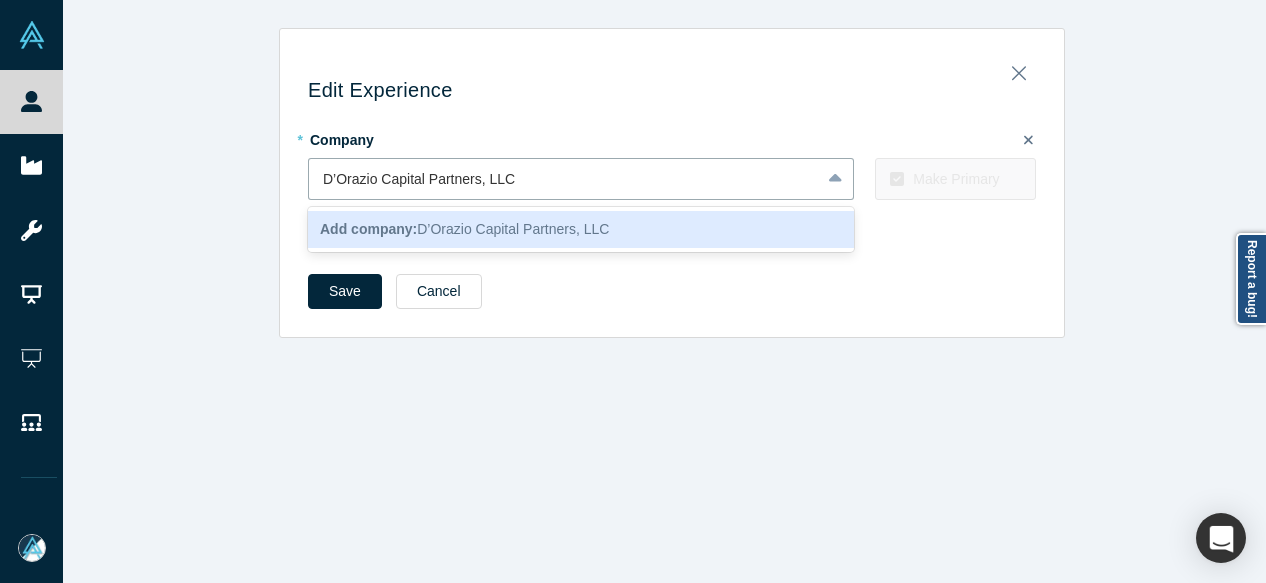click on "Add company:" at bounding box center [368, 229] 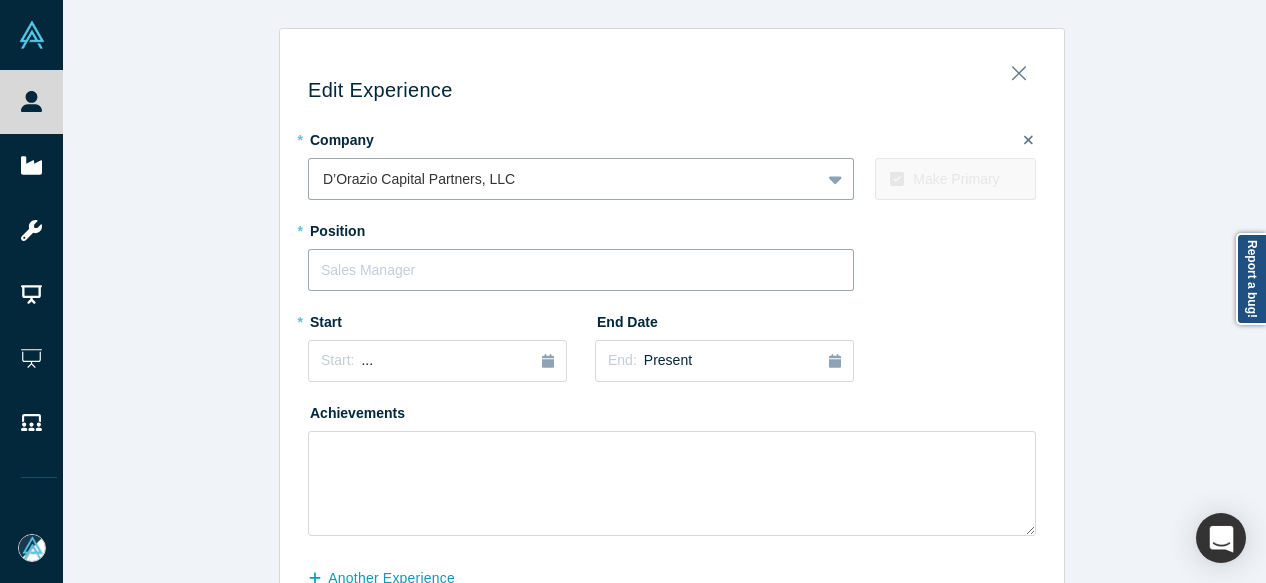 click at bounding box center [581, 270] 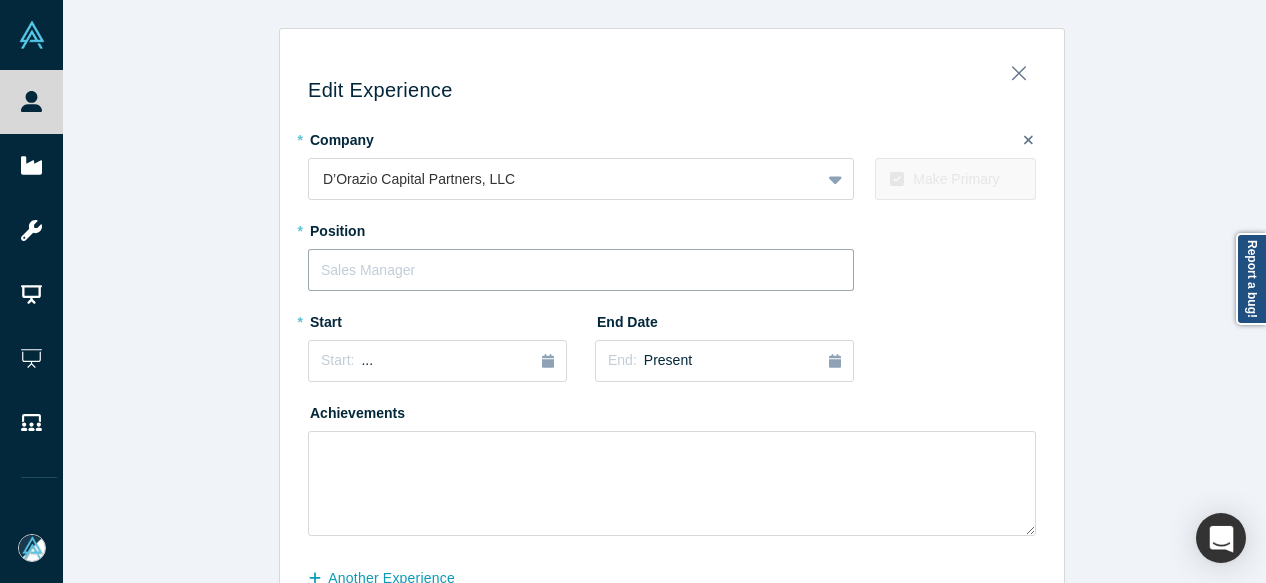 paste on "Founder + CEO" 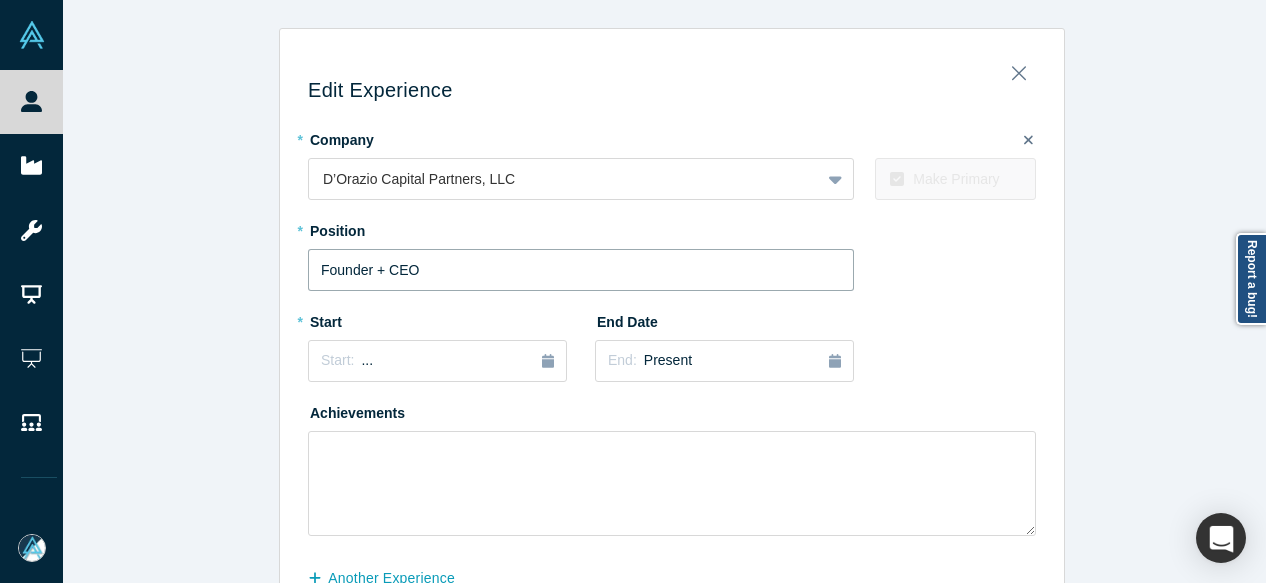 click on "Founder + CEO" at bounding box center (581, 270) 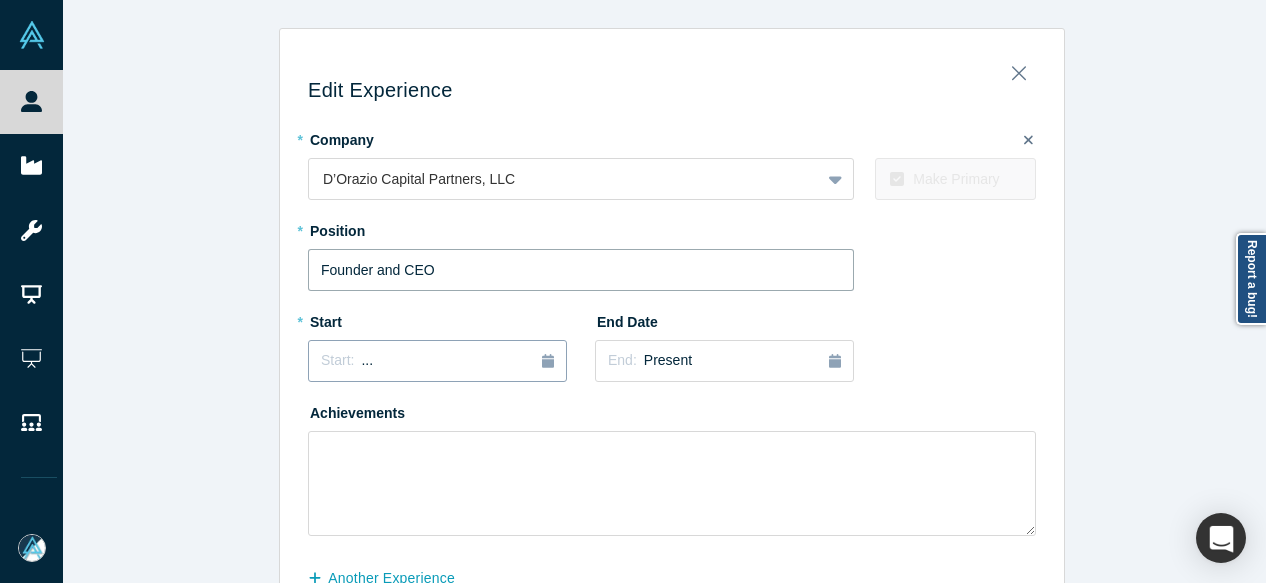 type on "Founder and CEO" 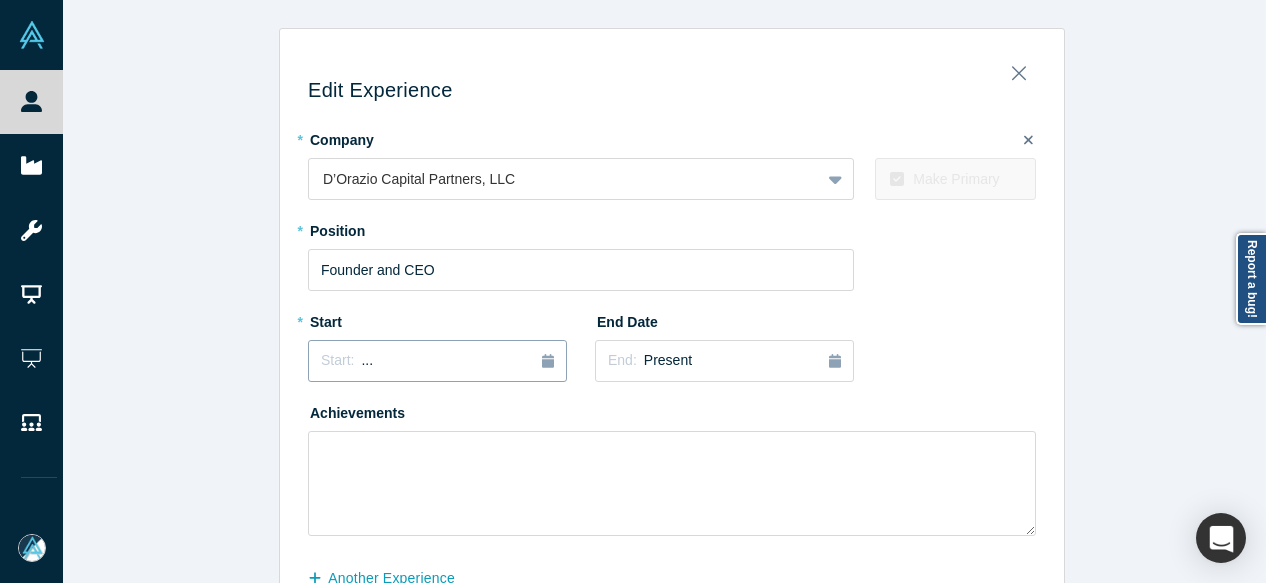 click on "Start: ..." at bounding box center [437, 361] 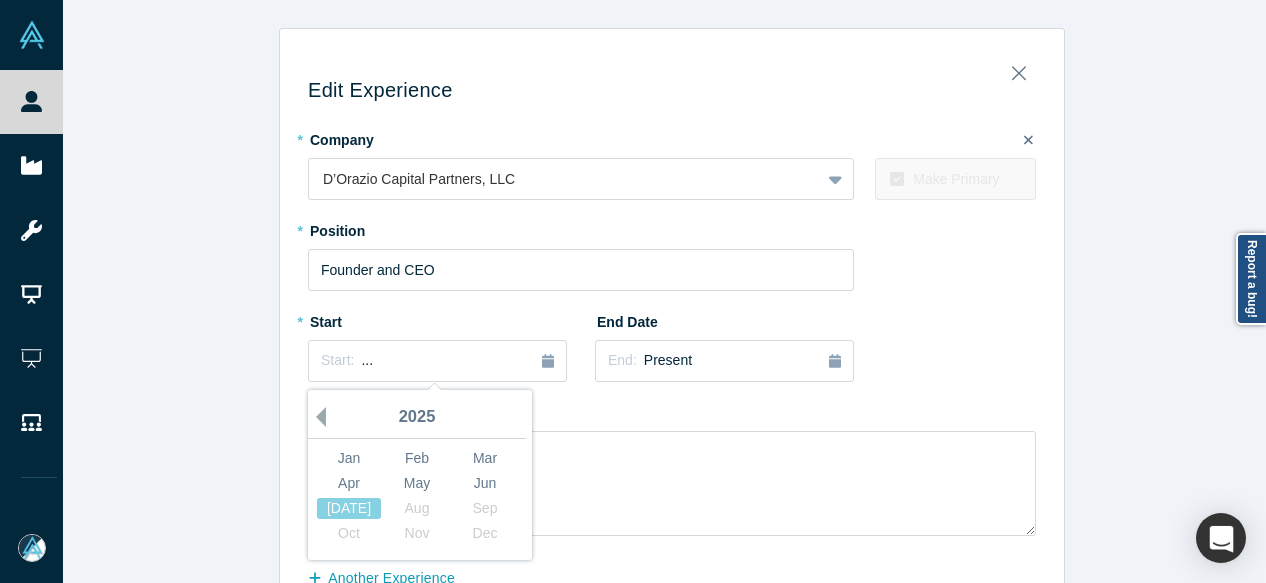 click on "Previous Year" at bounding box center [316, 417] 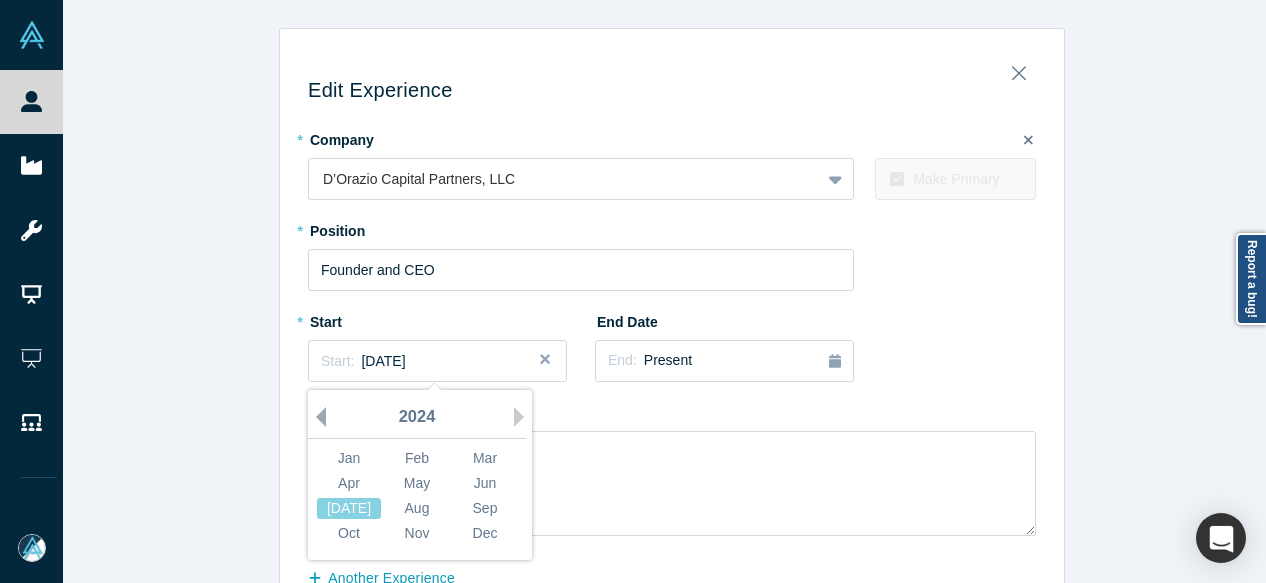 click on "Previous Year" at bounding box center (316, 417) 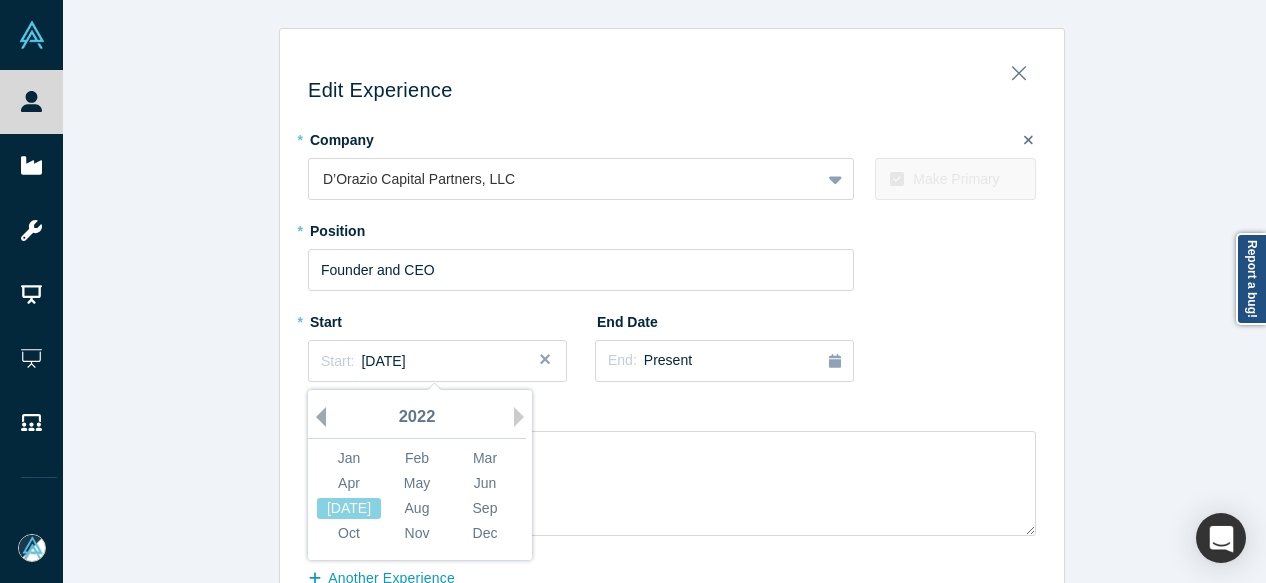 click on "Previous Year" at bounding box center [316, 417] 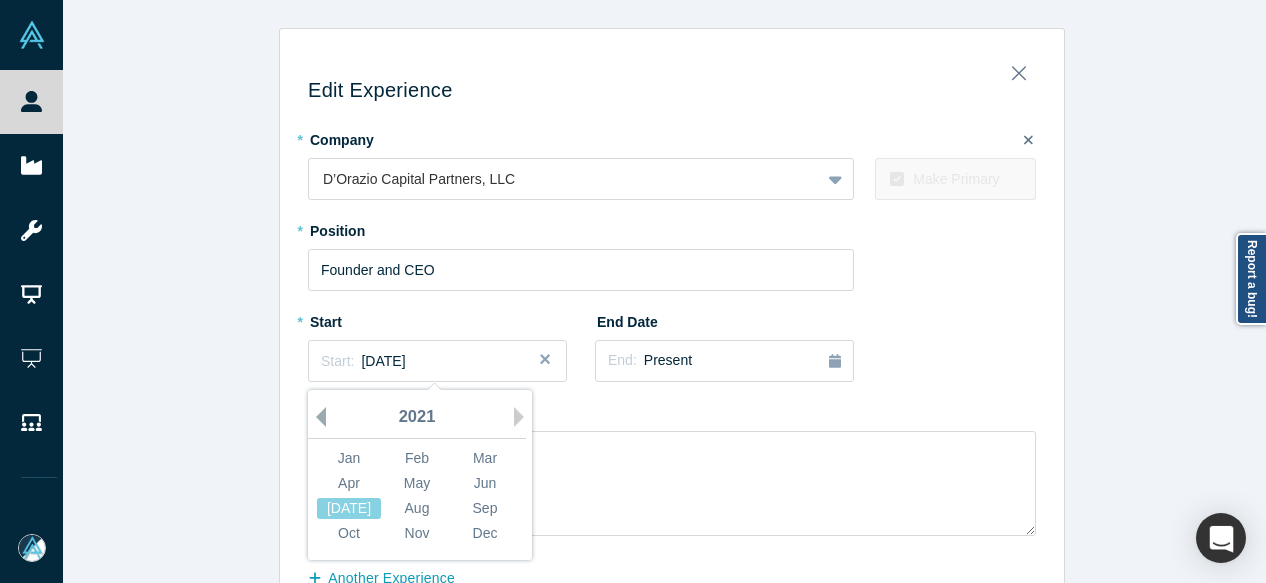 click on "Previous Year" at bounding box center (316, 417) 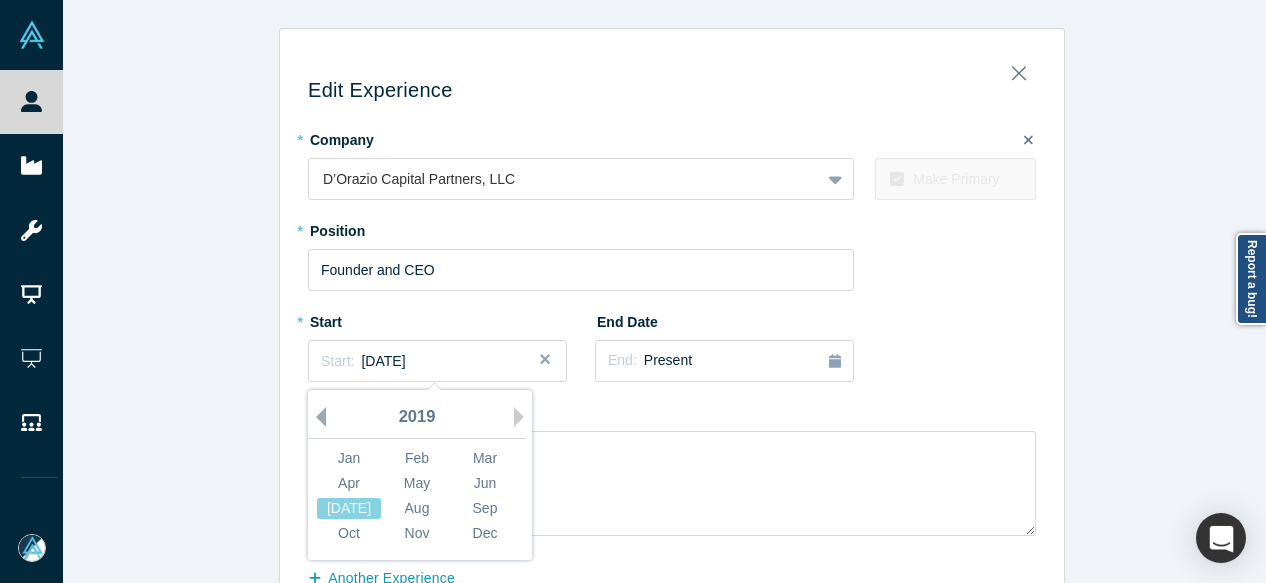click on "Previous Year" at bounding box center (316, 417) 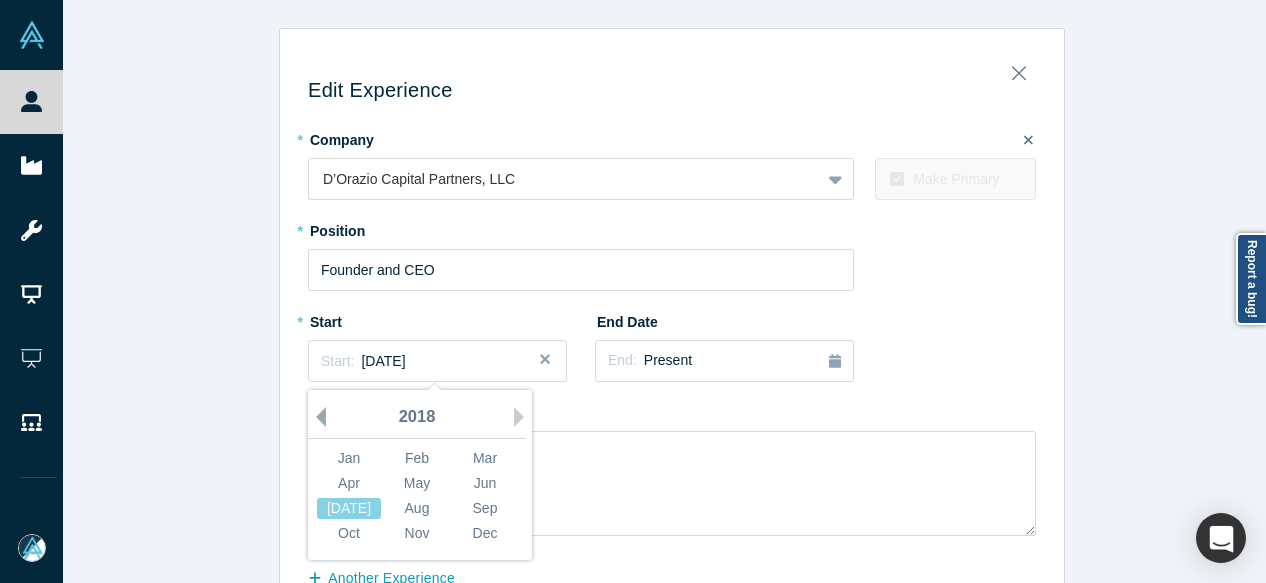 click on "Previous Year" at bounding box center (316, 417) 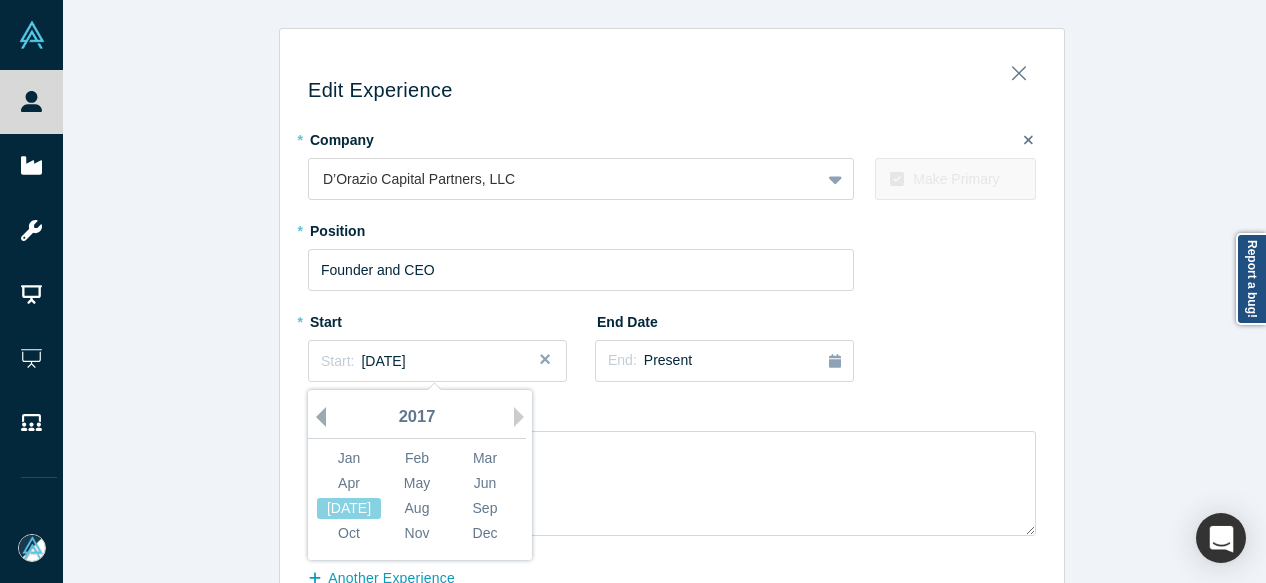 click on "Previous Year" at bounding box center (316, 417) 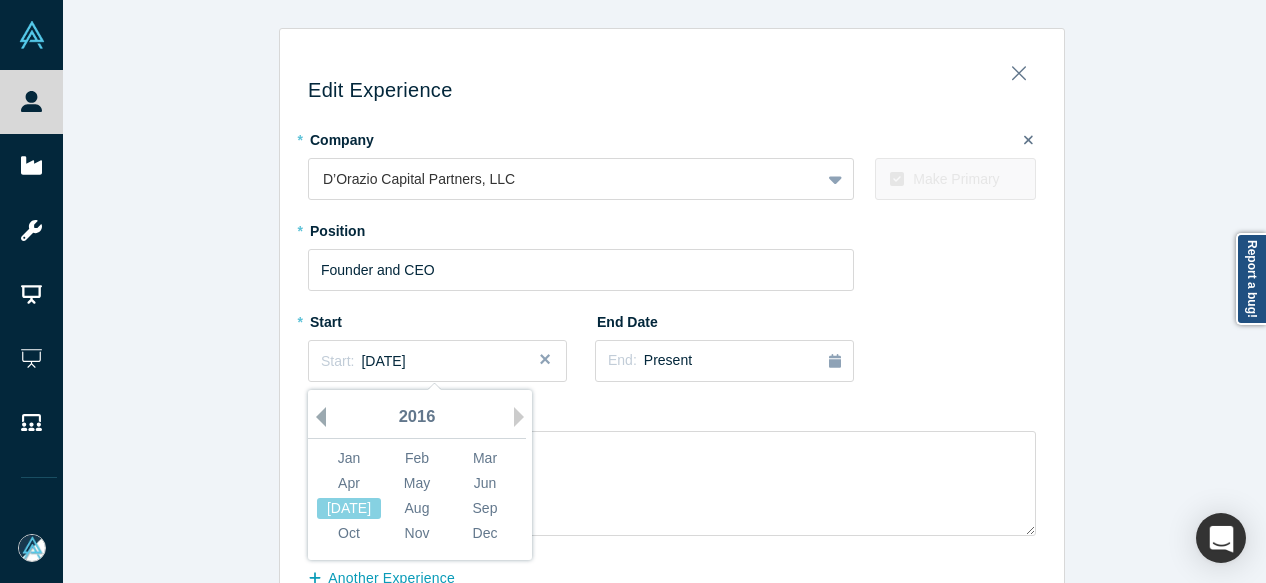 click on "Previous Year" at bounding box center (316, 417) 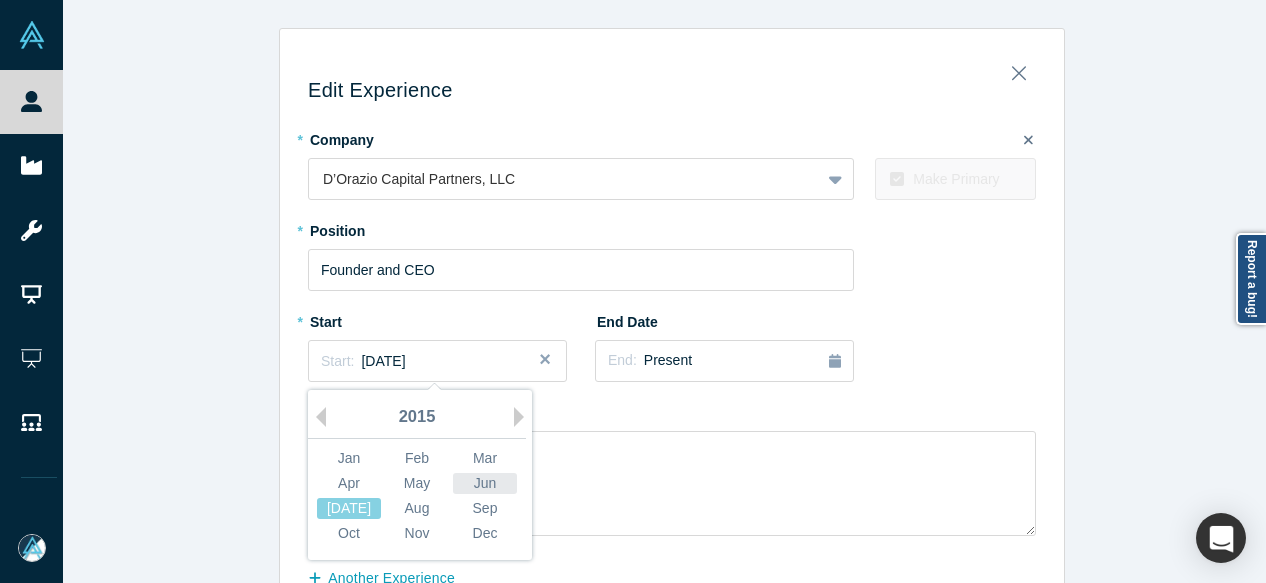 click on "Jun" at bounding box center [485, 483] 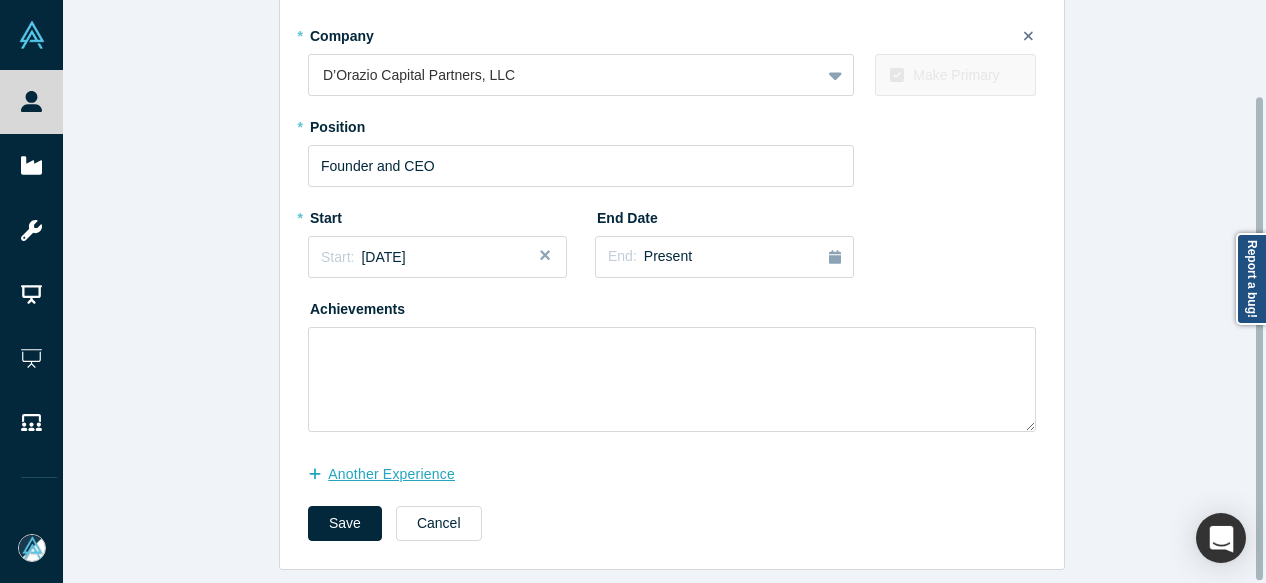 scroll, scrollTop: 116, scrollLeft: 0, axis: vertical 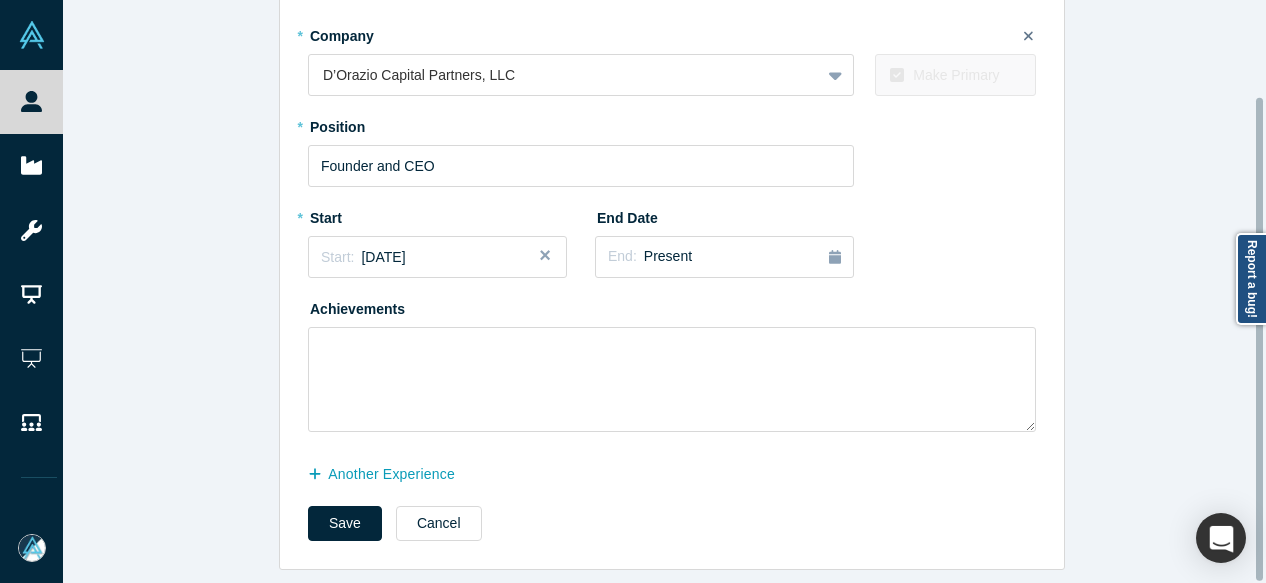 drag, startPoint x: 346, startPoint y: 513, endPoint x: 298, endPoint y: 535, distance: 52.801514 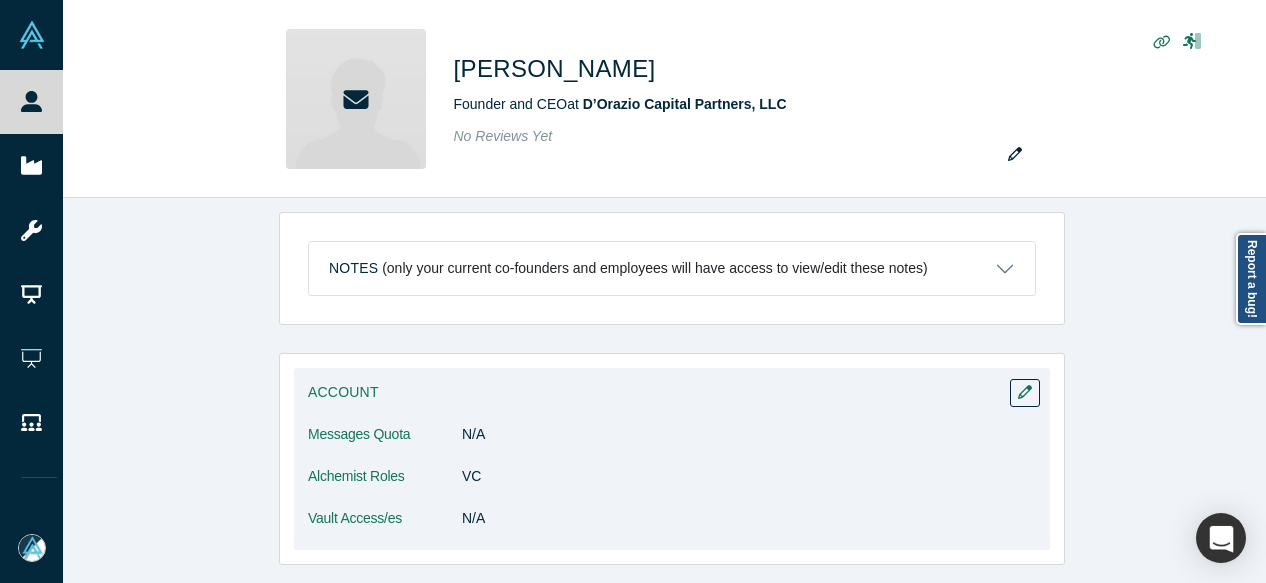 scroll, scrollTop: 0, scrollLeft: 0, axis: both 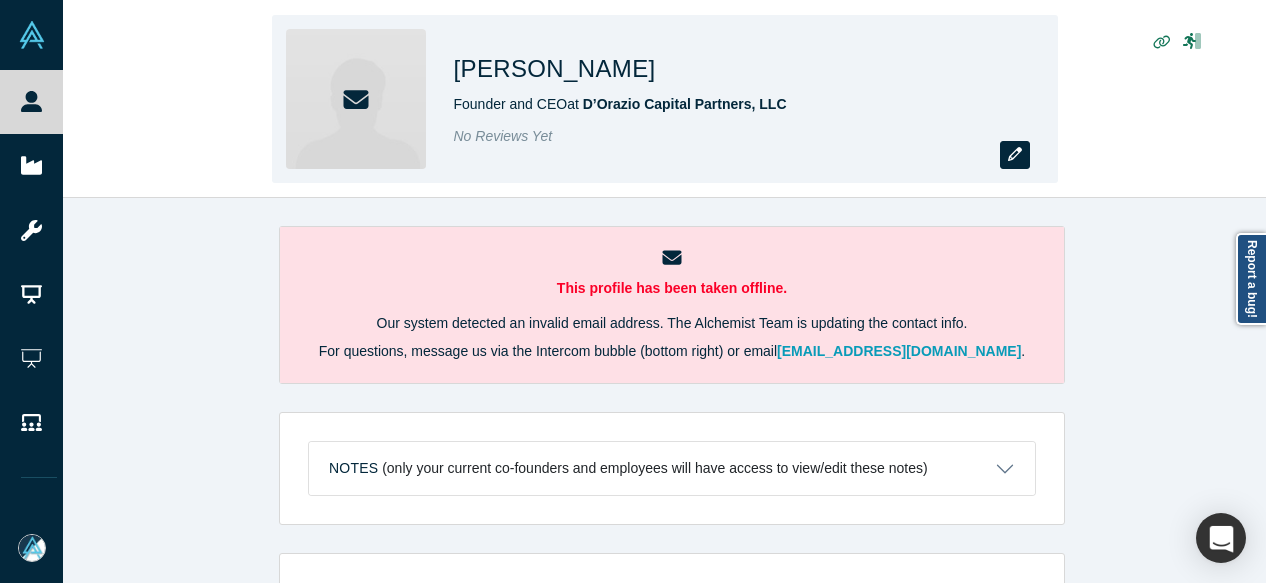 click 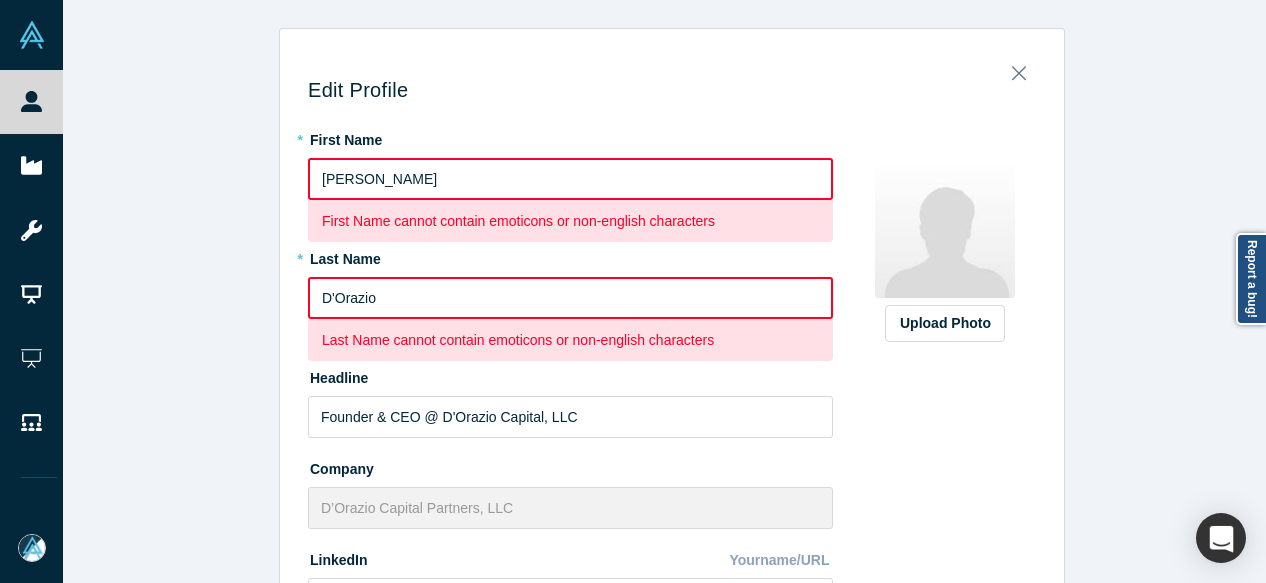 click on "Upload Photo Zoom Save Remove Upload New" at bounding box center [945, 725] 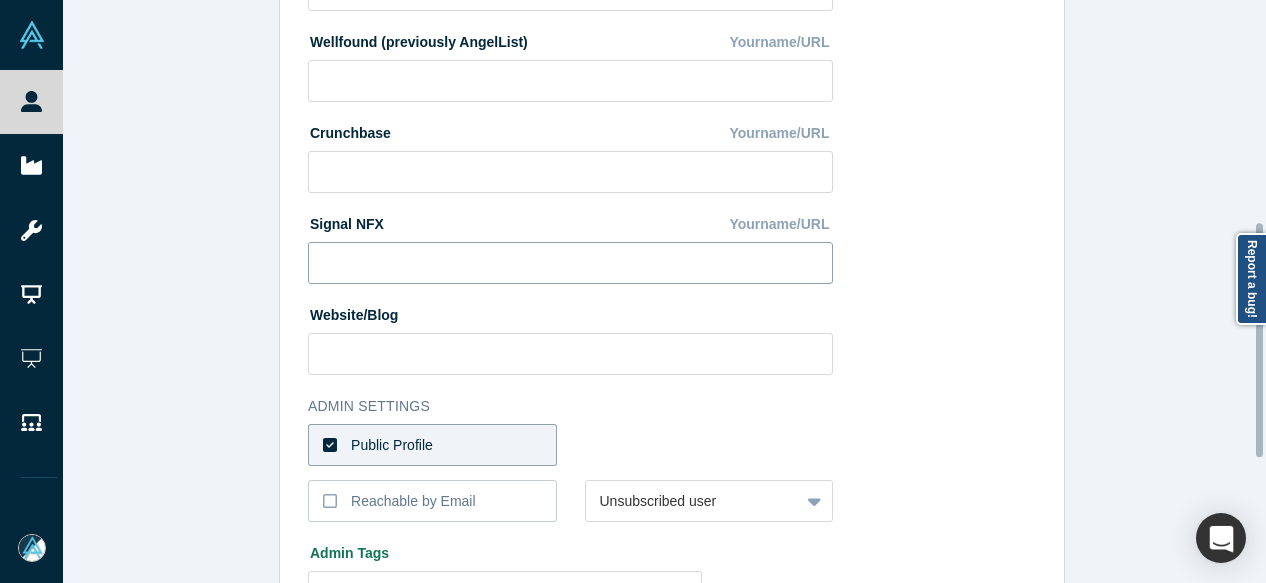 scroll, scrollTop: 400, scrollLeft: 0, axis: vertical 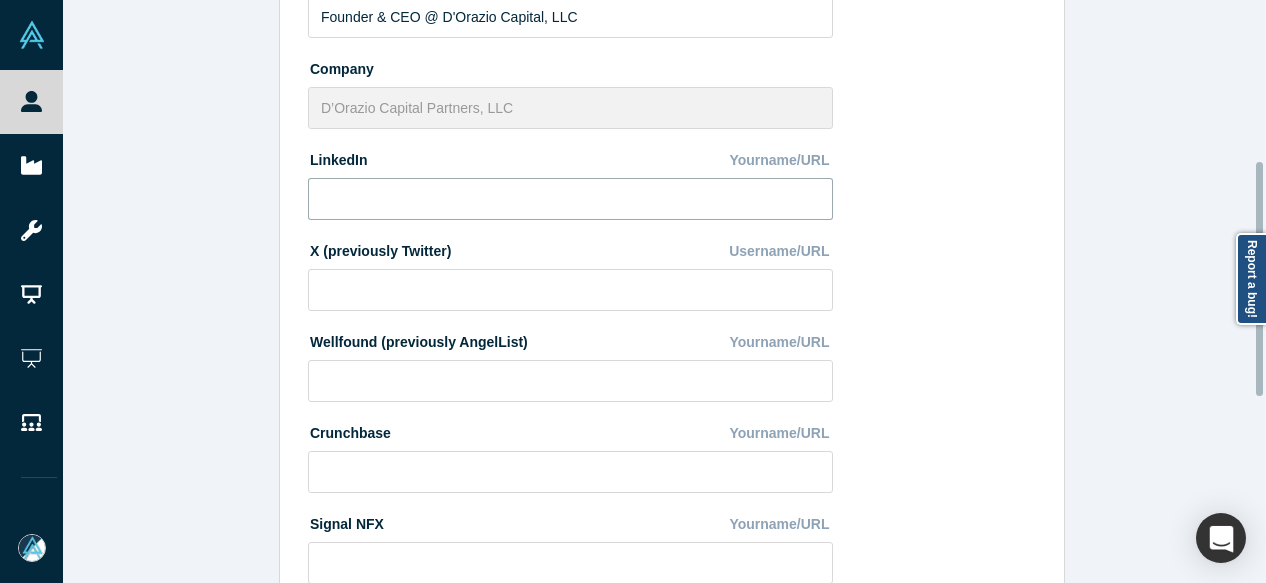 click at bounding box center [570, 199] 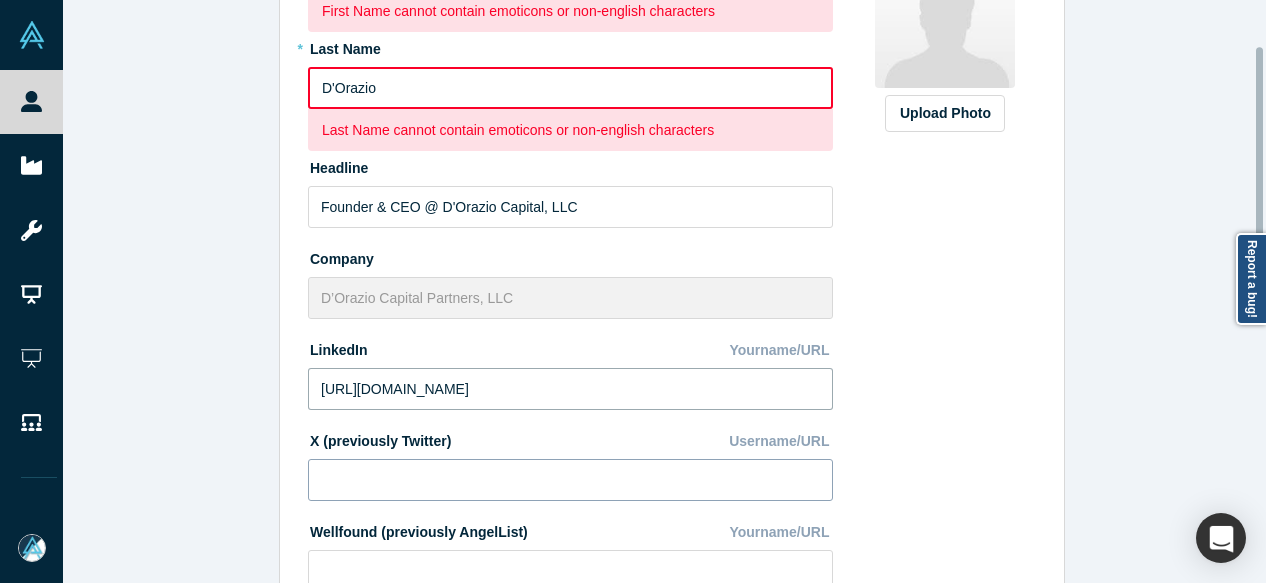 scroll, scrollTop: 100, scrollLeft: 0, axis: vertical 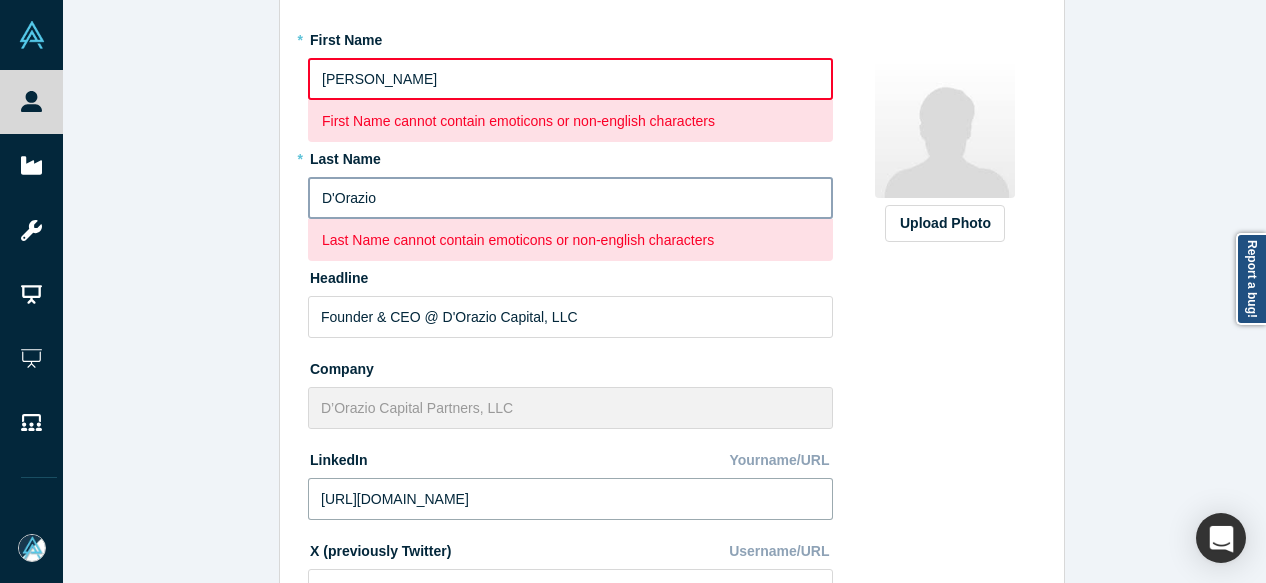 type on "https://www.linkedin.com/in/rj-d-114775208/" 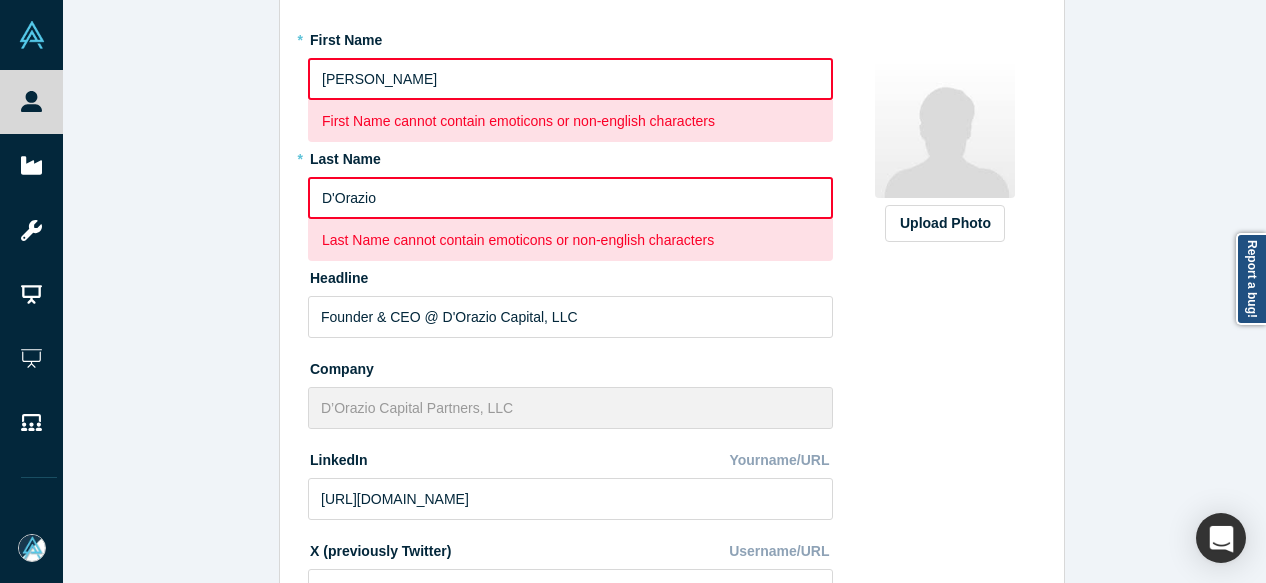 click on "D'Orazio" at bounding box center (570, 198) 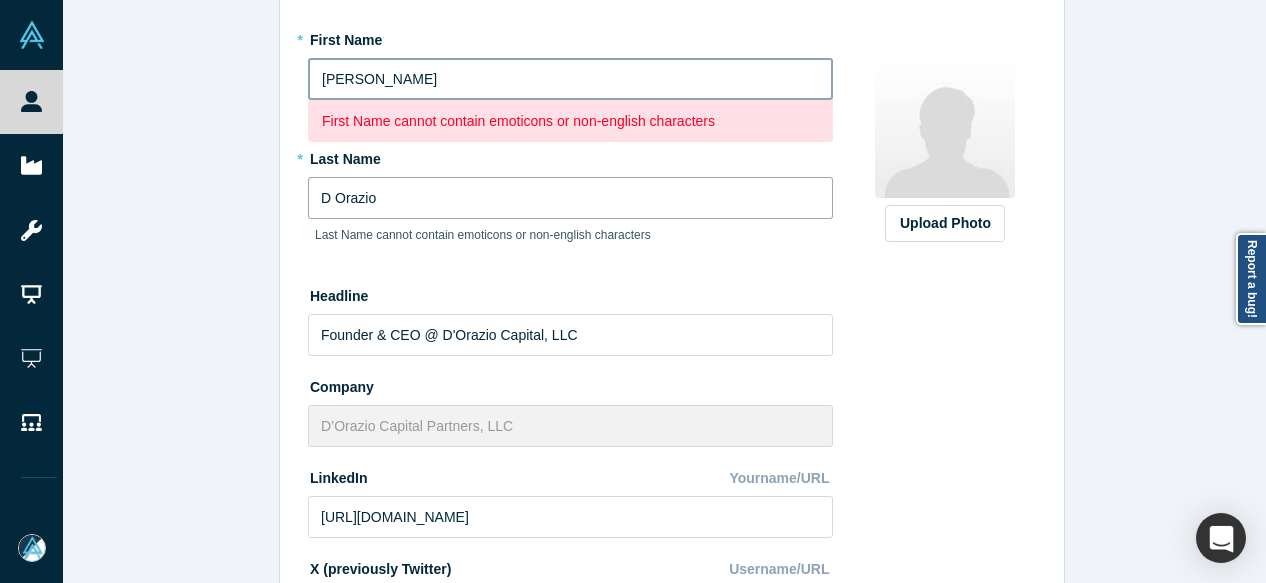 type on "D Orazio" 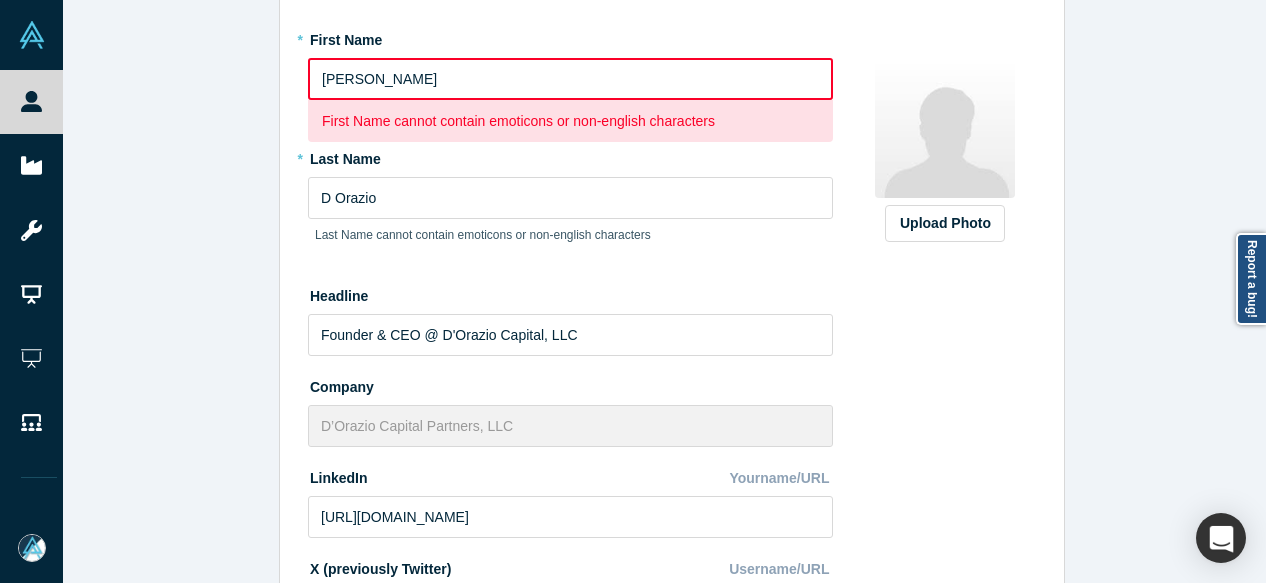 click on "R.J." at bounding box center (570, 79) 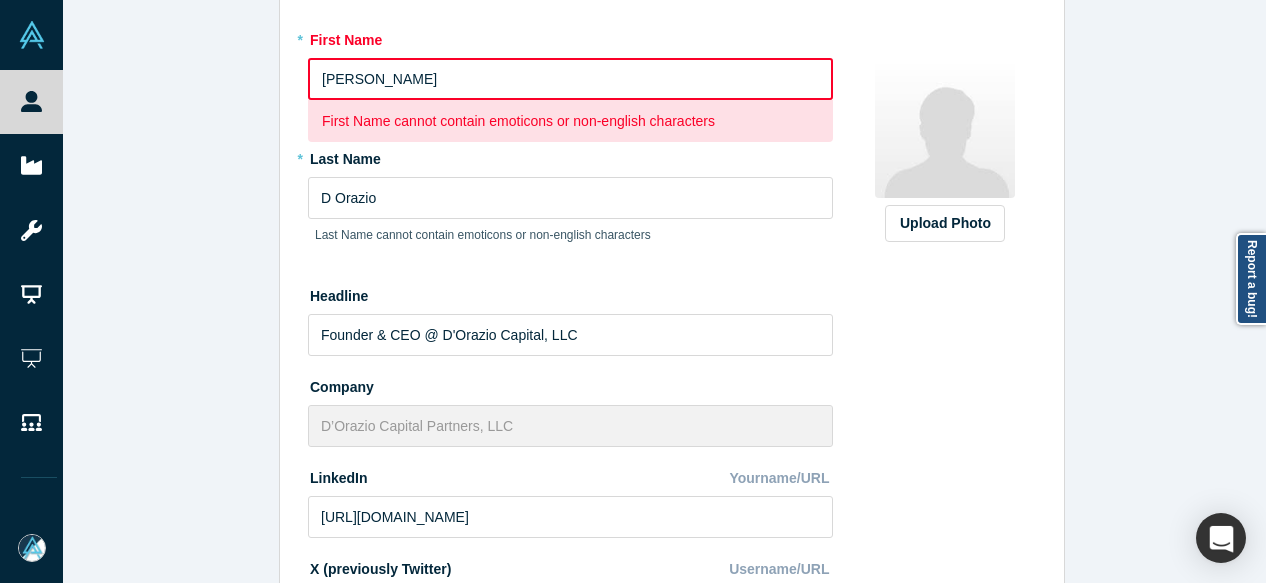 click on "R.J" at bounding box center [570, 79] 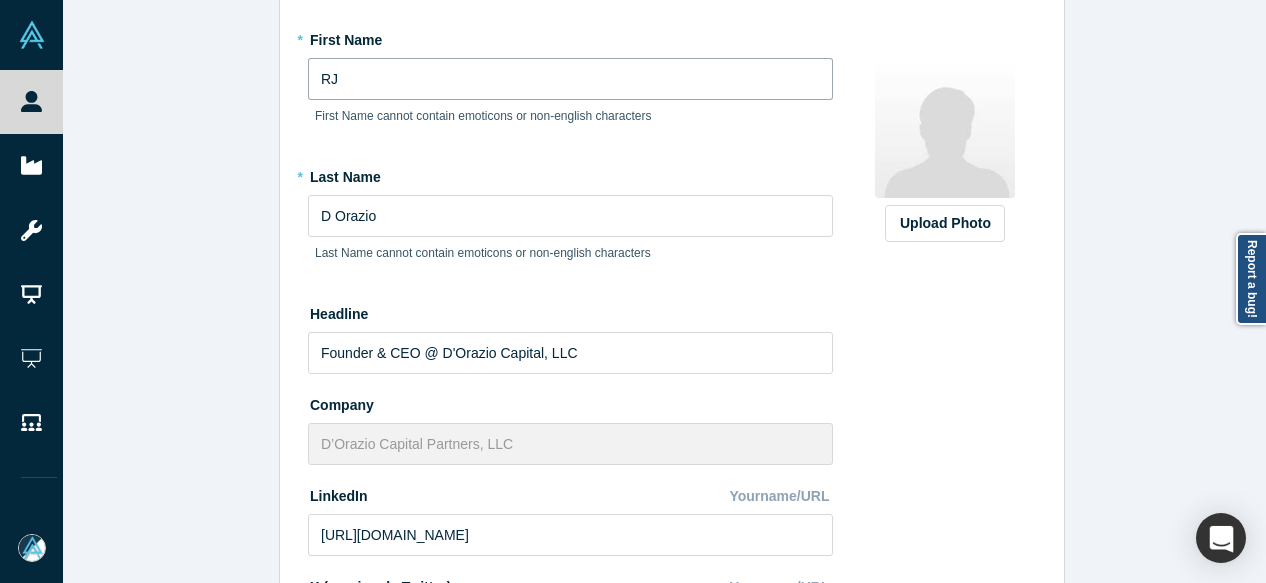type on "RJ" 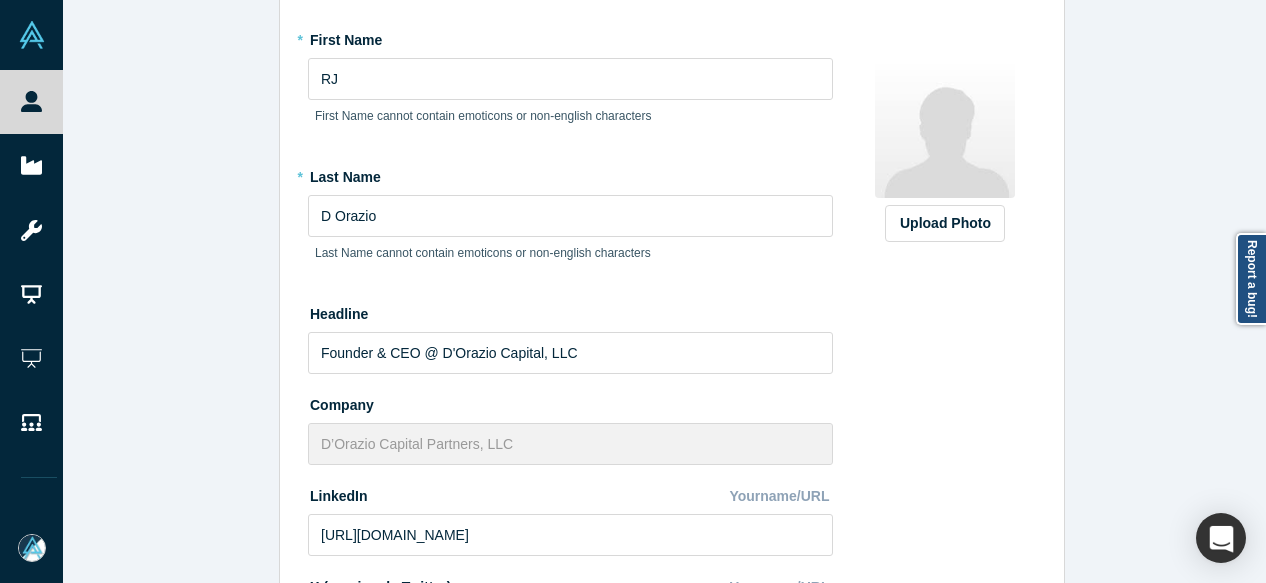 click on "First Name cannot contain emoticons or non-english characters" at bounding box center (570, 116) 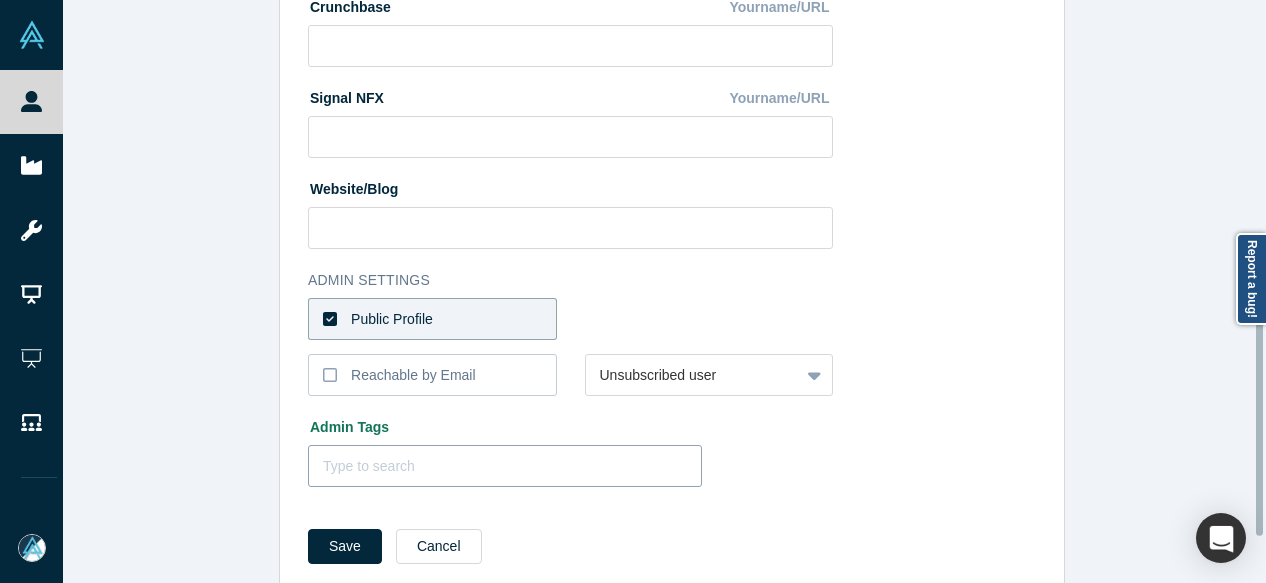 scroll, scrollTop: 898, scrollLeft: 0, axis: vertical 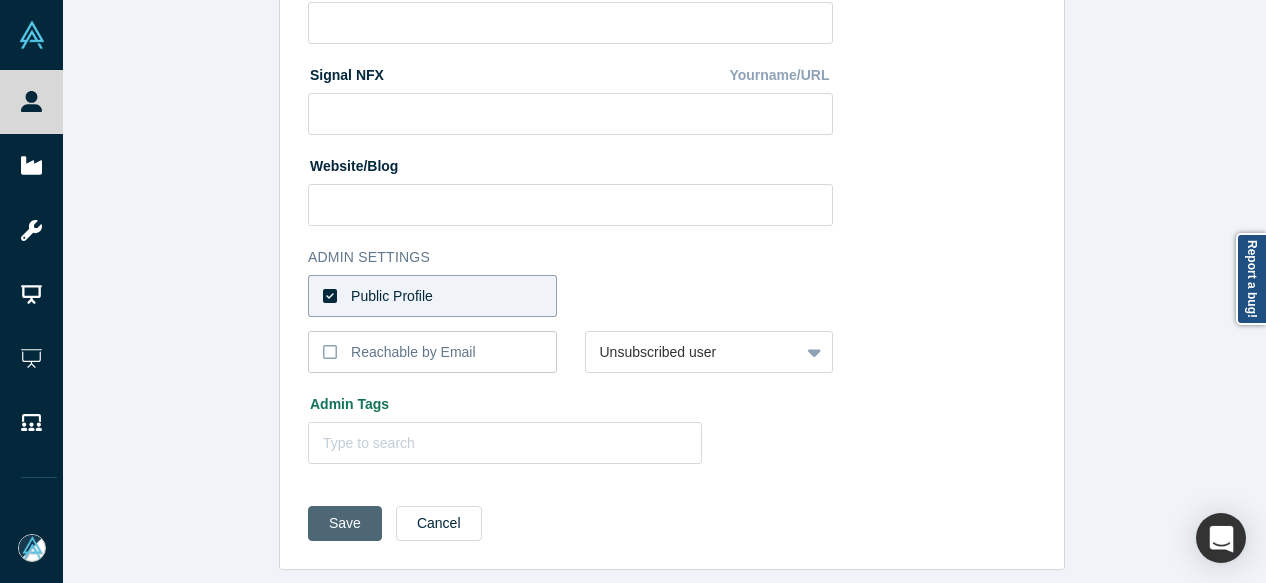 click on "Save" at bounding box center [345, 523] 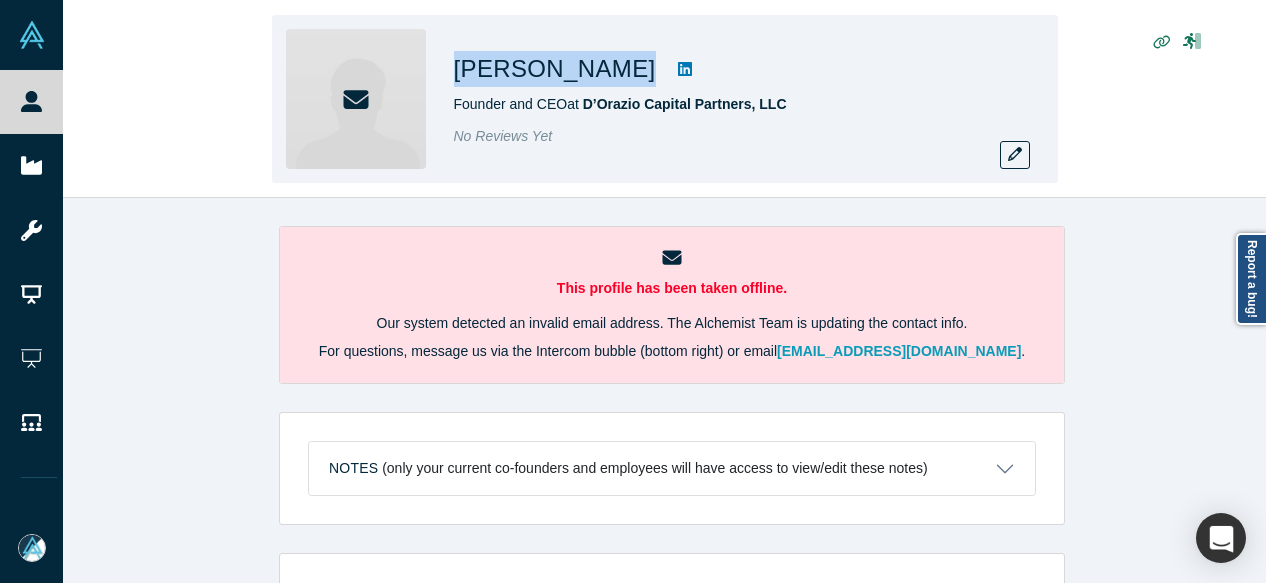 drag, startPoint x: 452, startPoint y: 75, endPoint x: 584, endPoint y: 88, distance: 132.63861 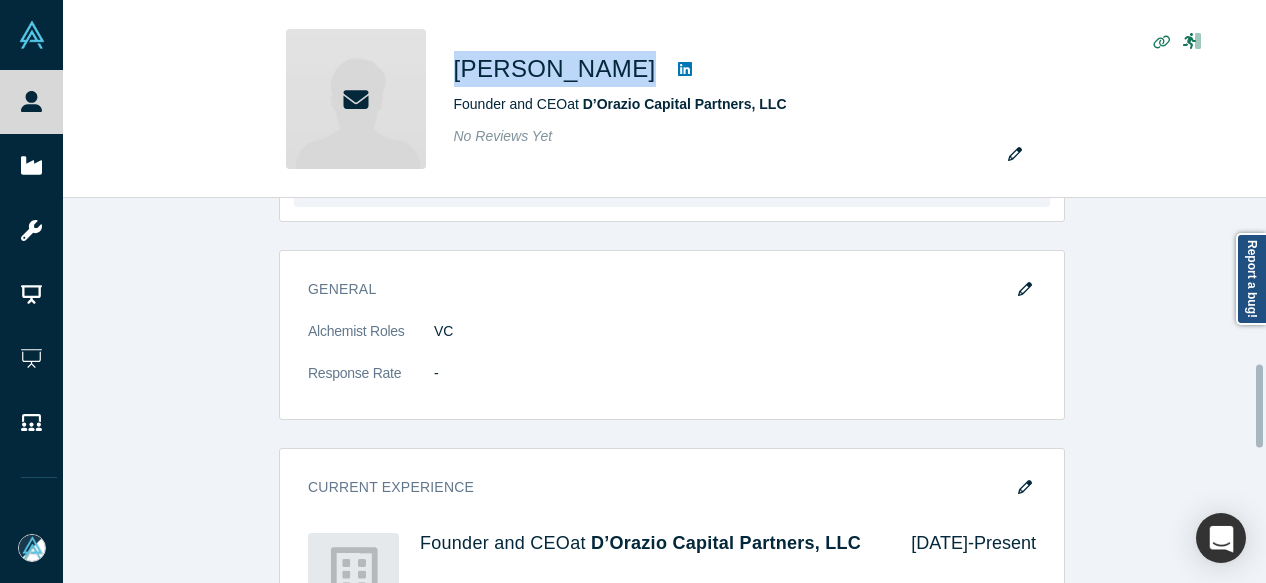 scroll, scrollTop: 600, scrollLeft: 0, axis: vertical 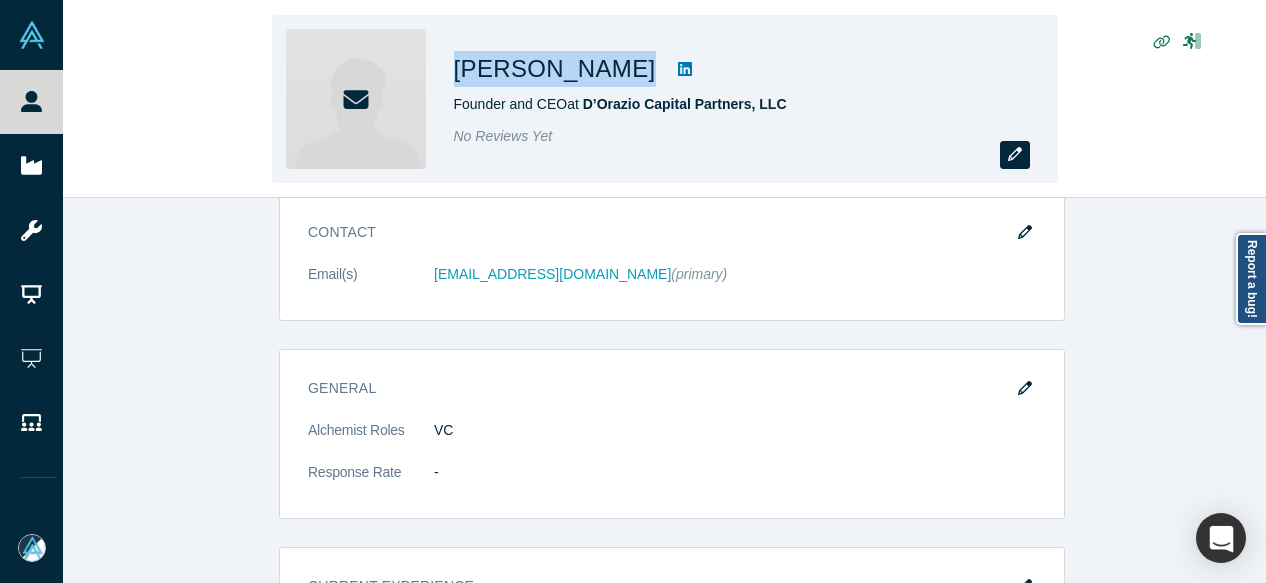 click 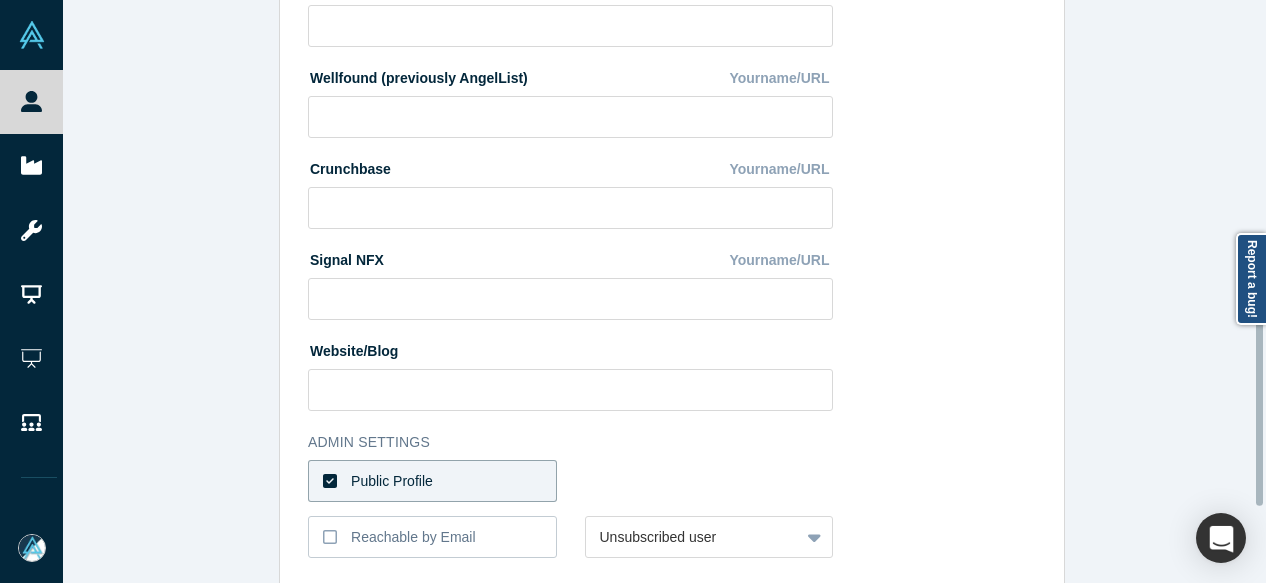 scroll, scrollTop: 800, scrollLeft: 0, axis: vertical 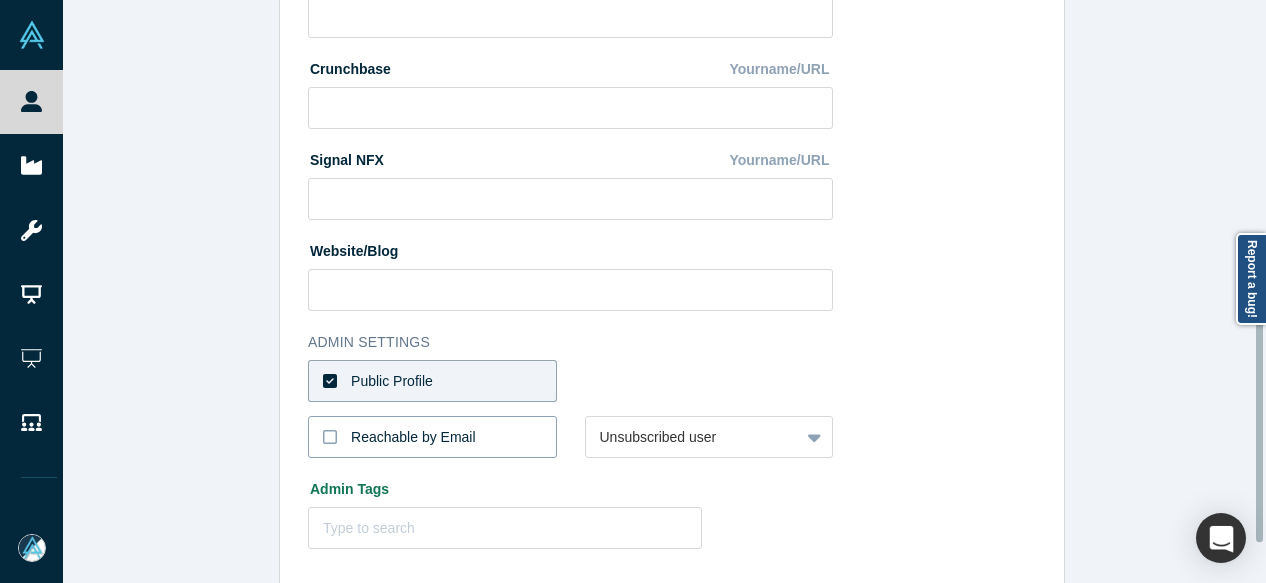 click on "Reachable by Email" at bounding box center (413, 437) 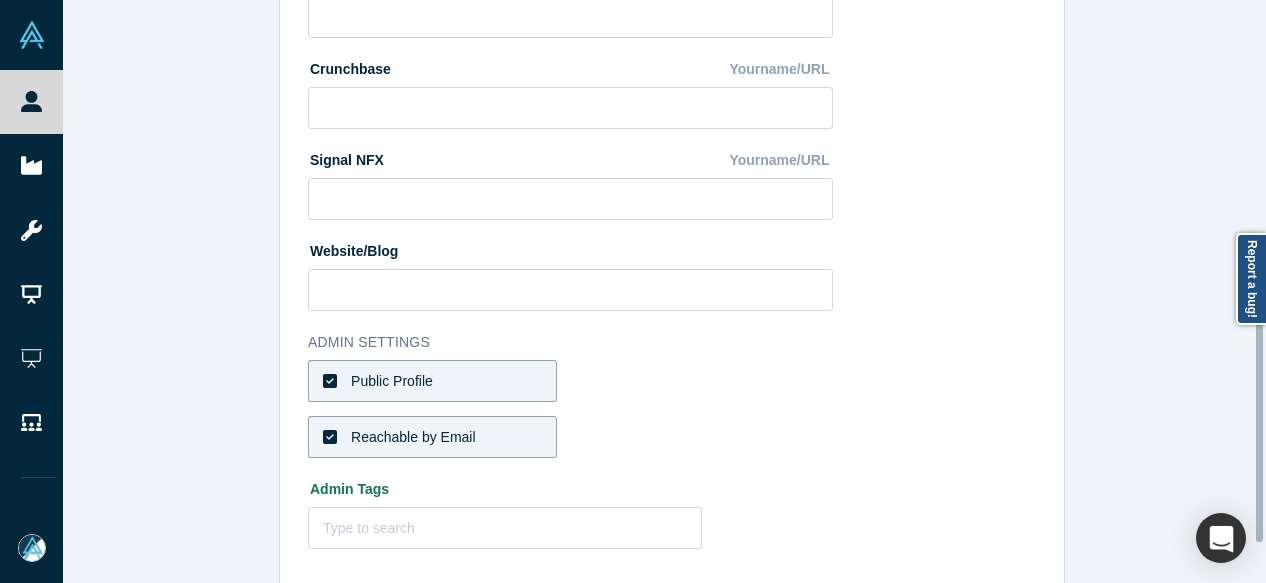 scroll, scrollTop: 898, scrollLeft: 0, axis: vertical 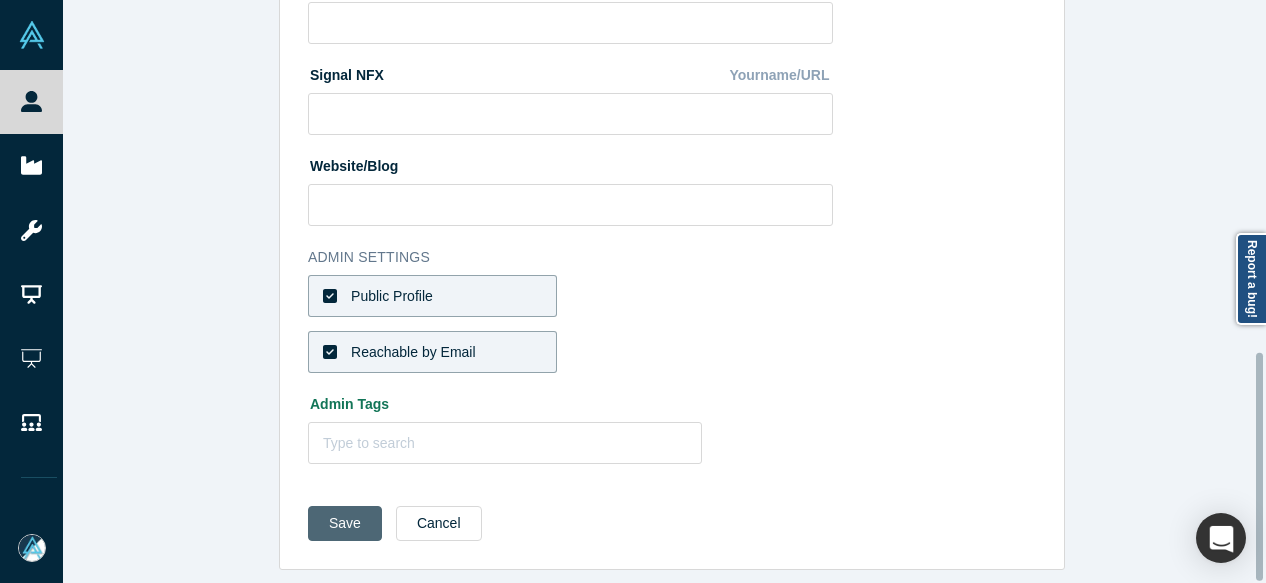 click on "Save" at bounding box center (345, 523) 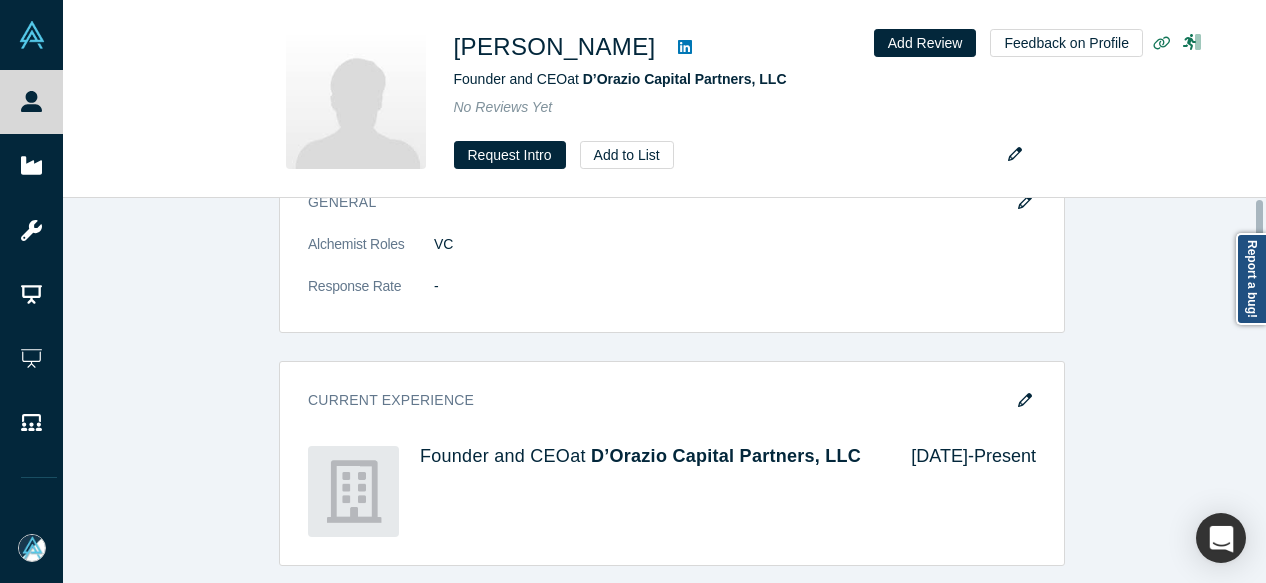 scroll, scrollTop: 0, scrollLeft: 0, axis: both 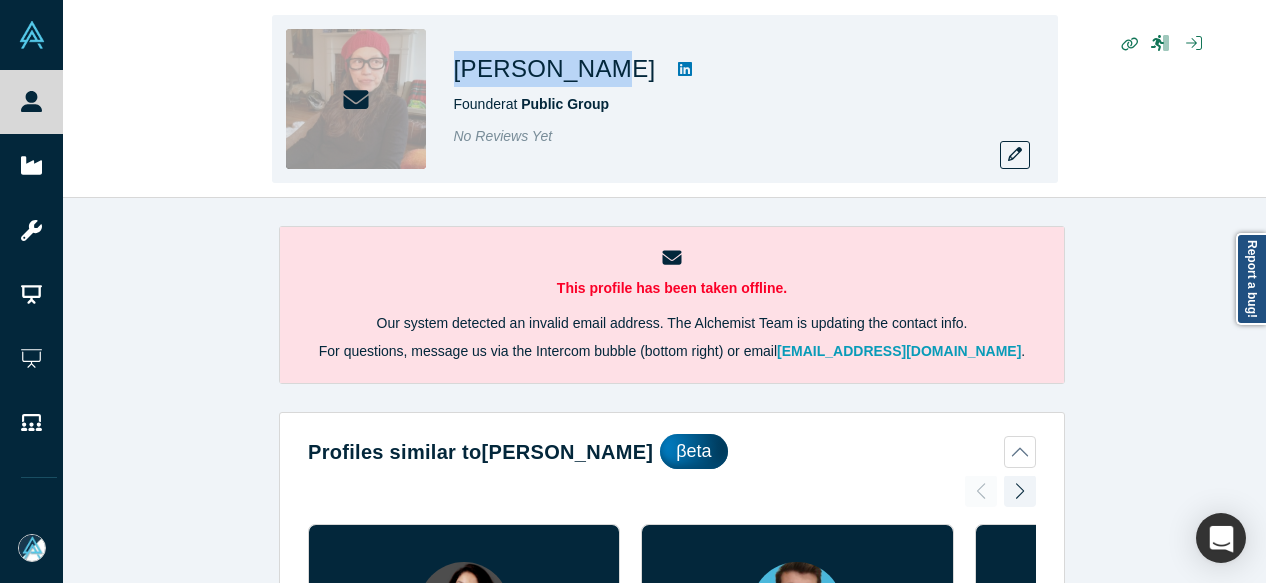 drag, startPoint x: 455, startPoint y: 73, endPoint x: 569, endPoint y: 73, distance: 114 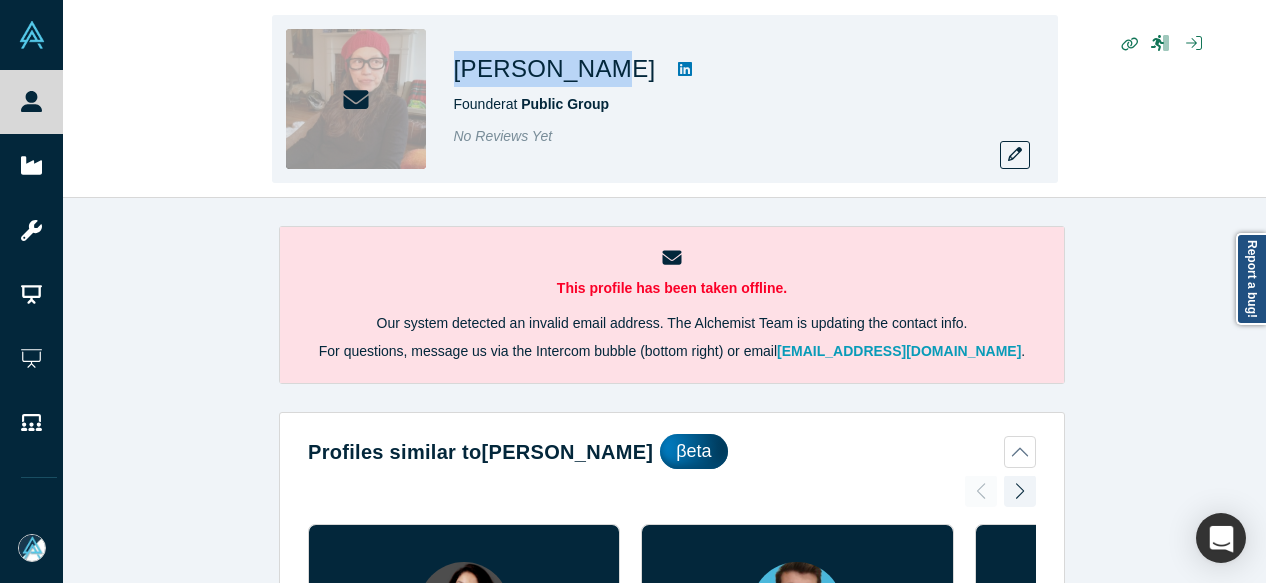 copy on "[PERSON_NAME]" 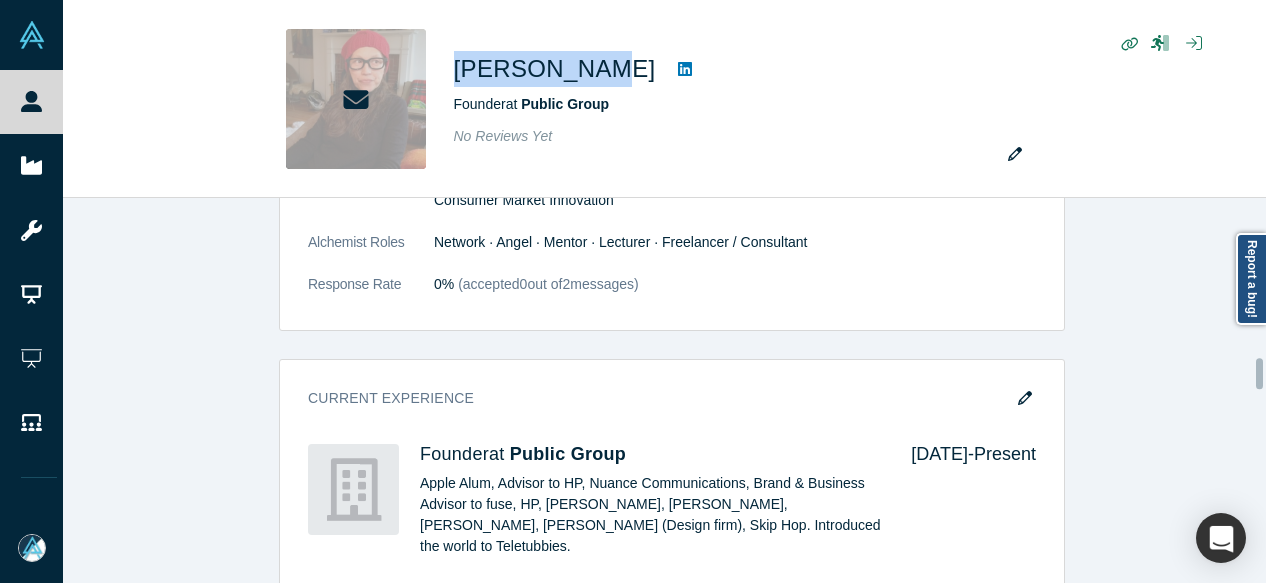 scroll, scrollTop: 2100, scrollLeft: 0, axis: vertical 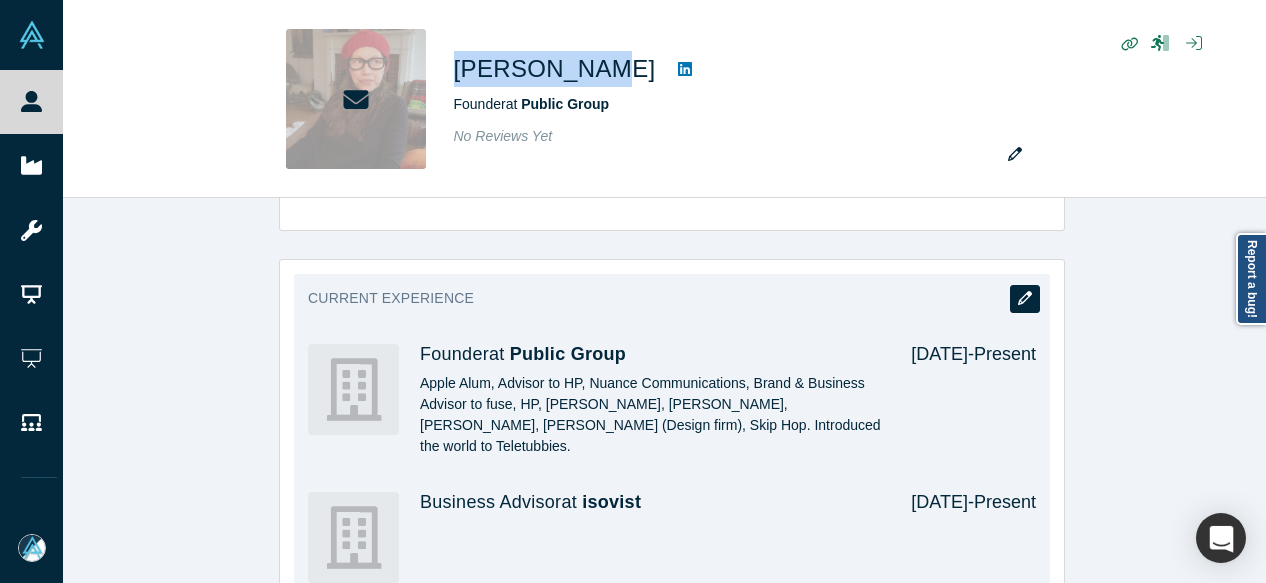 click at bounding box center (1025, 299) 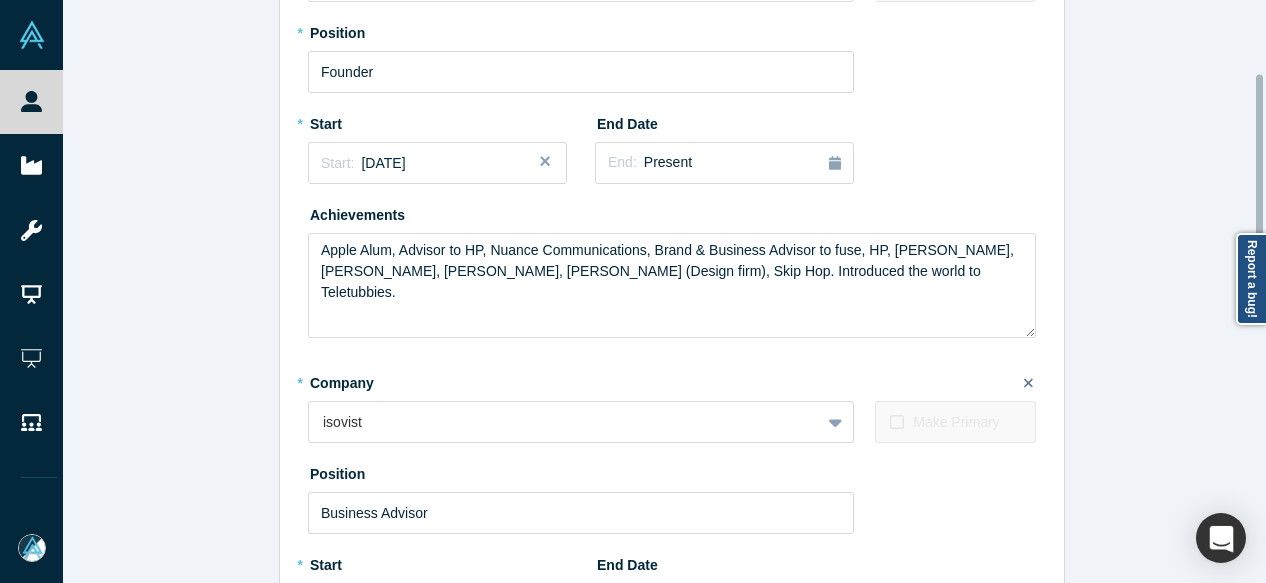 scroll, scrollTop: 0, scrollLeft: 0, axis: both 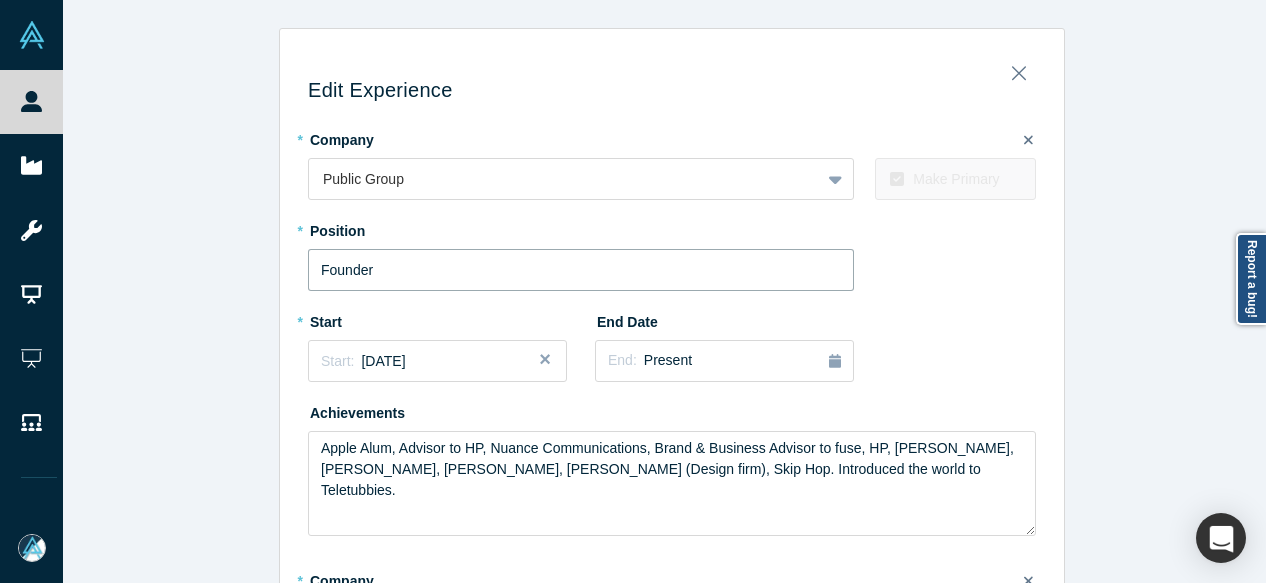 drag, startPoint x: 382, startPoint y: 271, endPoint x: 241, endPoint y: 271, distance: 141 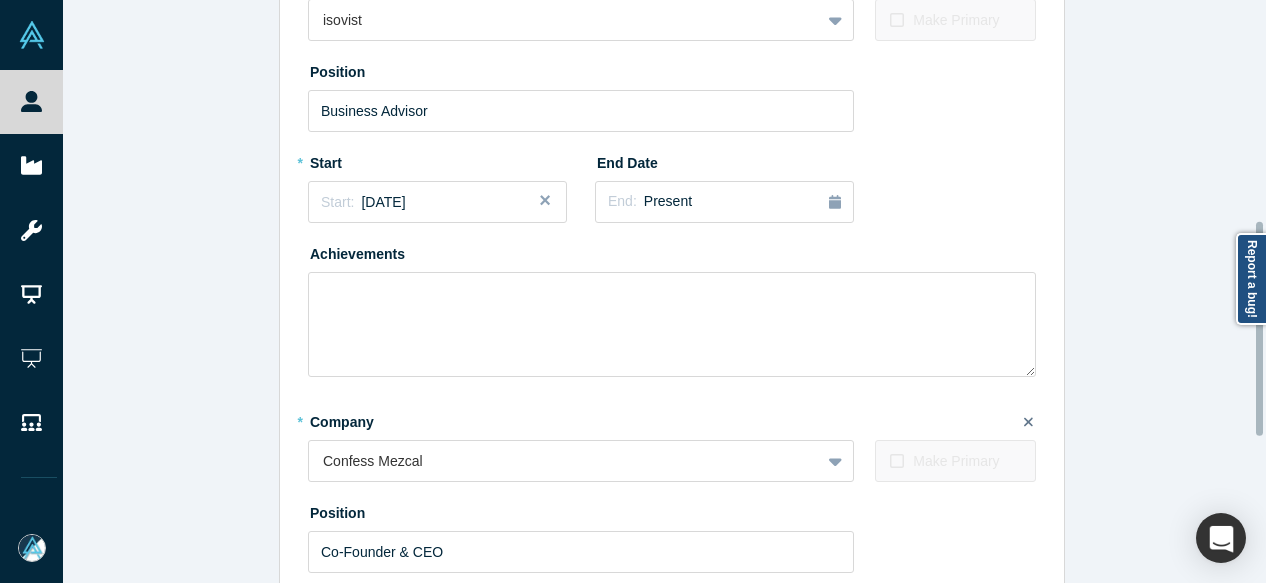 scroll, scrollTop: 998, scrollLeft: 0, axis: vertical 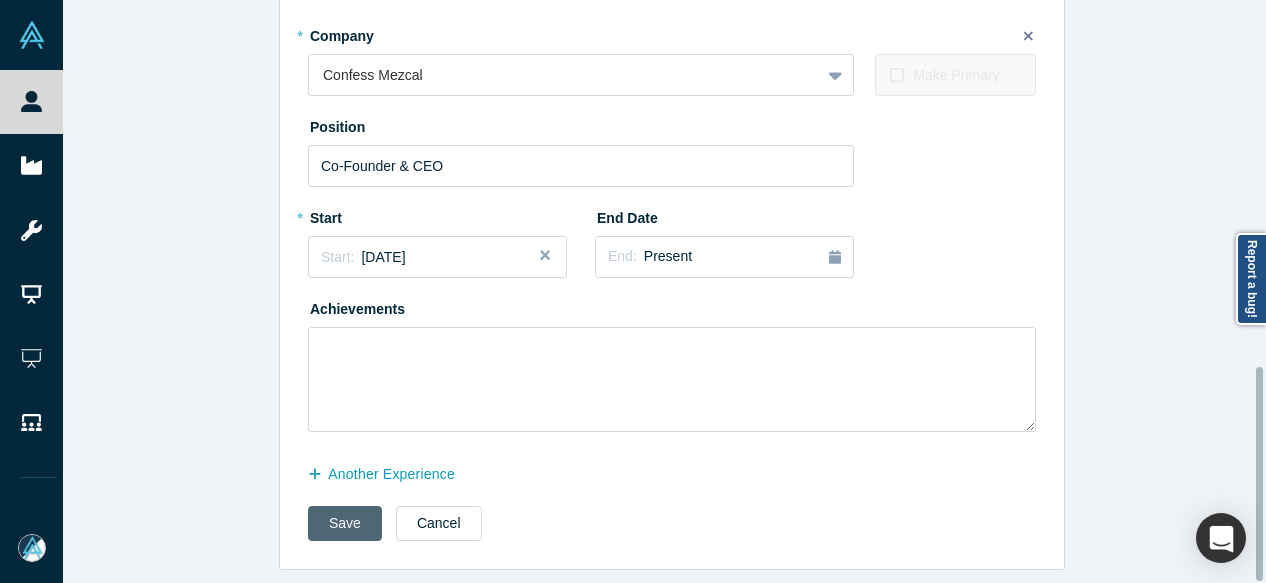 type on "Principal" 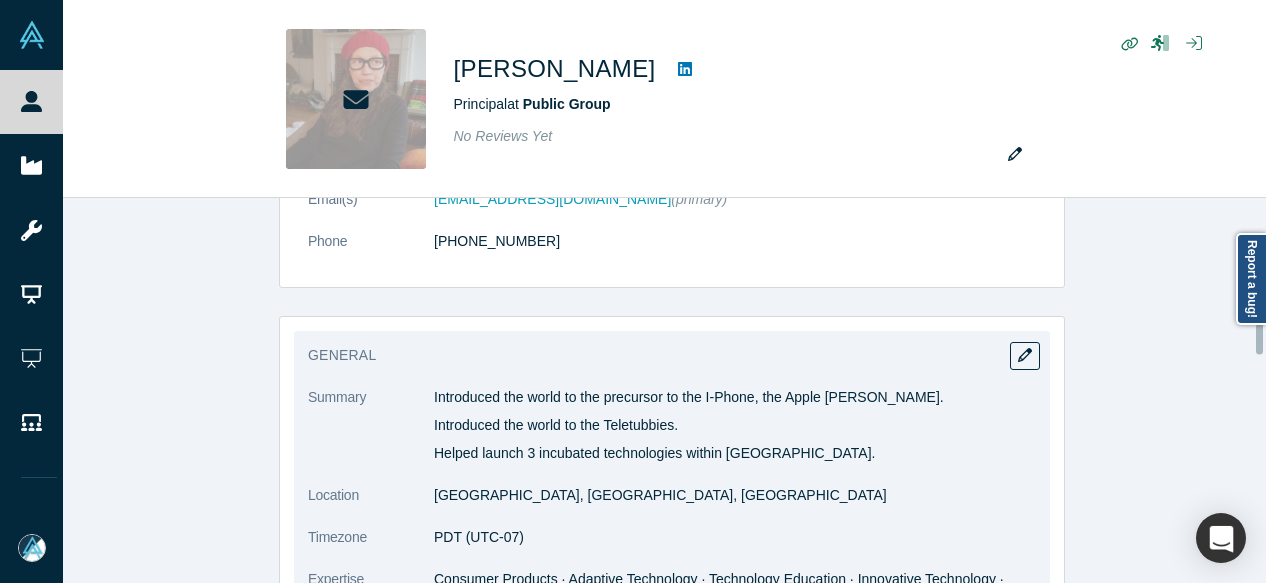 scroll, scrollTop: 1500, scrollLeft: 0, axis: vertical 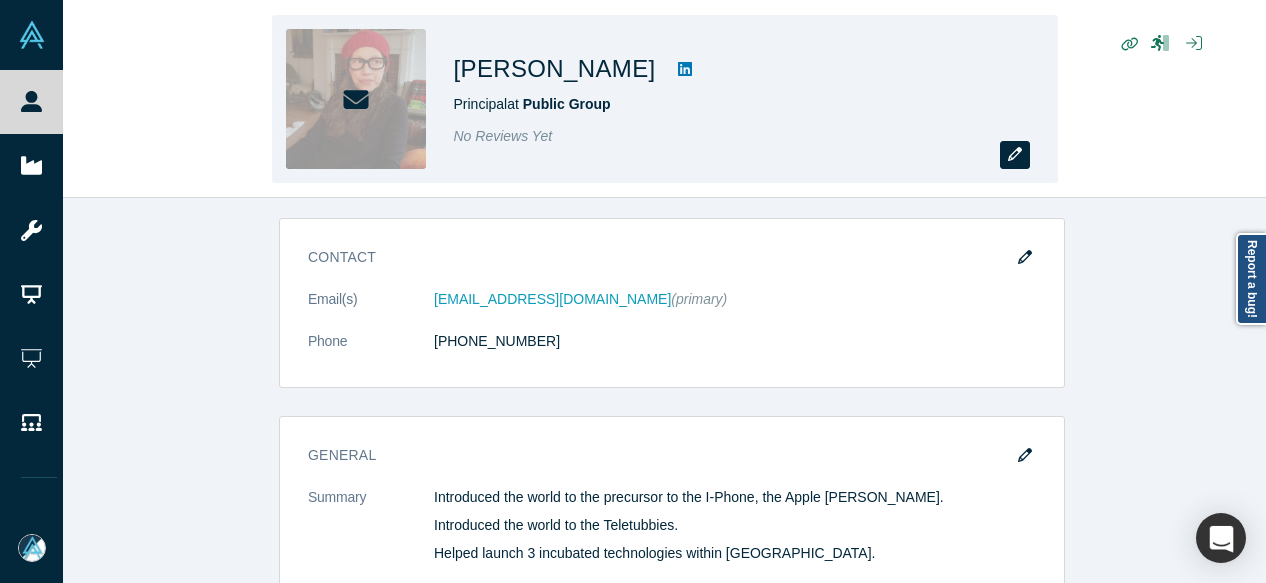 click at bounding box center [1015, 155] 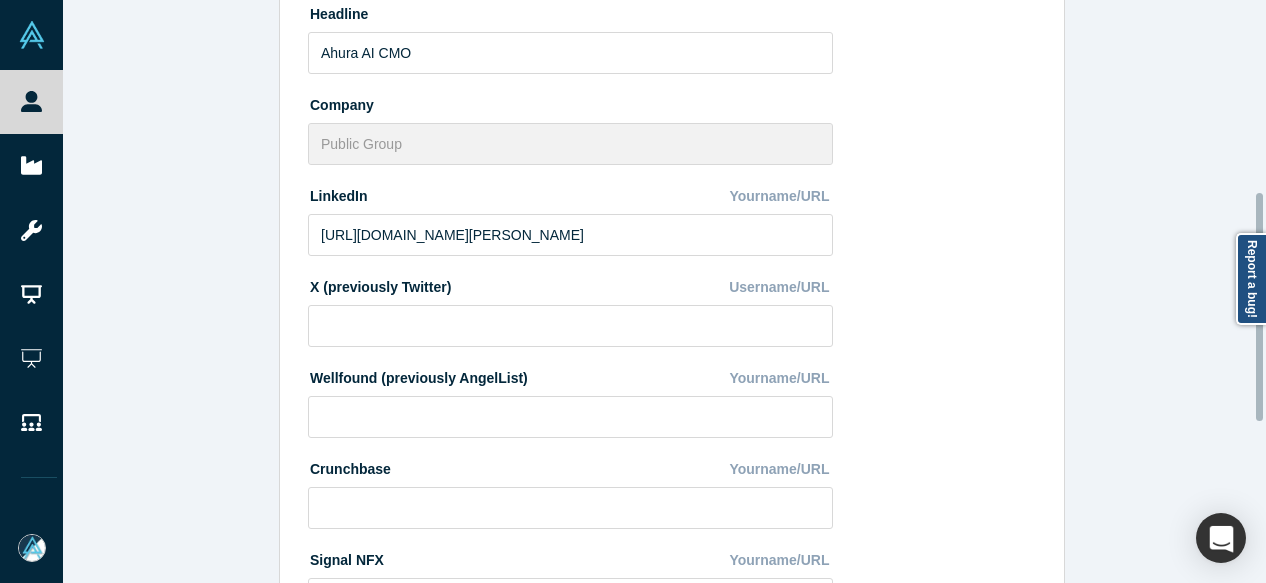 scroll, scrollTop: 898, scrollLeft: 0, axis: vertical 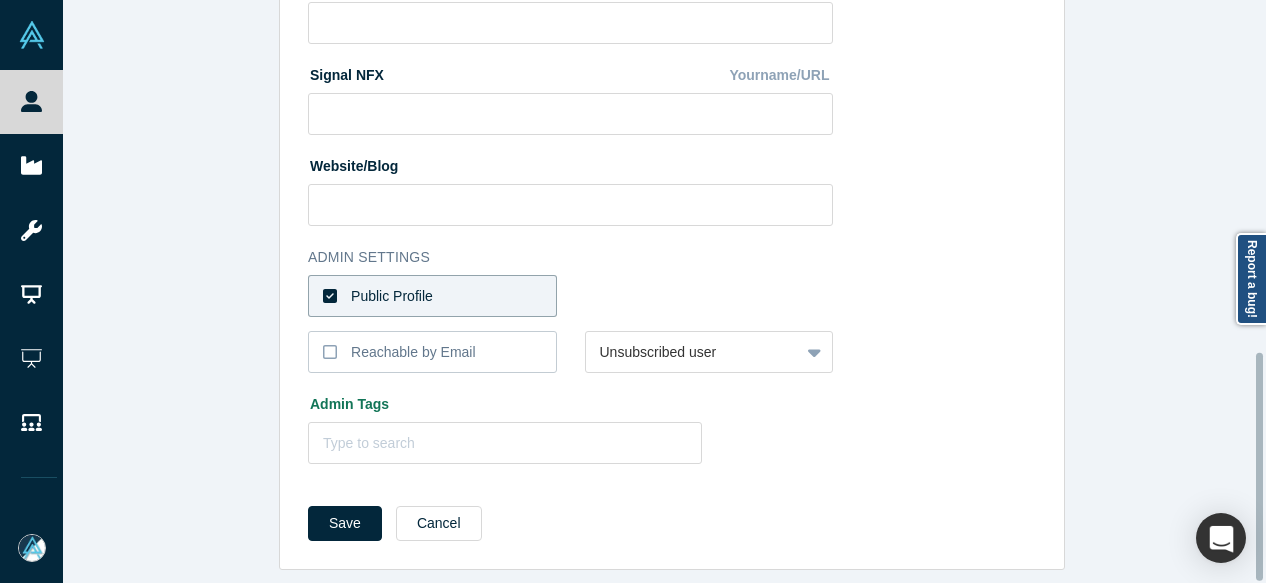click on "Cancel" at bounding box center (439, 523) 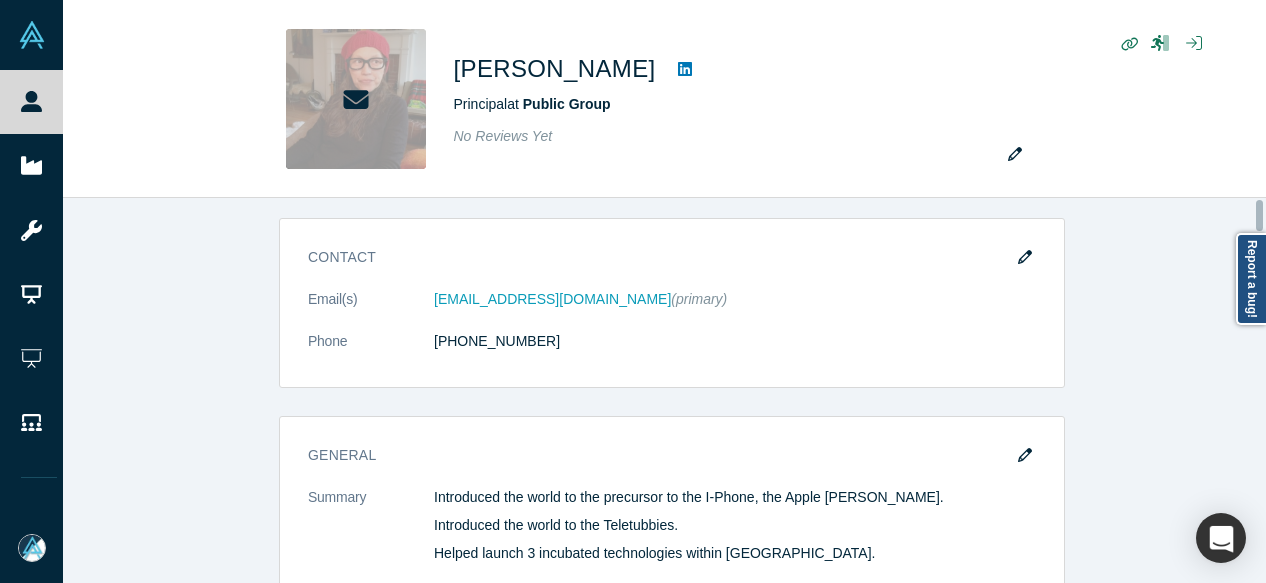 scroll, scrollTop: 0, scrollLeft: 0, axis: both 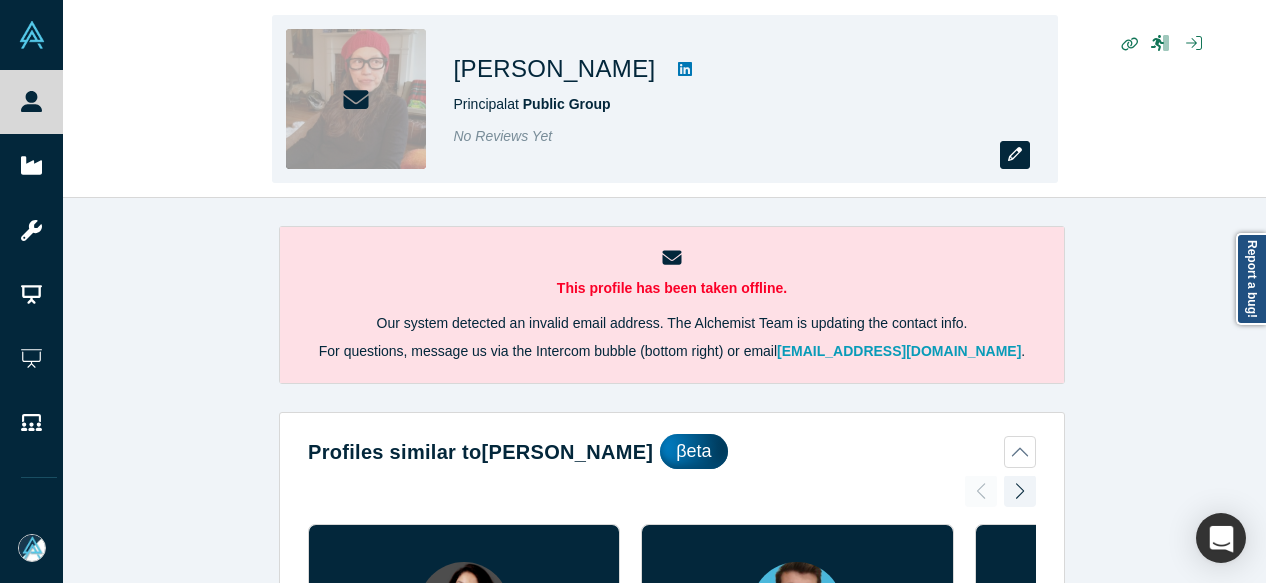click at bounding box center (1015, 155) 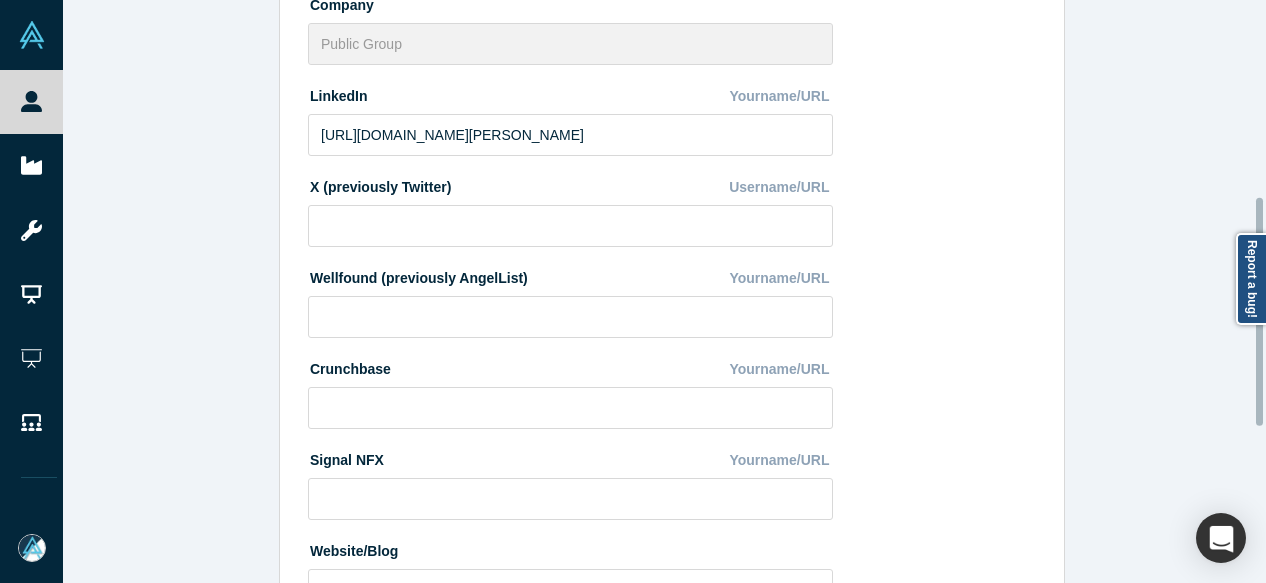 scroll, scrollTop: 898, scrollLeft: 0, axis: vertical 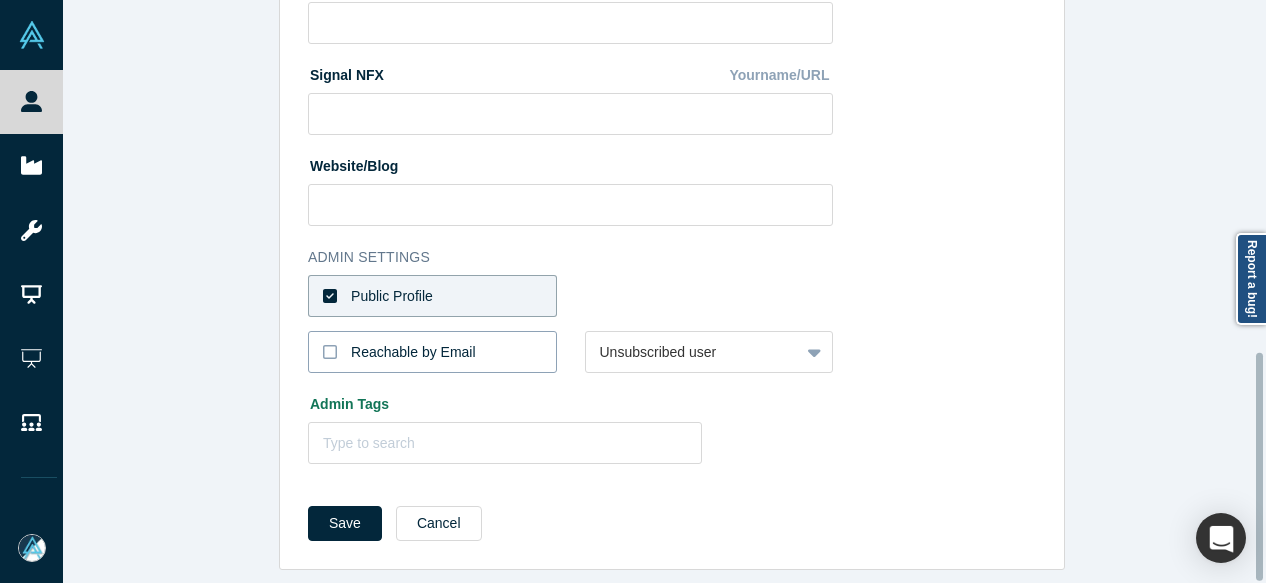 click on "Reachable by Email" at bounding box center (413, 352) 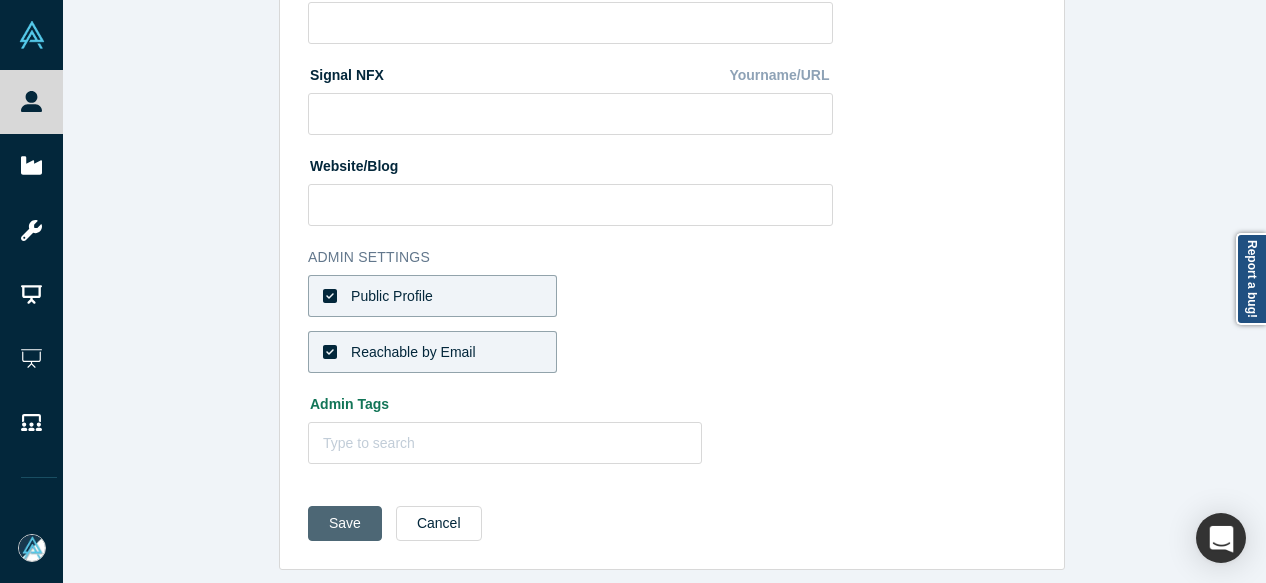 click on "Save" at bounding box center (345, 523) 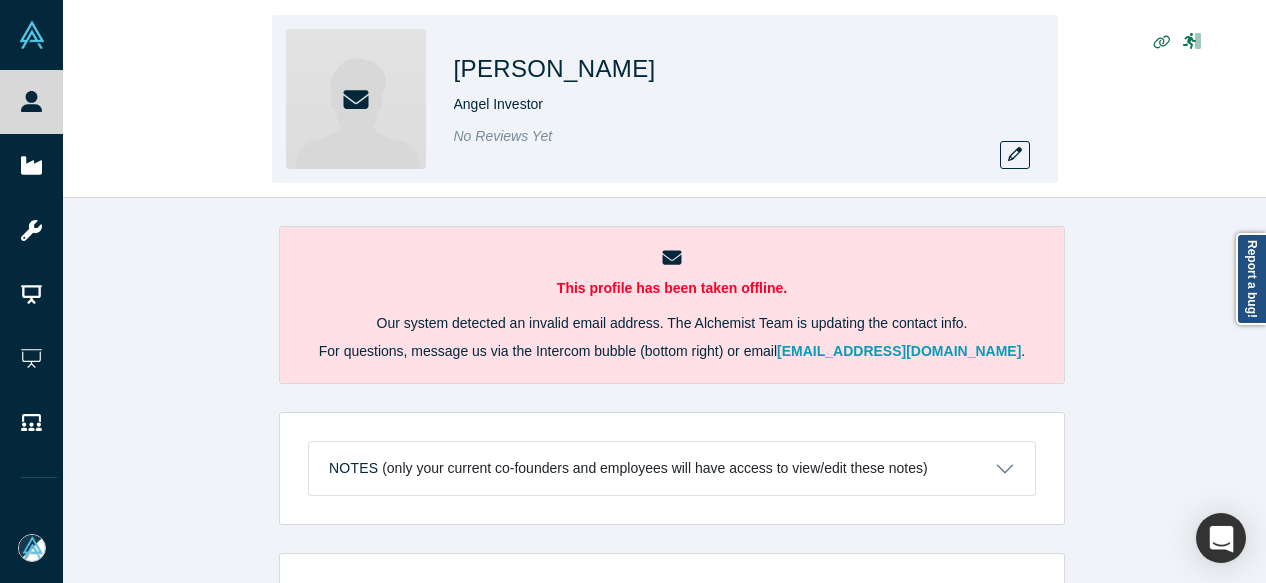 scroll, scrollTop: 0, scrollLeft: 0, axis: both 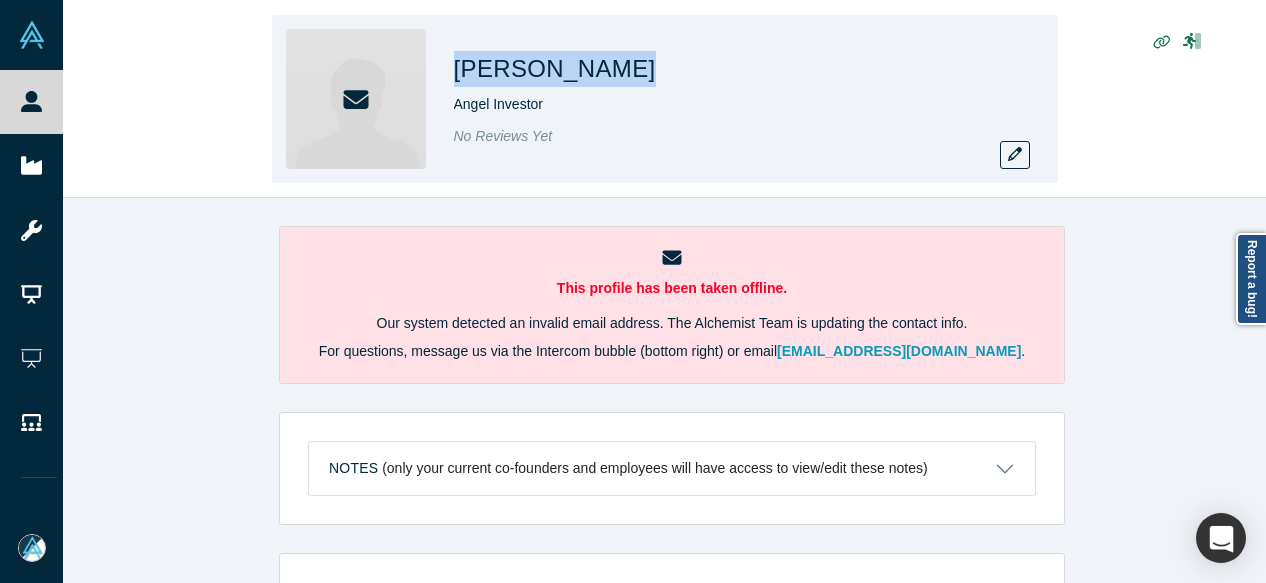 drag, startPoint x: 456, startPoint y: 63, endPoint x: 618, endPoint y: 82, distance: 163.1104 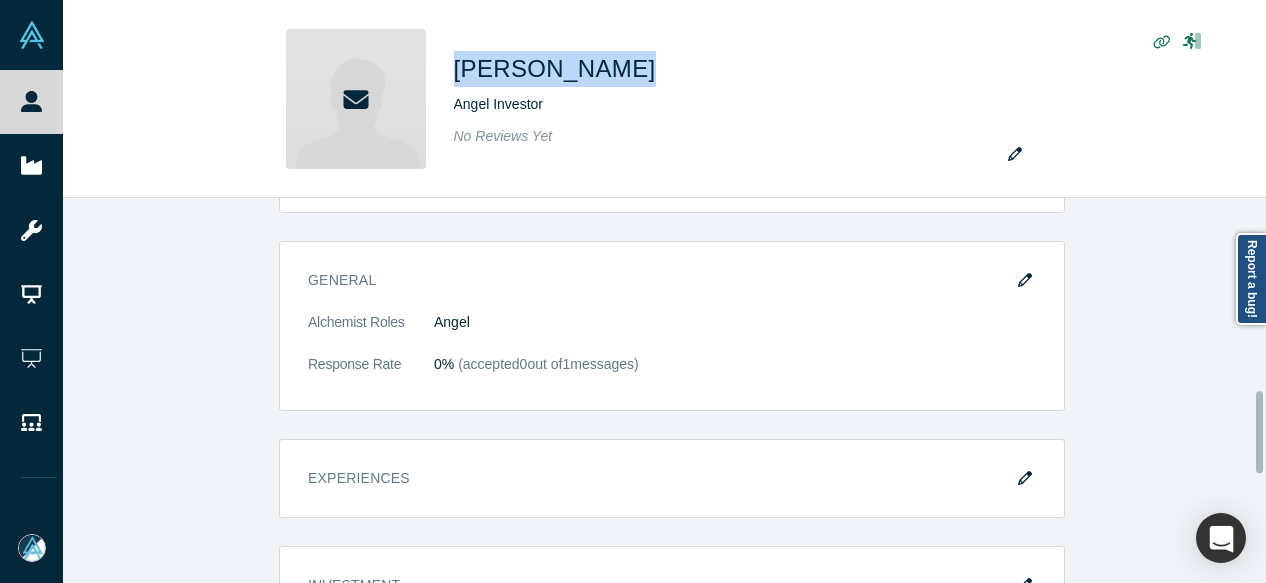 scroll, scrollTop: 900, scrollLeft: 0, axis: vertical 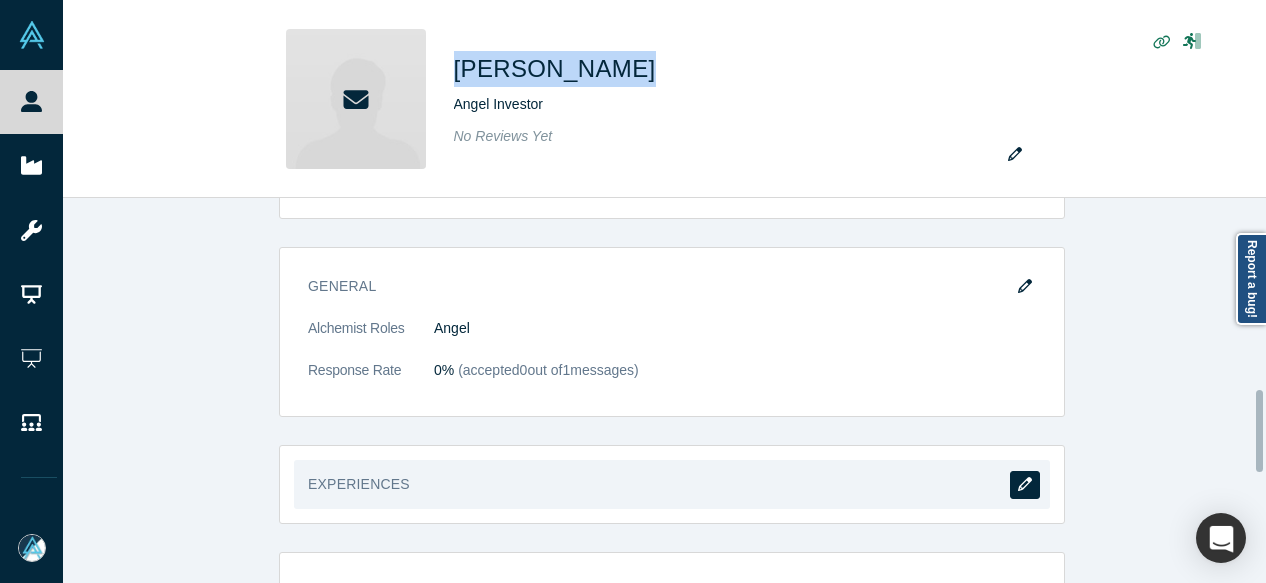 click at bounding box center [1025, 485] 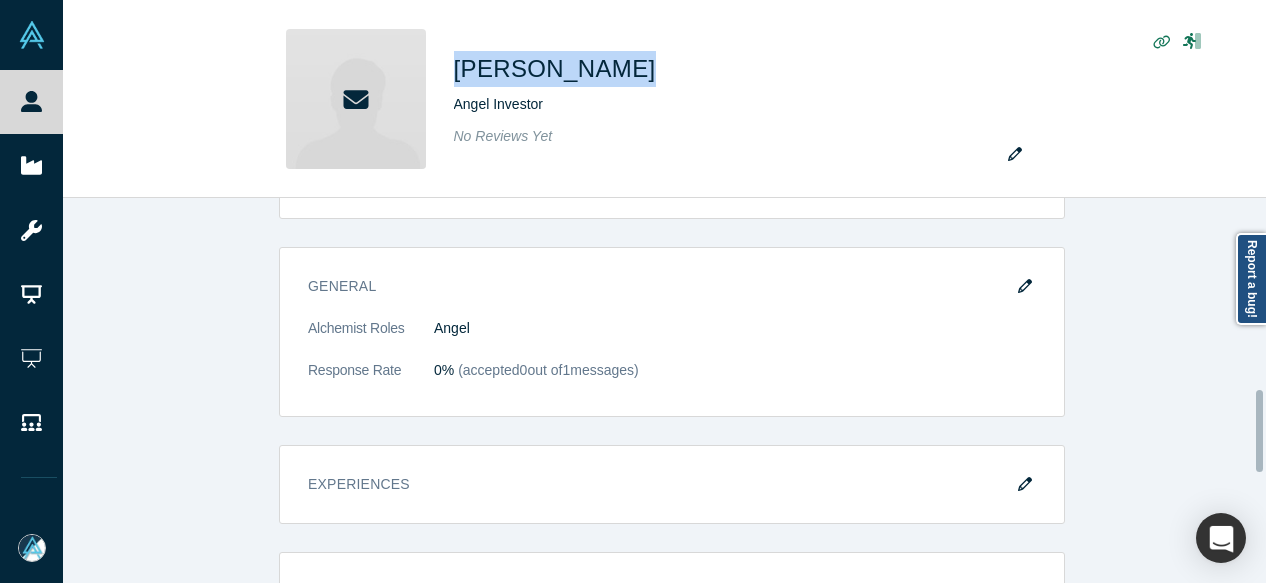 scroll, scrollTop: 0, scrollLeft: 0, axis: both 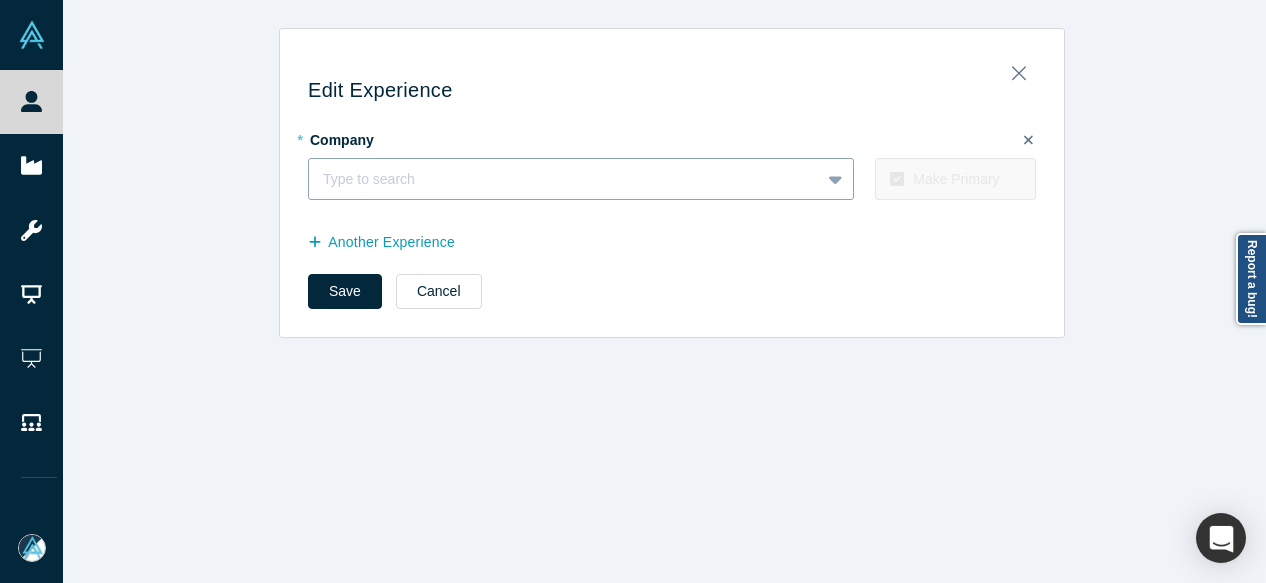 click at bounding box center (564, 179) 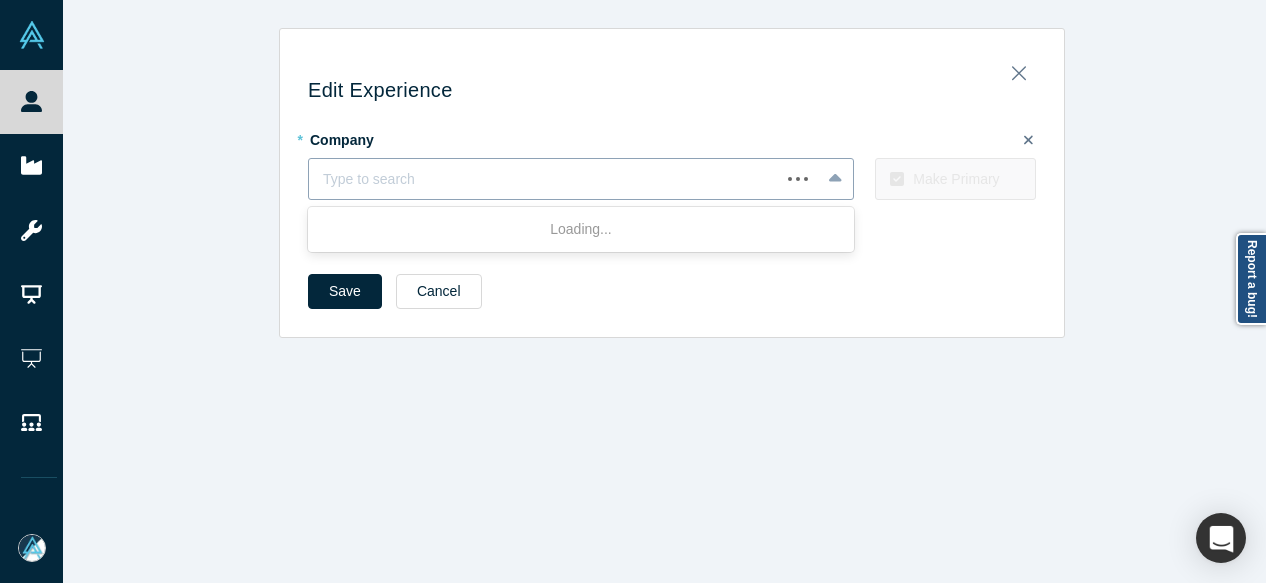 paste on "Aerovel" 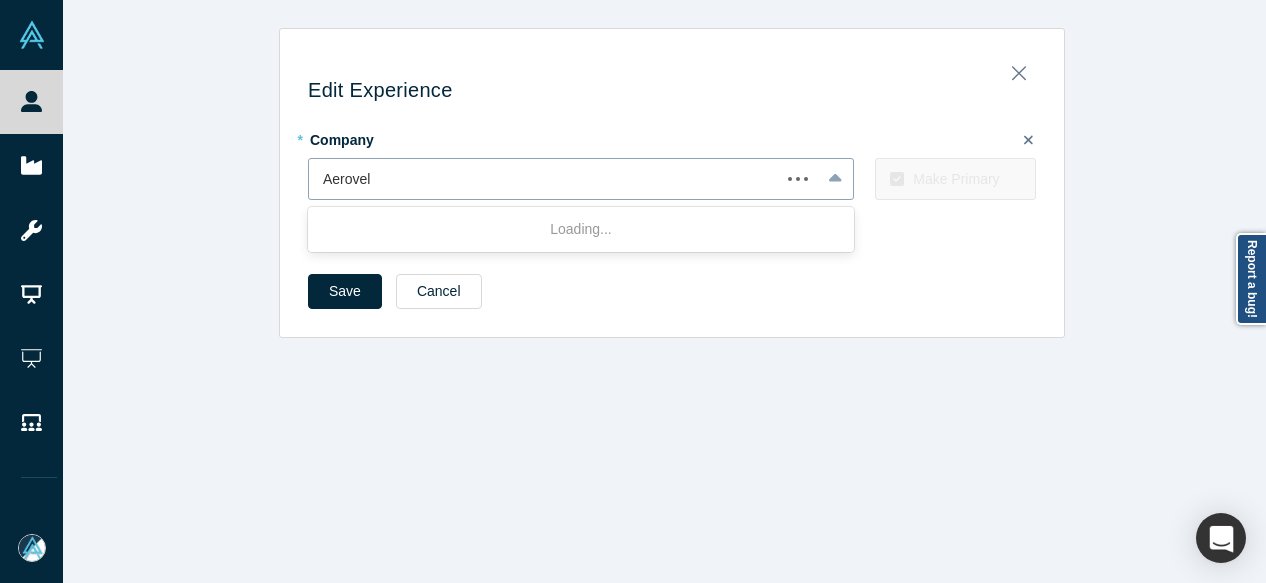 type on "Aerovel" 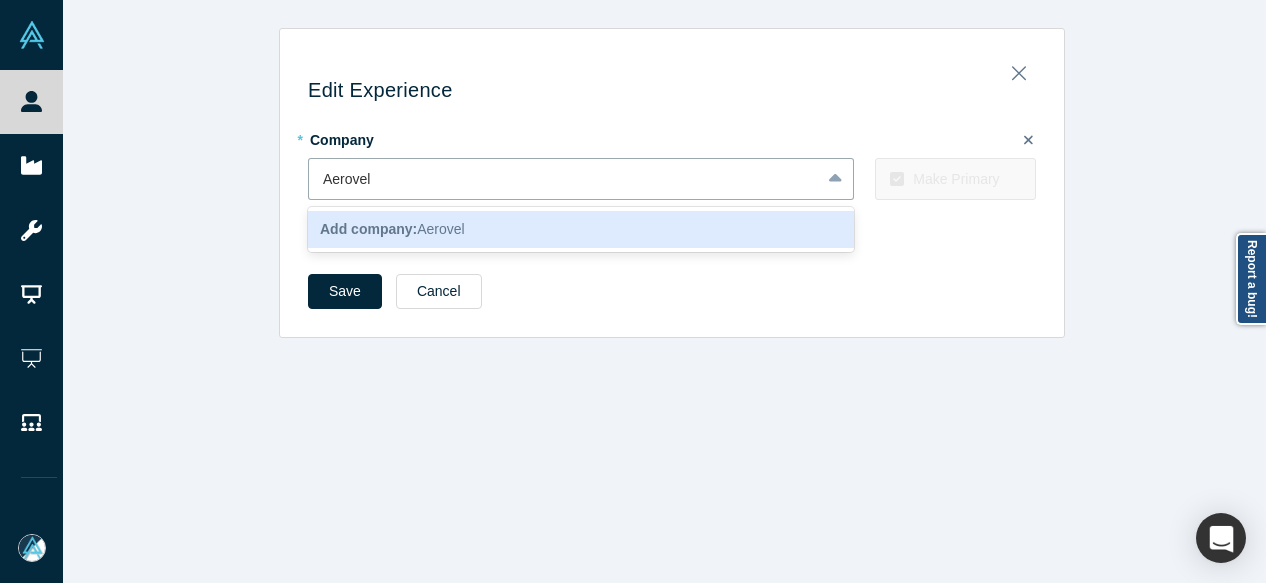 click on "Add company:  Aerovel" at bounding box center (392, 229) 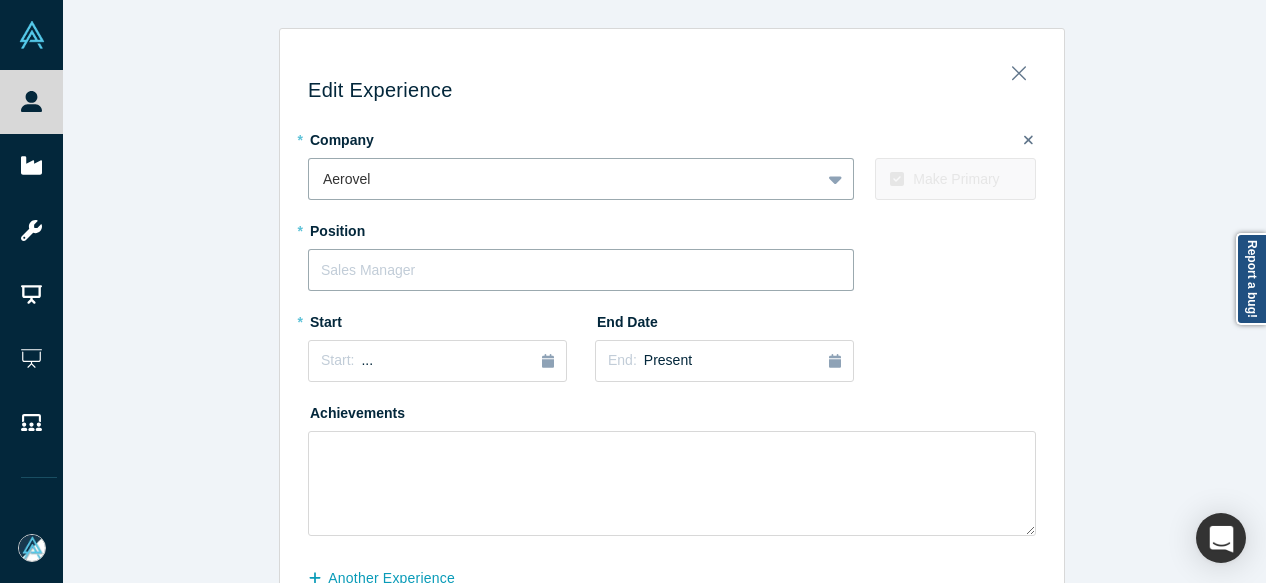 click at bounding box center (581, 270) 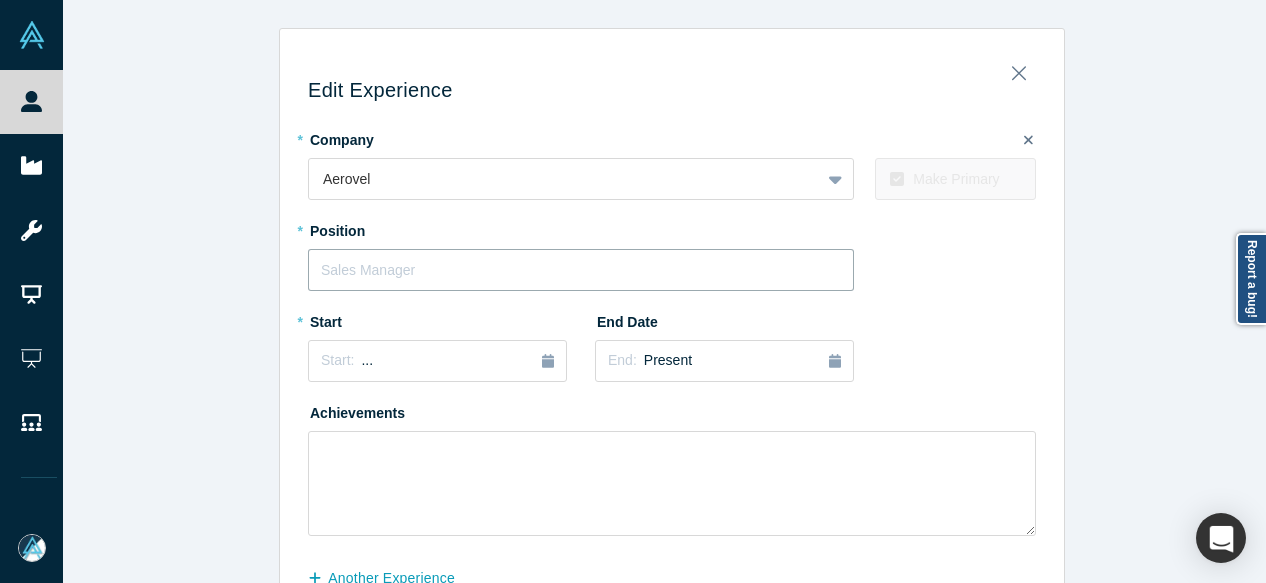 paste on "Founder and Chief Technology Officer" 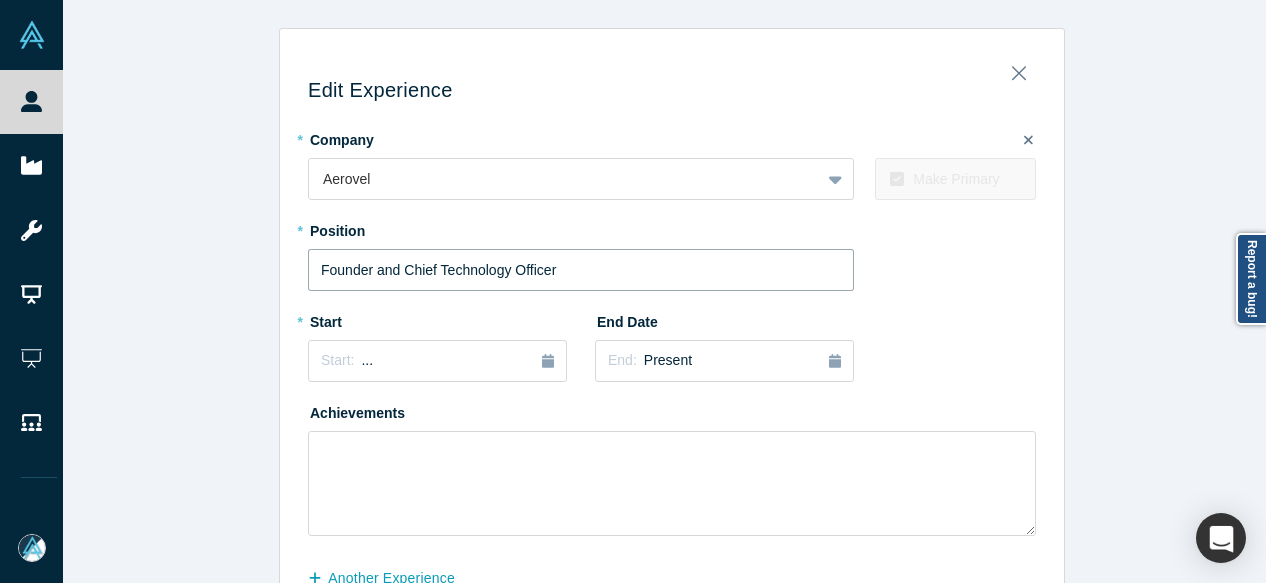 type on "Founder and Chief Technology Officer" 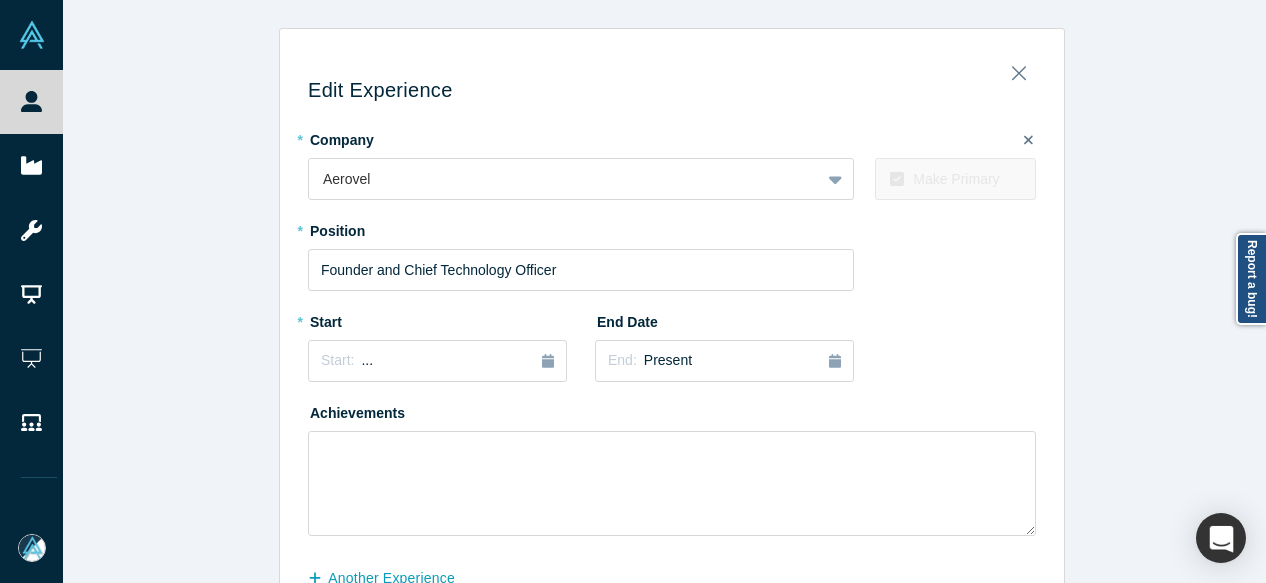 click on "* Start Start: ..." at bounding box center [437, 350] 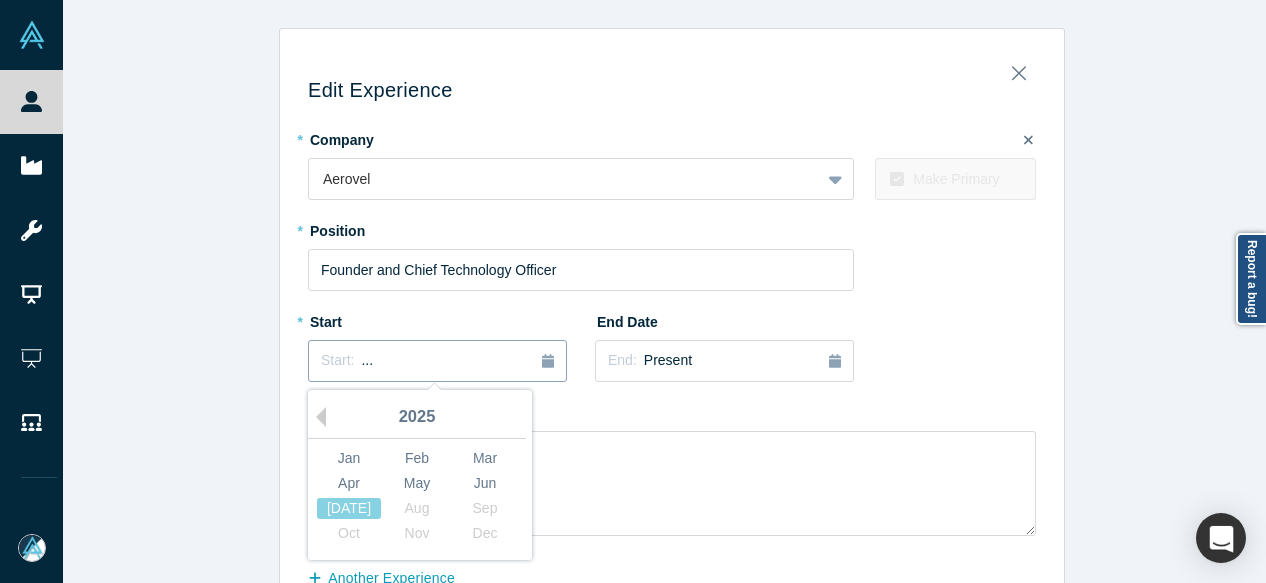 click on "Start: ..." at bounding box center (437, 361) 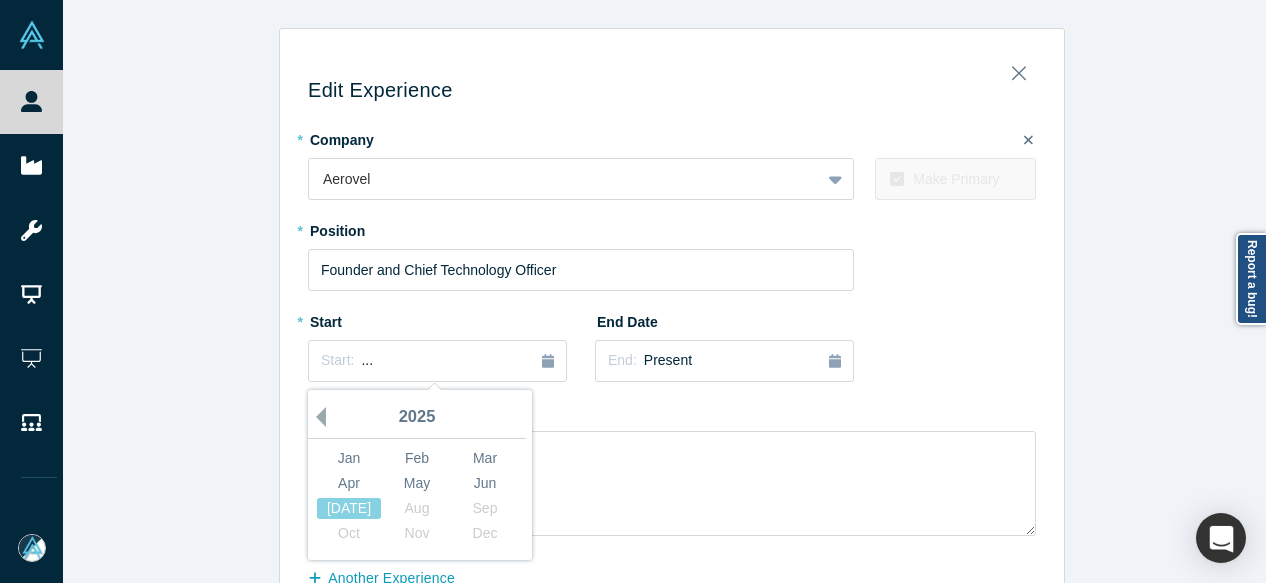 click on "Previous Year" at bounding box center (316, 417) 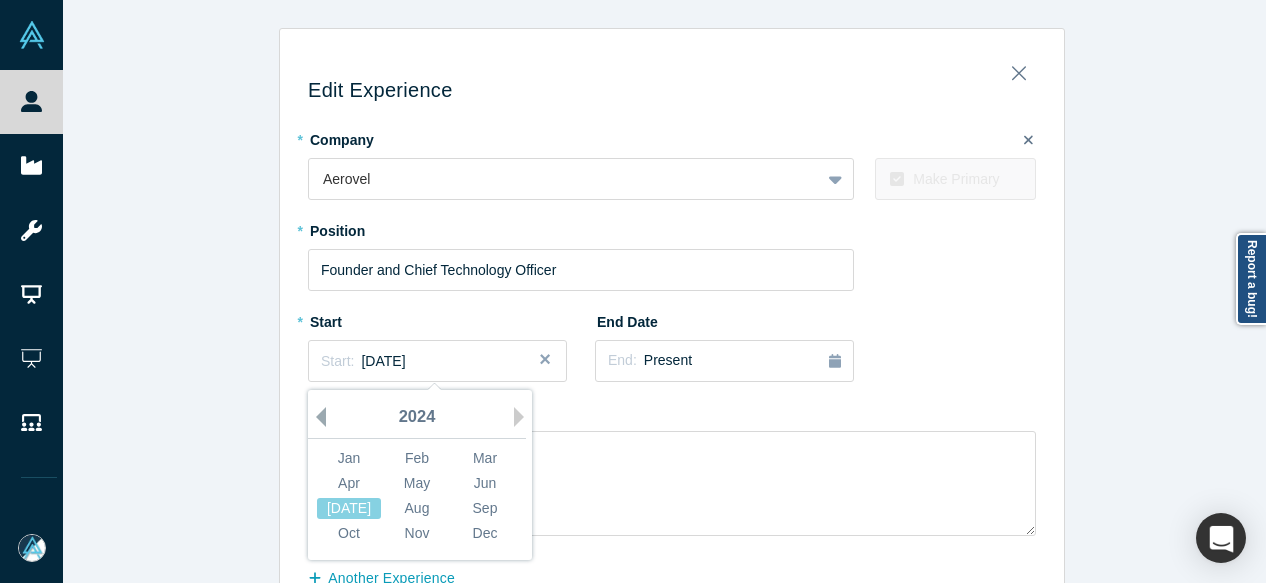 click on "Previous Year" at bounding box center [316, 417] 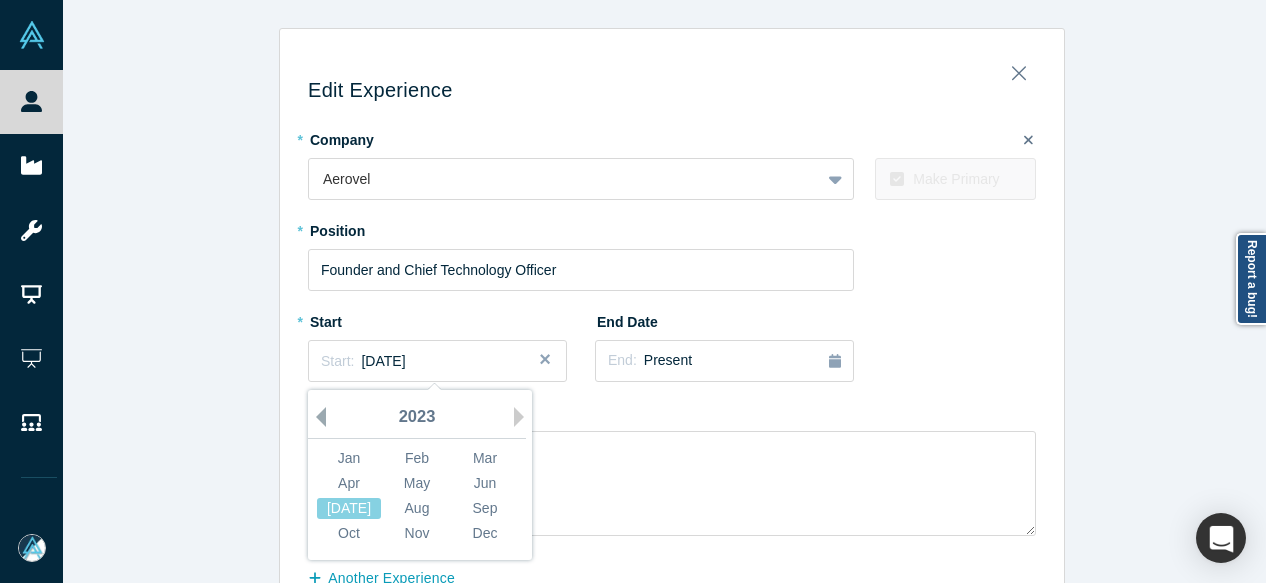 click on "Previous Year" at bounding box center (316, 417) 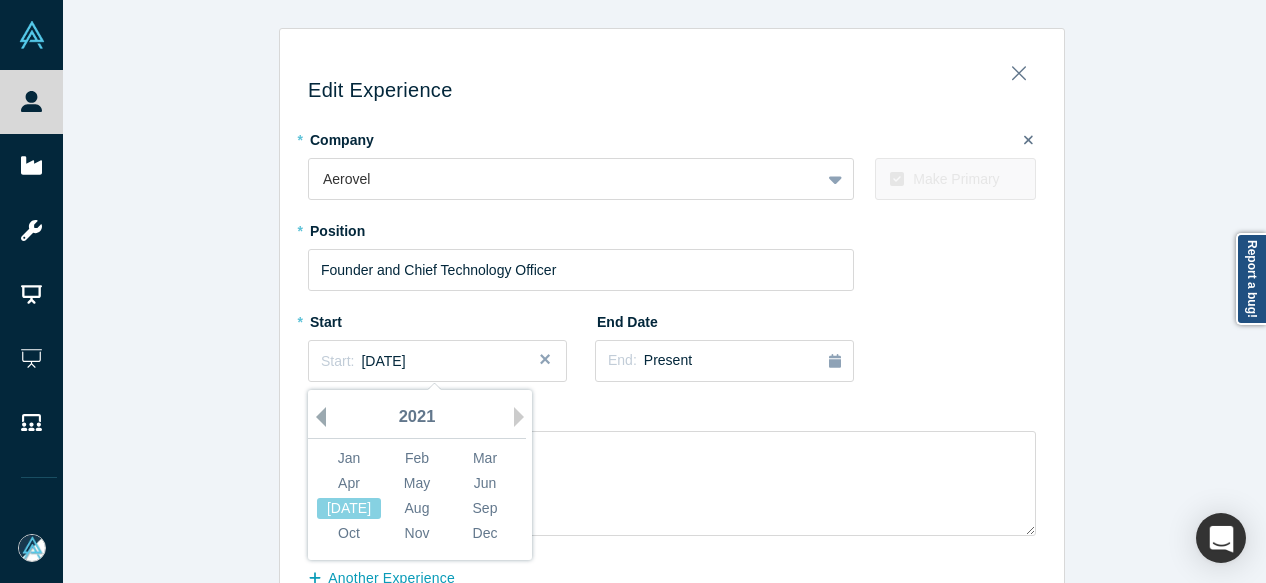 click on "Previous Year" at bounding box center [316, 417] 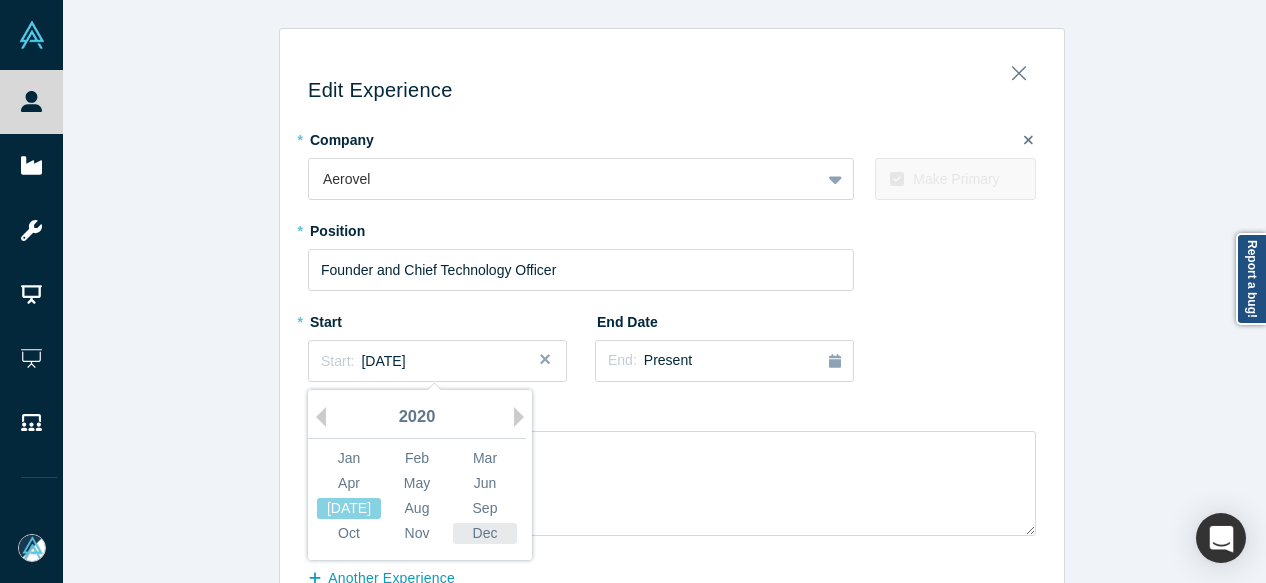 click on "Dec" at bounding box center (485, 533) 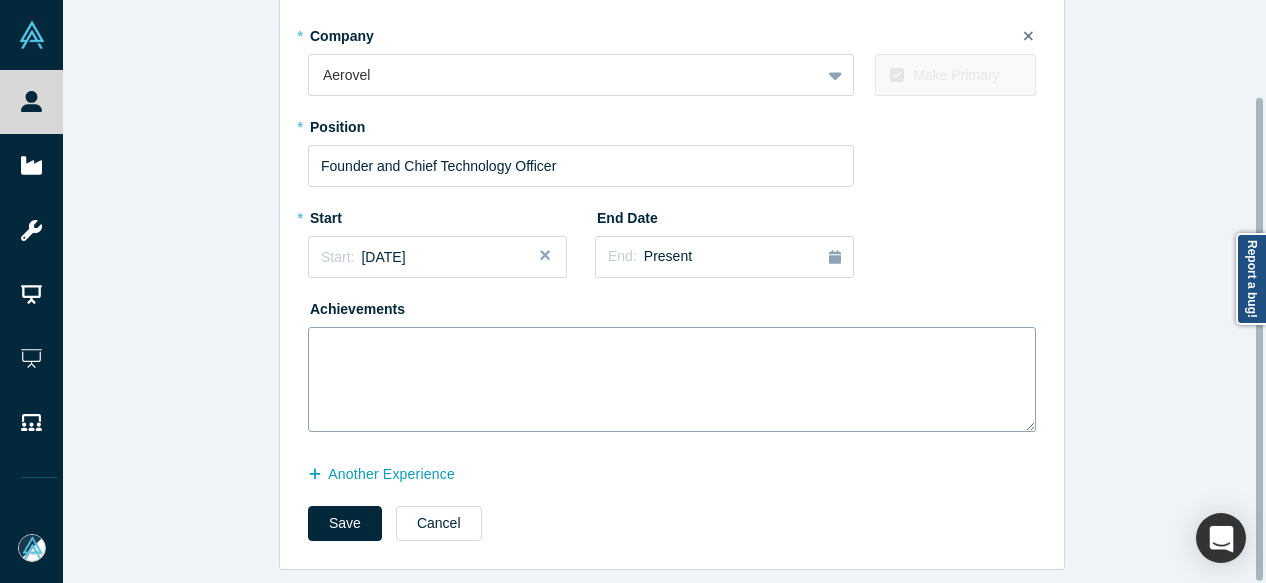 scroll, scrollTop: 116, scrollLeft: 0, axis: vertical 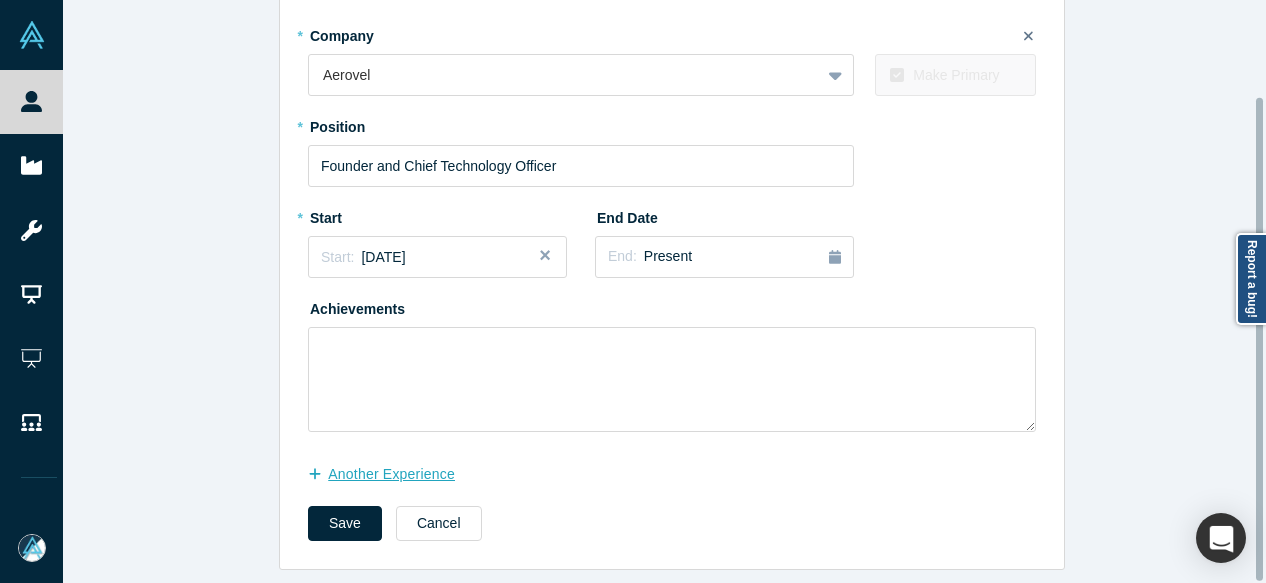 click on "another Experience" at bounding box center [392, 474] 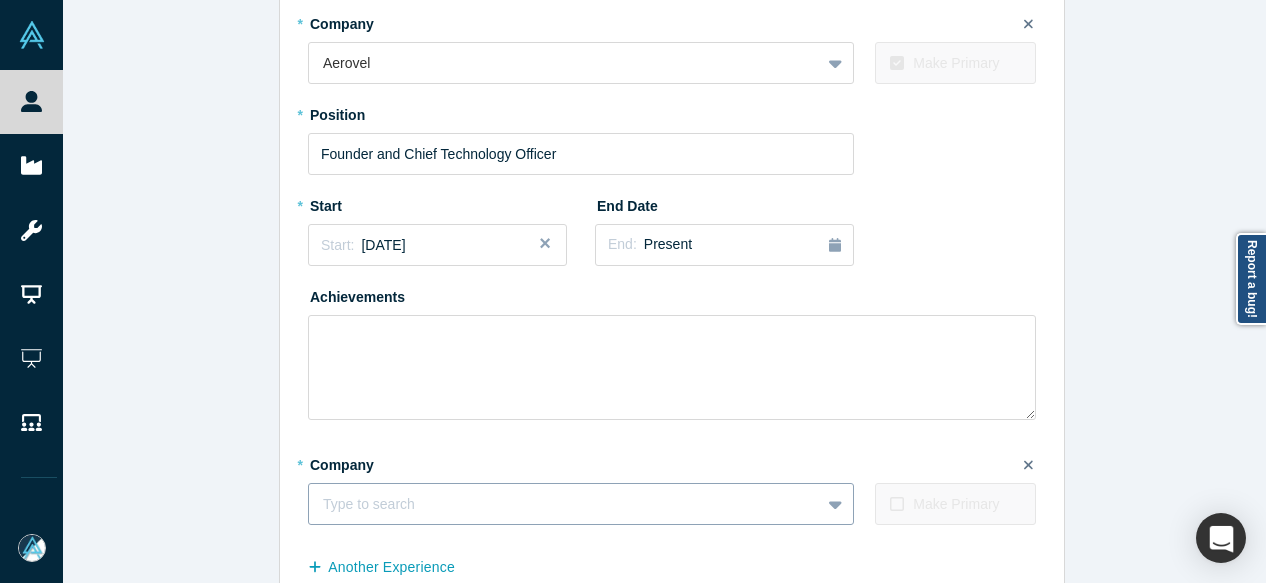click at bounding box center (564, 504) 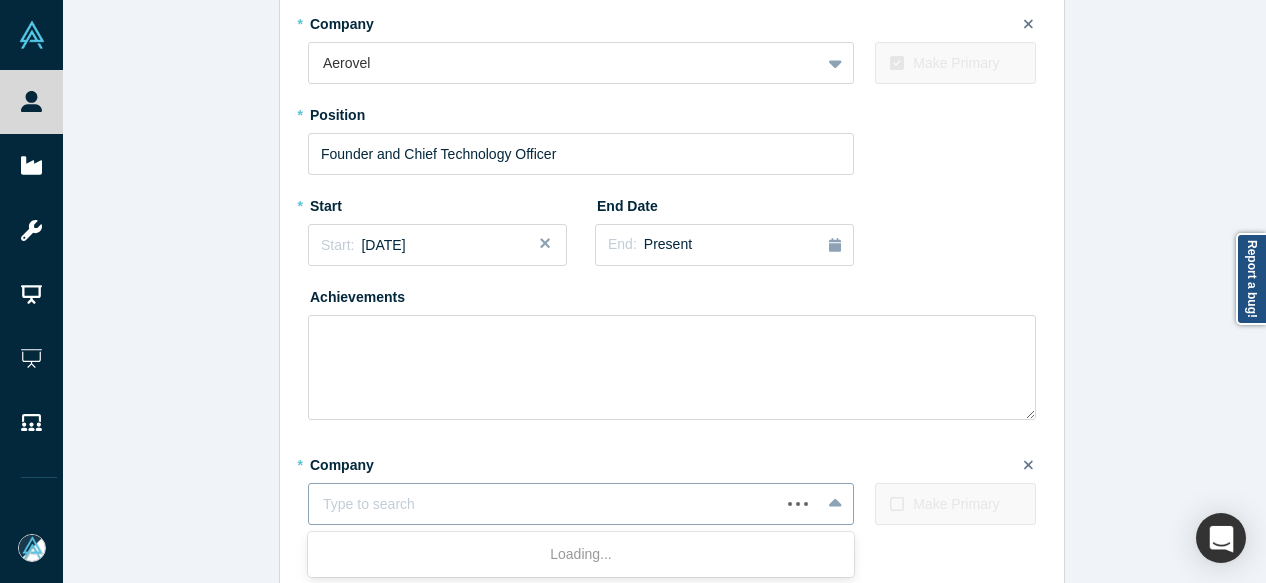 paste on "Affiliate Assistant Professor, Department of Aeronautics and Astronautics Affiliate Assistant Professor, Department of Aeronautics and Astronautics [GEOGRAPHIC_DATA][US_STATE]" 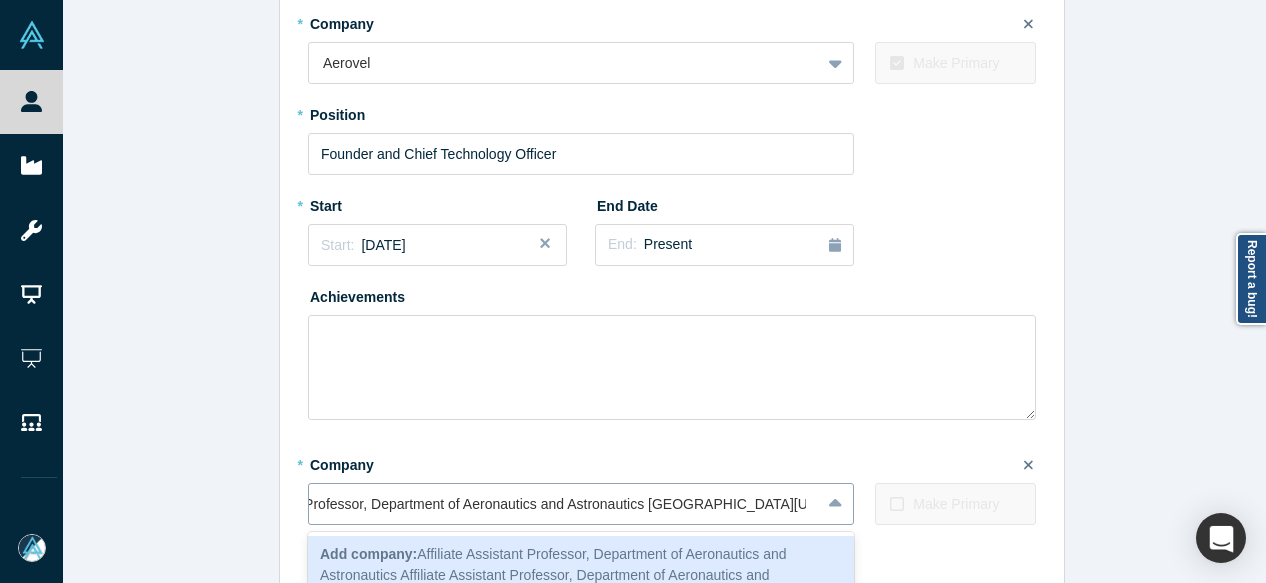 scroll, scrollTop: 0, scrollLeft: 579, axis: horizontal 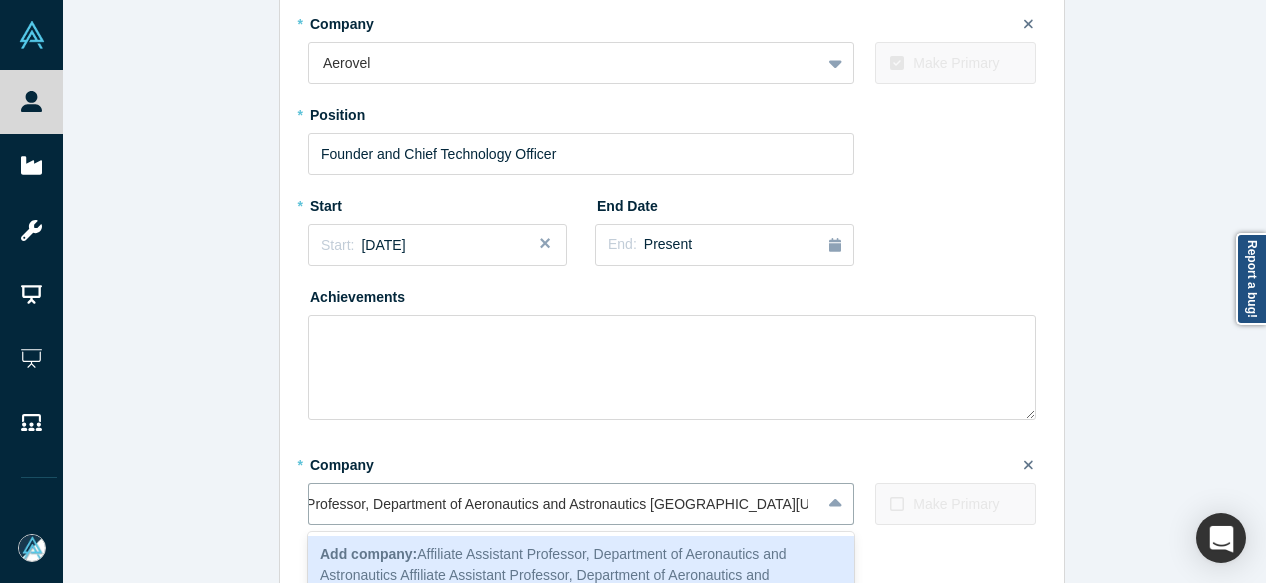 drag, startPoint x: 642, startPoint y: 505, endPoint x: 176, endPoint y: 508, distance: 466.00964 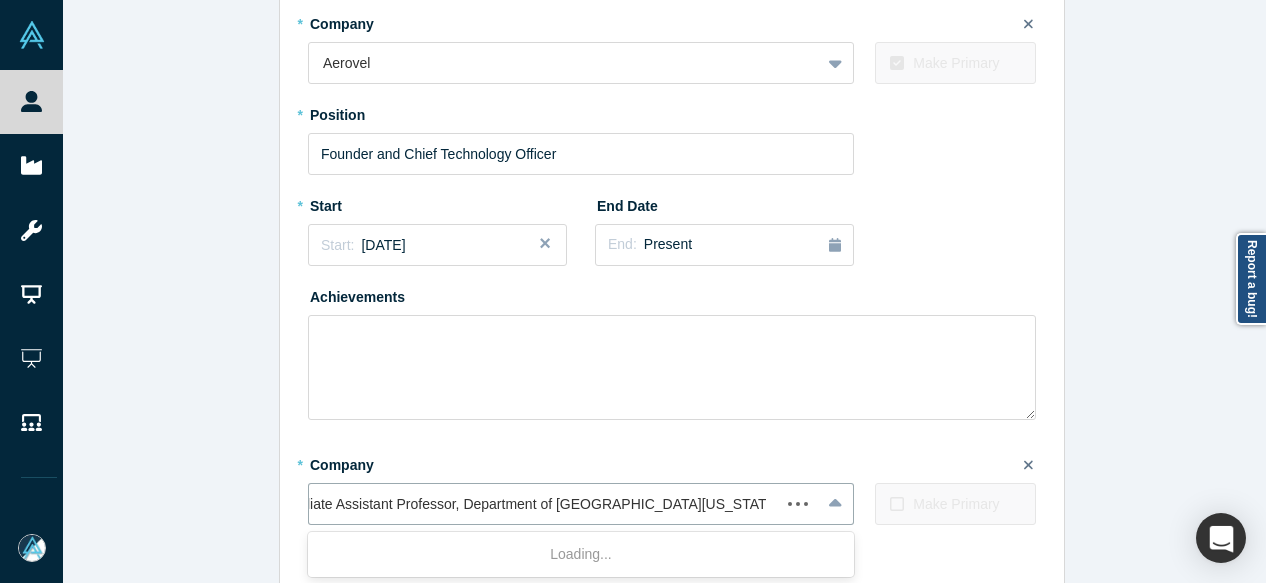 scroll, scrollTop: 0, scrollLeft: 0, axis: both 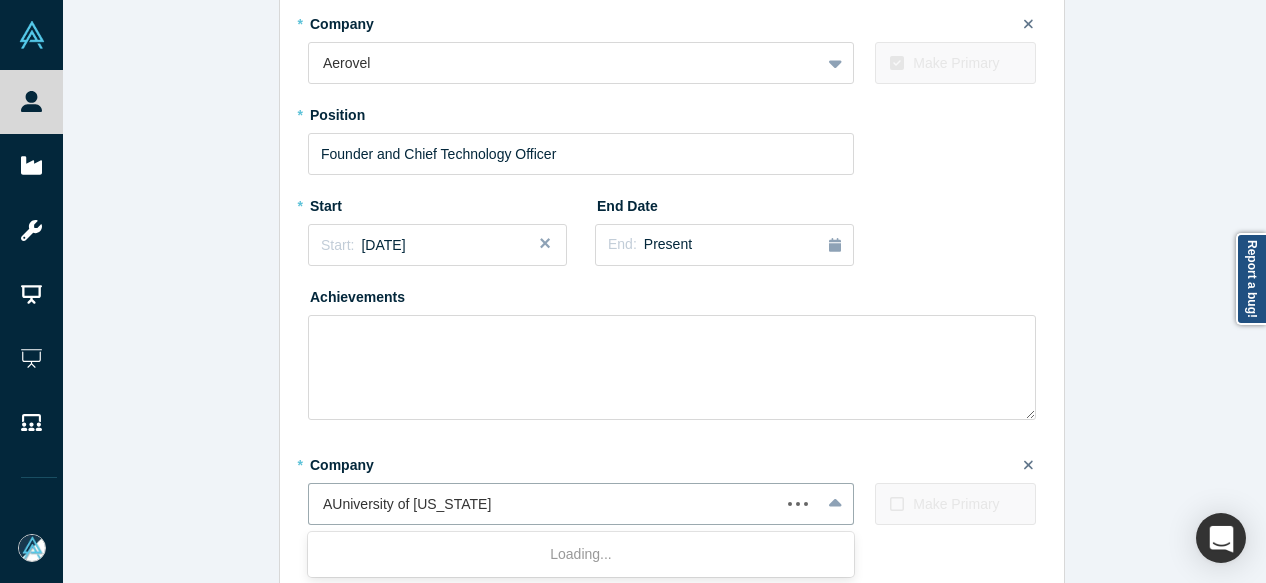 type on "[GEOGRAPHIC_DATA][US_STATE]" 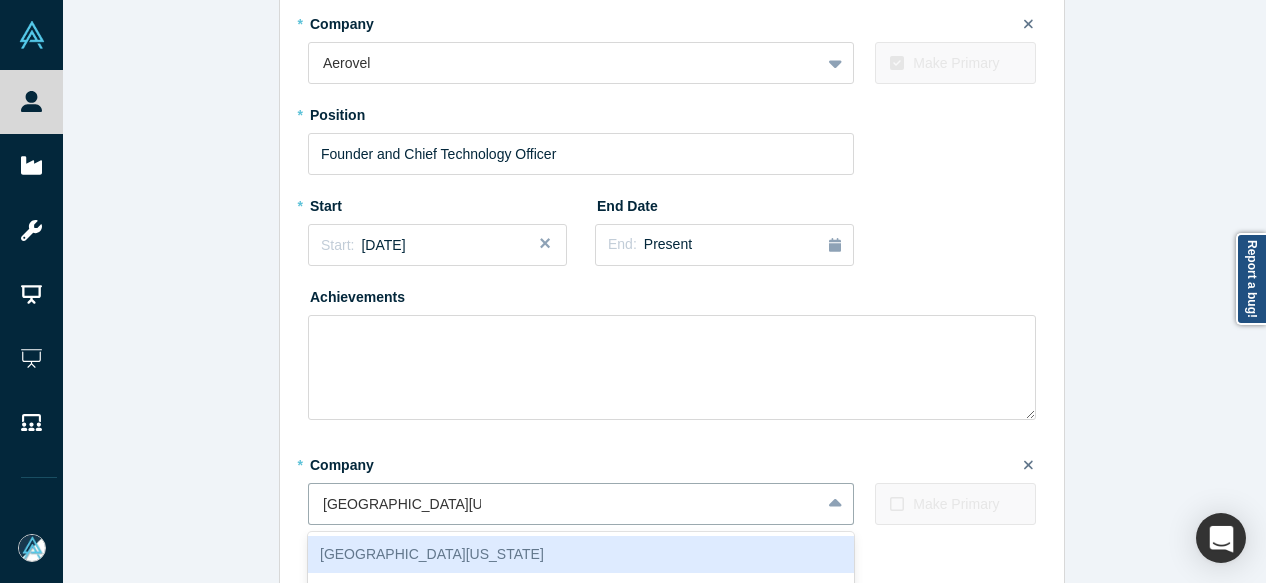 click on "[GEOGRAPHIC_DATA][US_STATE]" at bounding box center [581, 554] 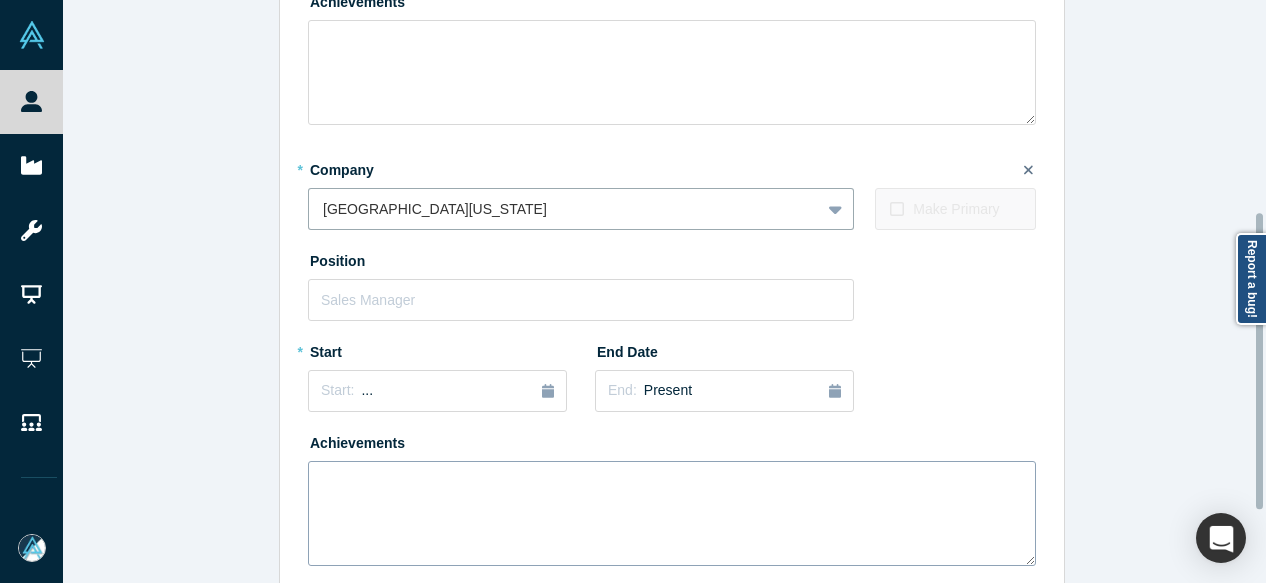 scroll, scrollTop: 416, scrollLeft: 0, axis: vertical 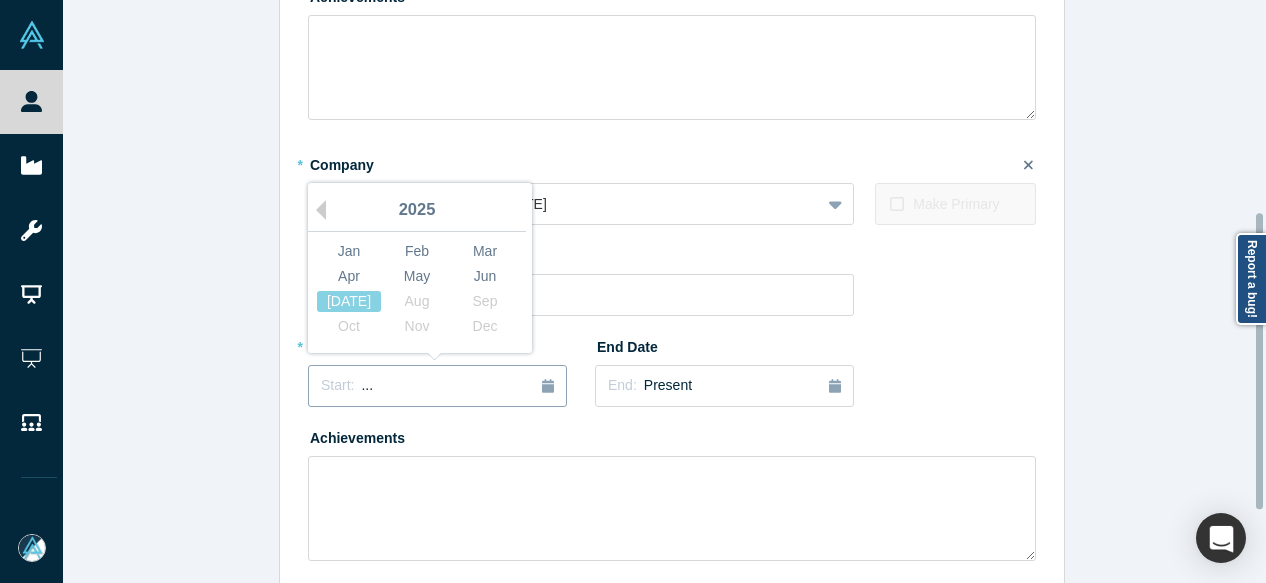 click on "Start: ..." at bounding box center [437, 386] 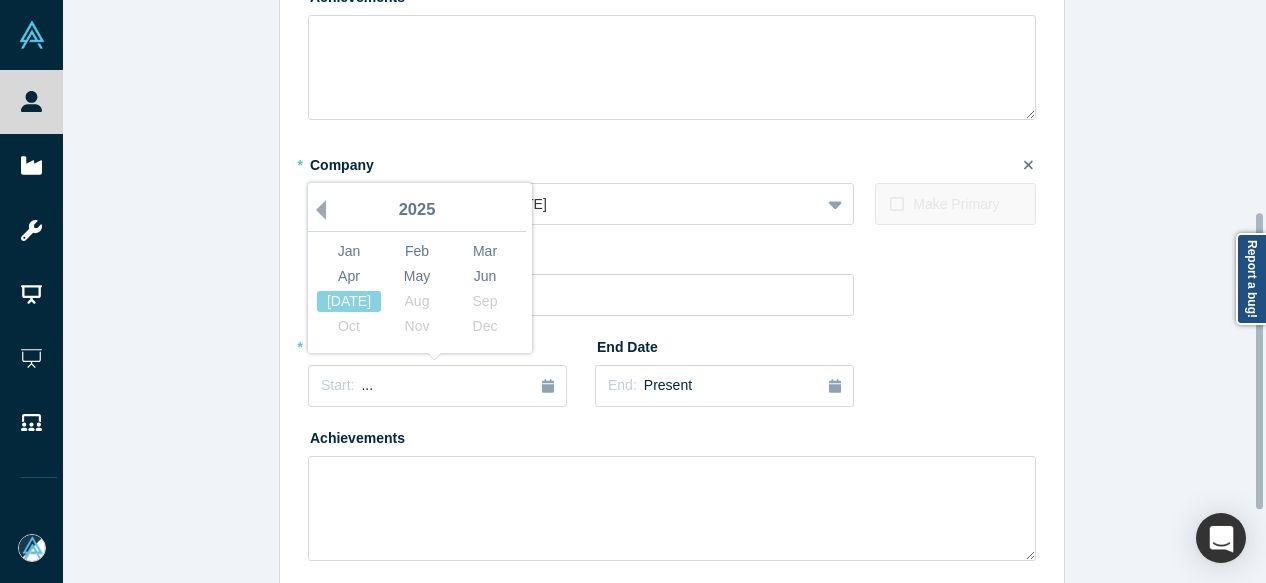click on "Previous Year" at bounding box center [316, 210] 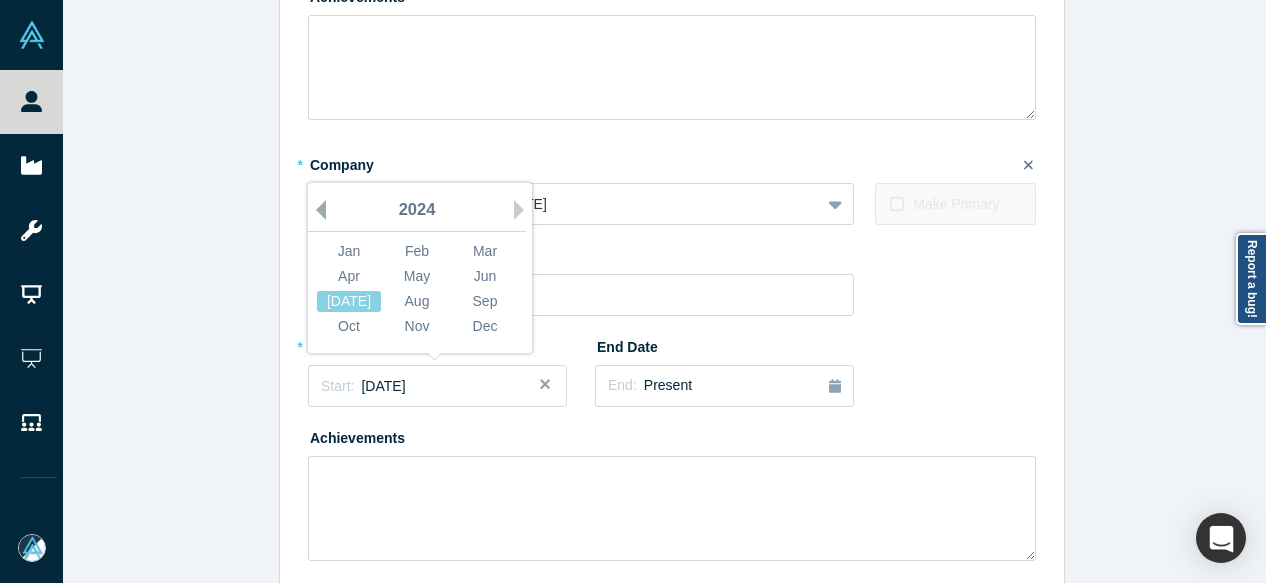 click on "Previous Year" at bounding box center (316, 210) 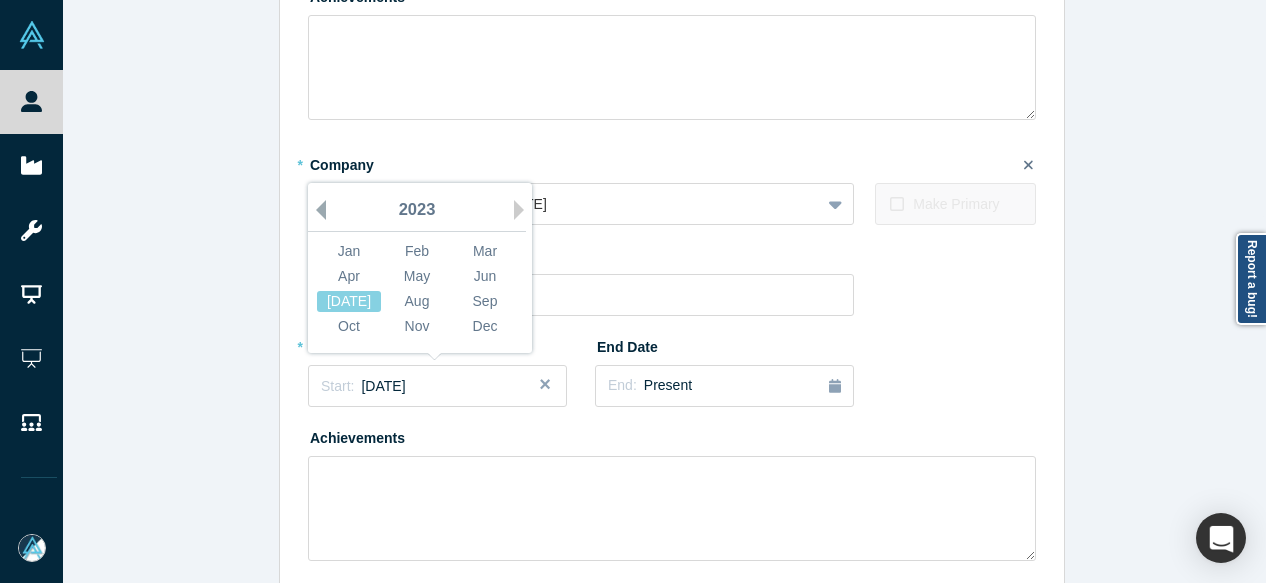 click on "Previous Year" at bounding box center [316, 210] 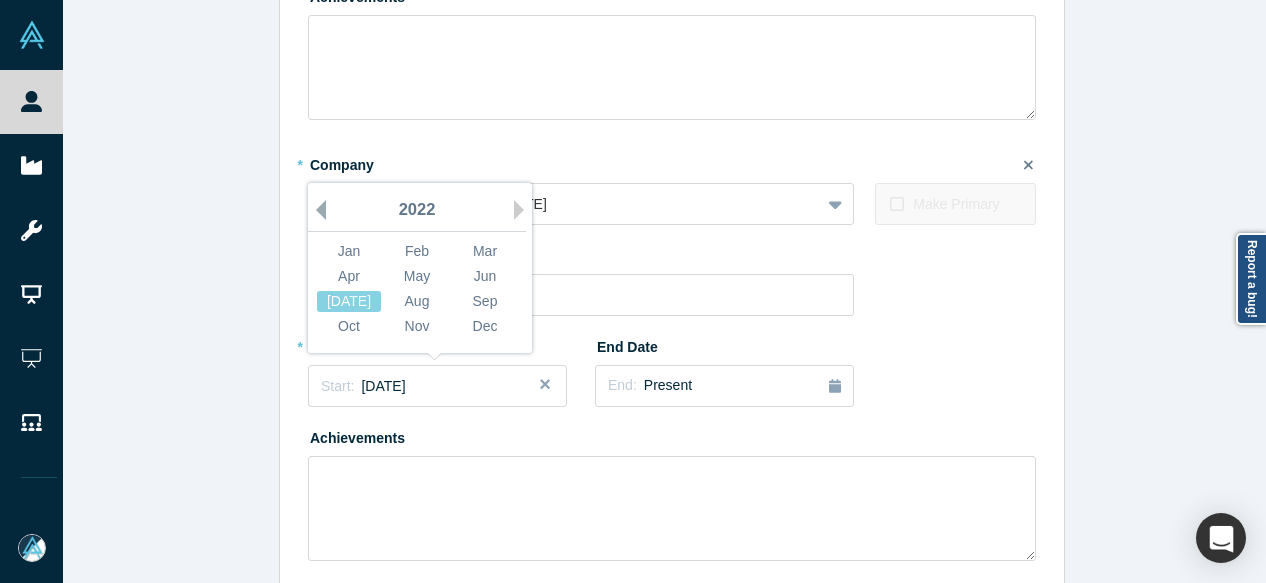 click on "Previous Year" at bounding box center [316, 210] 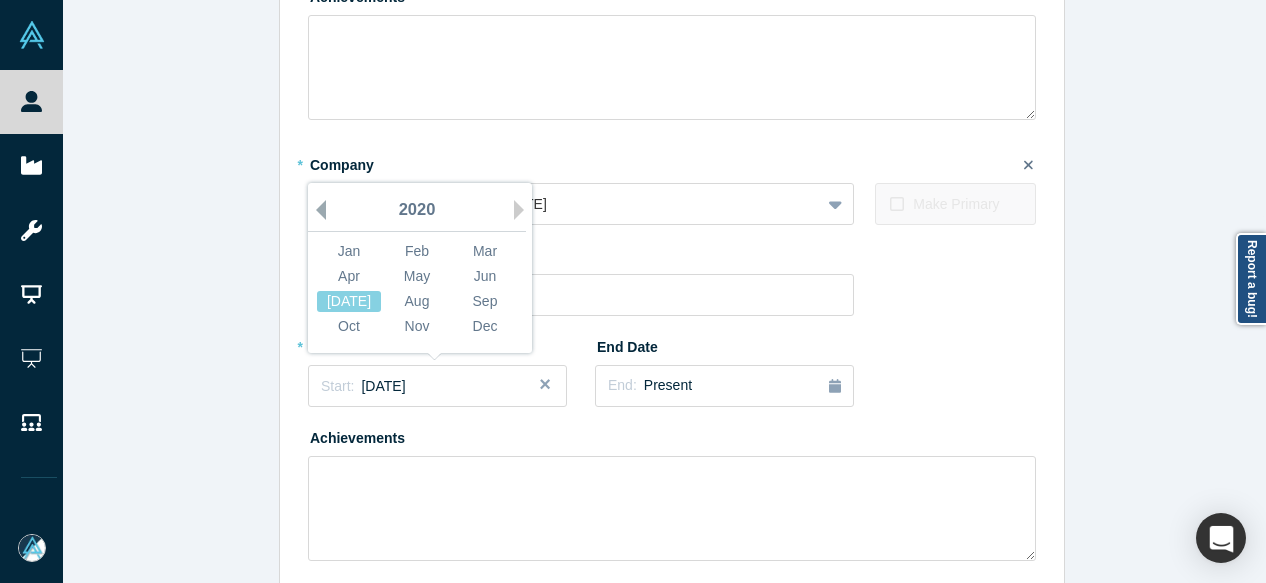 click on "Previous Year" at bounding box center [316, 210] 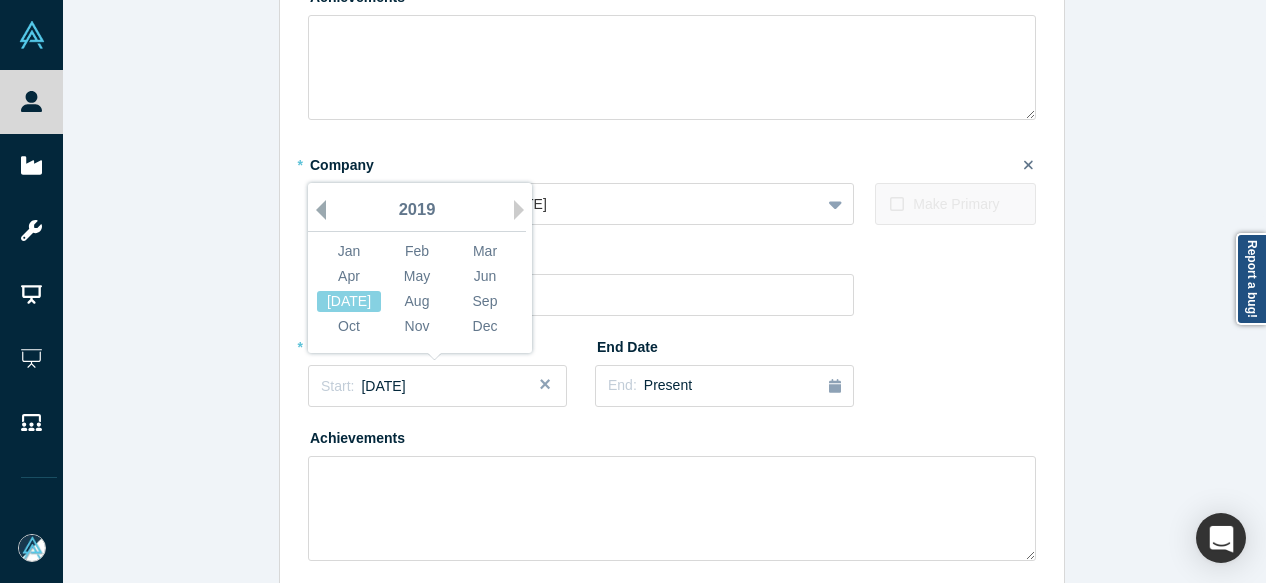 click on "Previous Year" at bounding box center [316, 210] 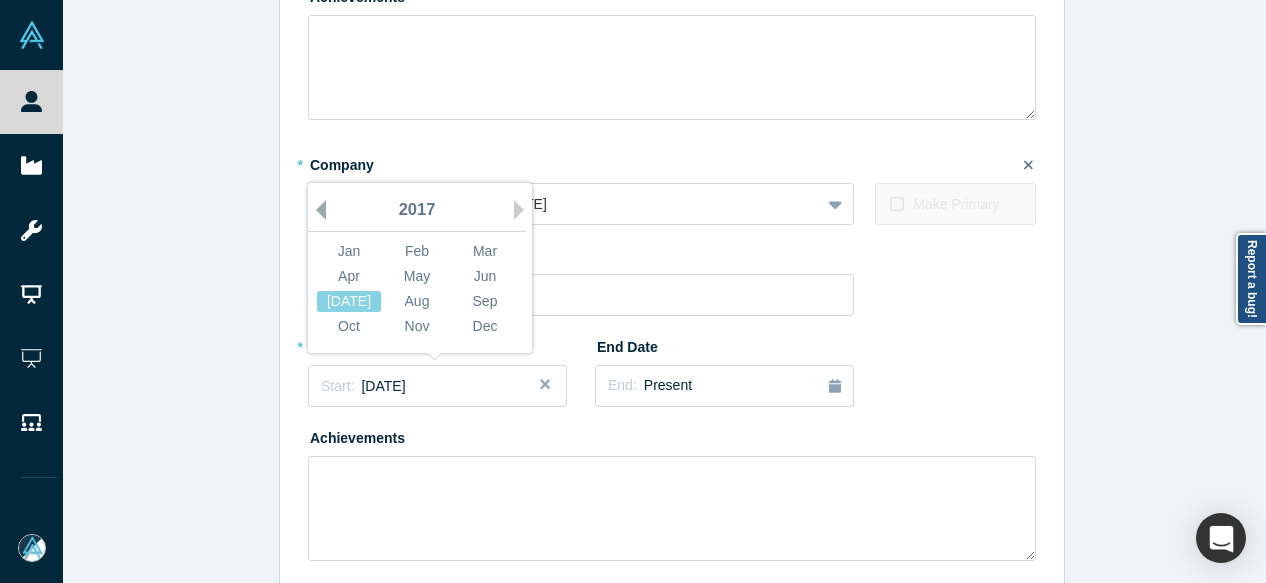 click on "Previous Year" at bounding box center [316, 210] 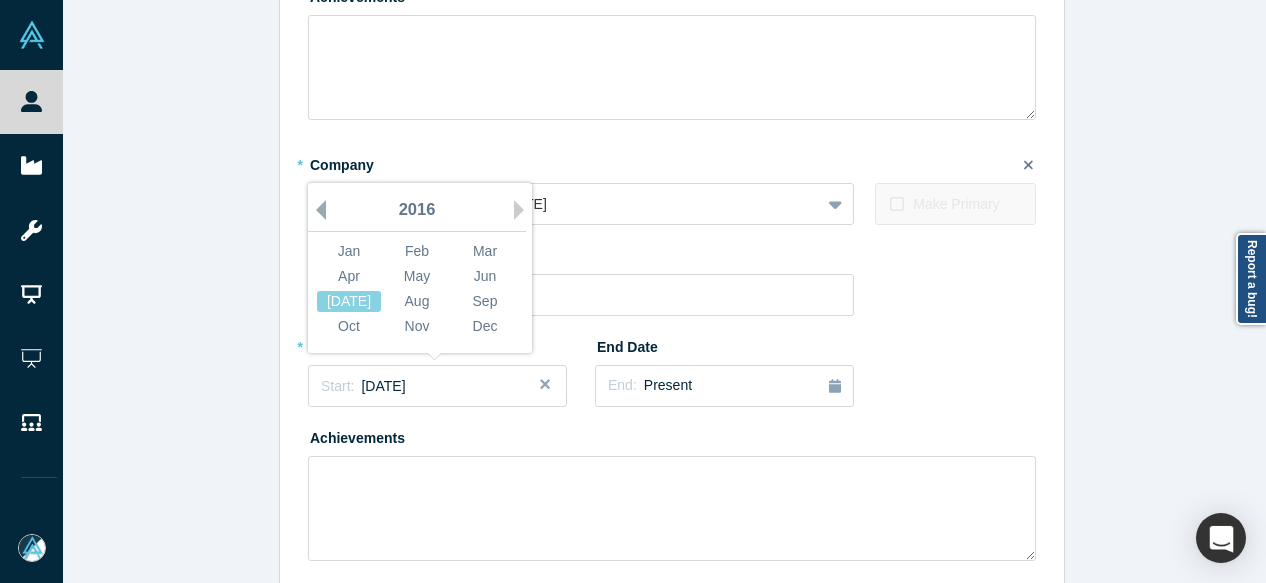 click on "Previous Year" at bounding box center [316, 210] 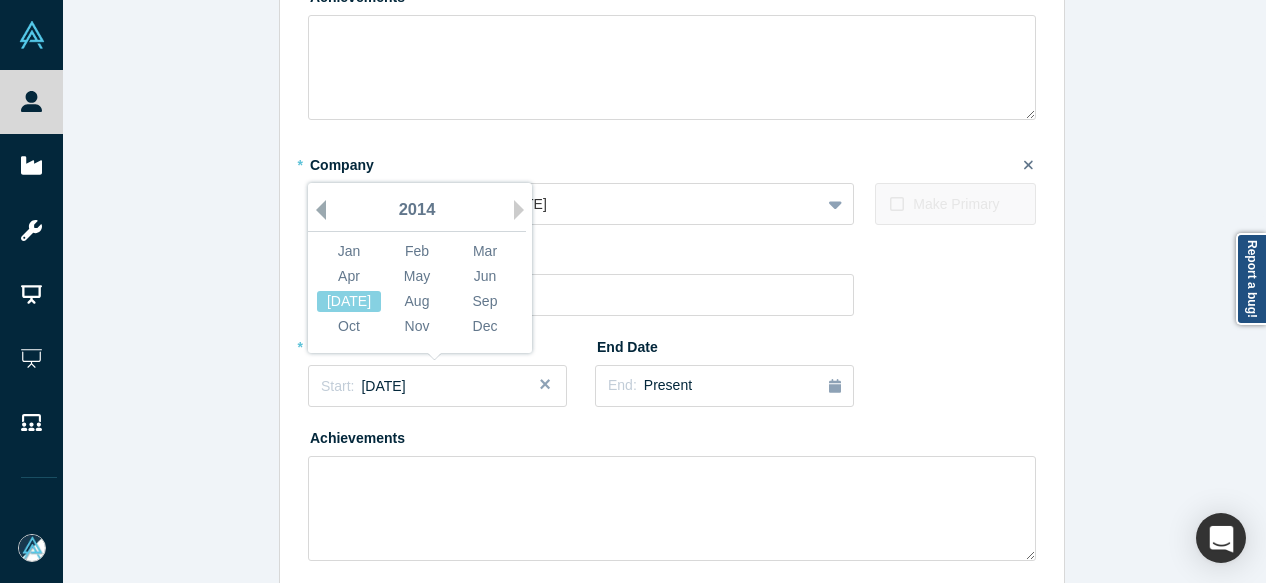 click on "Previous Year" at bounding box center [316, 210] 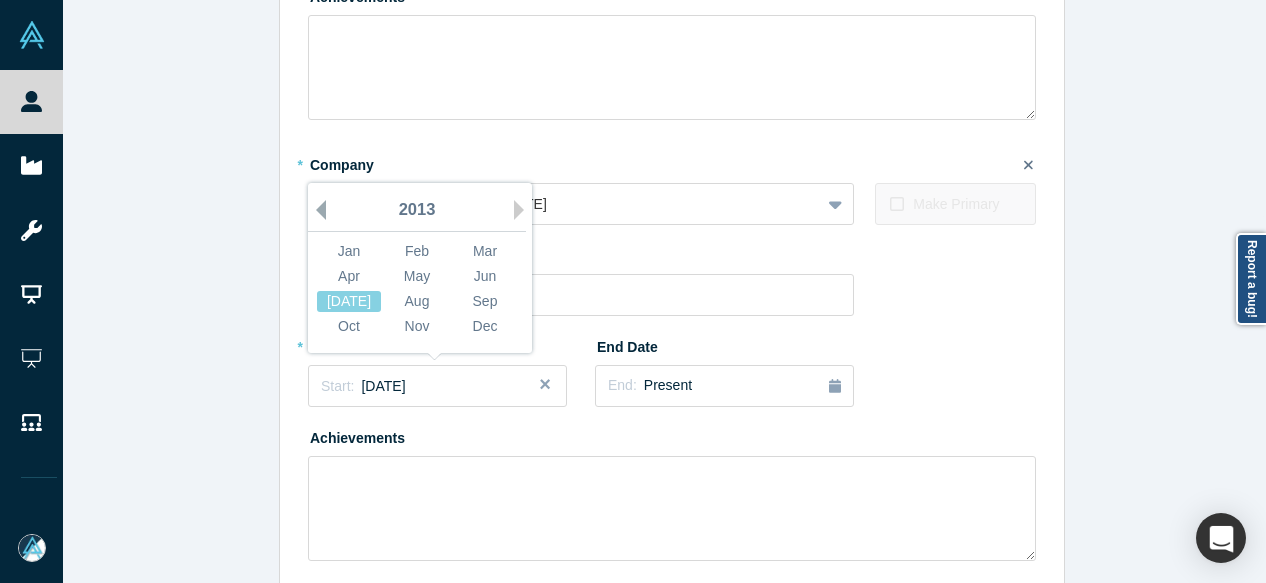 click on "Previous Year" at bounding box center [316, 210] 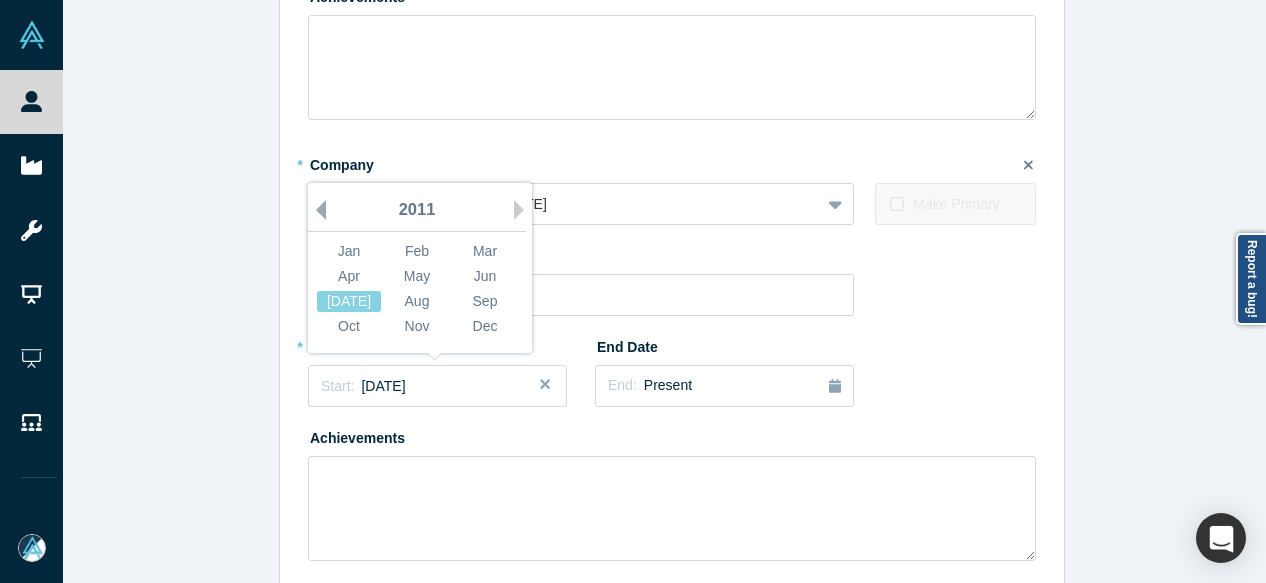 click on "Previous Year" at bounding box center (316, 210) 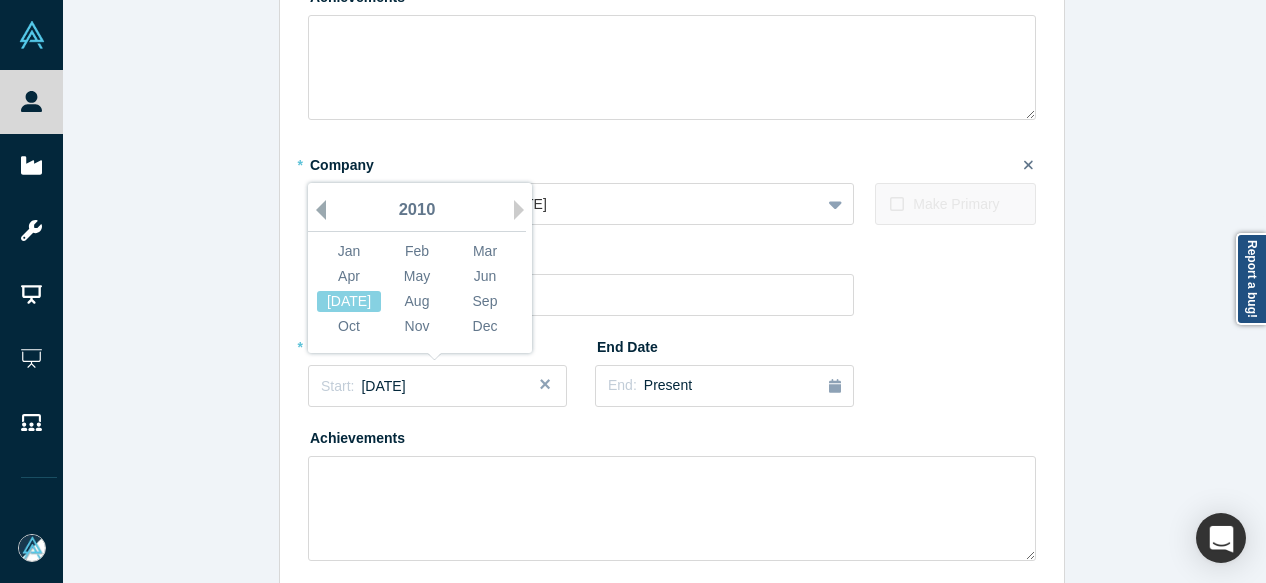 click on "Previous Year" at bounding box center [316, 210] 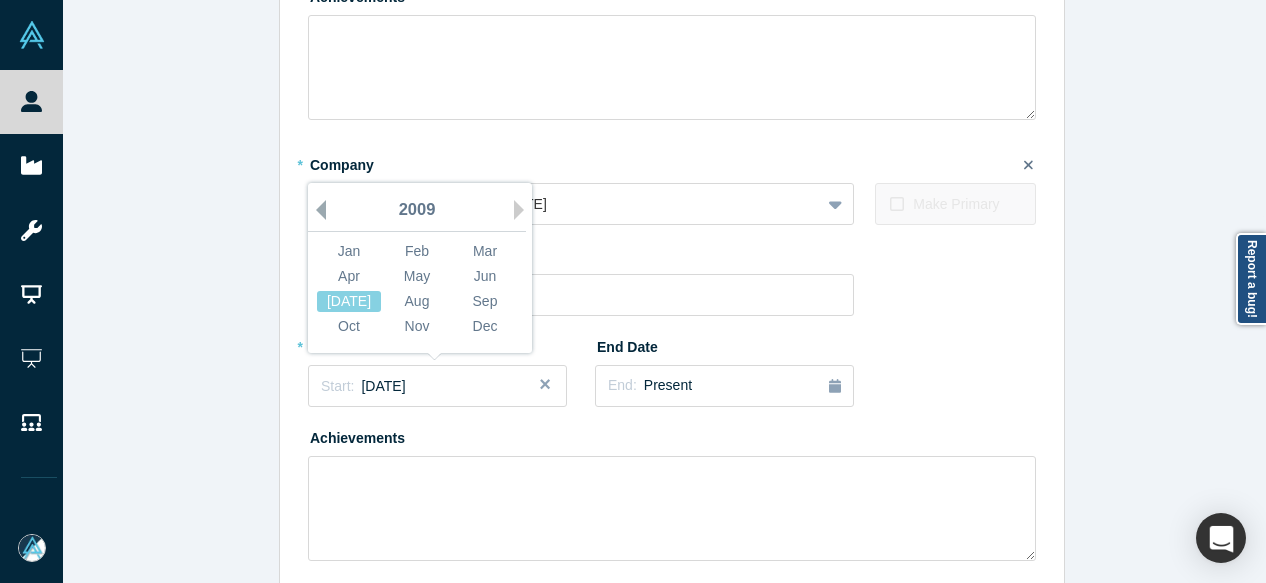 click on "Previous Year" at bounding box center (316, 210) 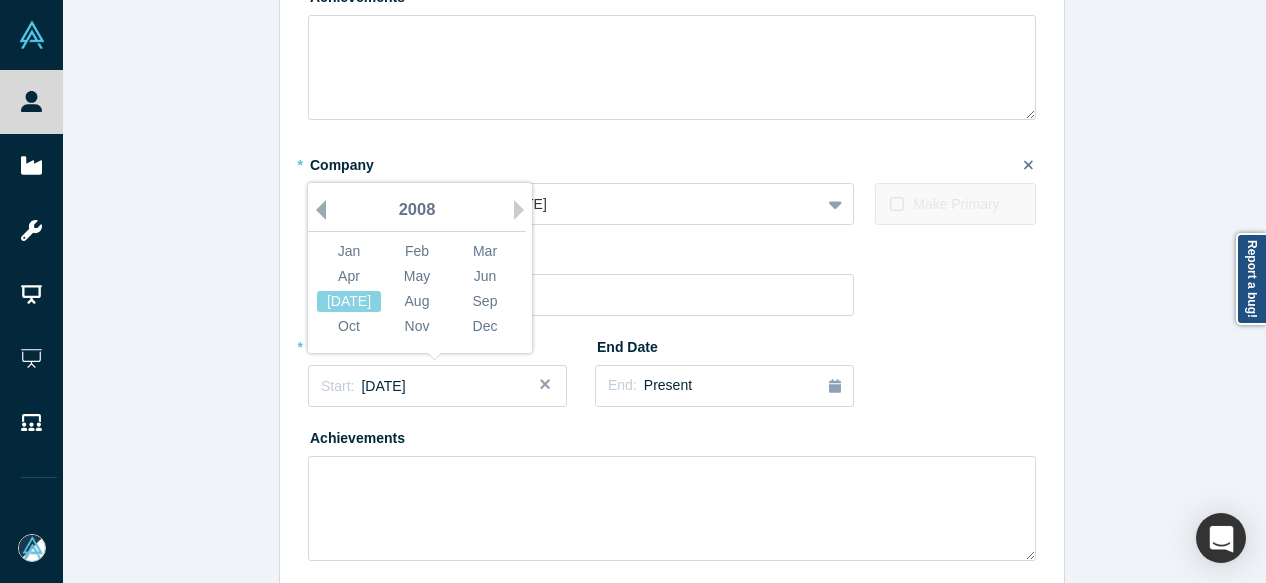 click on "Previous Year" at bounding box center (316, 210) 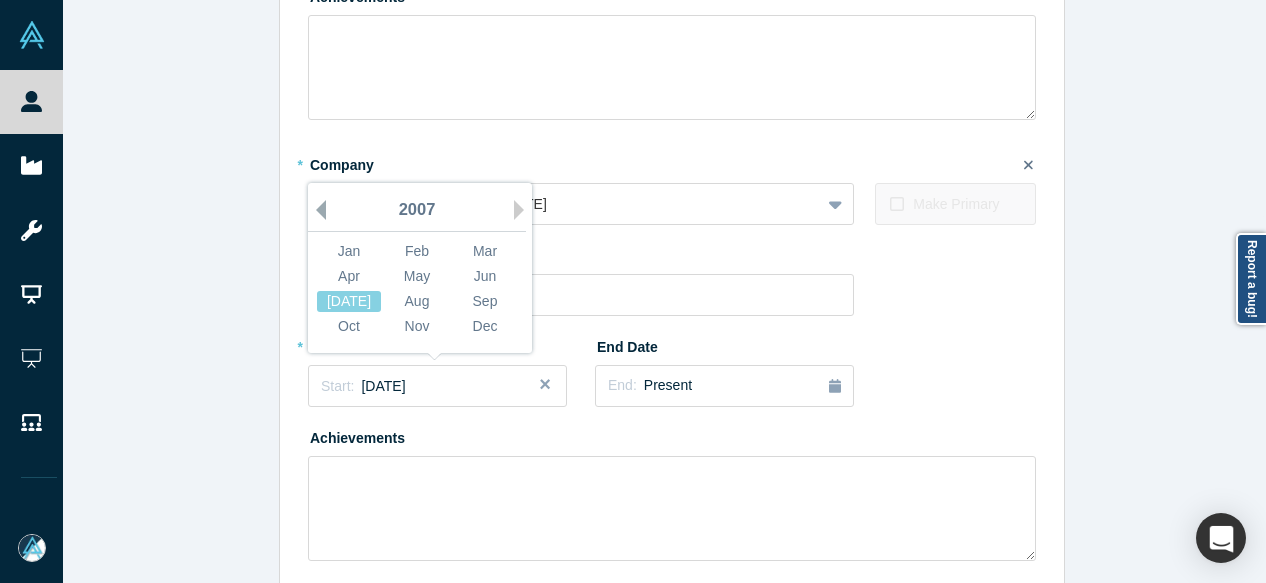 click on "Previous Year" at bounding box center (316, 210) 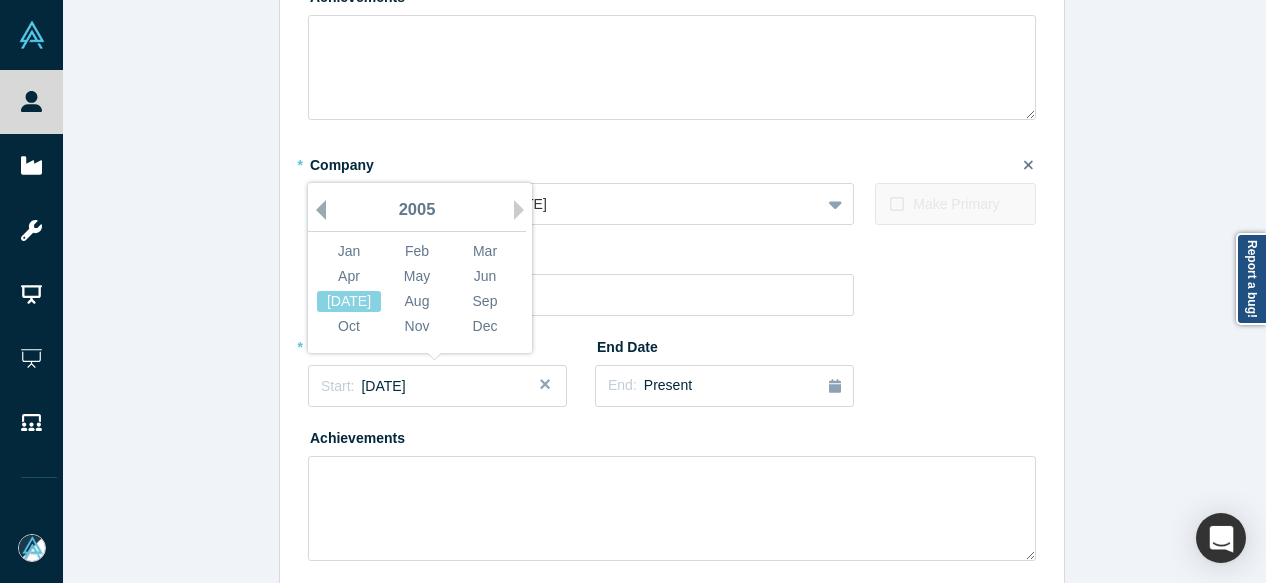 click on "Previous Year" at bounding box center (316, 210) 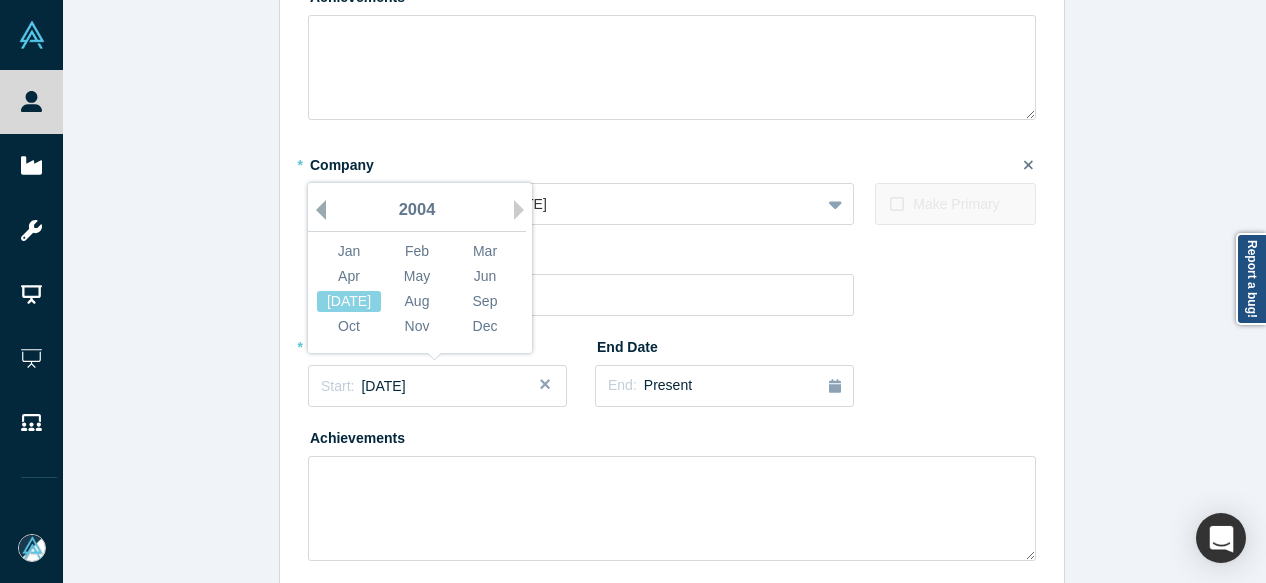 click on "Previous Year" at bounding box center [316, 210] 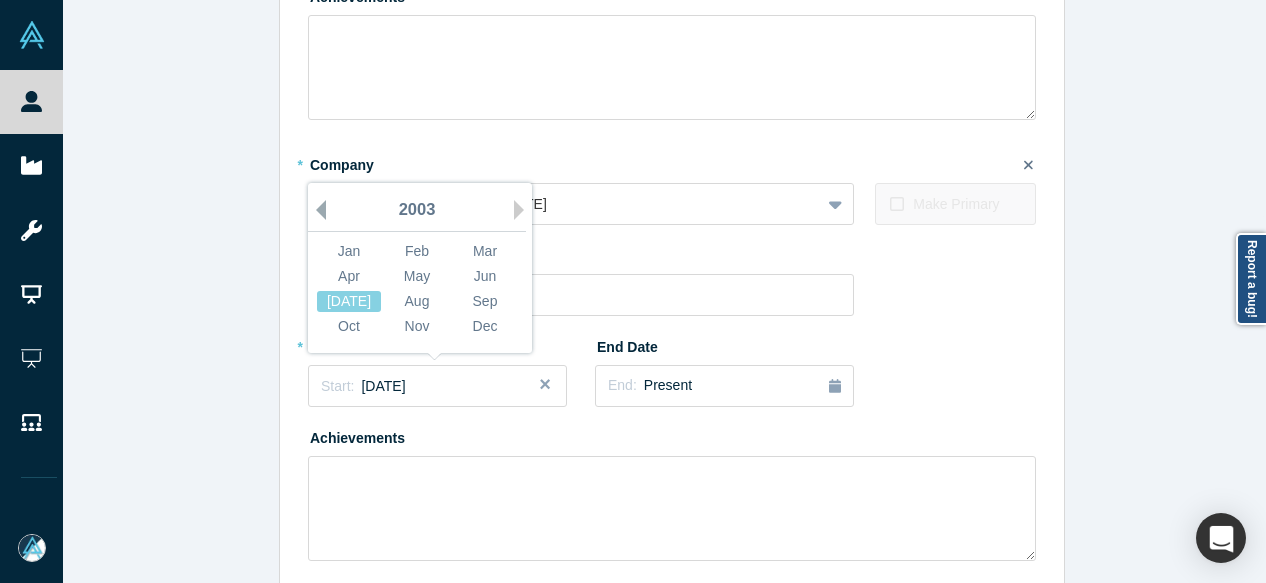 click on "Previous Year" at bounding box center [316, 210] 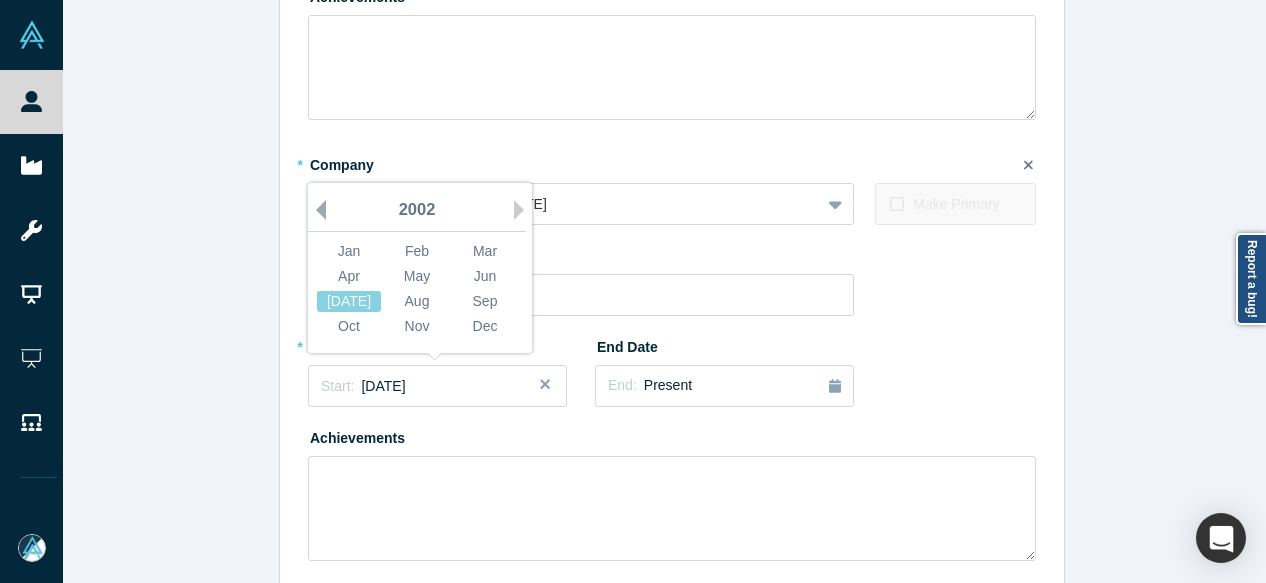 click on "Previous Year" at bounding box center [316, 210] 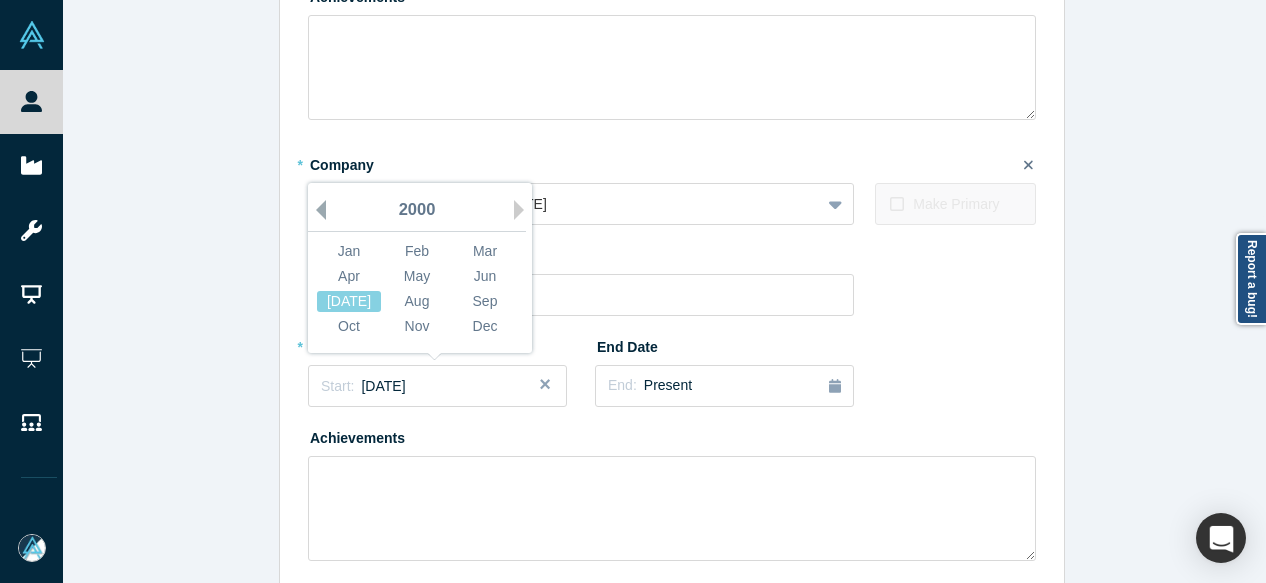 click on "Previous Year" at bounding box center (316, 210) 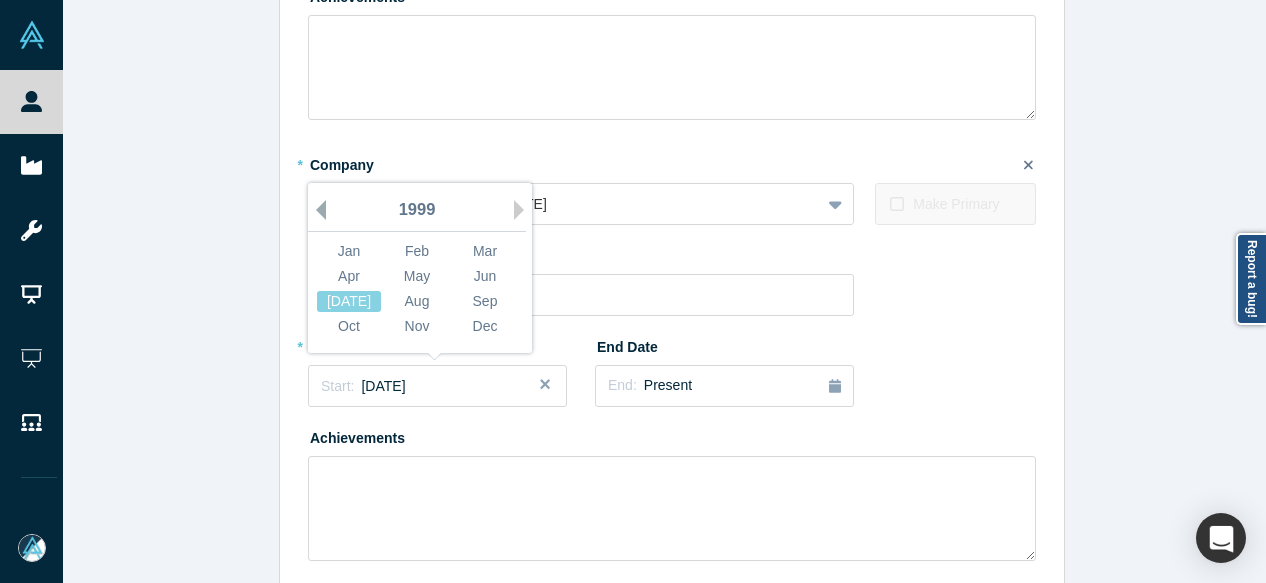 click on "Previous Year" at bounding box center (316, 210) 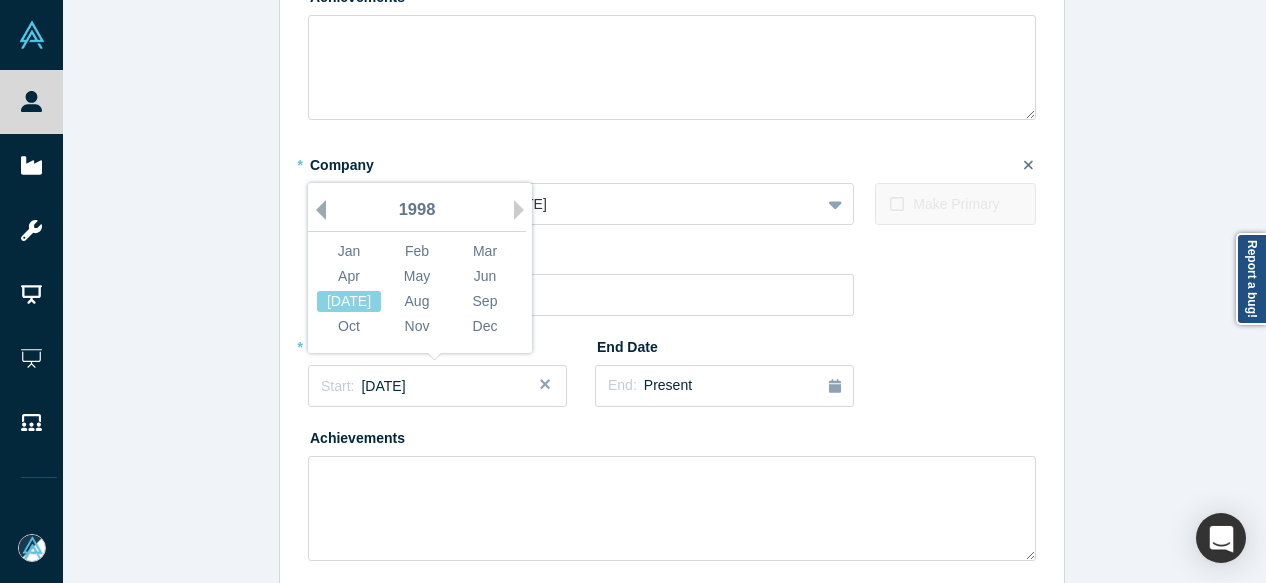 click on "Previous Year" at bounding box center [316, 210] 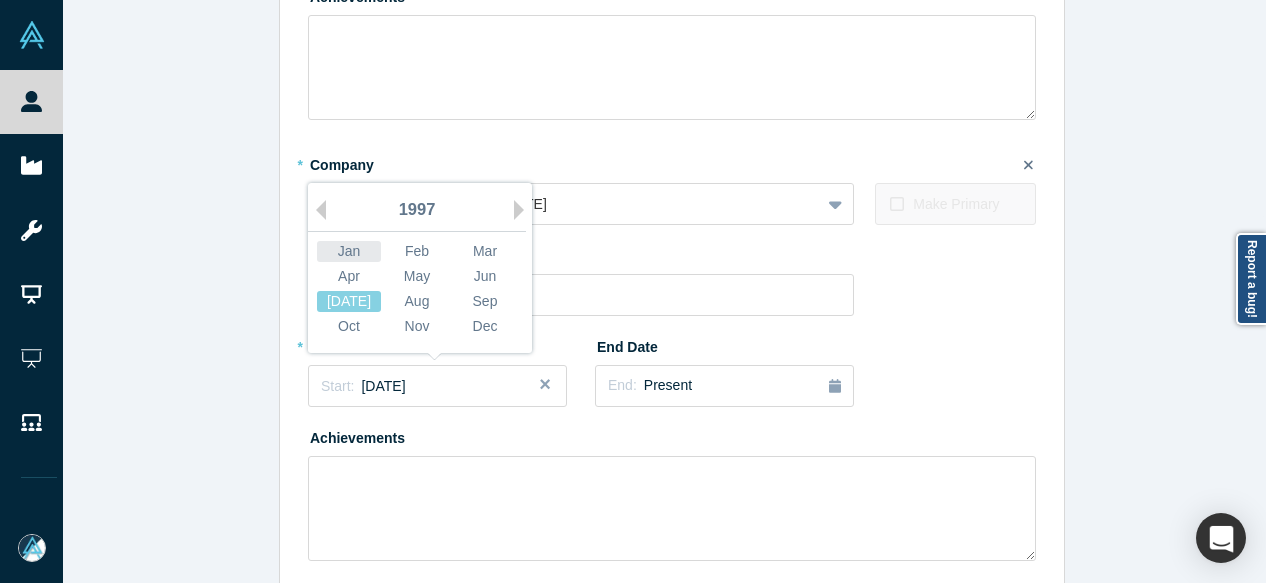 click on "Jan" at bounding box center (349, 251) 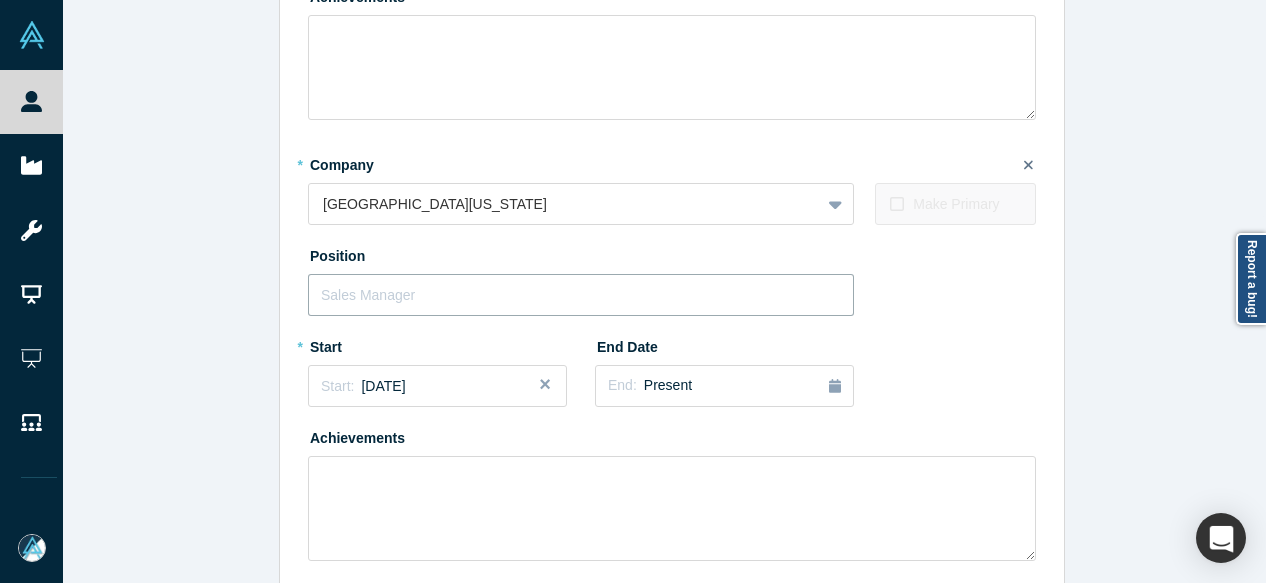 click at bounding box center [581, 295] 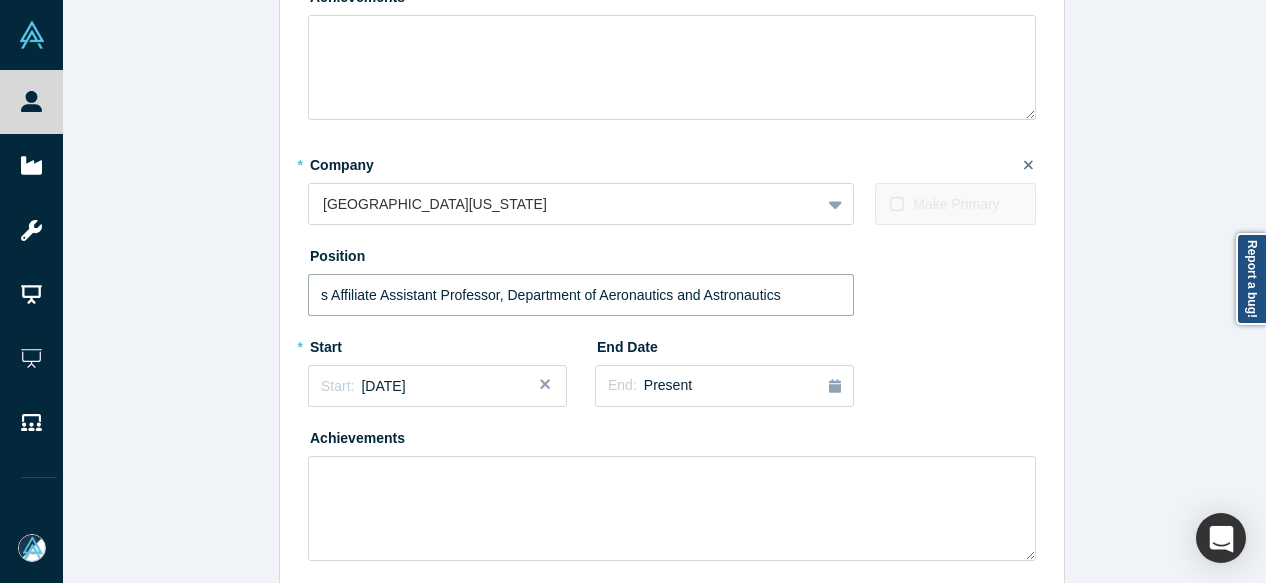 drag, startPoint x: 323, startPoint y: 289, endPoint x: 298, endPoint y: 290, distance: 25.019993 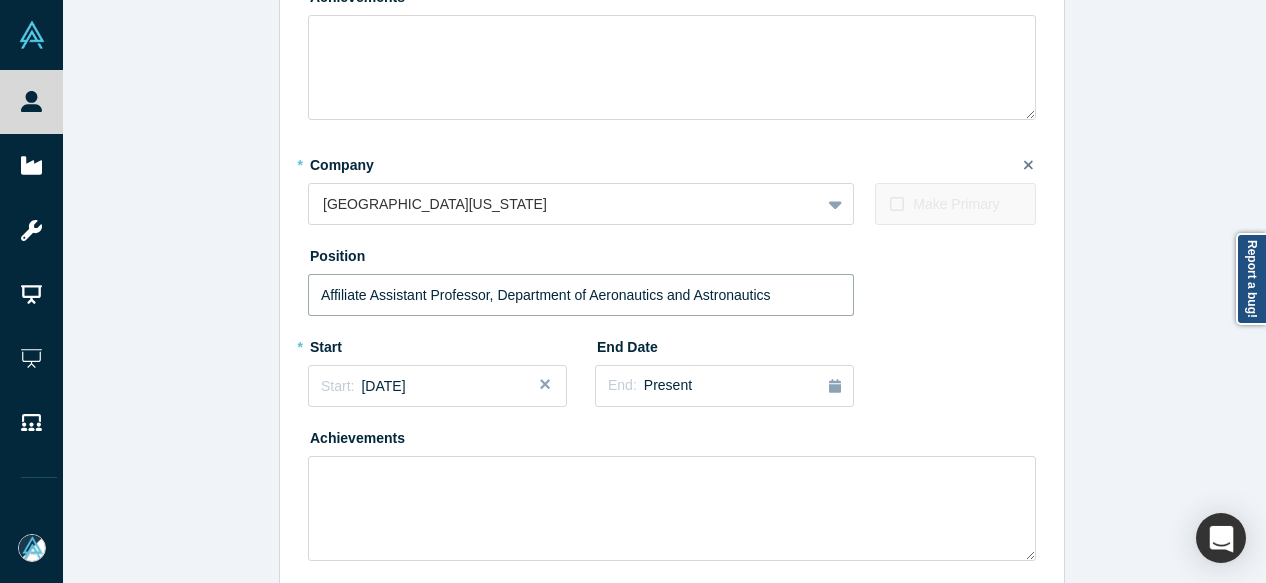 click on "Affiliate Assistant Professor, Department of Aeronautics and Astronautics" at bounding box center (581, 295) 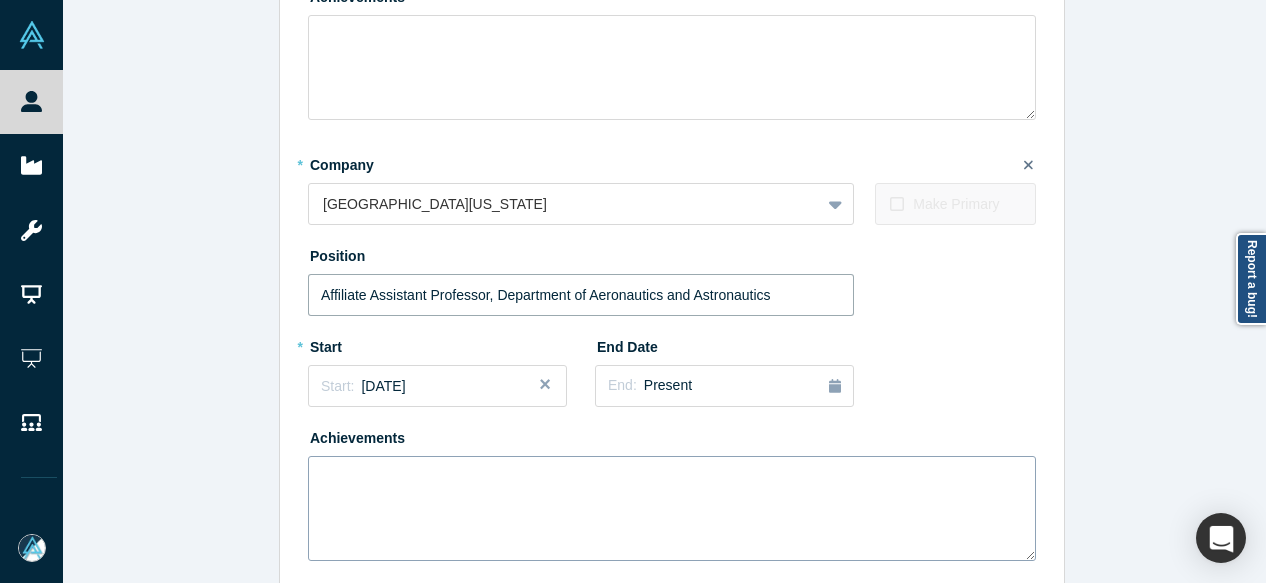 scroll, scrollTop: 558, scrollLeft: 0, axis: vertical 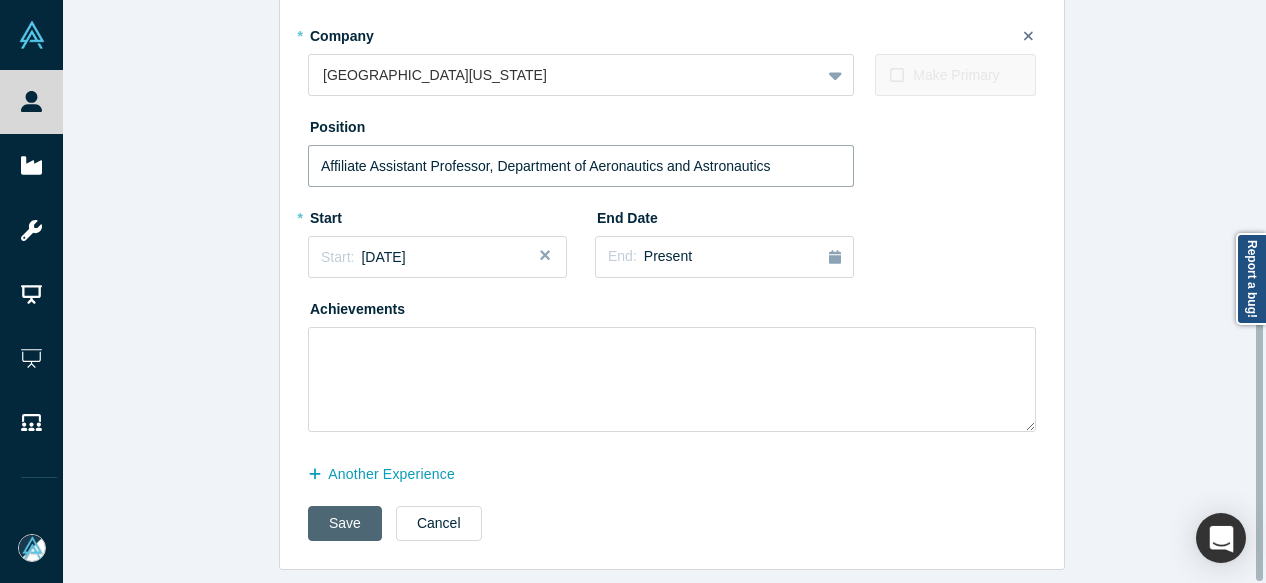 type on "Affiliate Assistant Professor, Department of Aeronautics and Astronautics" 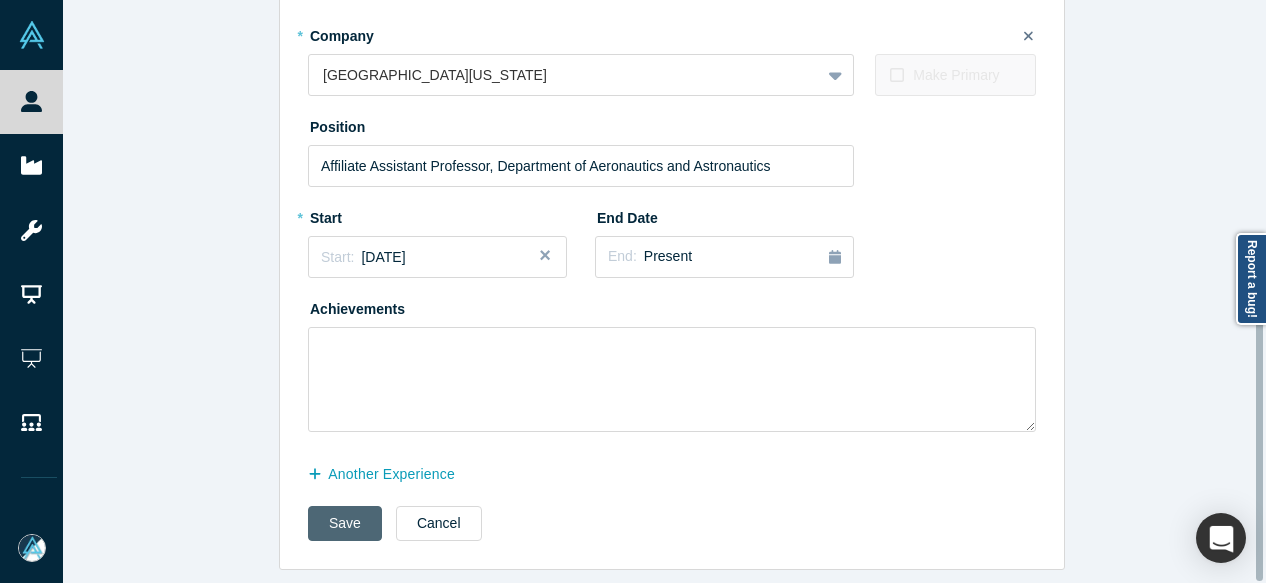 click on "Save" at bounding box center [345, 523] 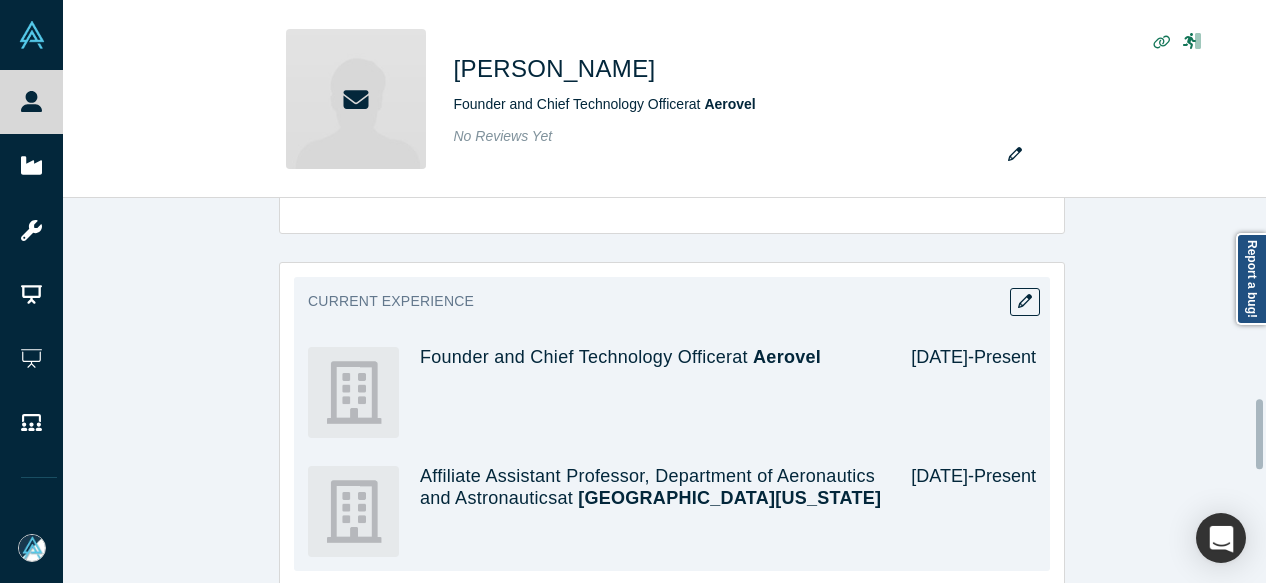 scroll, scrollTop: 1100, scrollLeft: 0, axis: vertical 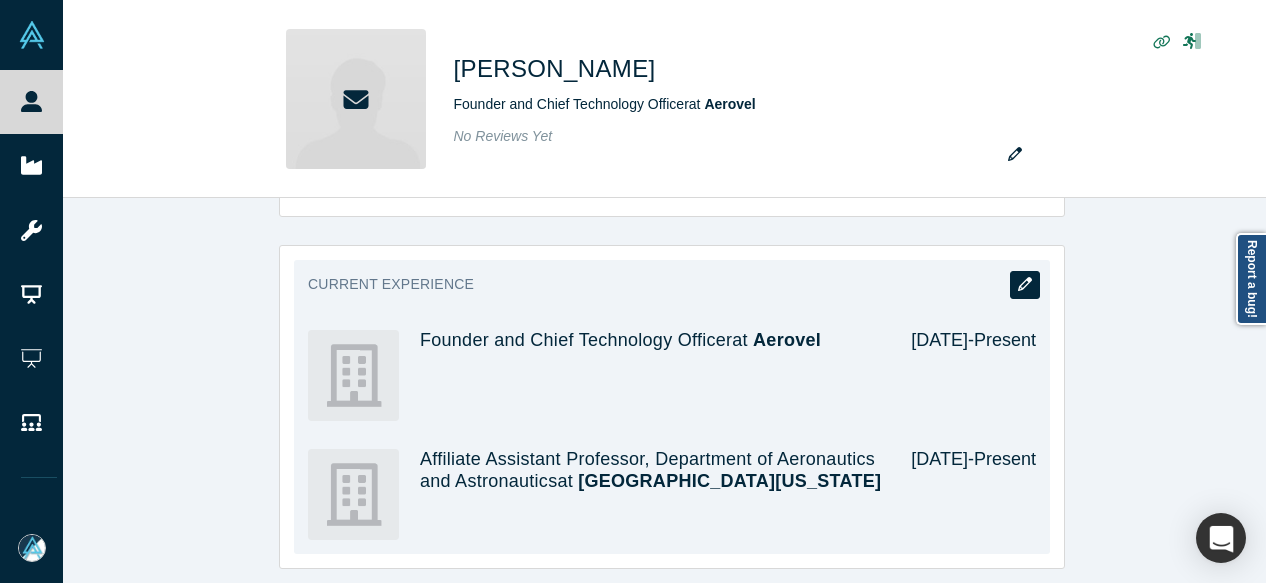 click 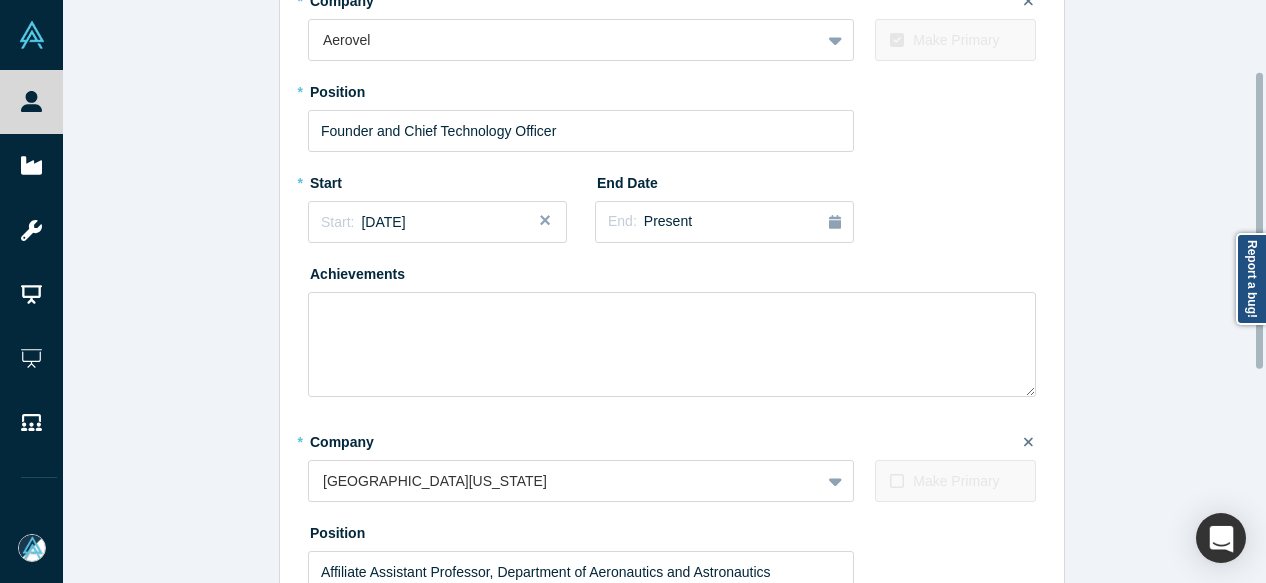 scroll, scrollTop: 300, scrollLeft: 0, axis: vertical 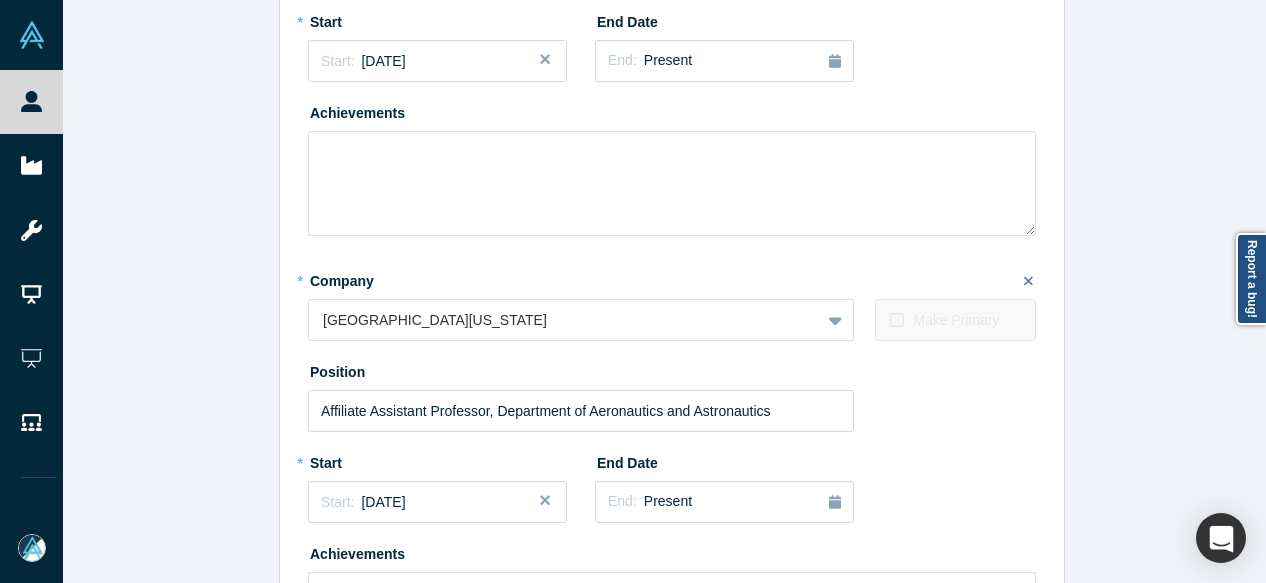click 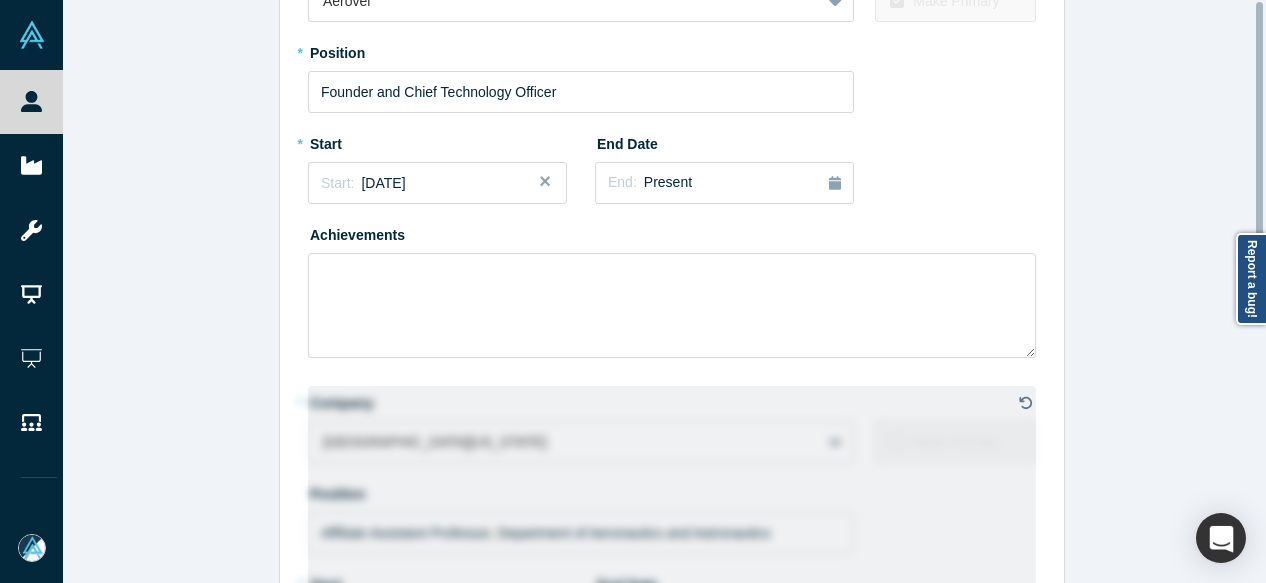 scroll, scrollTop: 0, scrollLeft: 0, axis: both 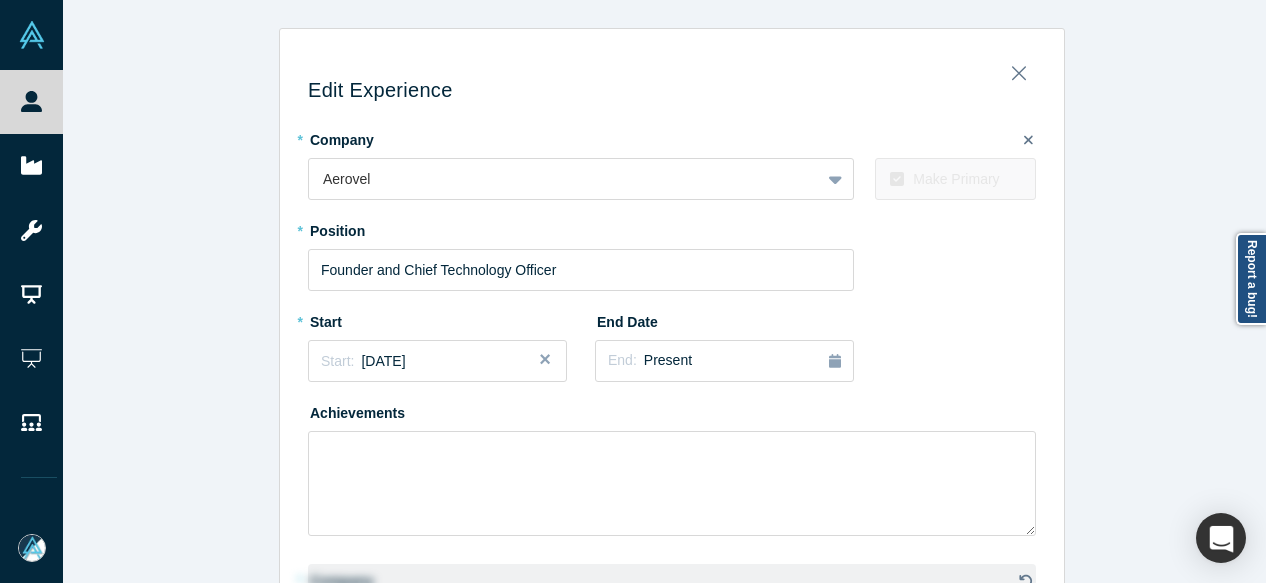 click 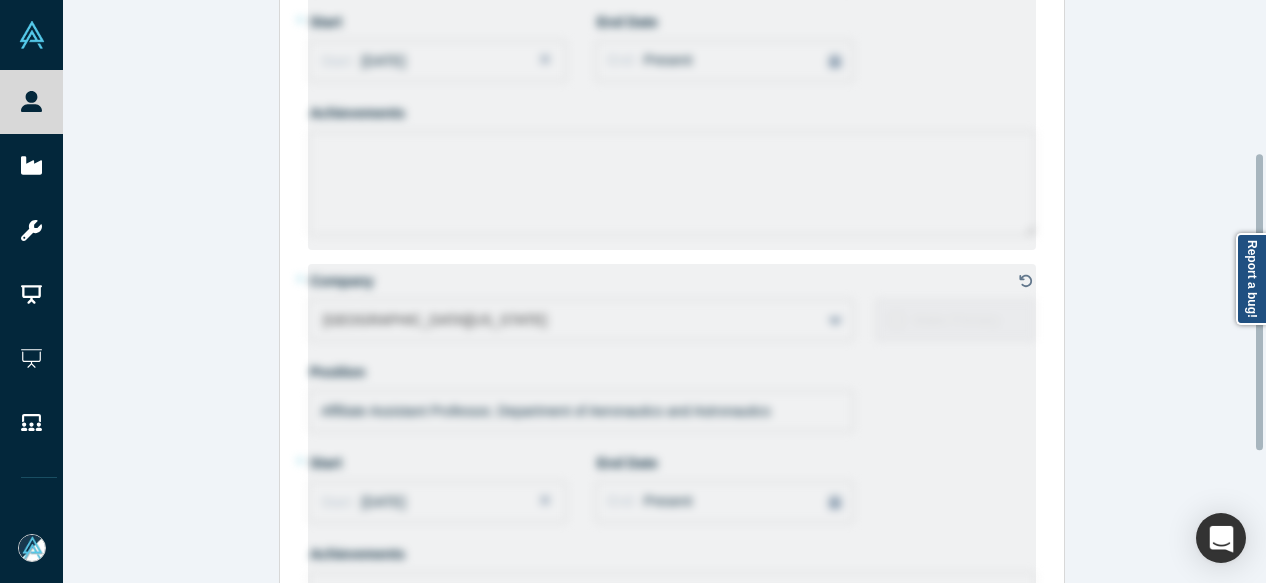 scroll, scrollTop: 558, scrollLeft: 0, axis: vertical 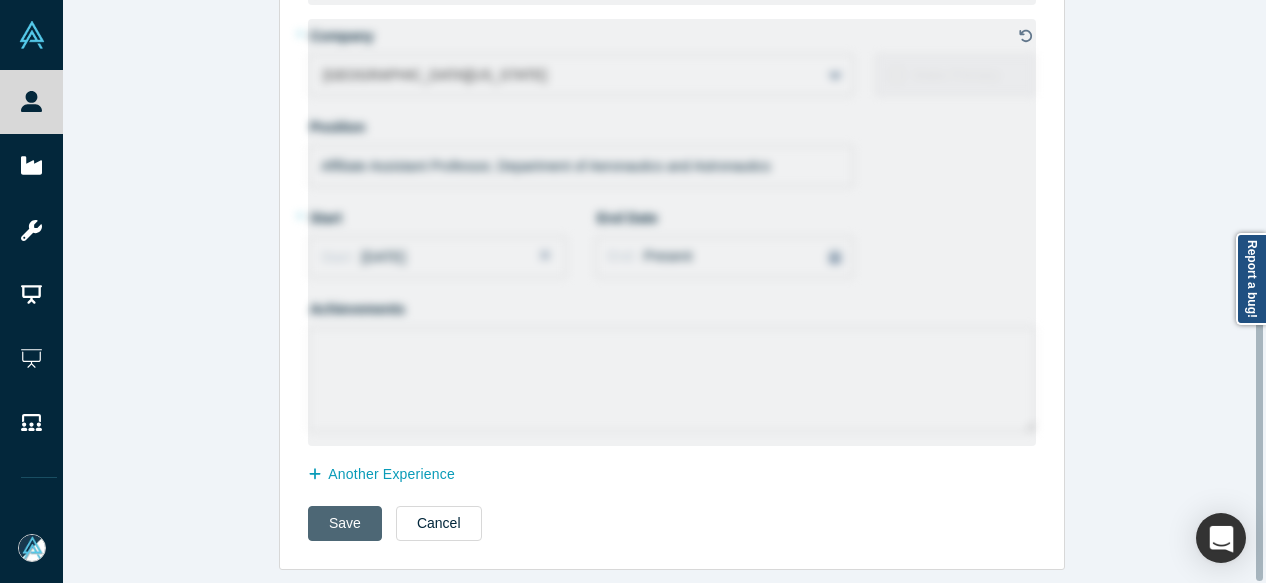 click on "Save" at bounding box center (345, 523) 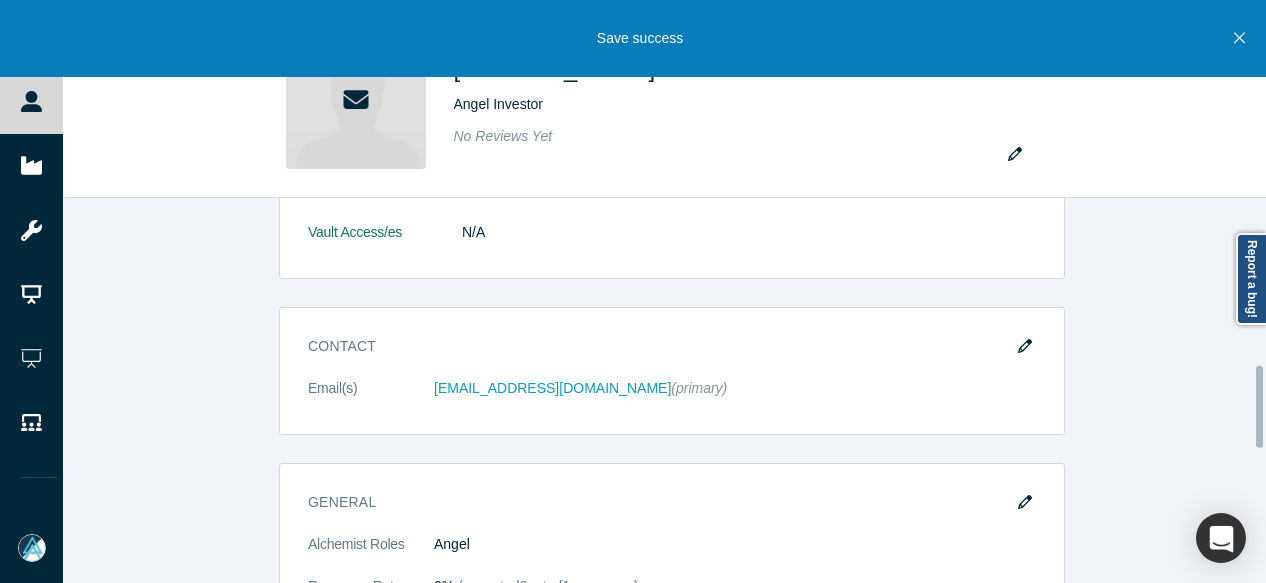 scroll, scrollTop: 800, scrollLeft: 0, axis: vertical 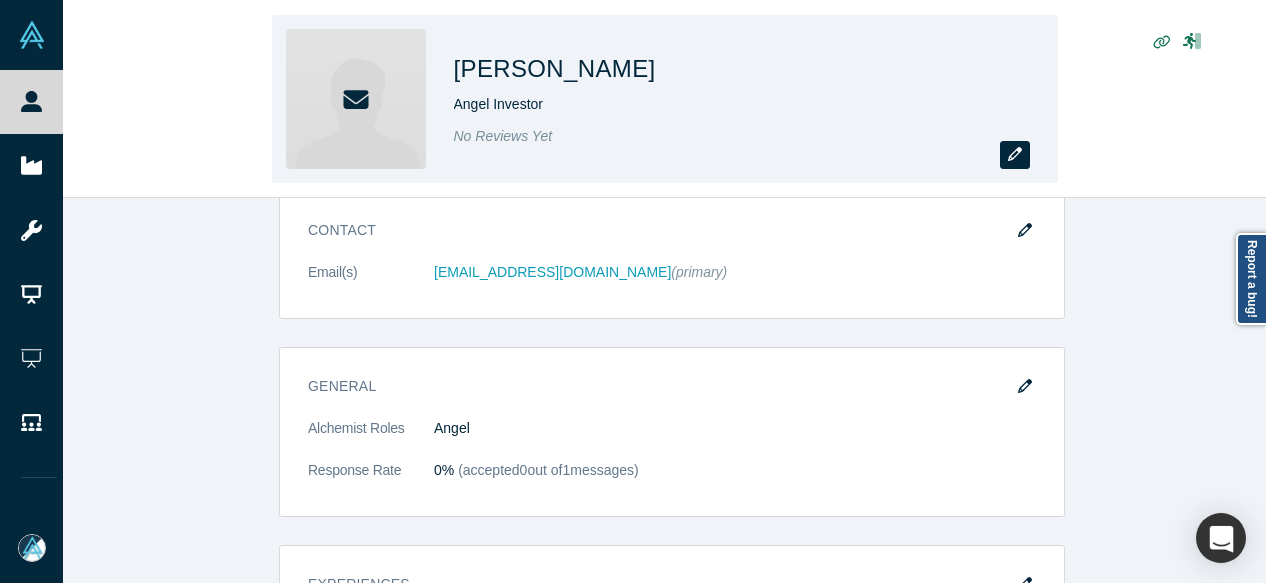 click at bounding box center (1015, 155) 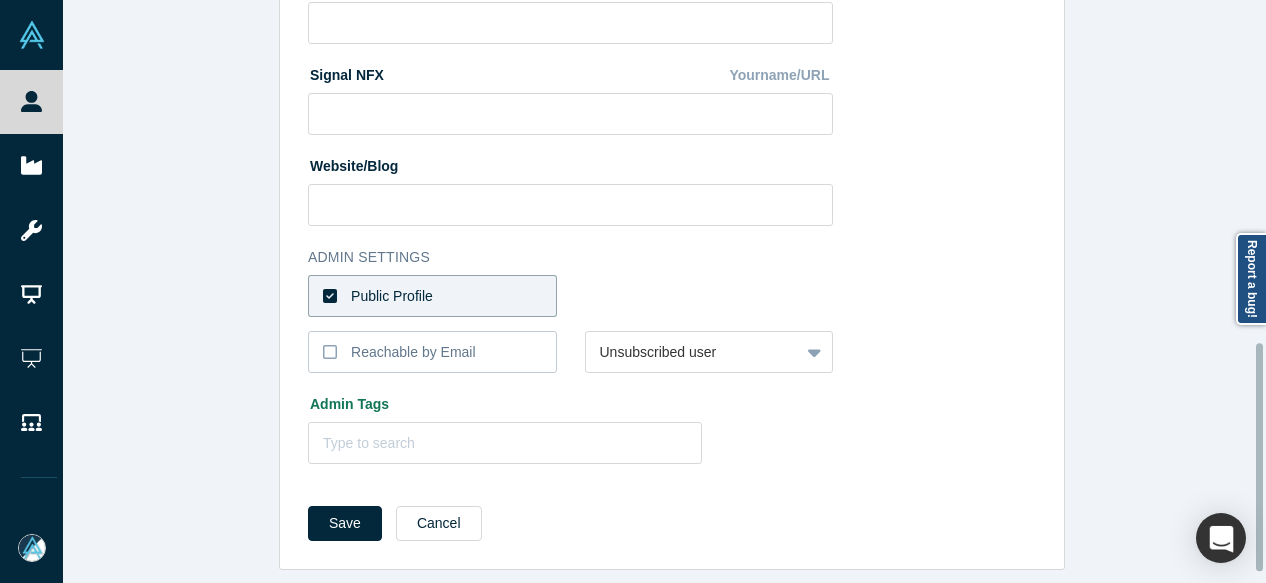scroll, scrollTop: 898, scrollLeft: 0, axis: vertical 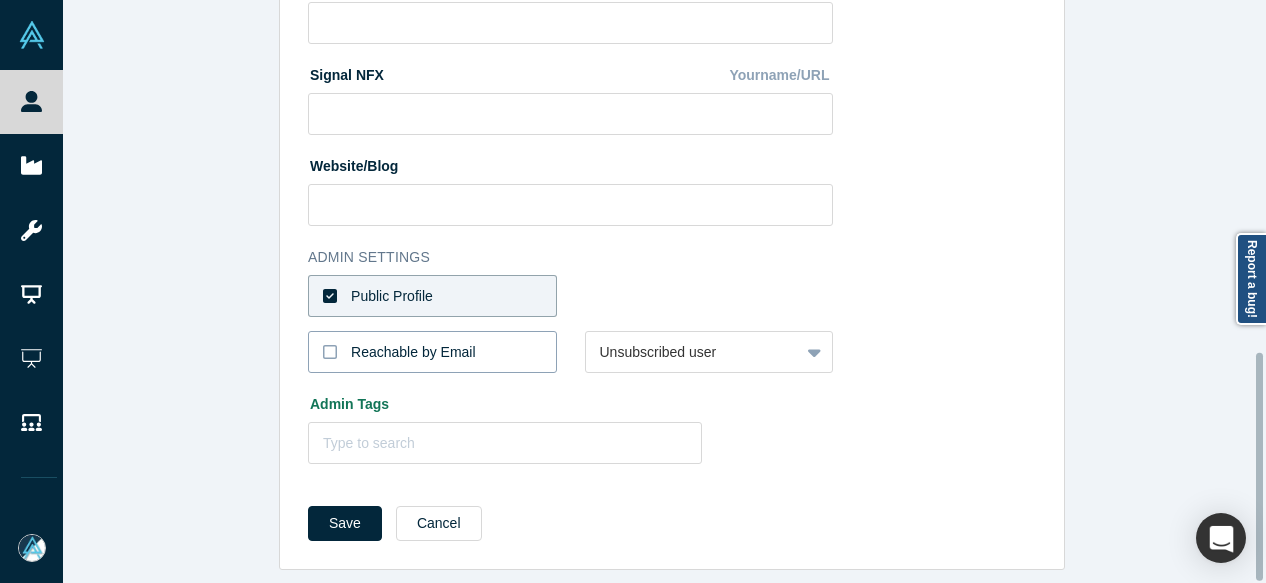 click on "Reachable by Email" at bounding box center [413, 352] 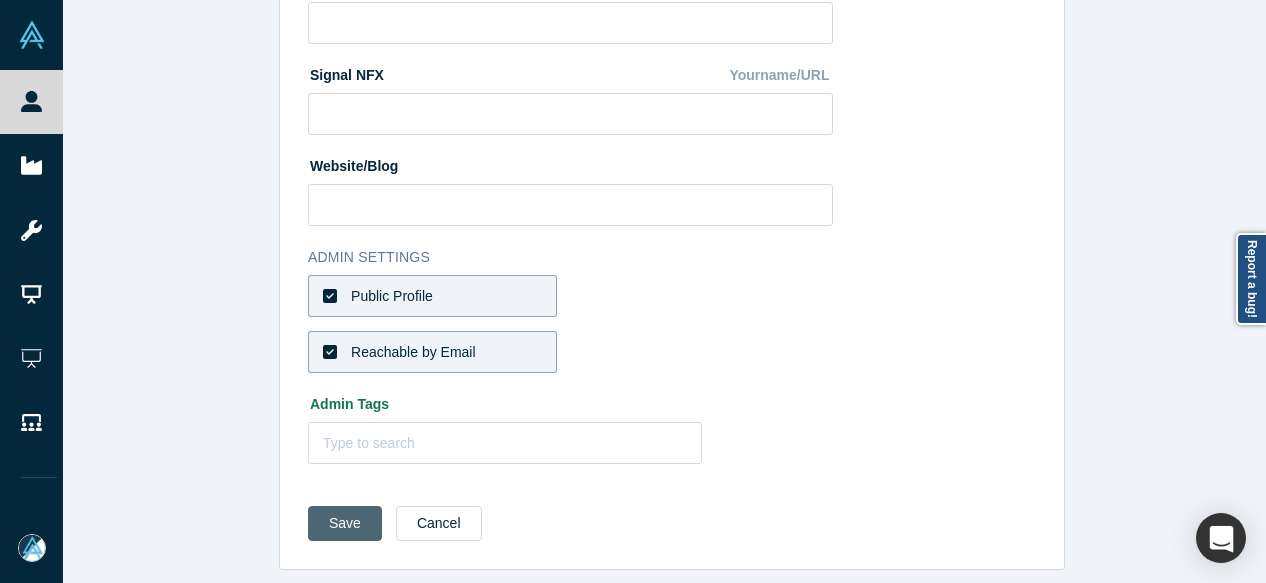 click on "Save" at bounding box center (345, 523) 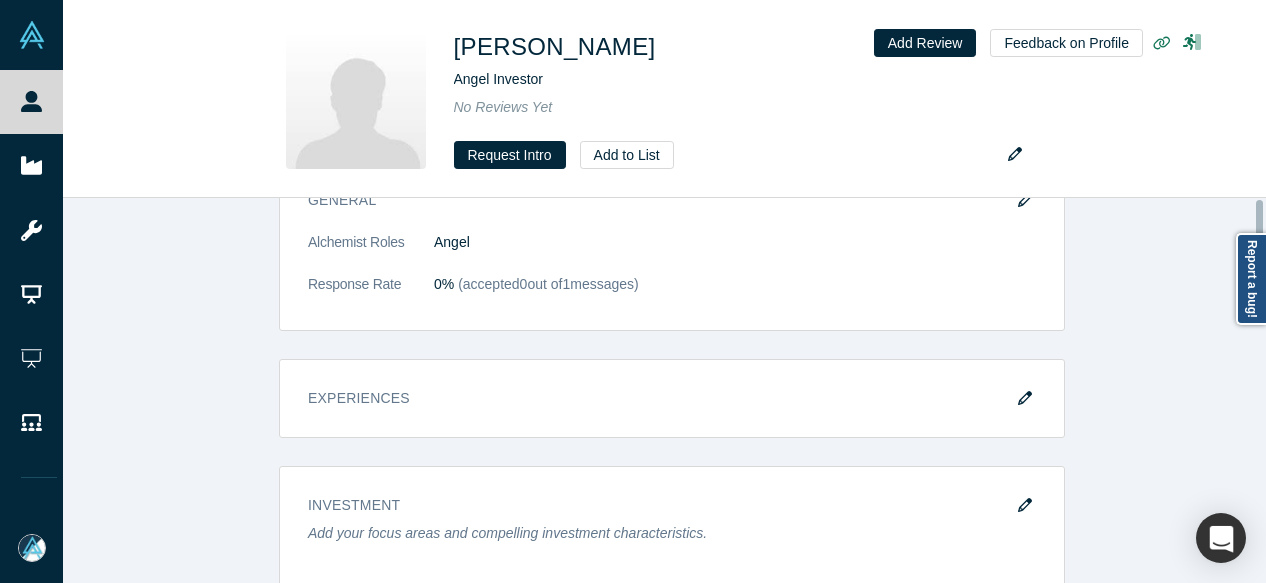 scroll, scrollTop: 0, scrollLeft: 0, axis: both 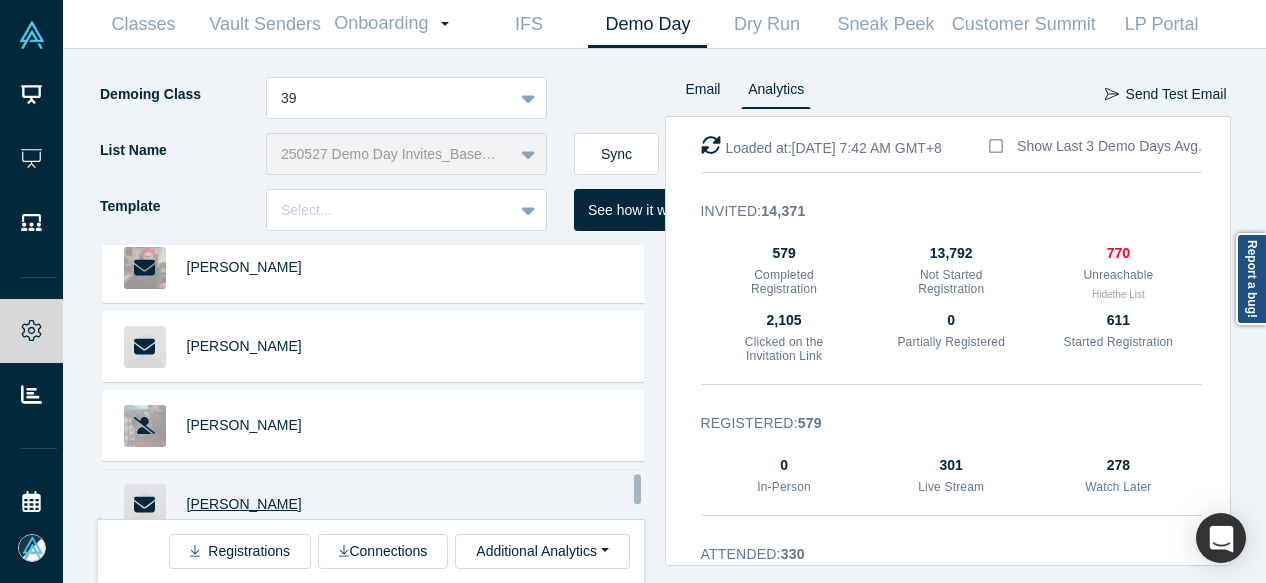 click on "[PERSON_NAME]" at bounding box center [244, 504] 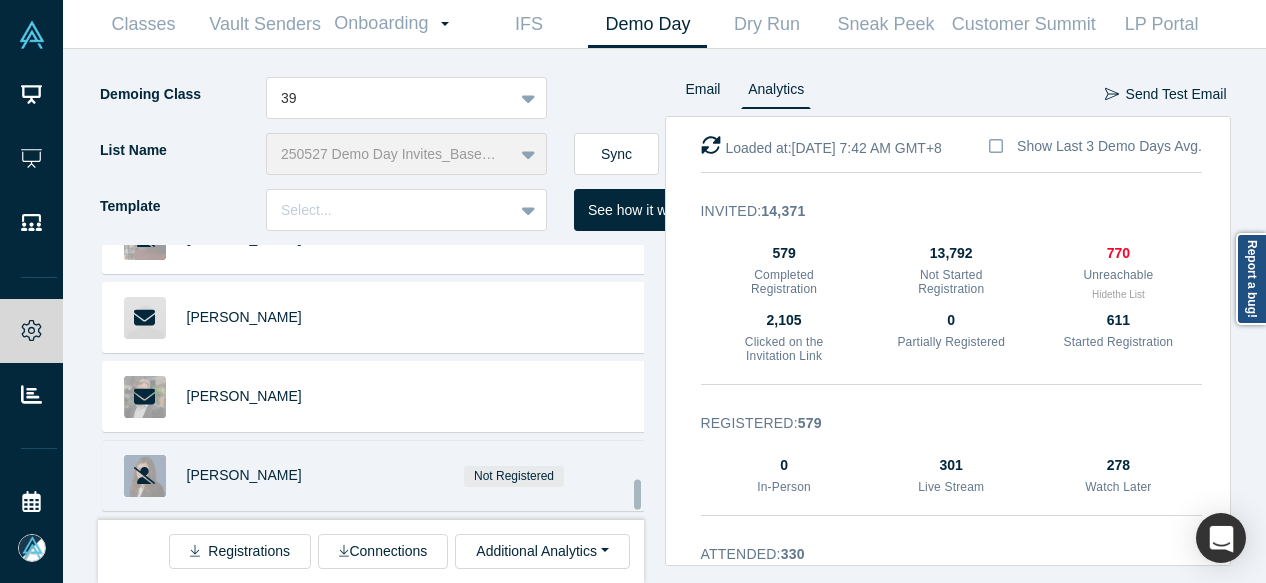 scroll, scrollTop: 7323, scrollLeft: 0, axis: vertical 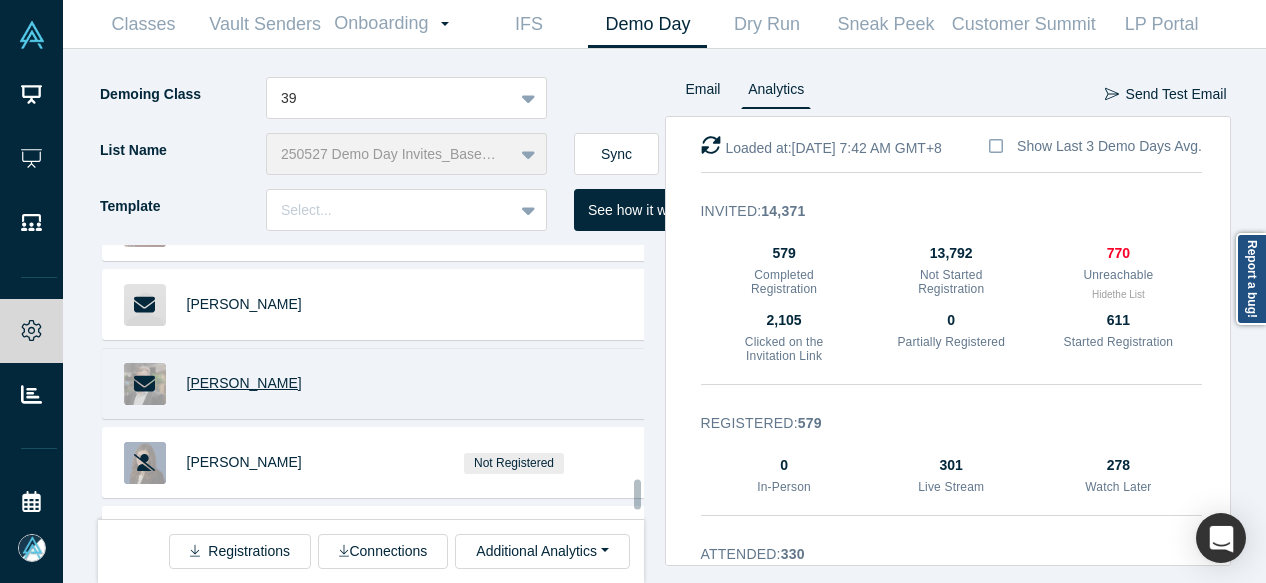 click on "[PERSON_NAME]" at bounding box center [244, 383] 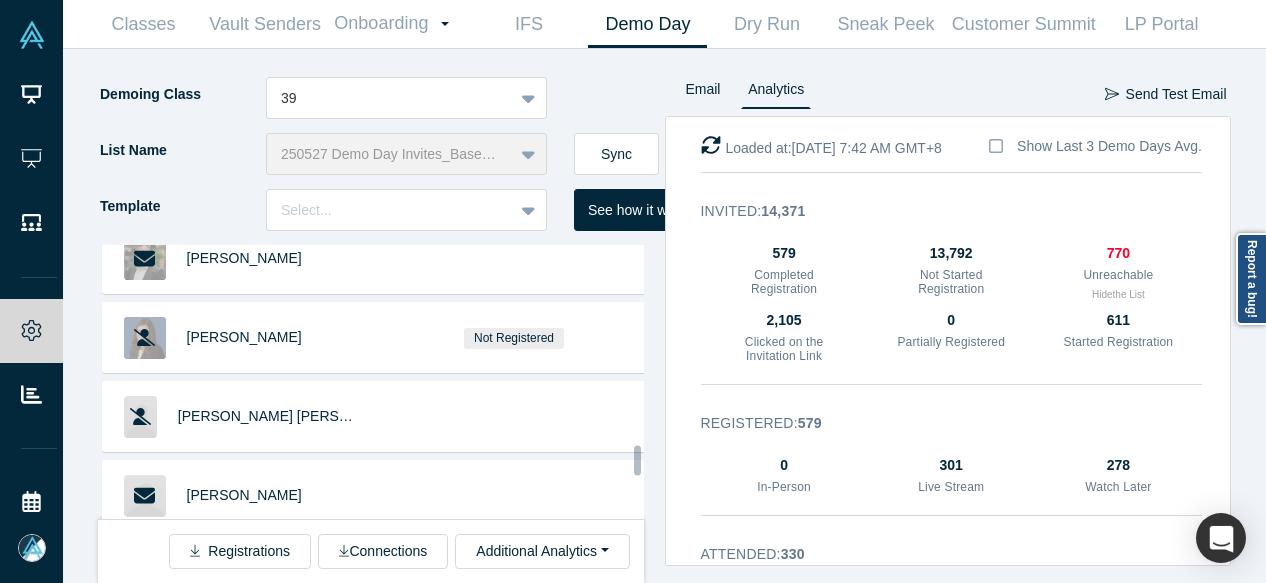 scroll, scrollTop: 7523, scrollLeft: 0, axis: vertical 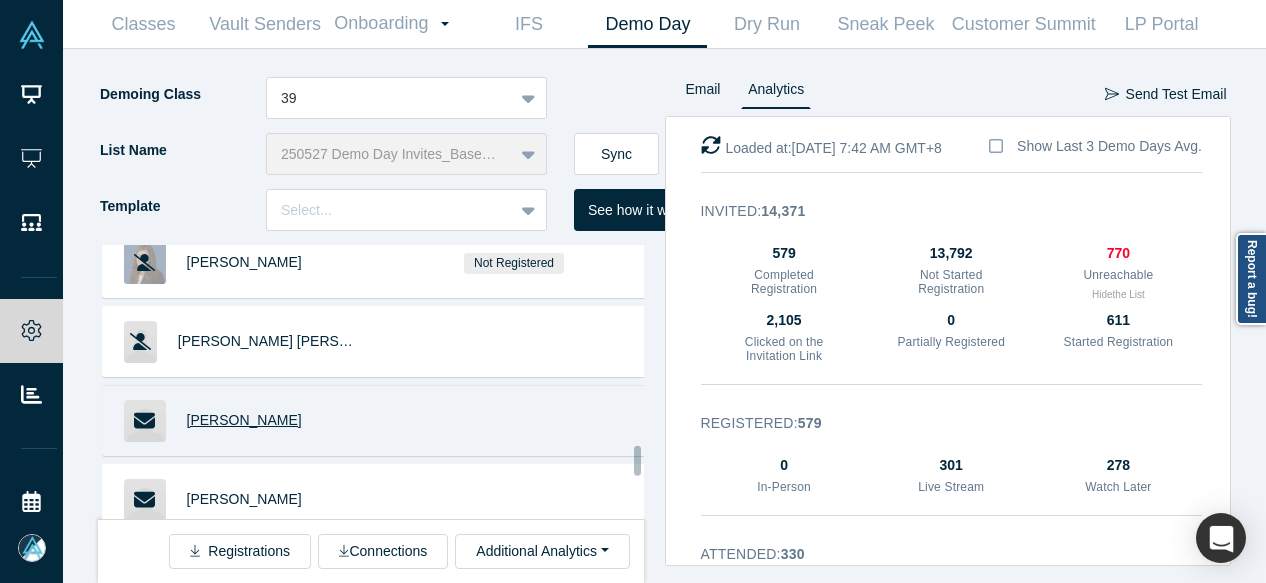 click on "[PERSON_NAME]" at bounding box center [244, 420] 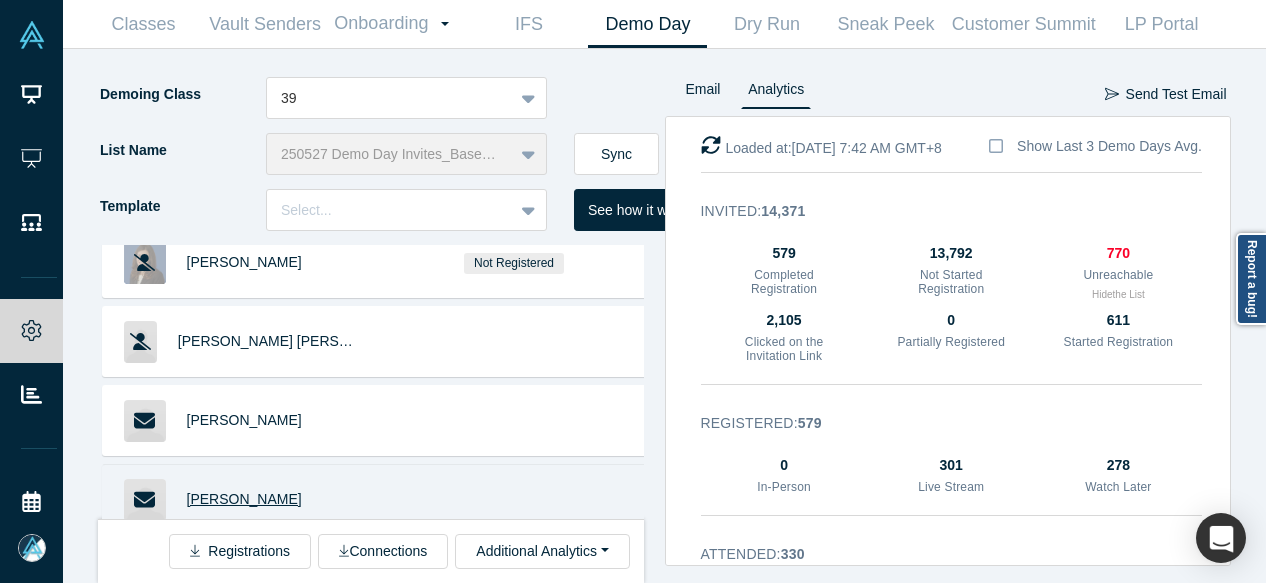 click on "John Volquez" at bounding box center [244, 499] 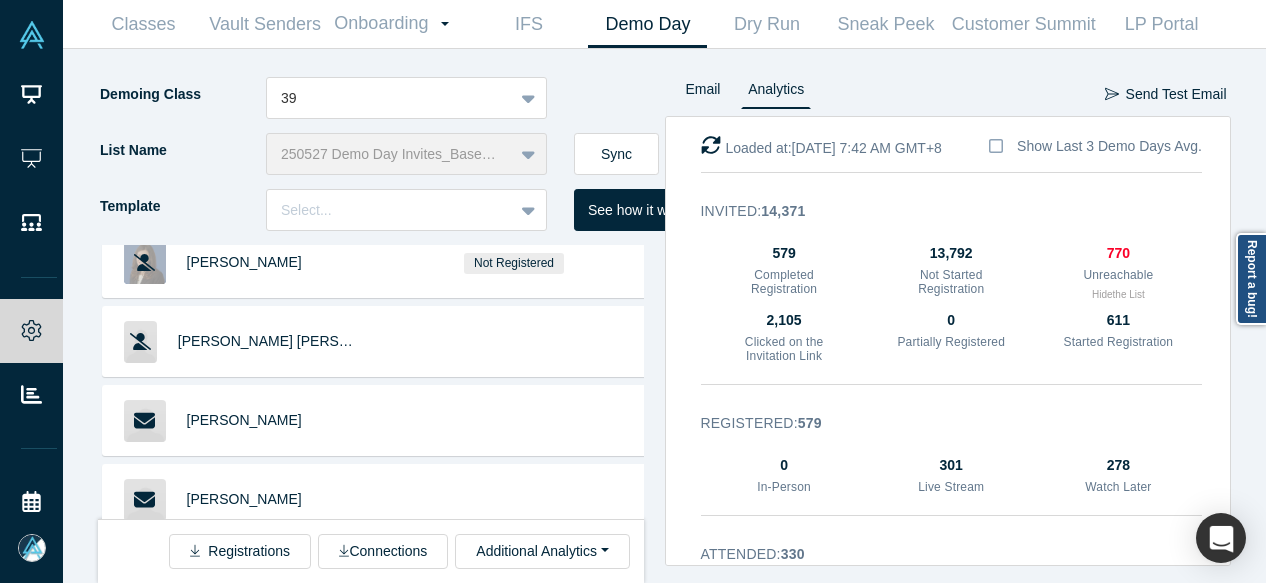 click on "Logan Bartlett" at bounding box center [244, 578] 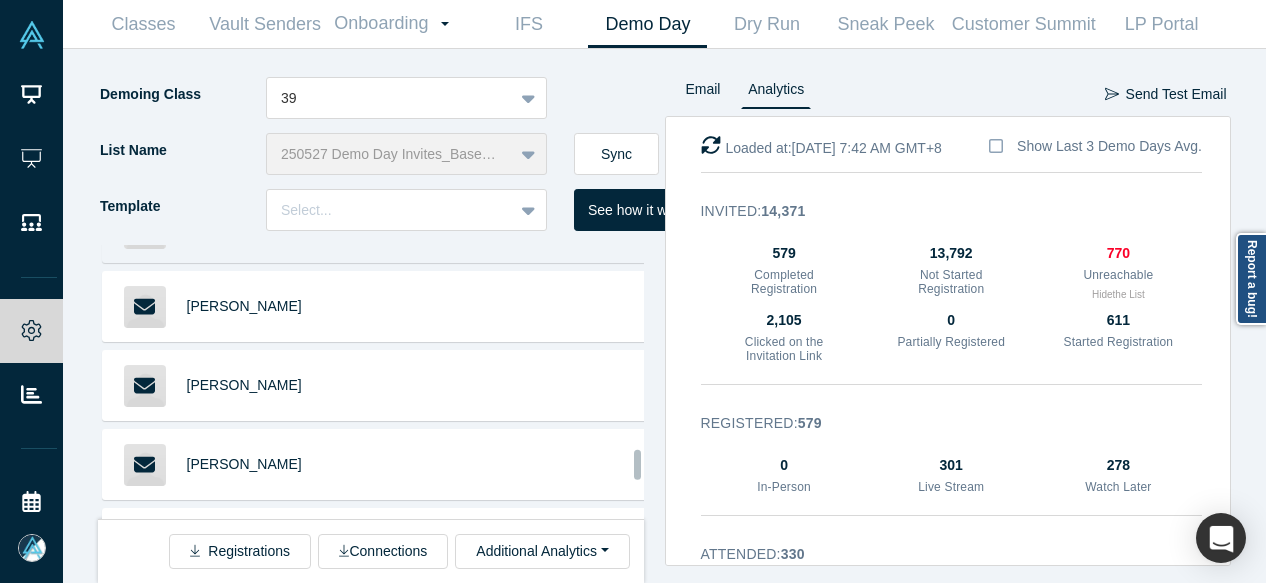 scroll, scrollTop: 7723, scrollLeft: 0, axis: vertical 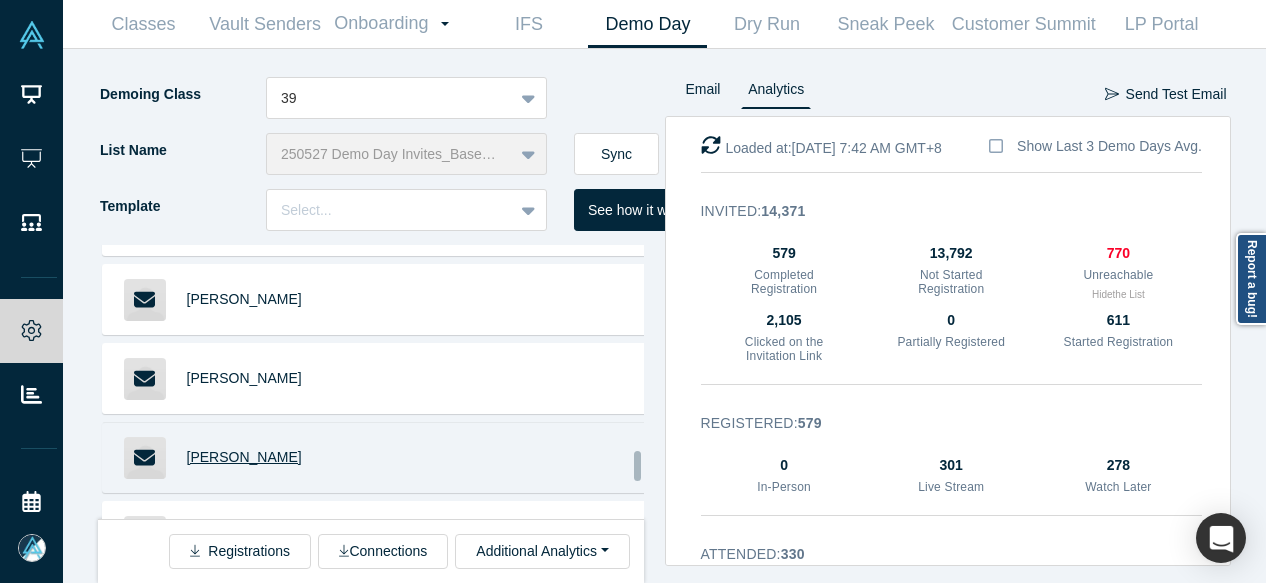 click on "Richard Adler" at bounding box center [244, 457] 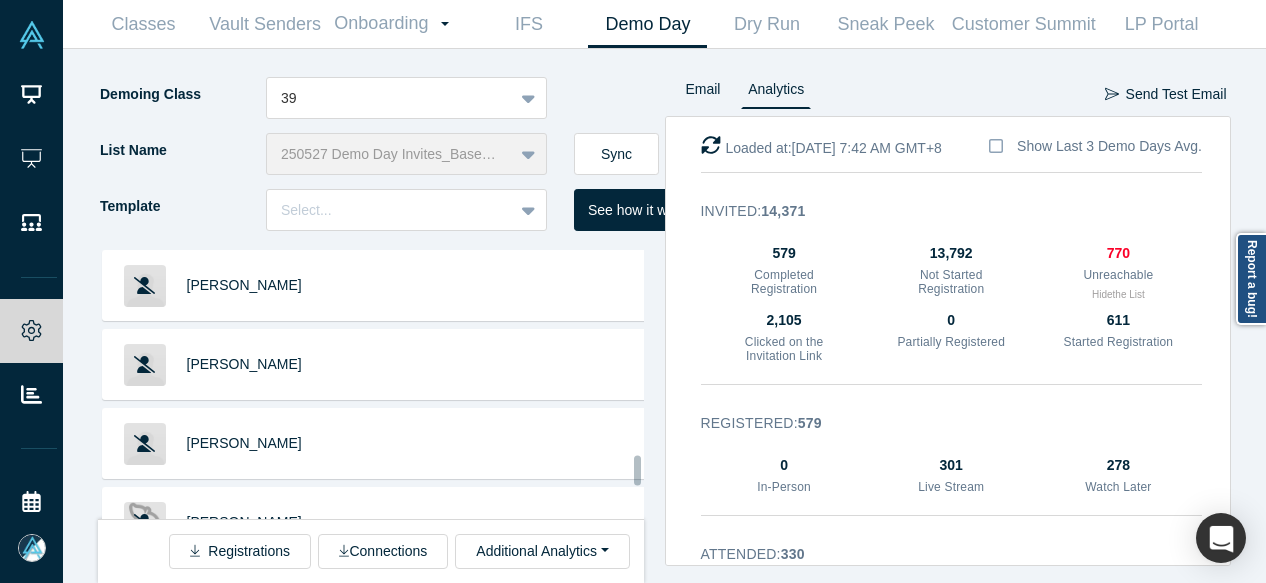 scroll, scrollTop: 8023, scrollLeft: 0, axis: vertical 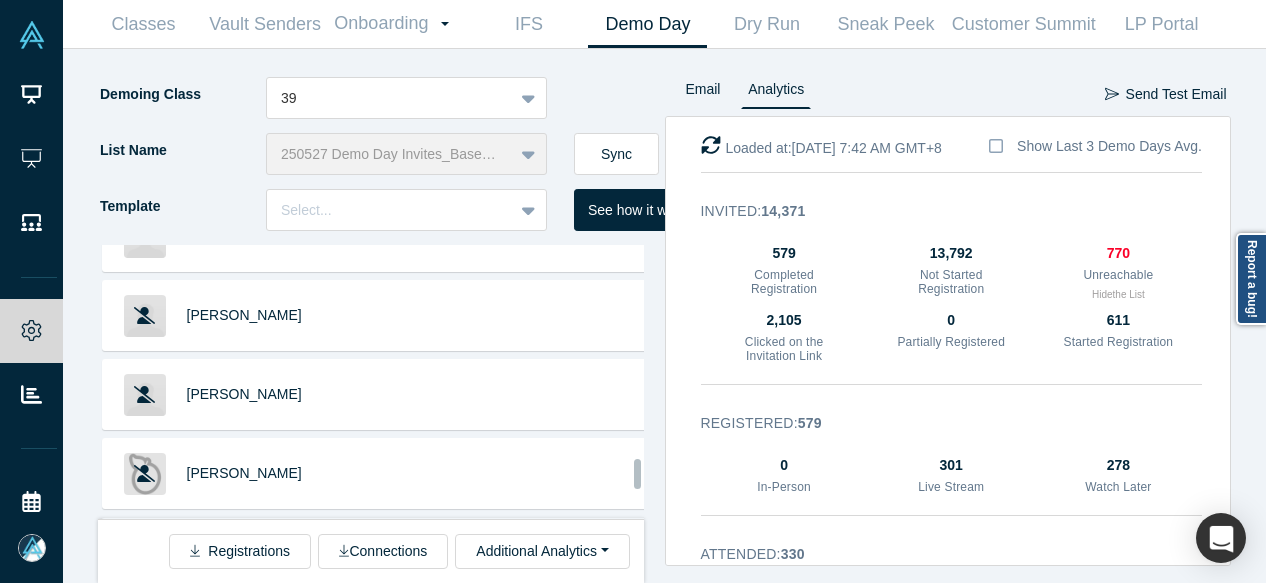 click on "Nick Moakes" at bounding box center (244, 552) 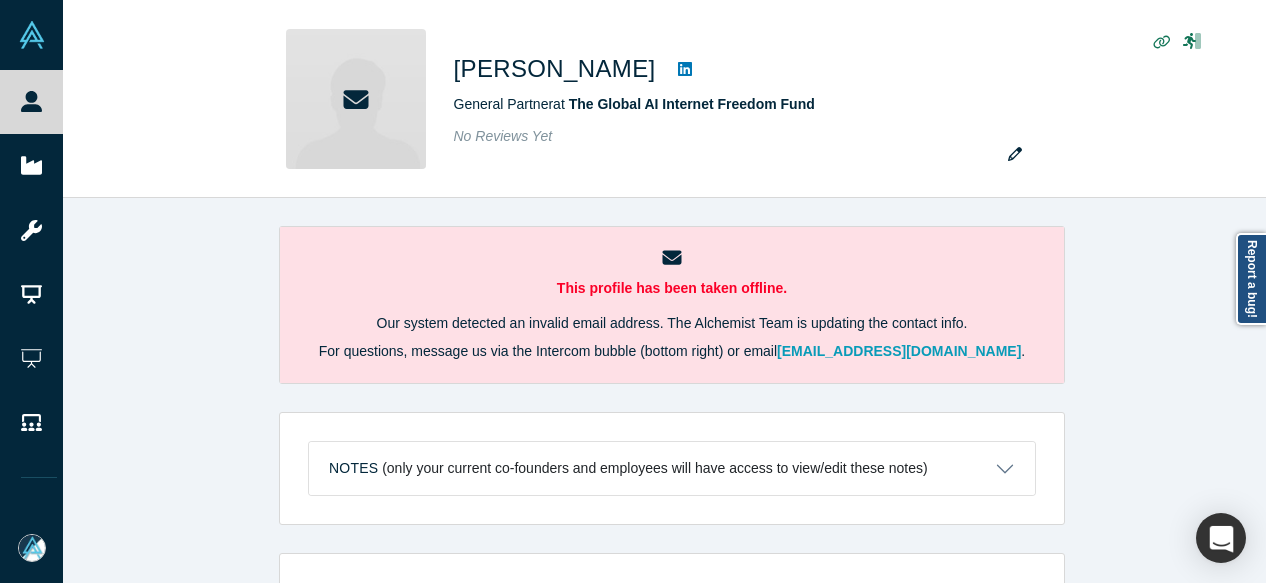 scroll, scrollTop: 0, scrollLeft: 0, axis: both 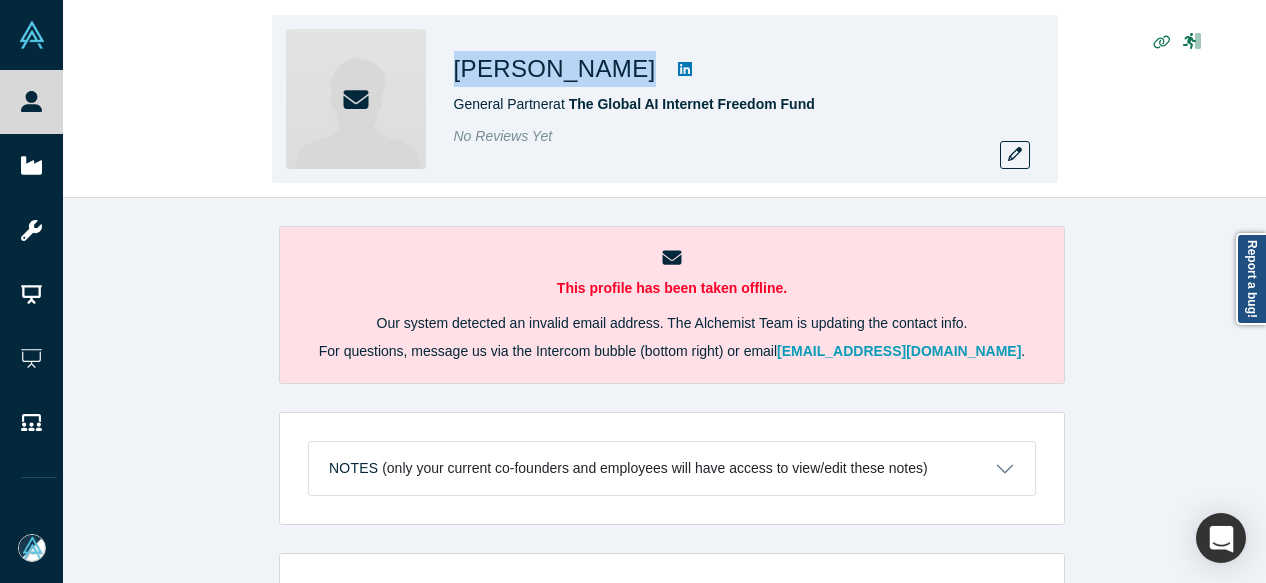 drag, startPoint x: 460, startPoint y: 75, endPoint x: 598, endPoint y: 77, distance: 138.0145 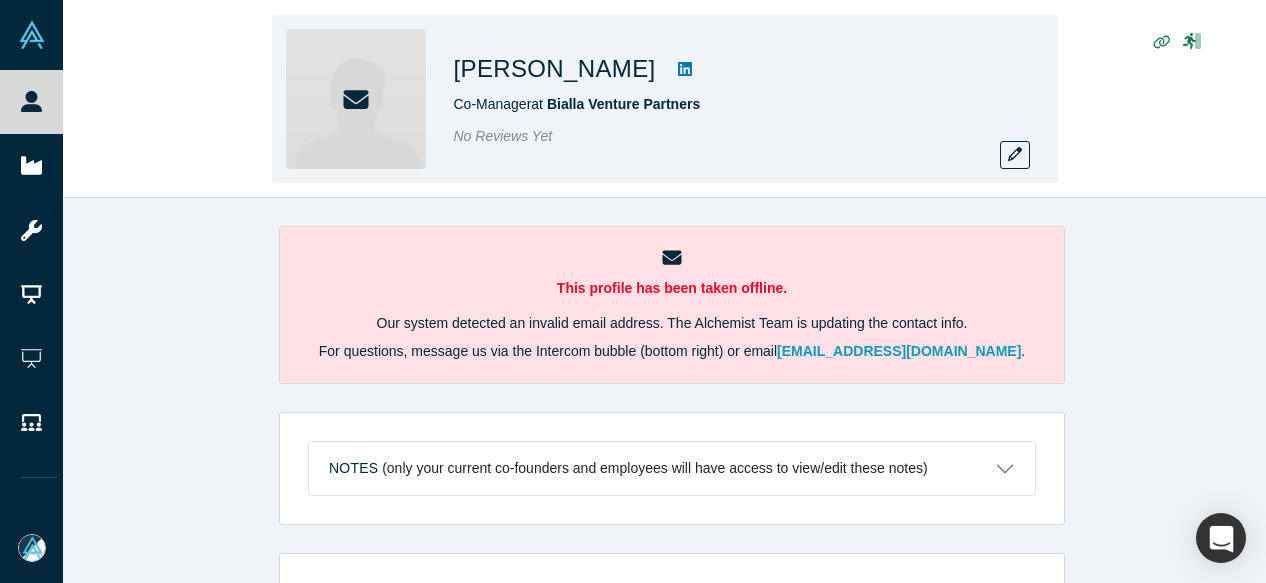 scroll, scrollTop: 0, scrollLeft: 0, axis: both 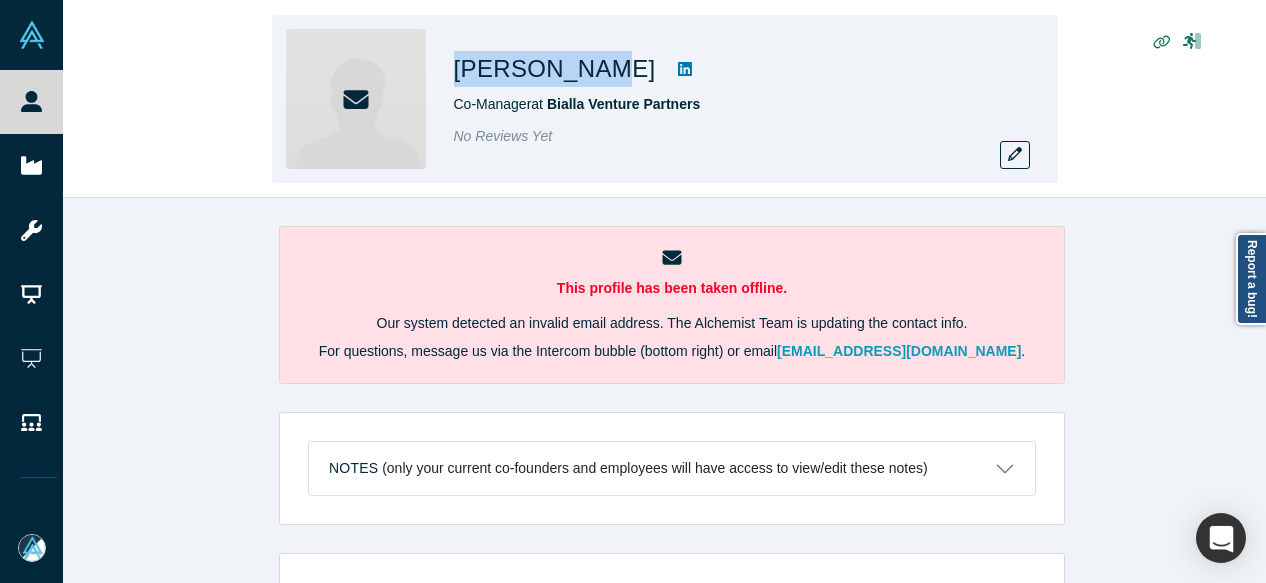drag, startPoint x: 458, startPoint y: 75, endPoint x: 558, endPoint y: 76, distance: 100.005 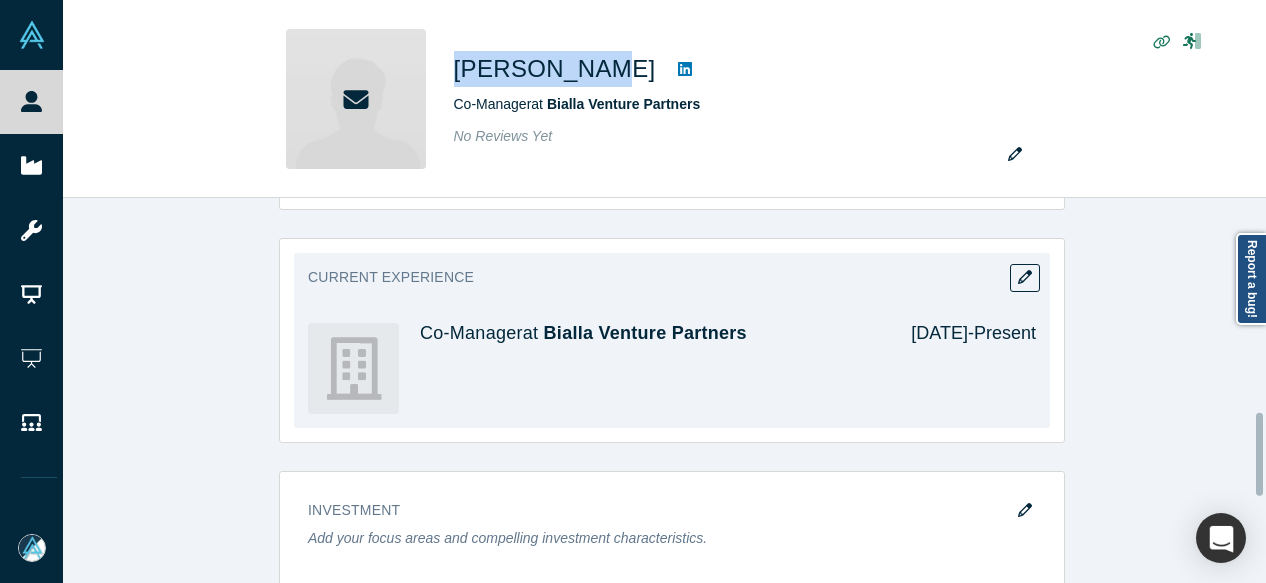 scroll, scrollTop: 900, scrollLeft: 0, axis: vertical 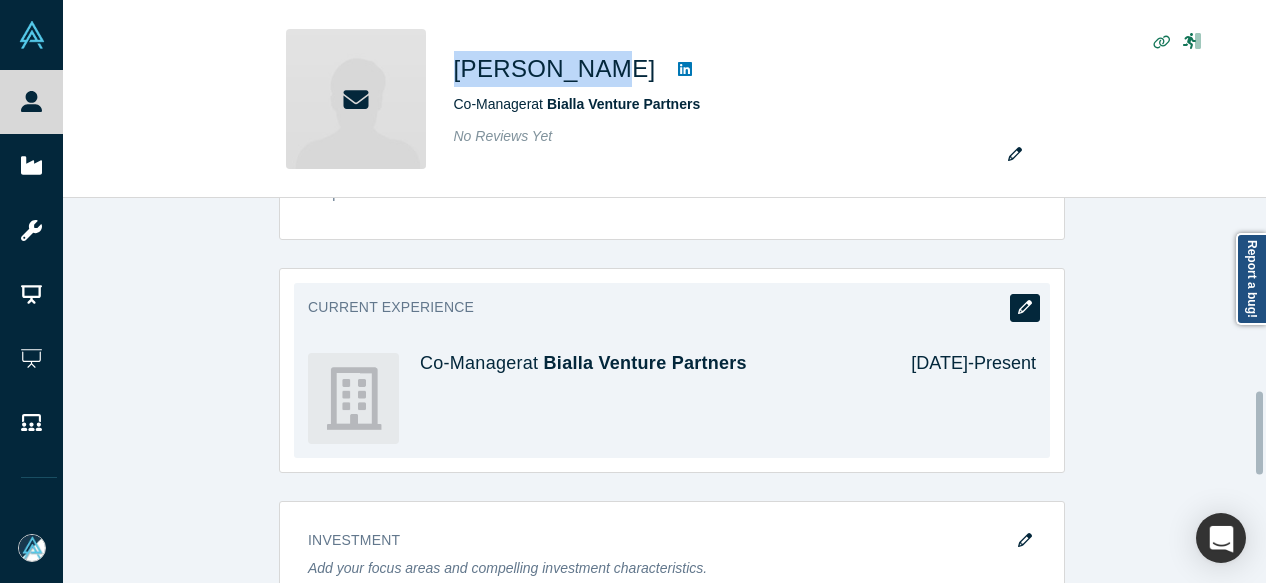 click 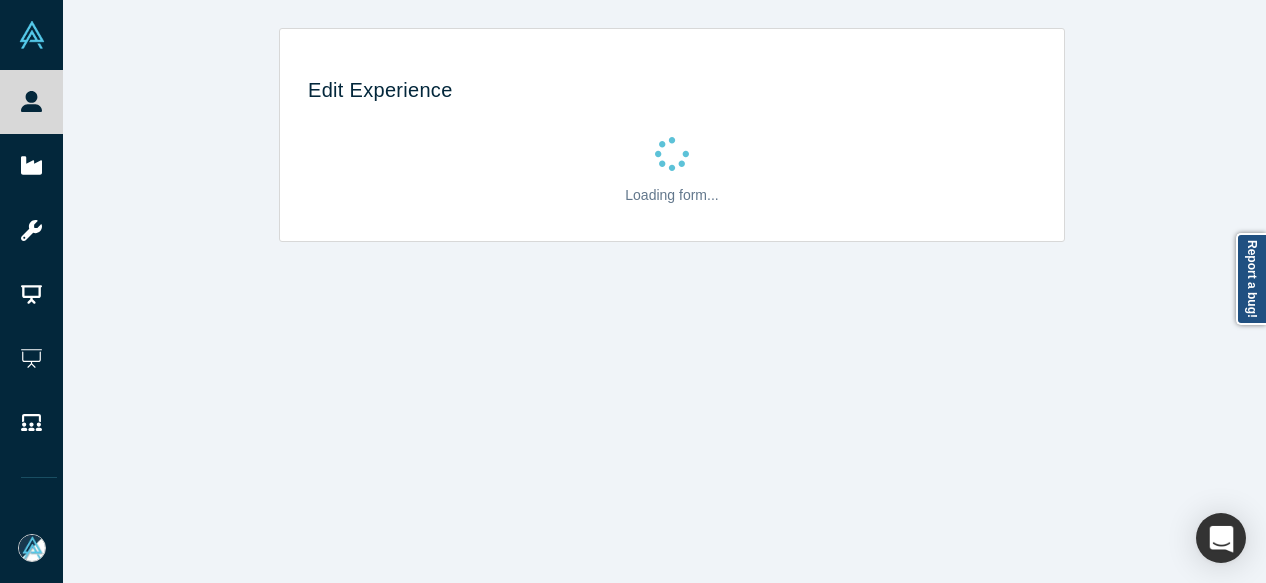 scroll, scrollTop: 0, scrollLeft: 0, axis: both 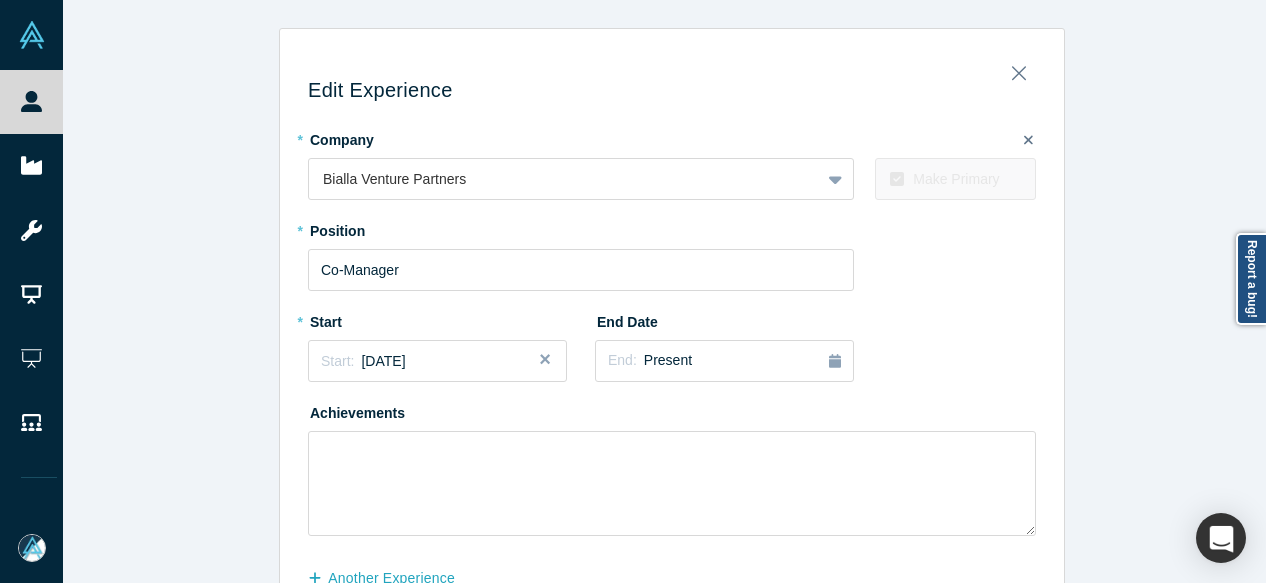 click on "another Experience" at bounding box center (392, 578) 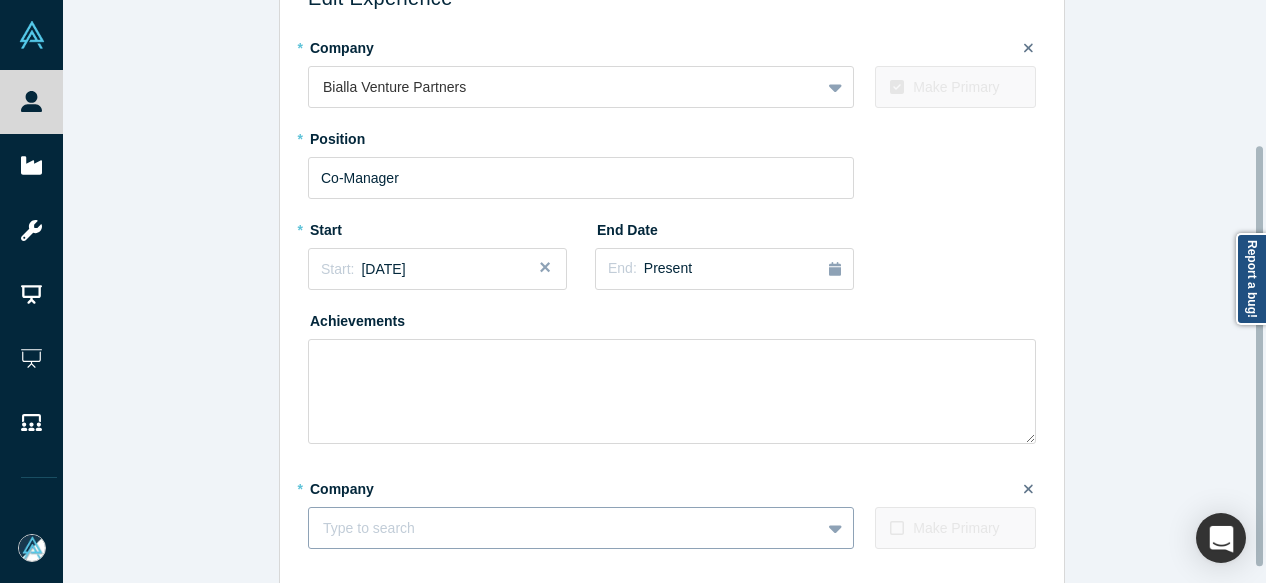 scroll, scrollTop: 222, scrollLeft: 0, axis: vertical 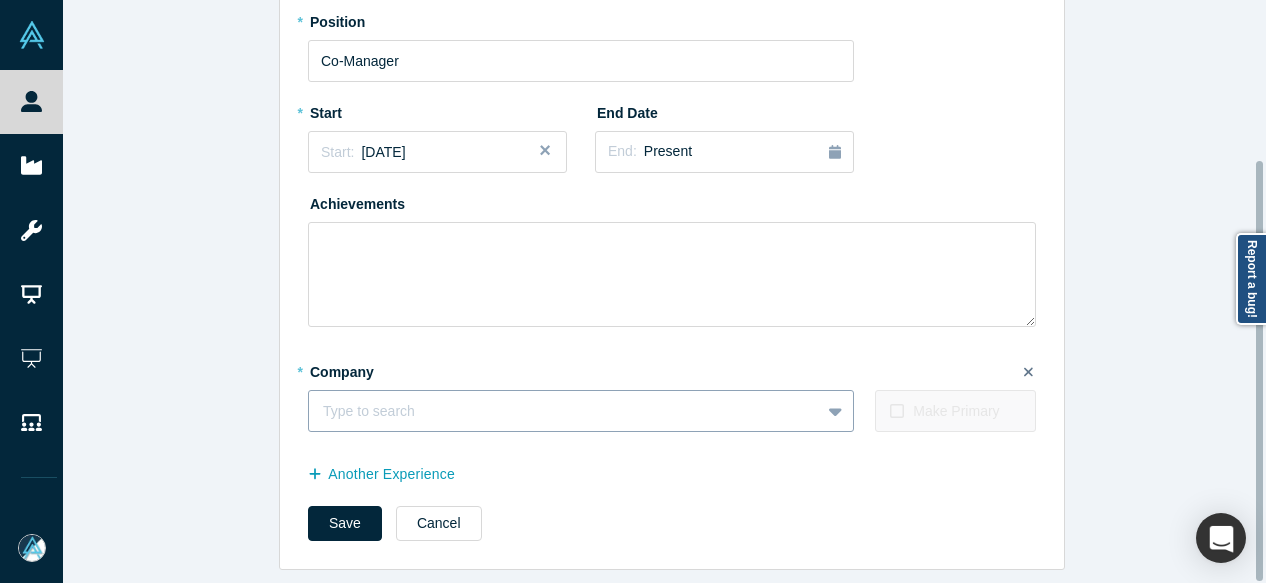 click at bounding box center [564, 411] 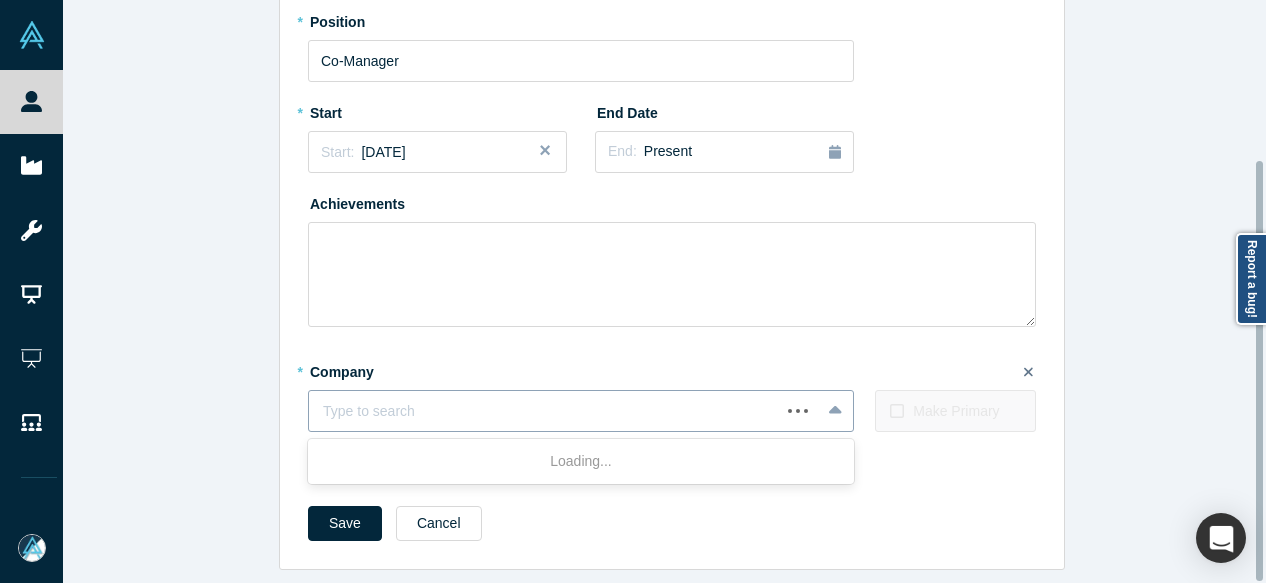 paste on "Partner Partner [PERSON_NAME]" 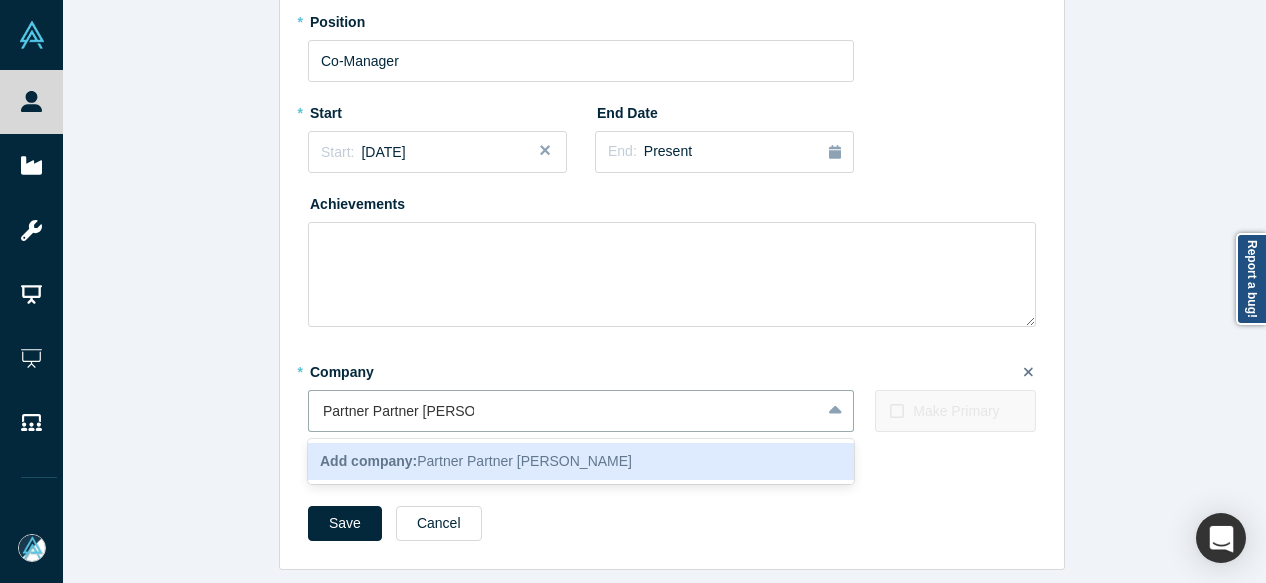 drag, startPoint x: 413, startPoint y: 405, endPoint x: 266, endPoint y: 403, distance: 147.01361 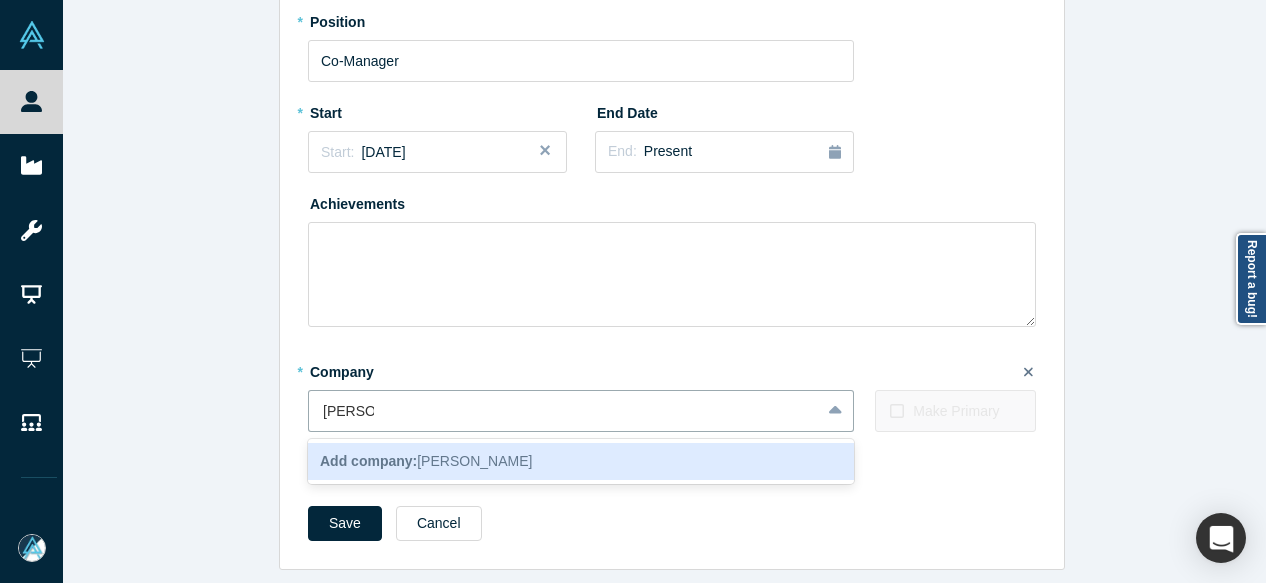 click on "Add company:  [PERSON_NAME]" at bounding box center (581, 461) 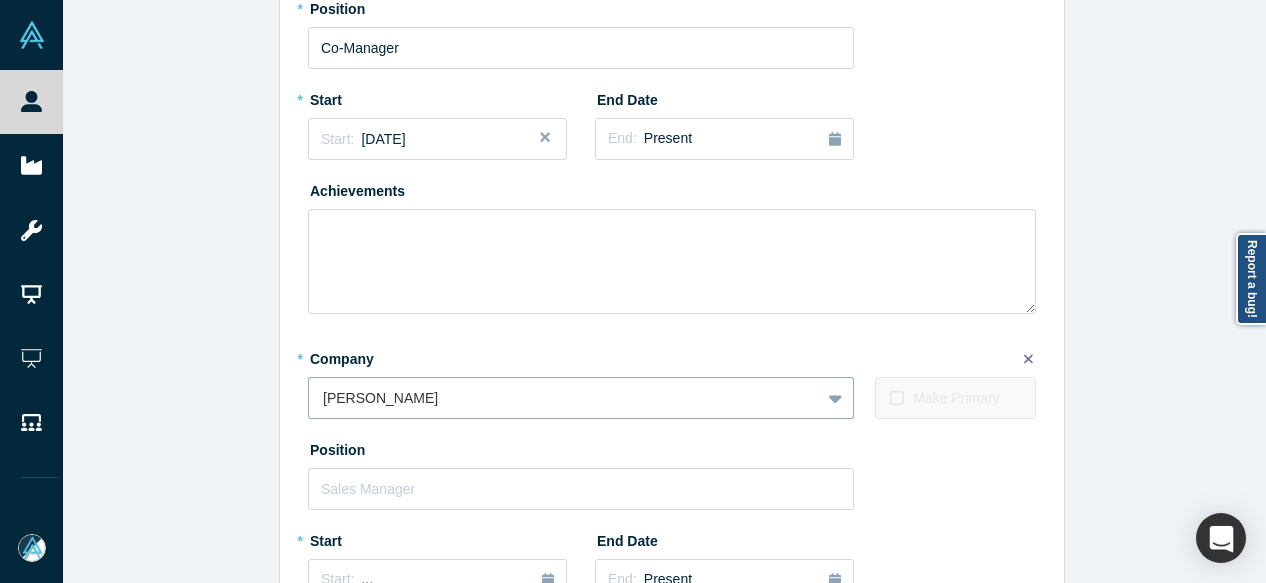 scroll, scrollTop: 422, scrollLeft: 0, axis: vertical 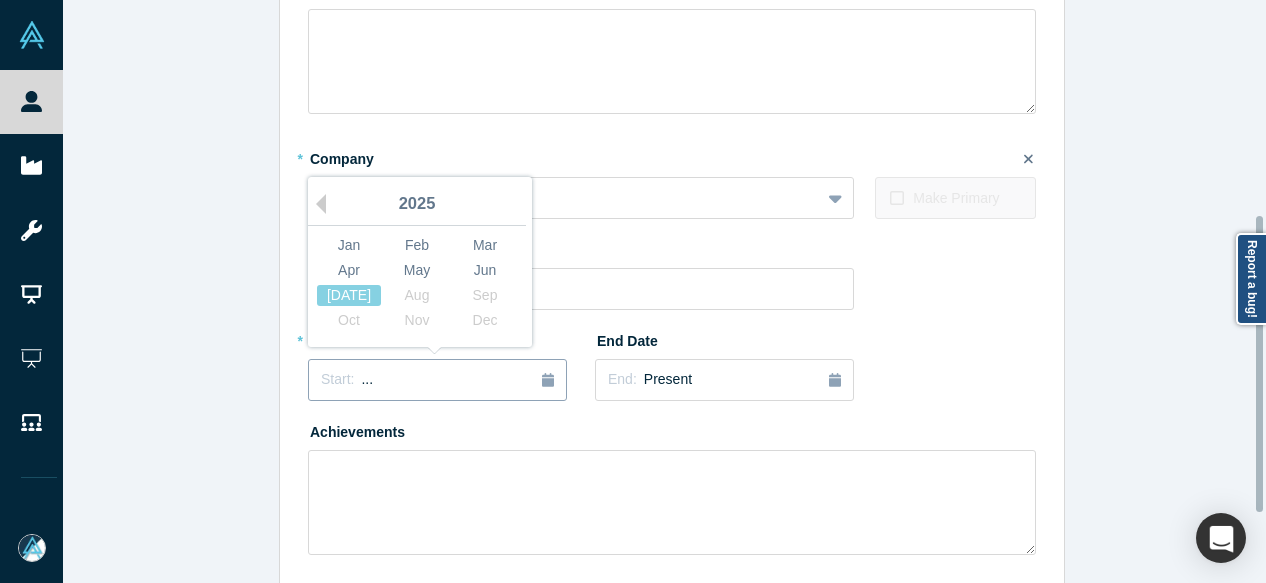 click on "Start: ..." at bounding box center [437, 380] 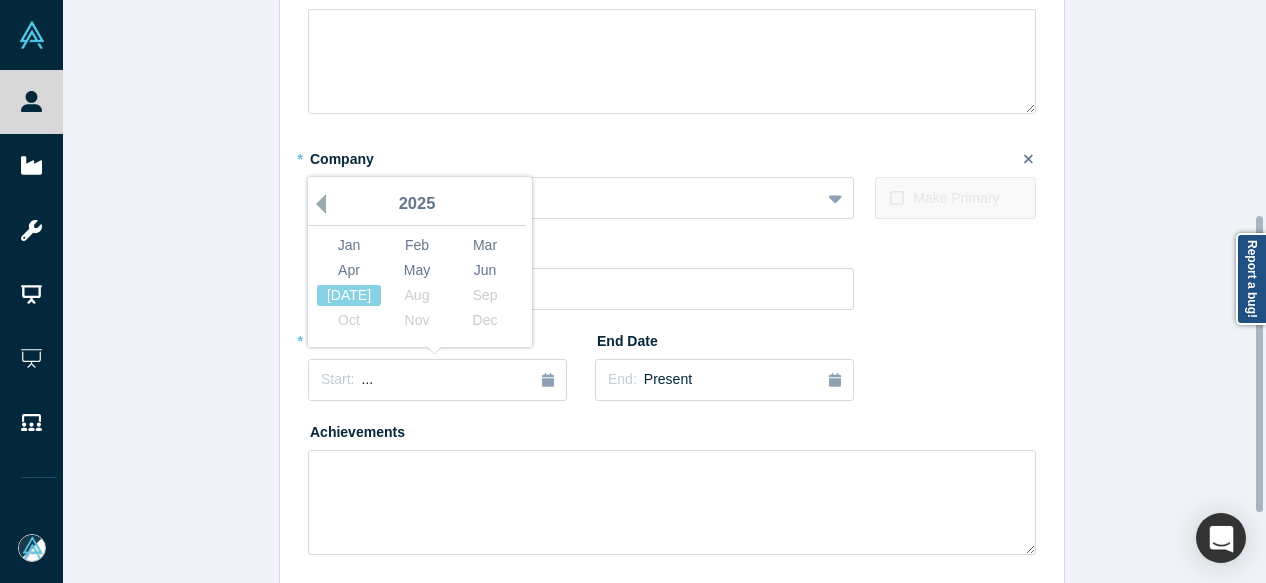click on "Previous Year" at bounding box center (316, 204) 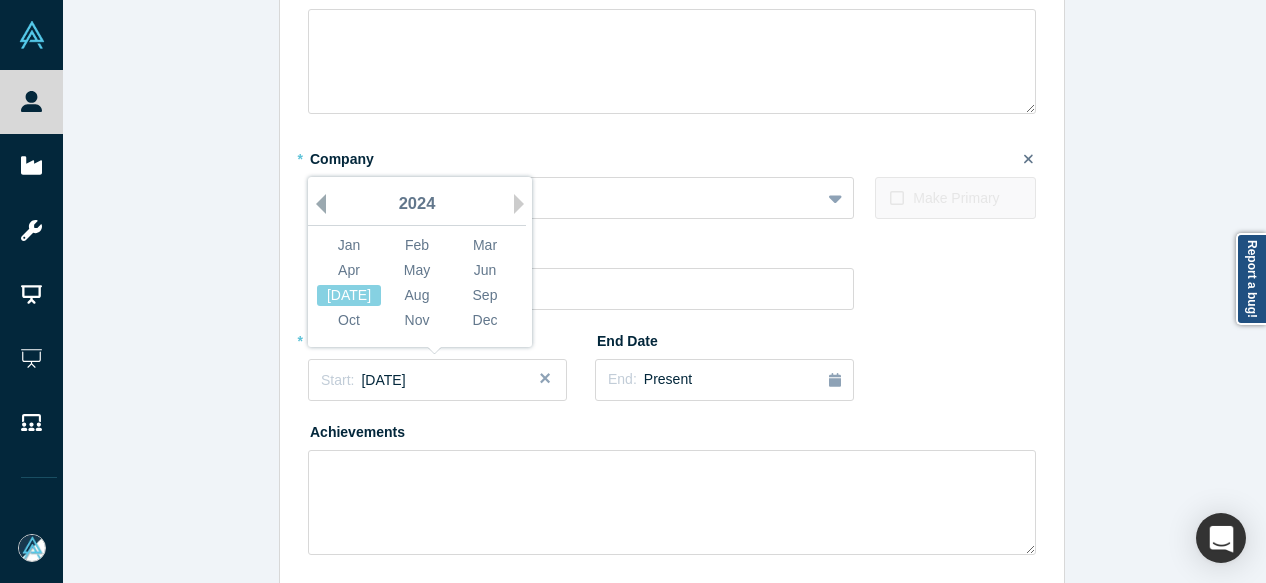 click on "Previous Year" at bounding box center [316, 204] 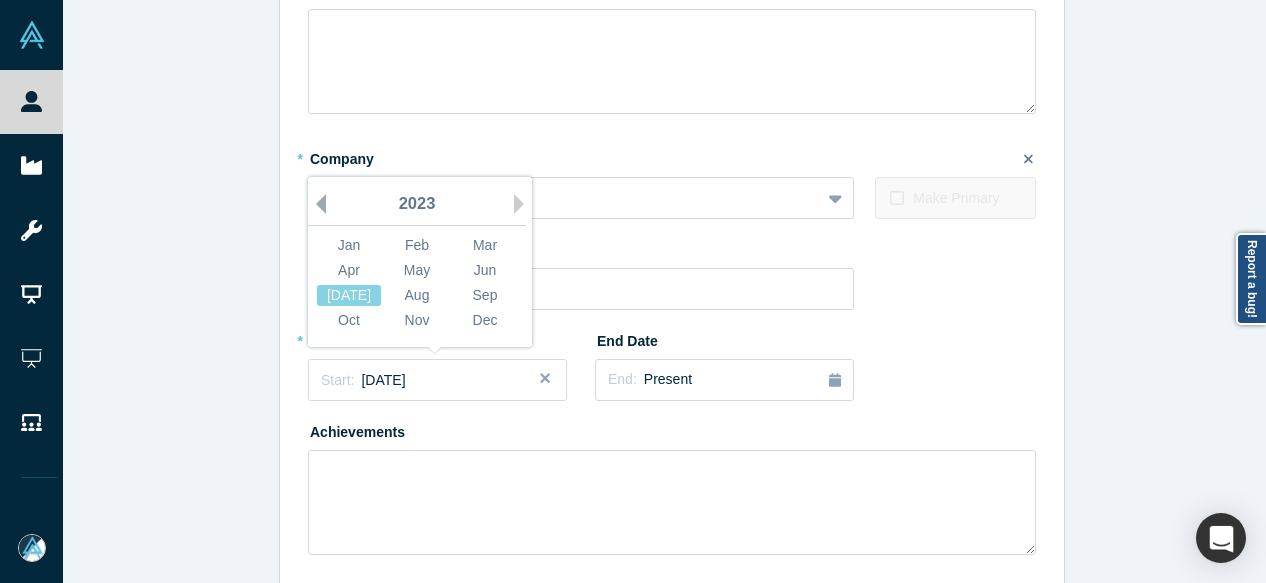 click on "Previous Year" at bounding box center [316, 204] 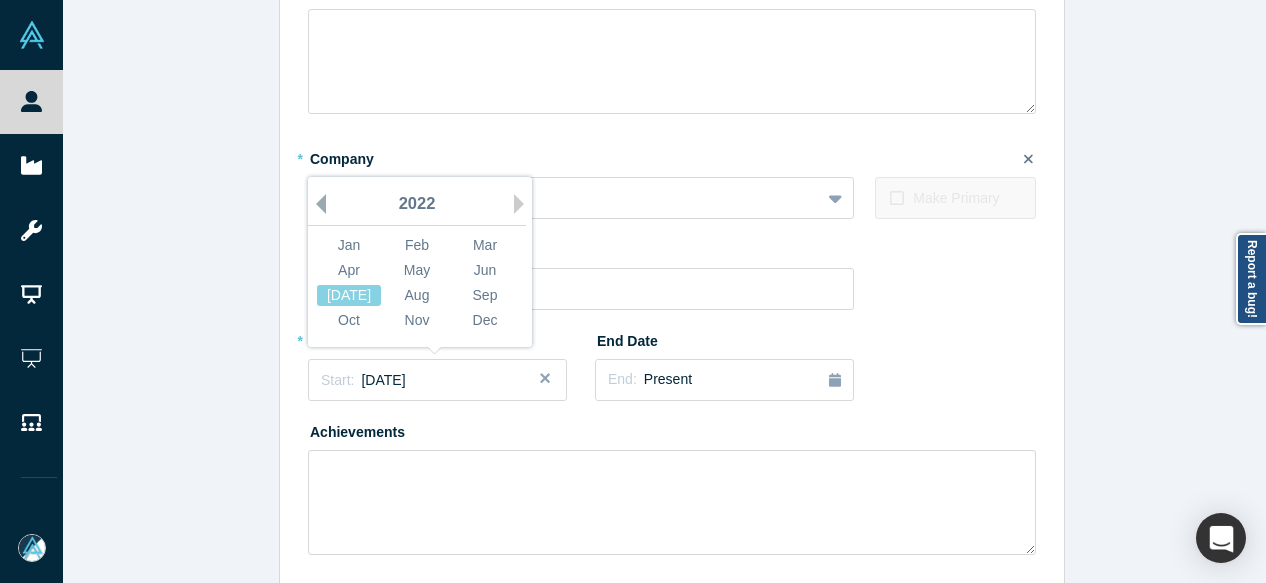 click on "Previous Year" at bounding box center [316, 204] 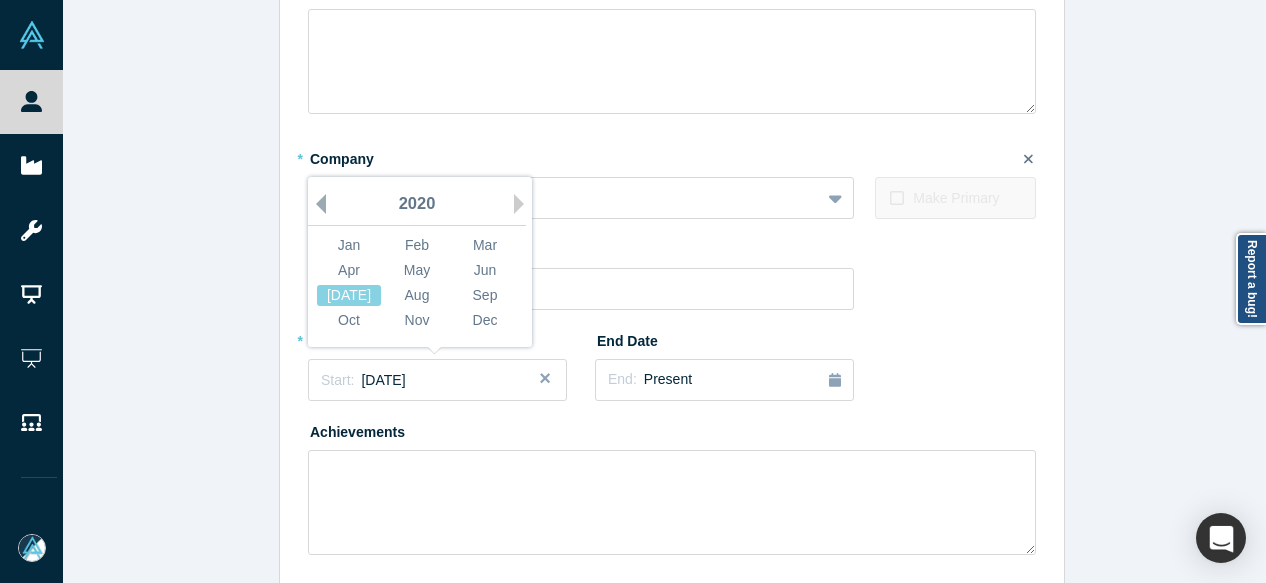 click on "Previous Year" at bounding box center (316, 204) 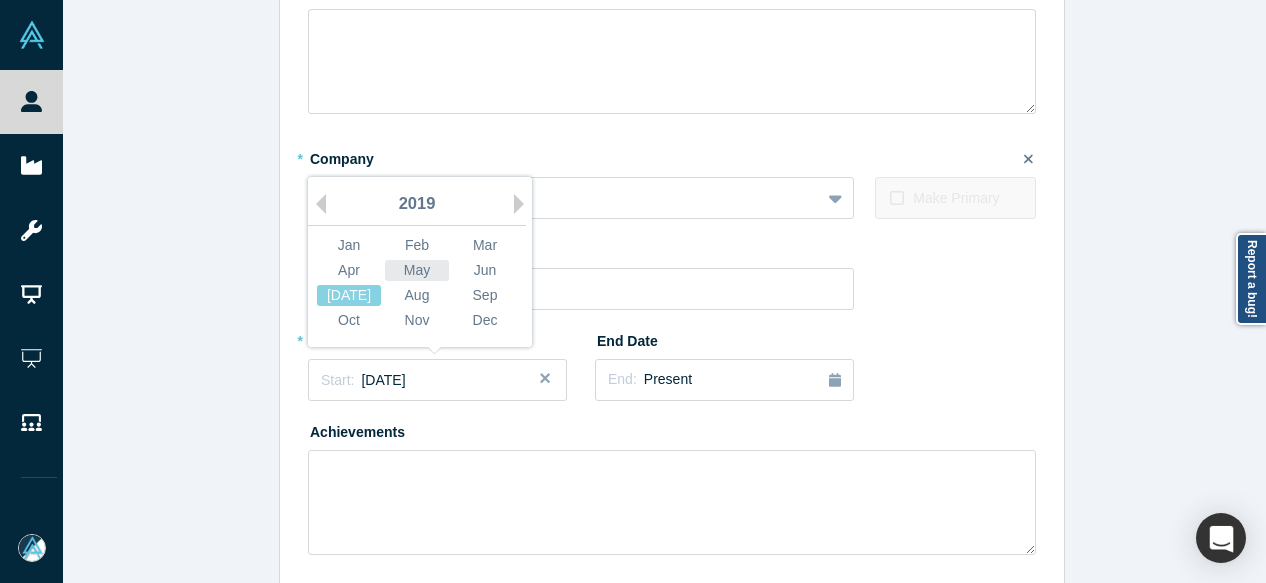 click on "May" at bounding box center (417, 270) 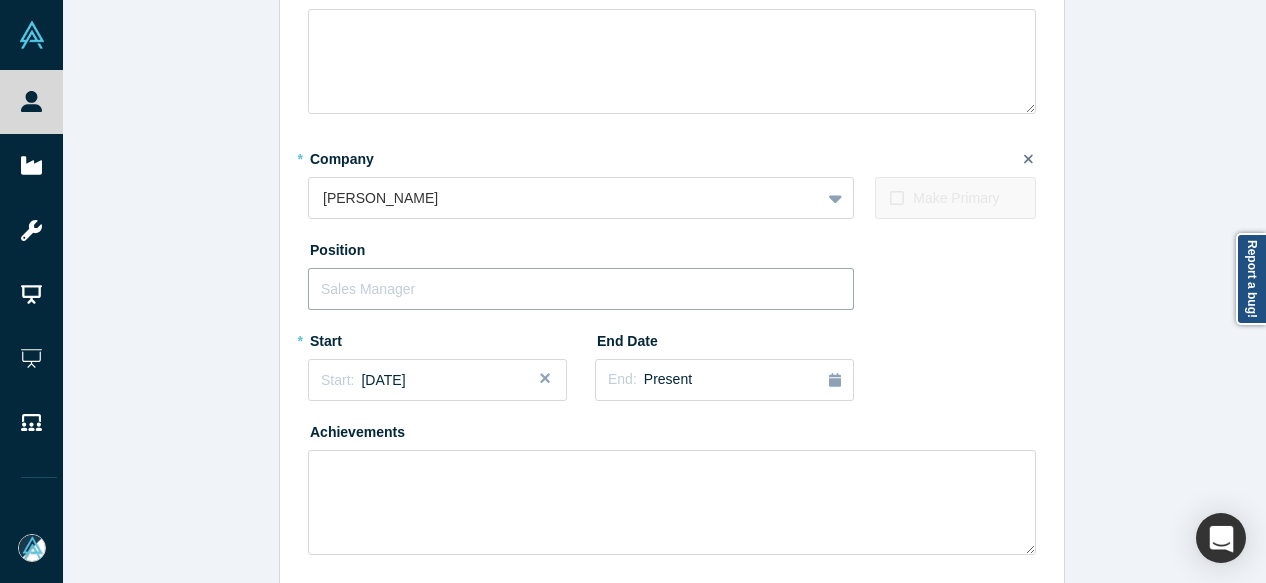 click at bounding box center [581, 289] 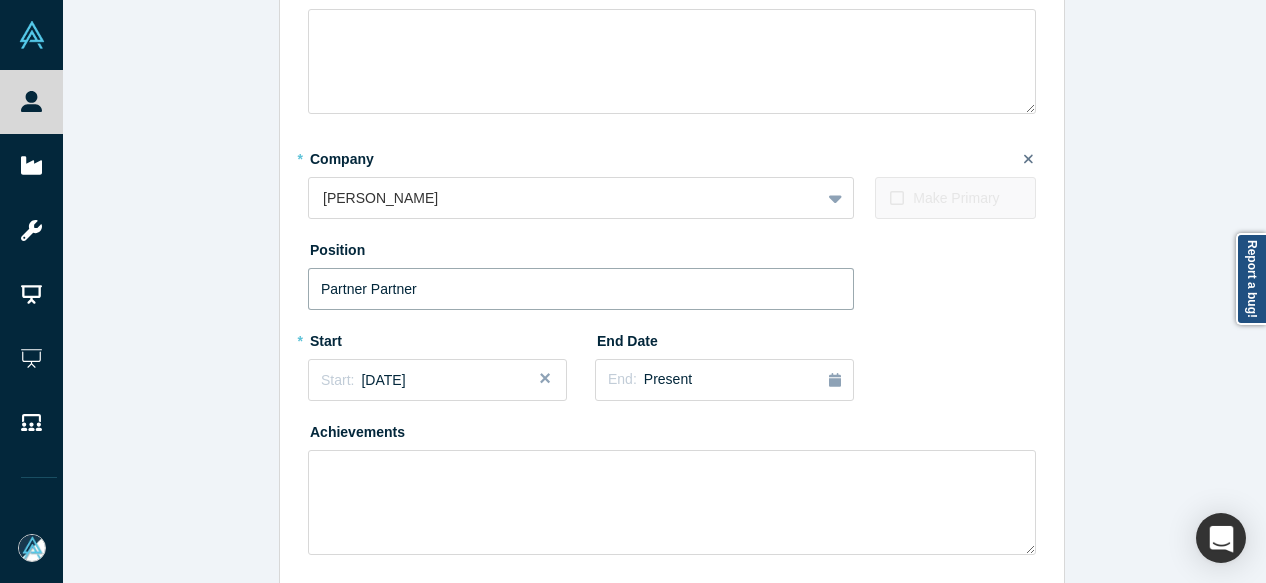 drag, startPoint x: 364, startPoint y: 288, endPoint x: 516, endPoint y: 300, distance: 152.47295 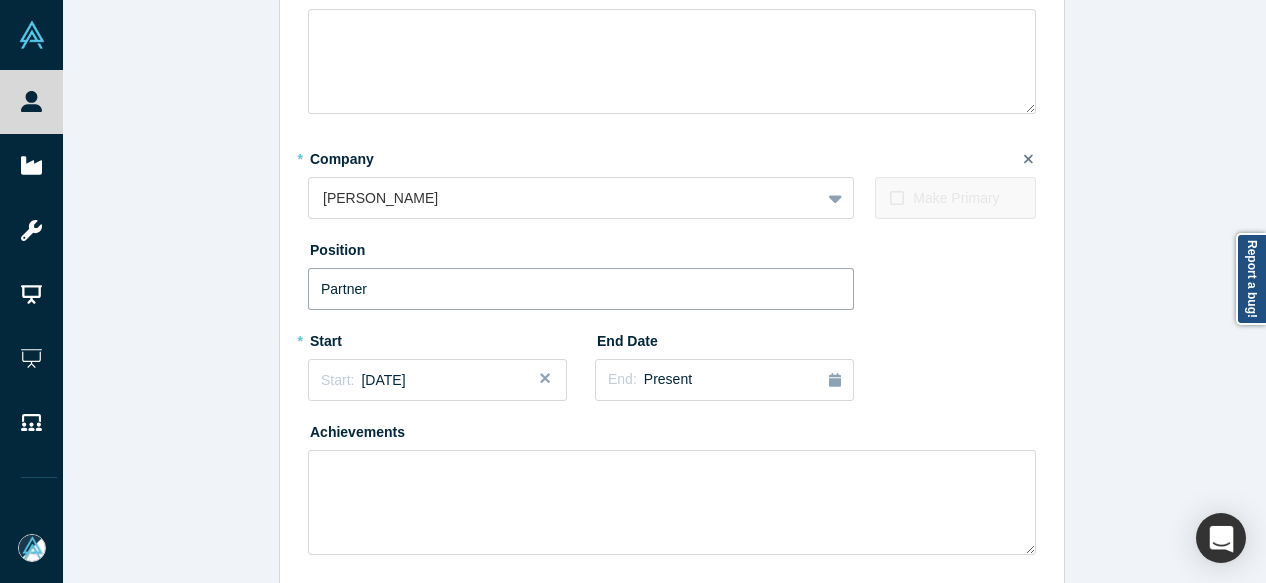 type on "Partner" 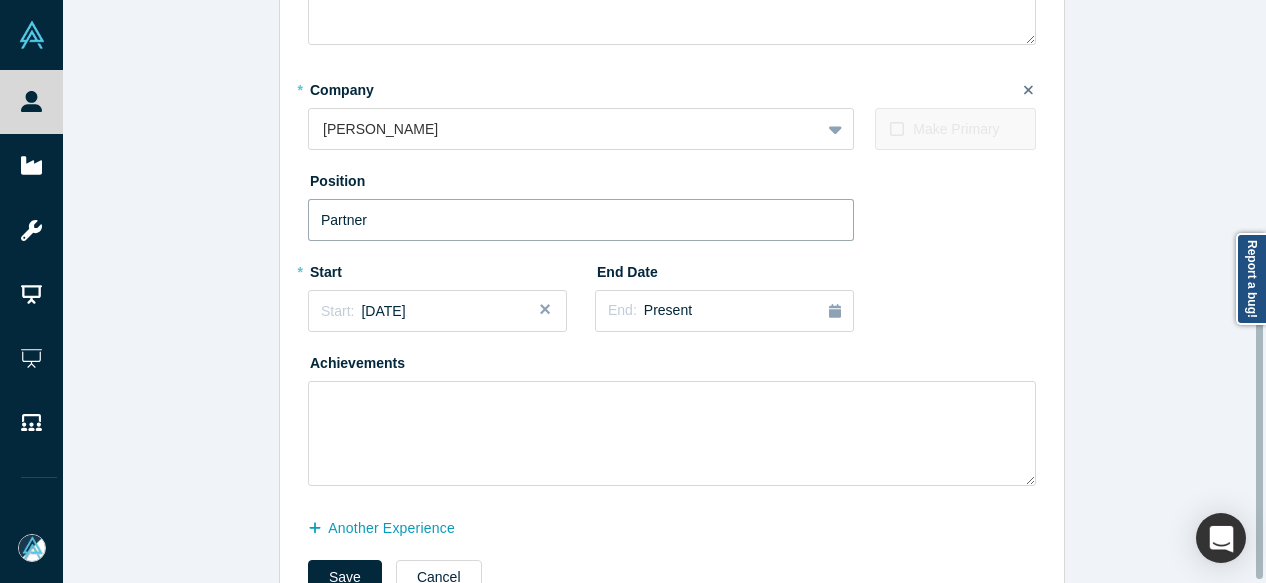 scroll, scrollTop: 558, scrollLeft: 0, axis: vertical 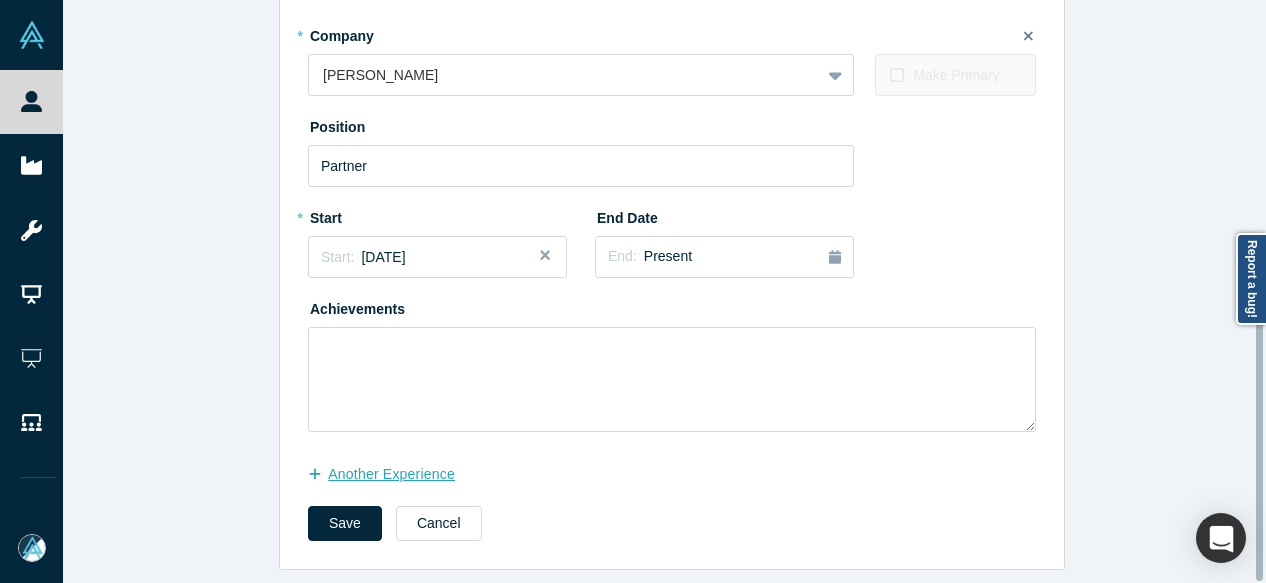 click on "another Experience" at bounding box center (392, 474) 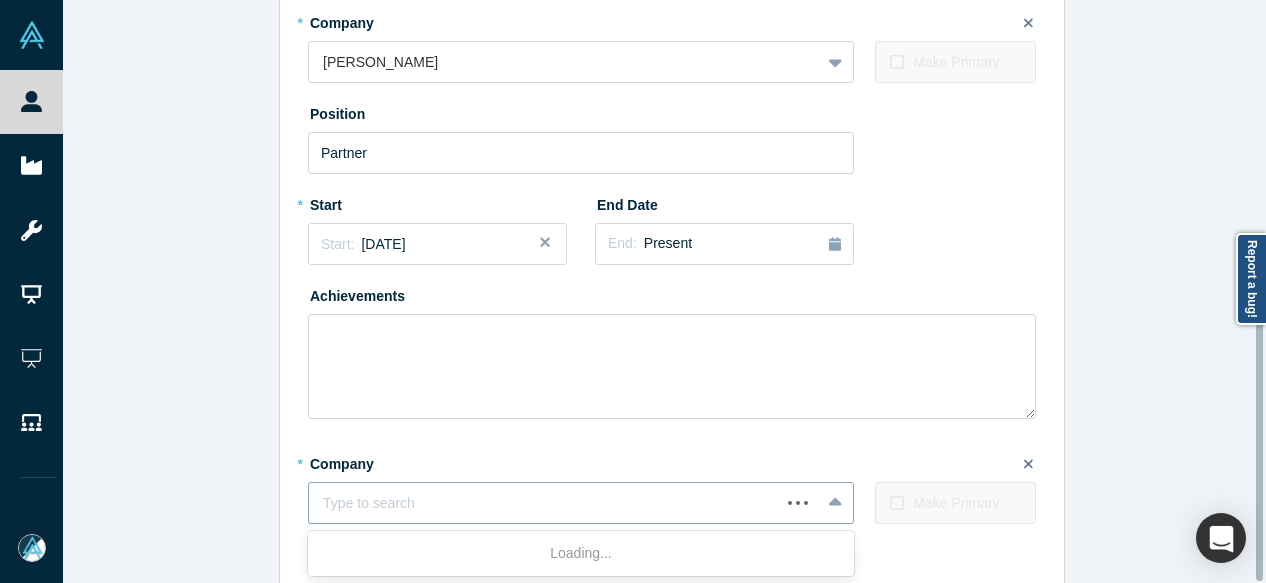 click at bounding box center (544, 503) 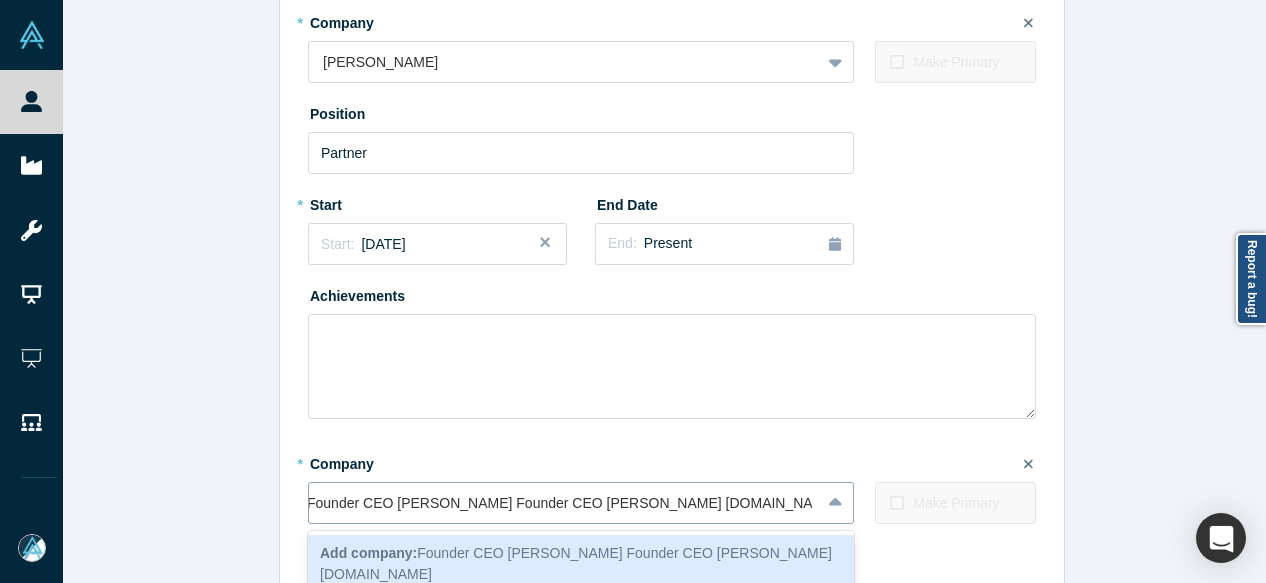 scroll, scrollTop: 0, scrollLeft: 0, axis: both 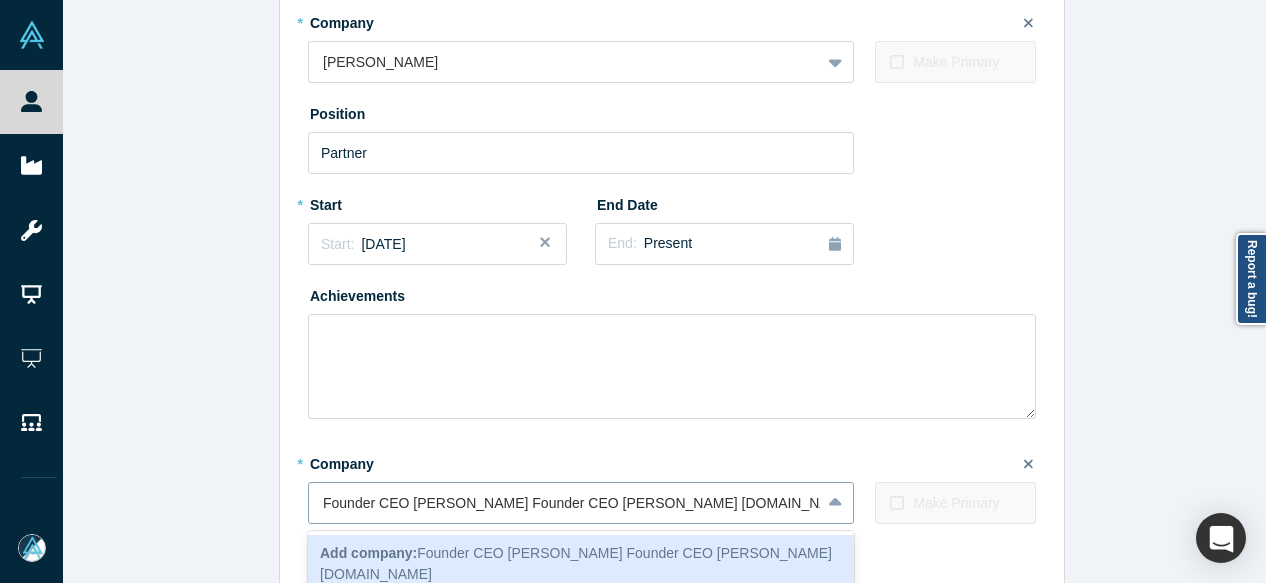 click on "Founder CEO Caddy Snacks Founder CEO Caddy Snacks Eatcaddysnacks.com" at bounding box center (575, 503) 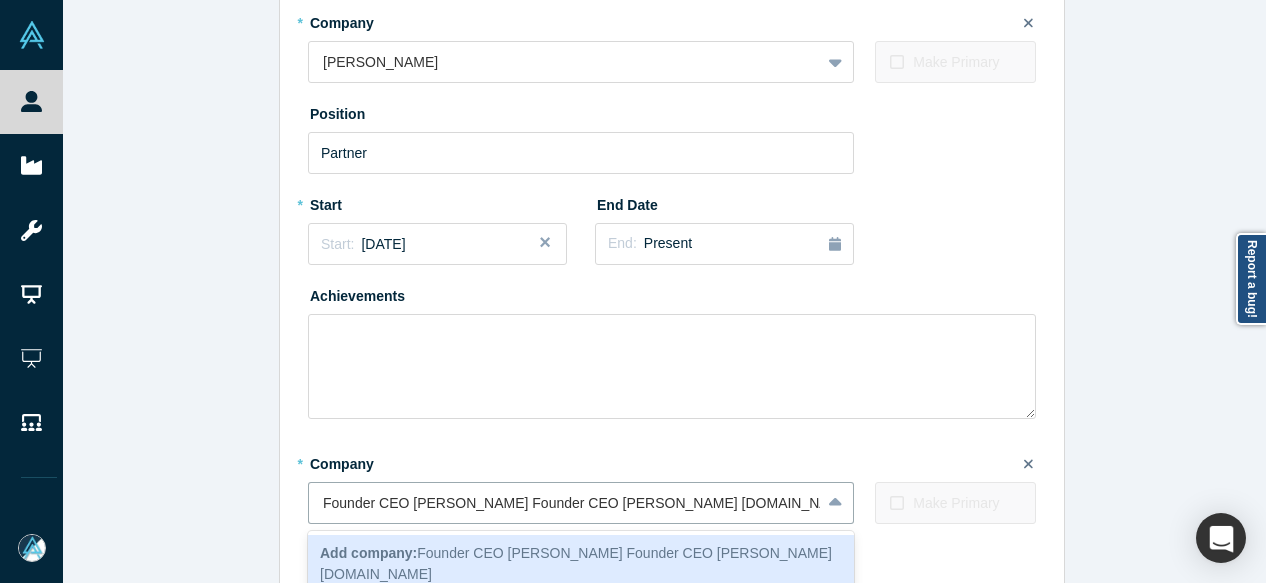 drag, startPoint x: 663, startPoint y: 506, endPoint x: 220, endPoint y: 506, distance: 443 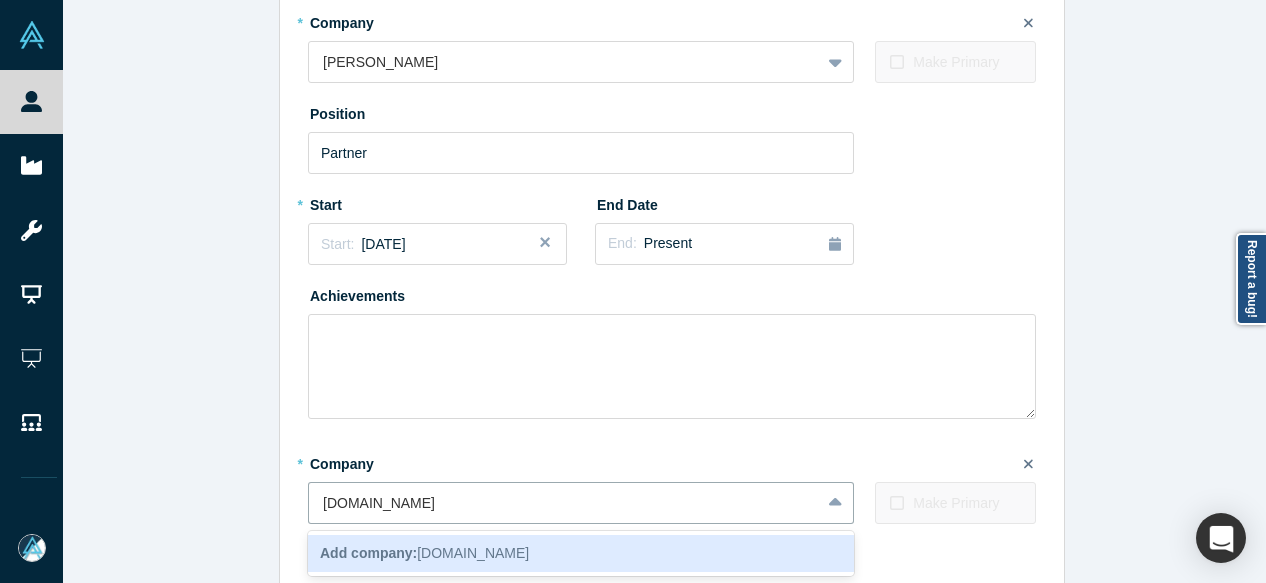 click on "Add company:" at bounding box center [368, 553] 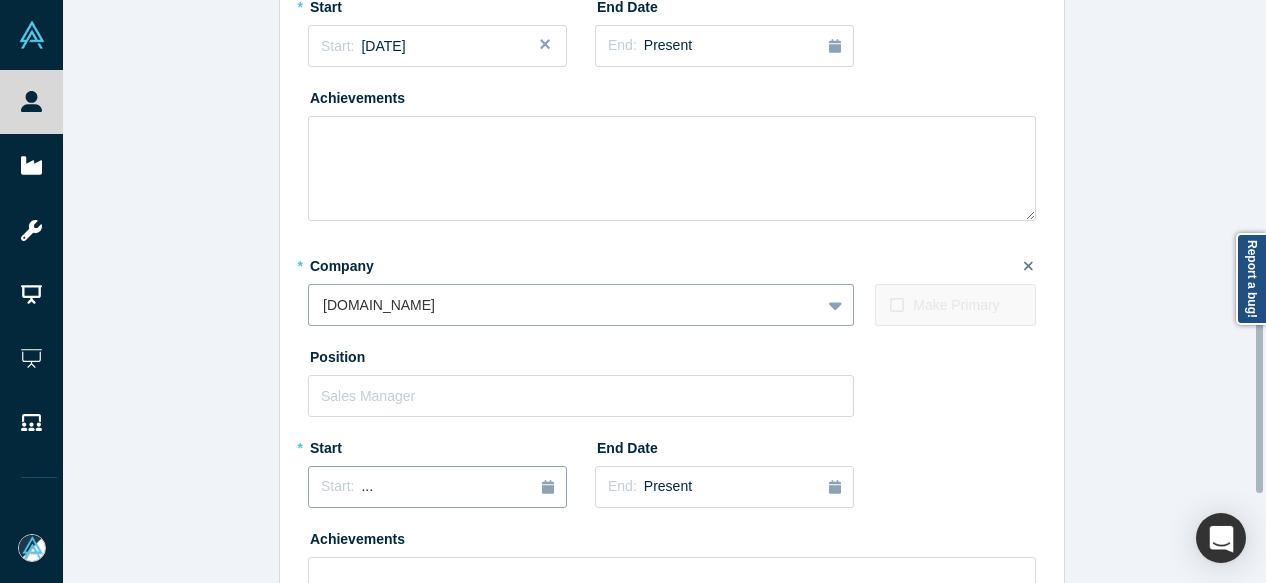 scroll, scrollTop: 758, scrollLeft: 0, axis: vertical 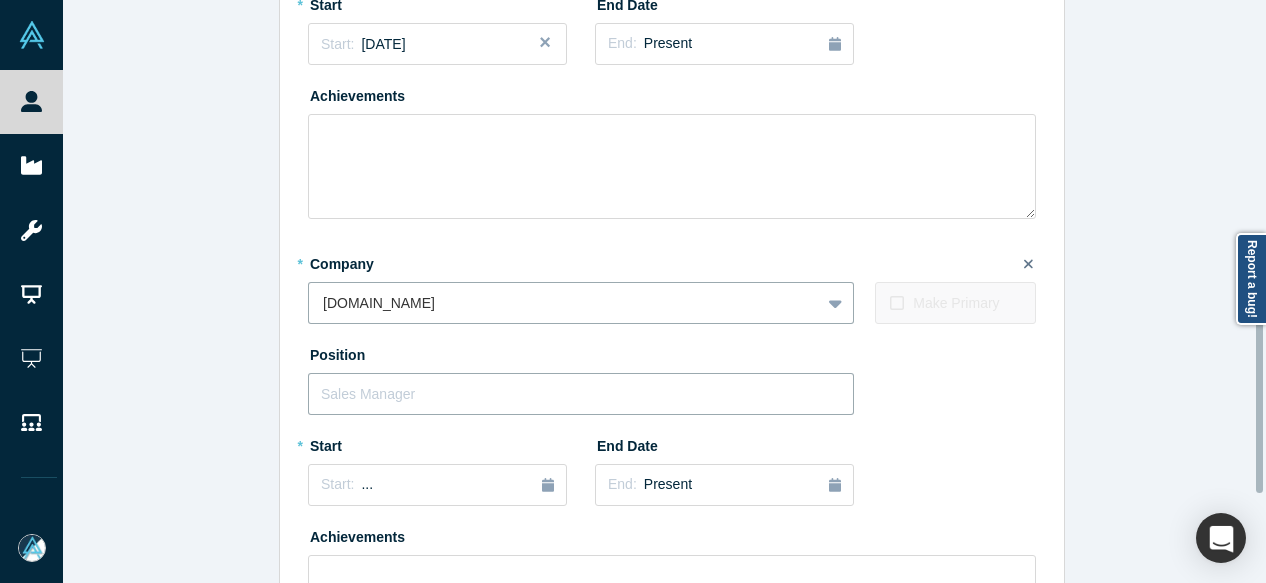 click at bounding box center [581, 394] 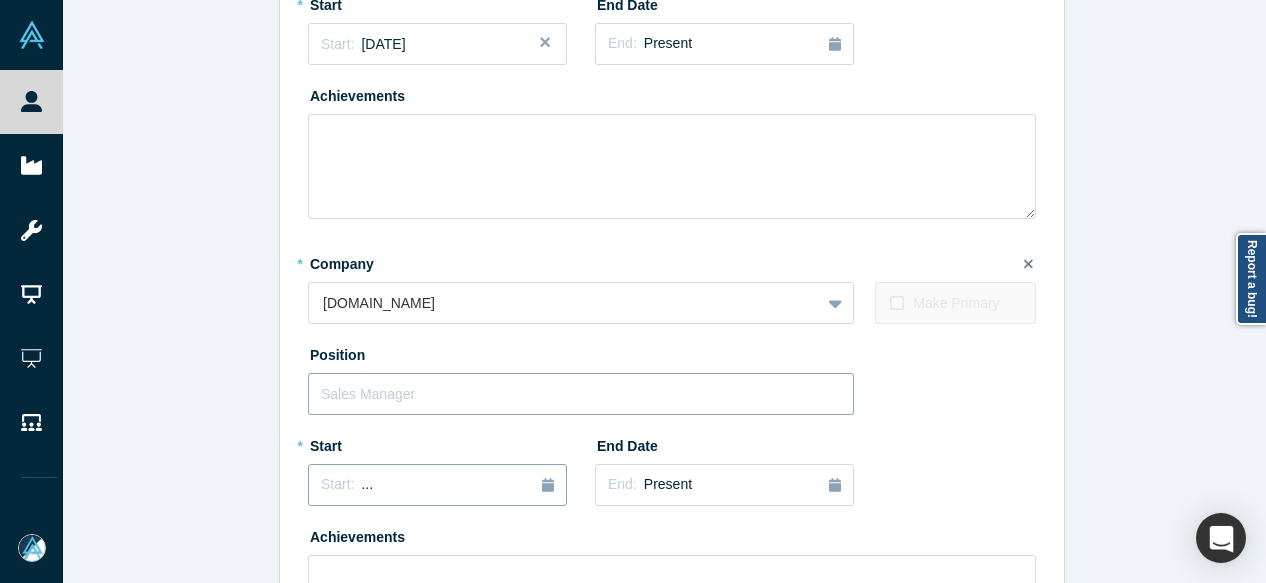 paste on "Founder CEO Caddy Snacks Founder CEO Caddy Snacks" 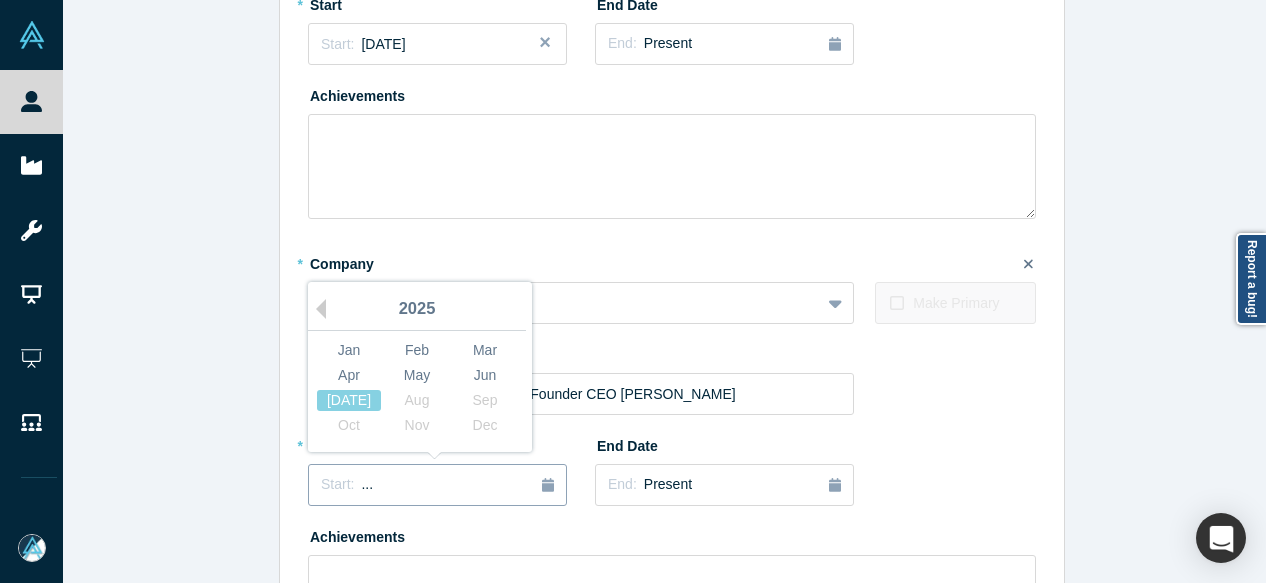 drag, startPoint x: 409, startPoint y: 484, endPoint x: 357, endPoint y: 432, distance: 73.53911 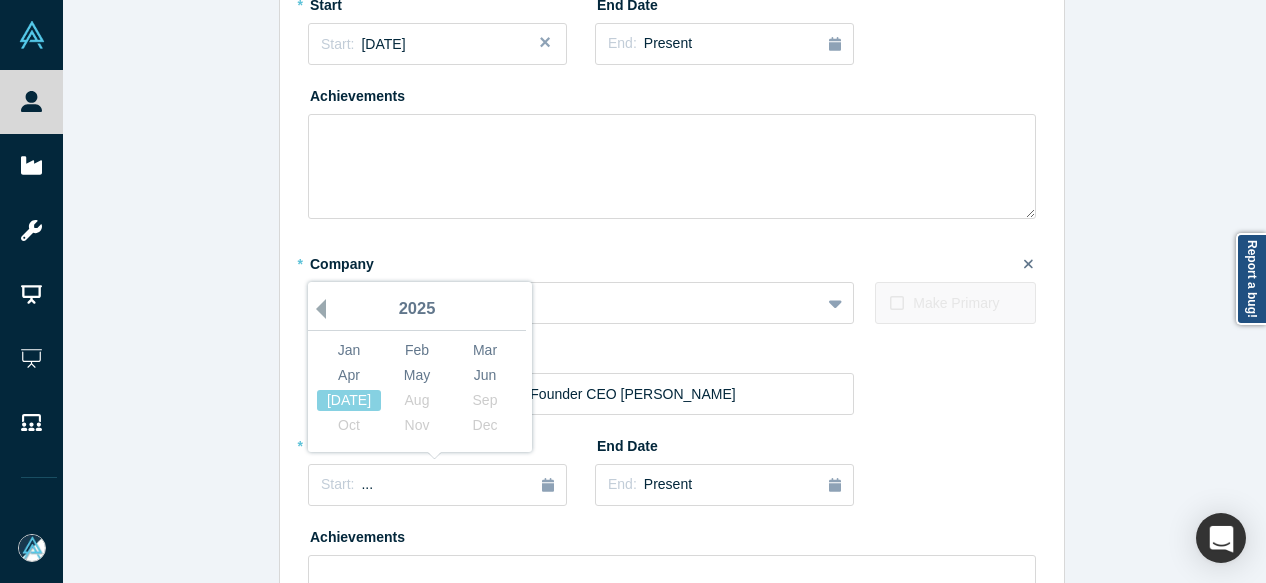 click on "Previous Year" at bounding box center [316, 309] 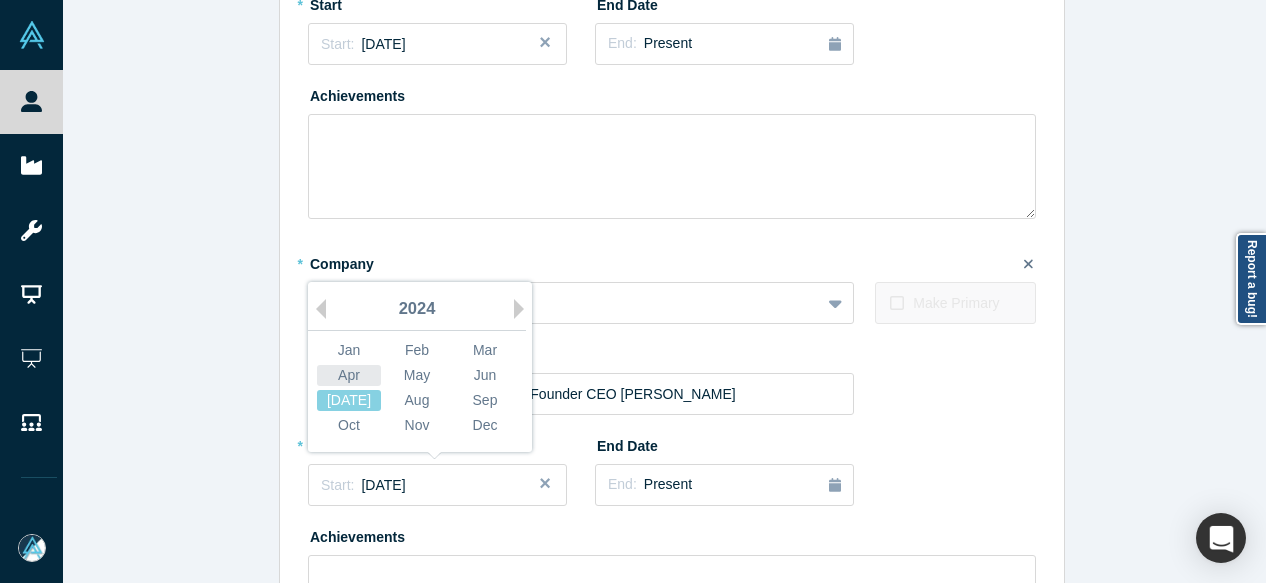 click on "Apr" at bounding box center [349, 375] 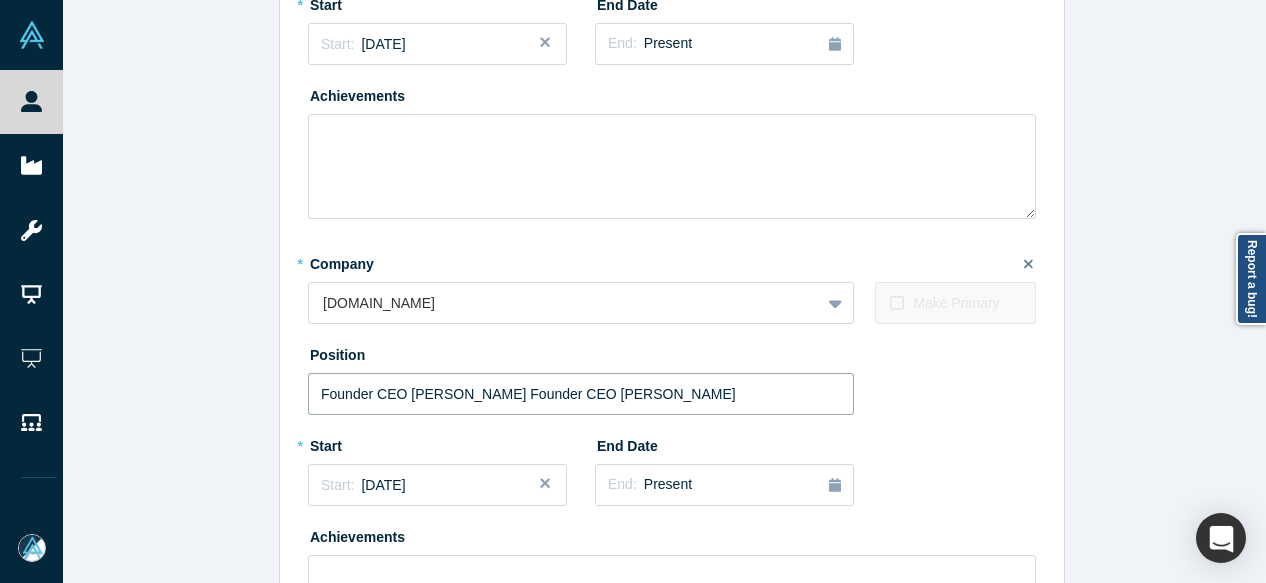 click on "Founder CEO Caddy Snacks Founder CEO Caddy Snacks" at bounding box center (581, 394) 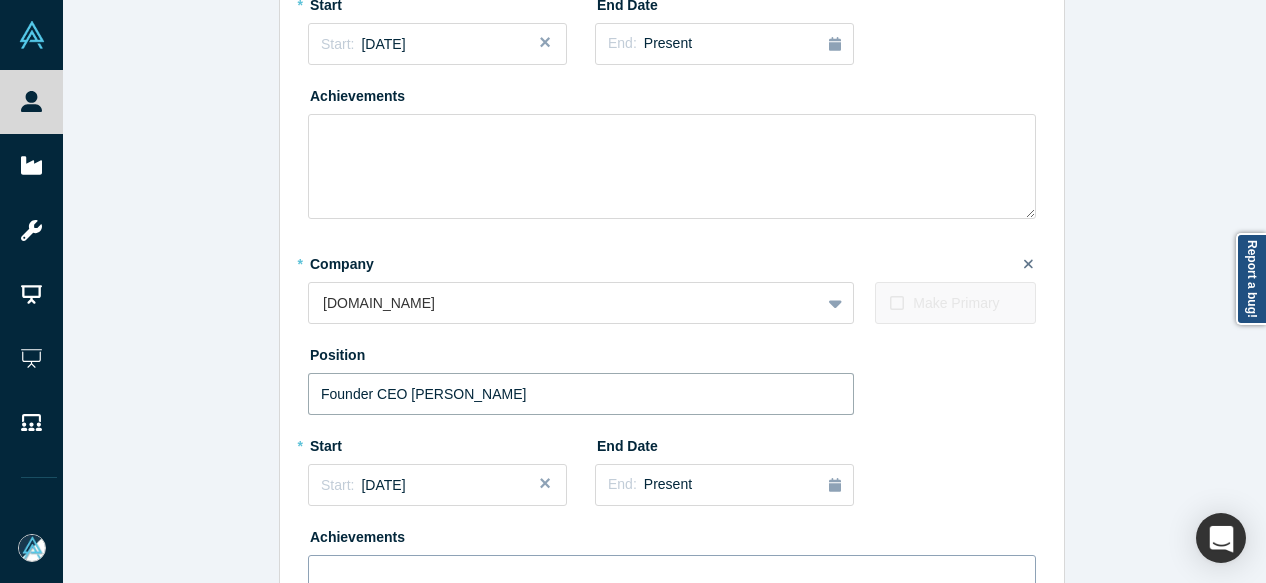 type on "Founder CEO Caddy Snacks" 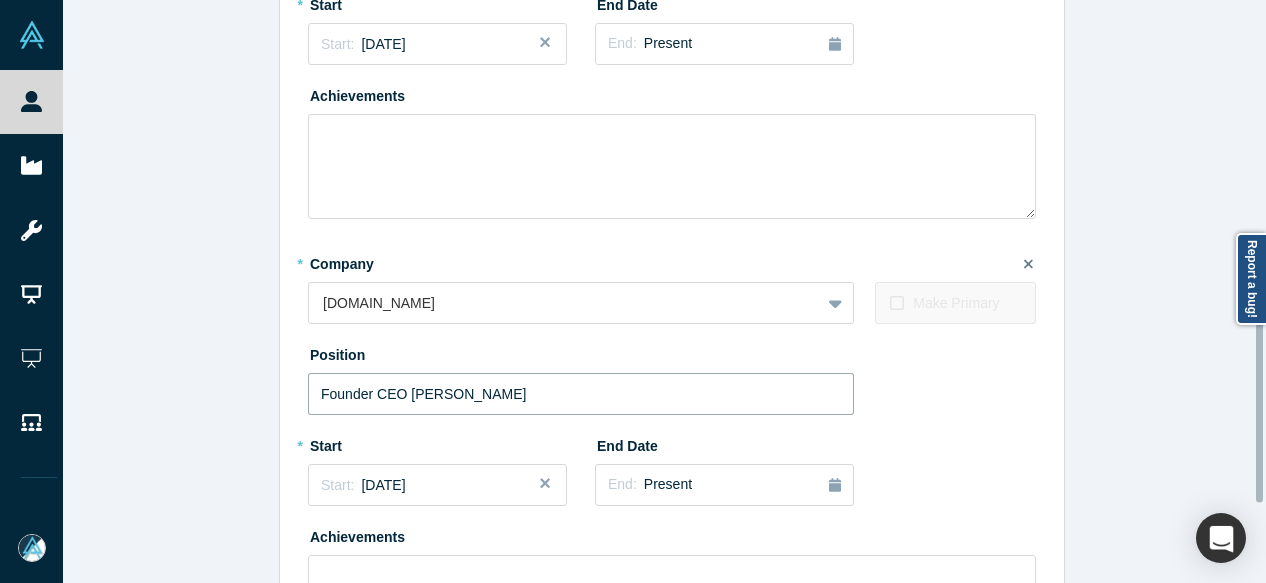 scroll, scrollTop: 998, scrollLeft: 0, axis: vertical 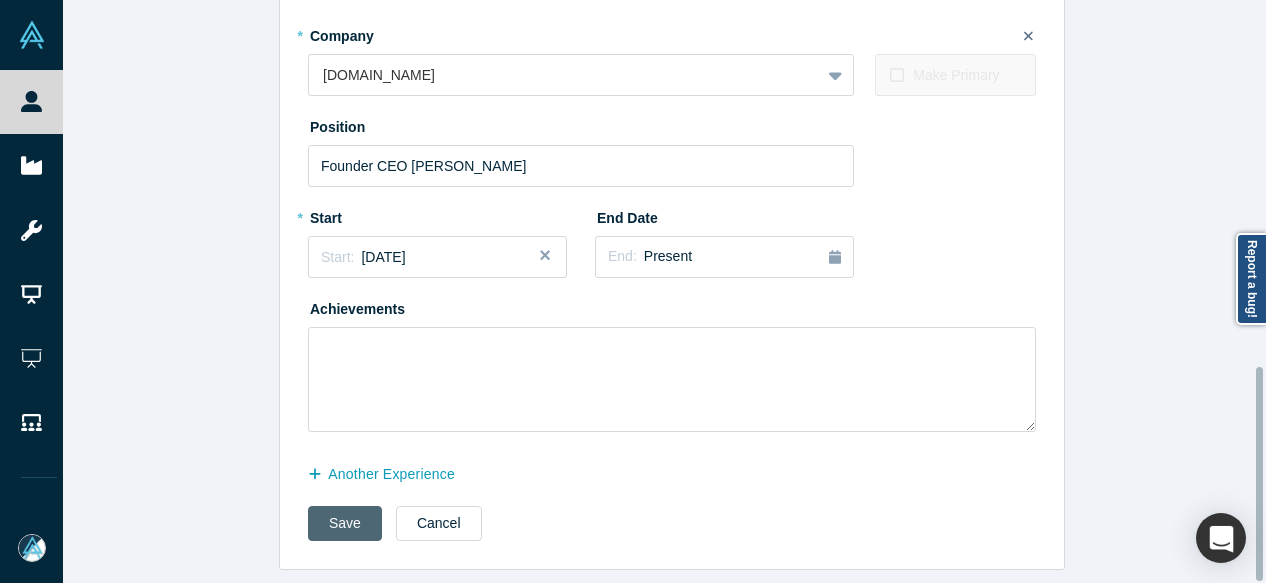 click on "Save" at bounding box center (345, 523) 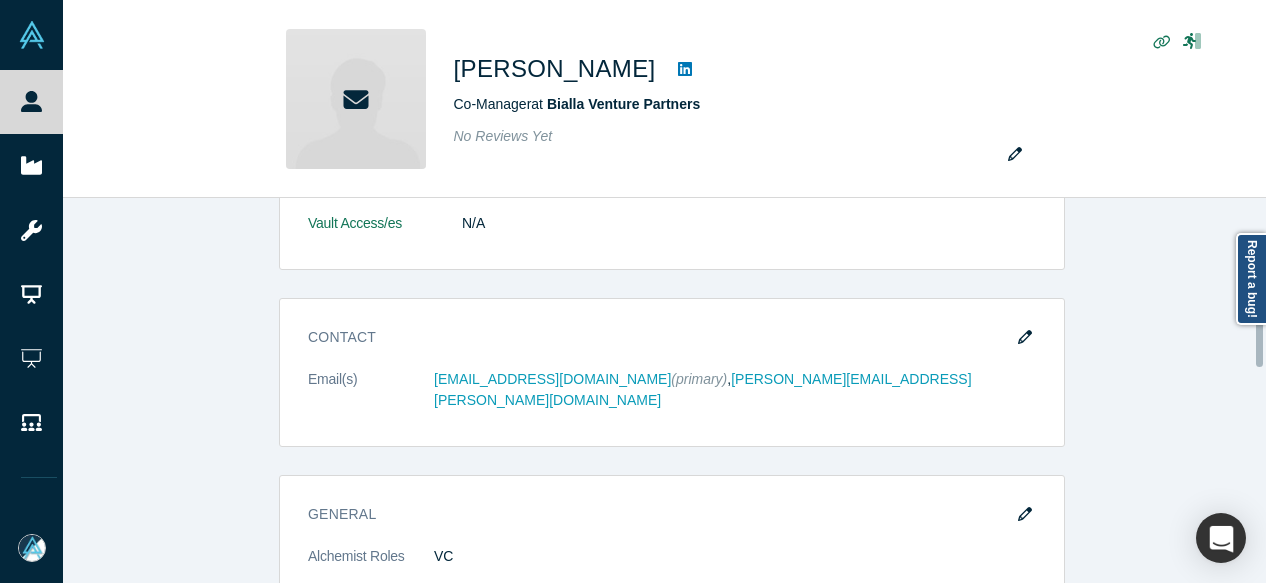 scroll, scrollTop: 500, scrollLeft: 0, axis: vertical 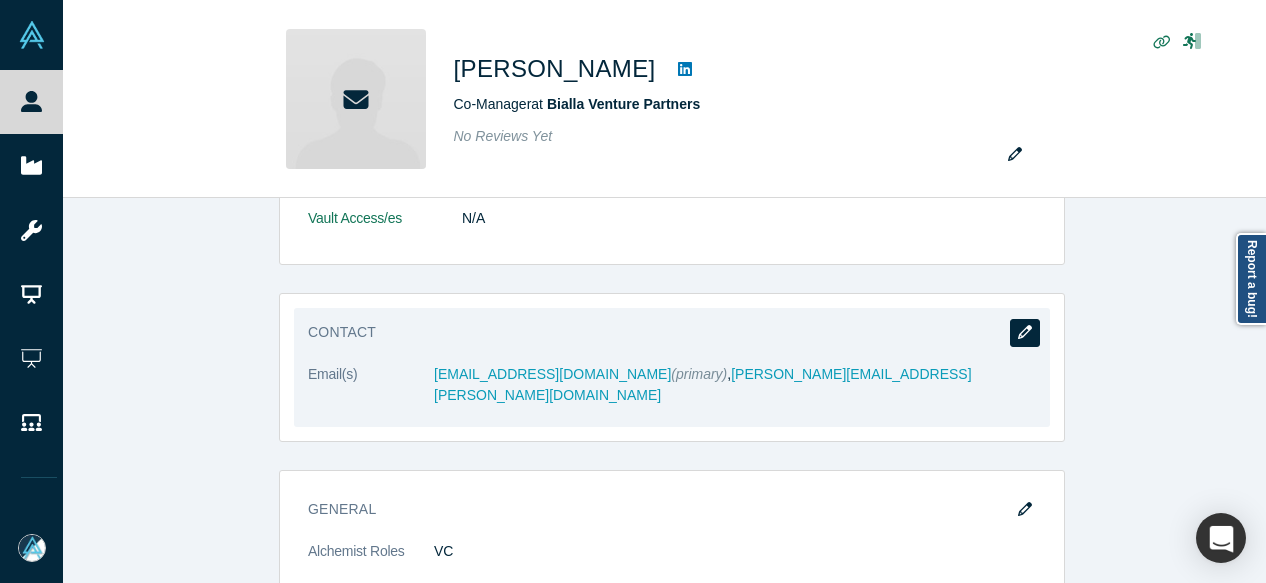 click 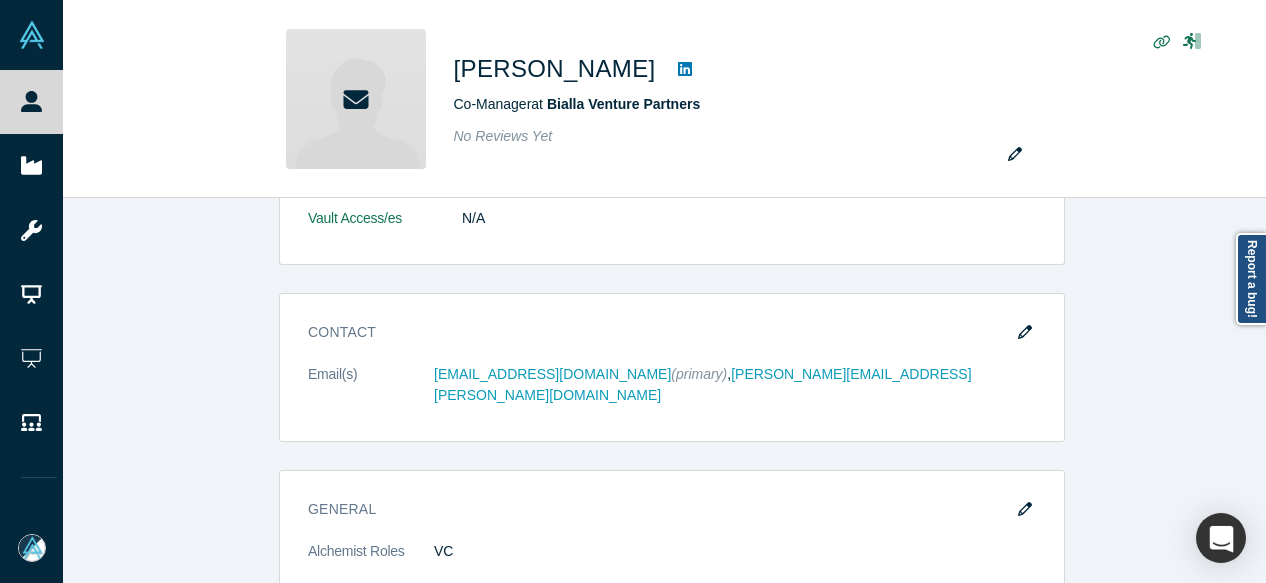 scroll, scrollTop: 0, scrollLeft: 0, axis: both 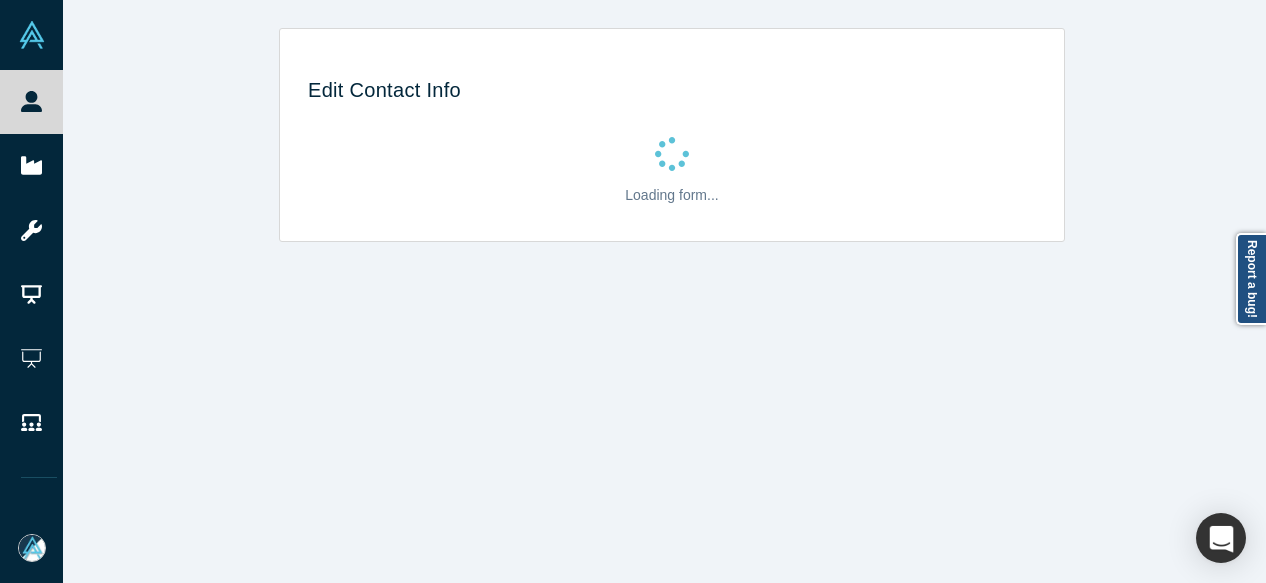 select on "US" 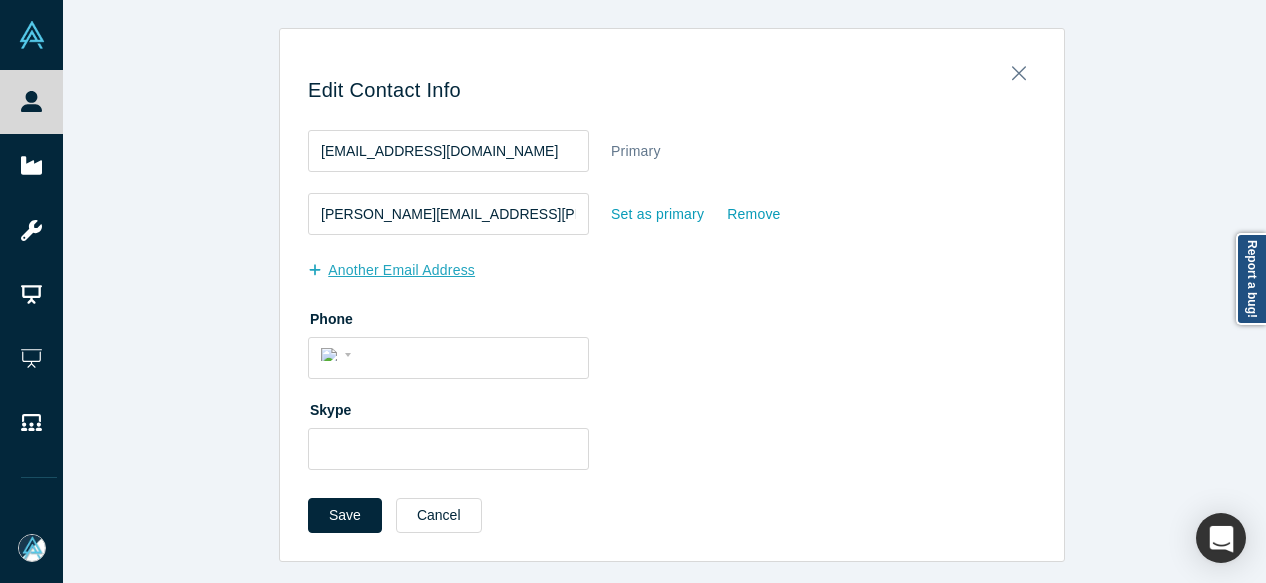 click on "another Email Address" at bounding box center (402, 270) 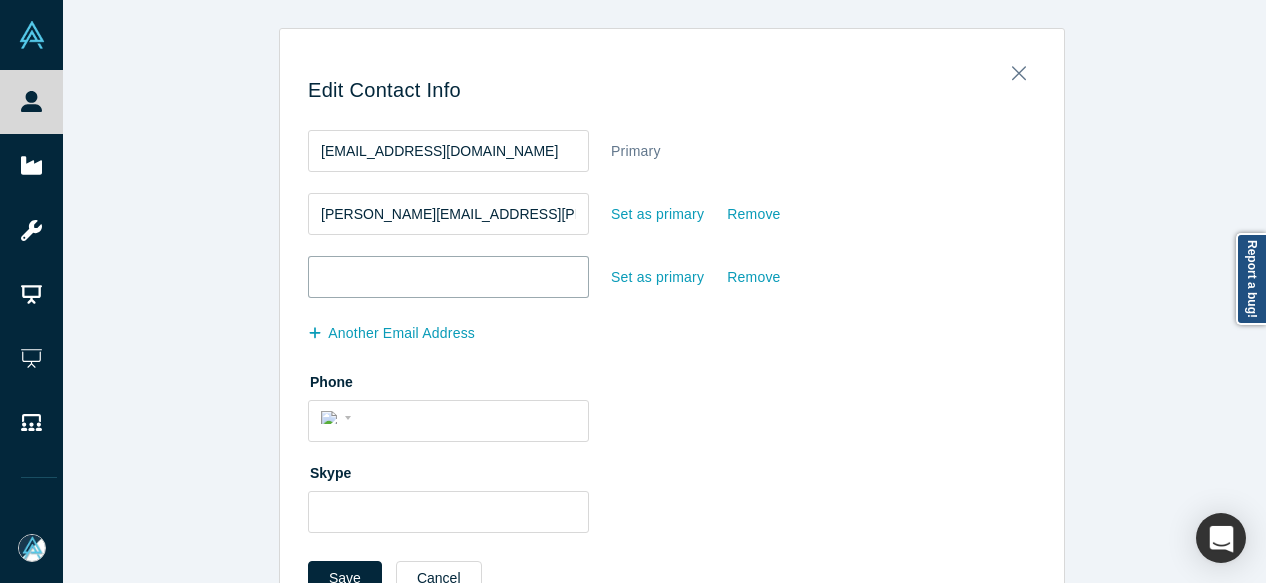 click at bounding box center (448, 277) 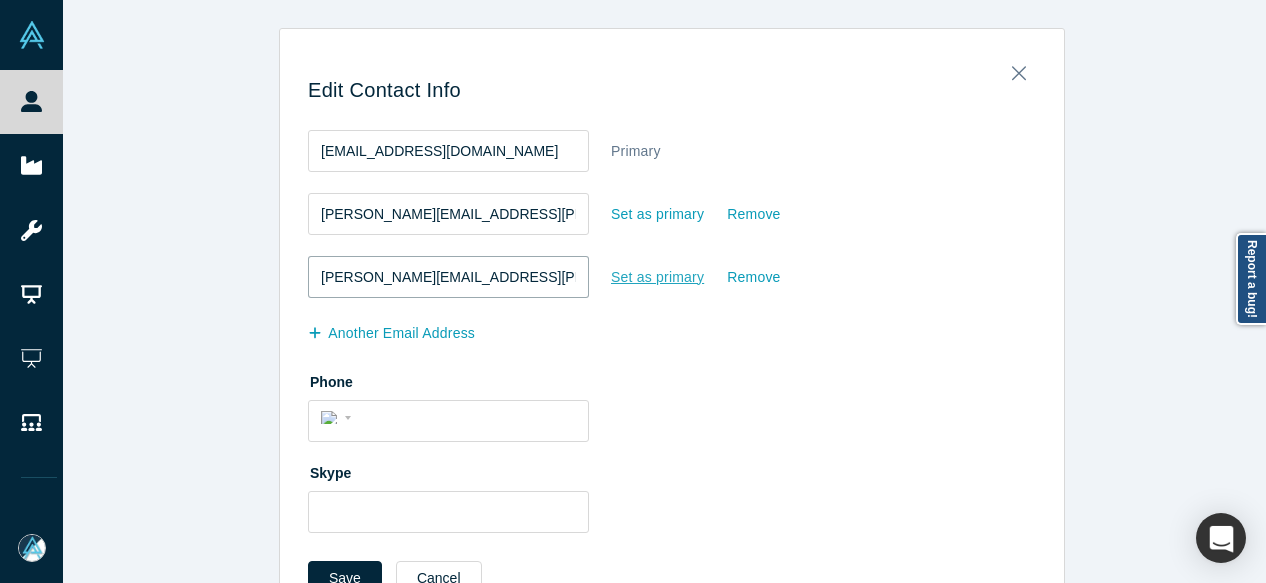 type on "vito@bialla.com" 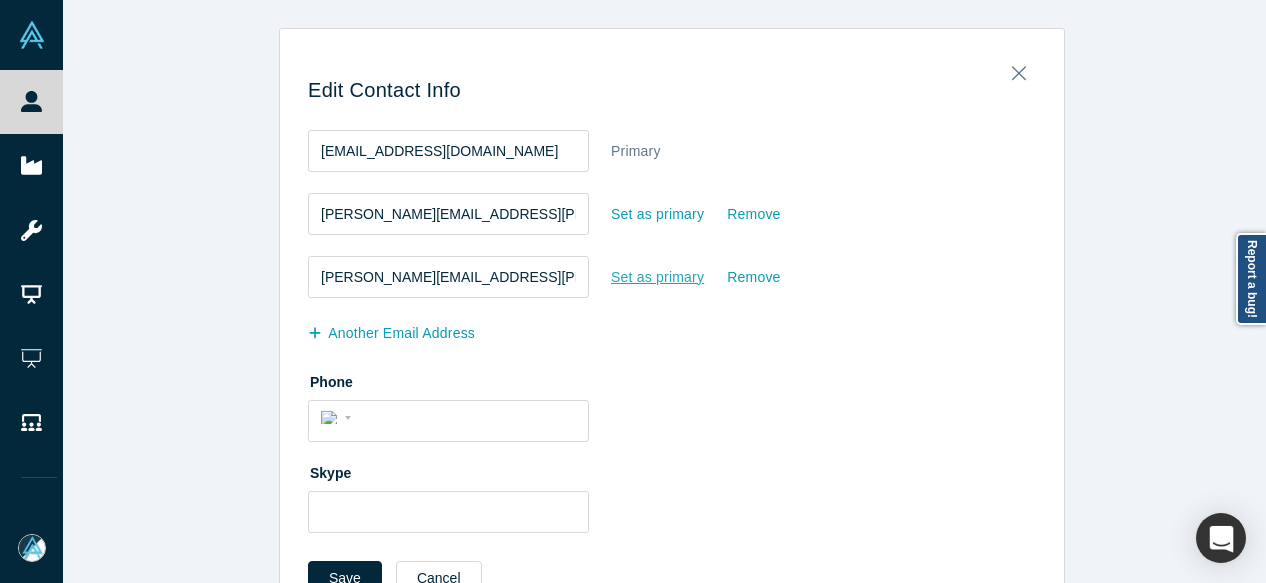 click on "Set as primary" at bounding box center (657, 277) 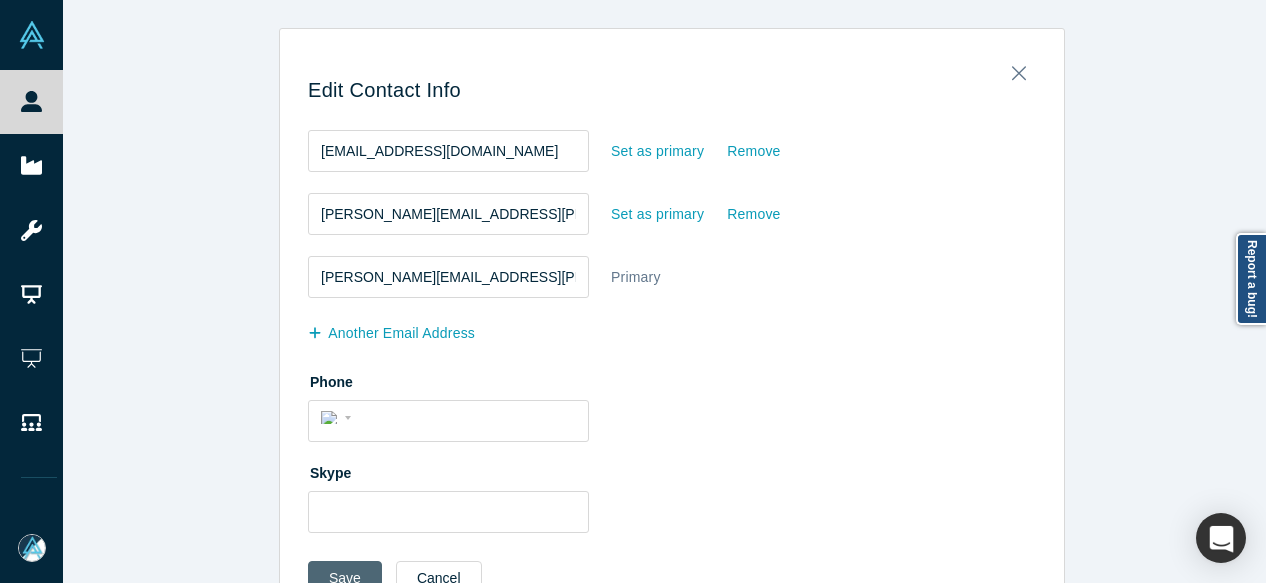 click on "Save" at bounding box center [345, 578] 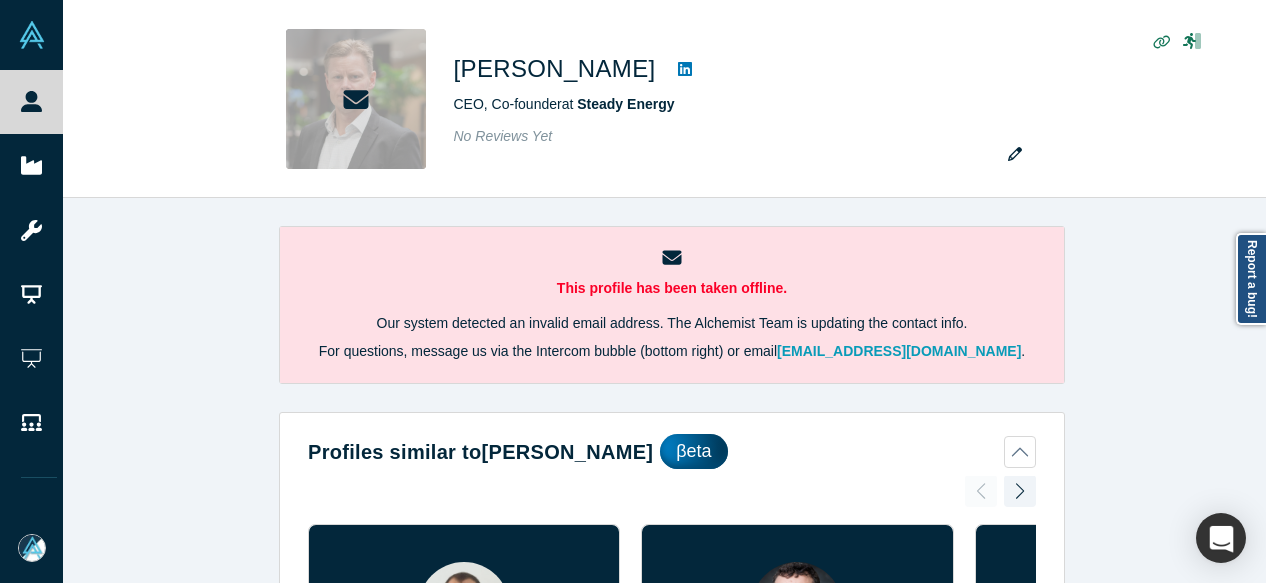 scroll, scrollTop: 0, scrollLeft: 0, axis: both 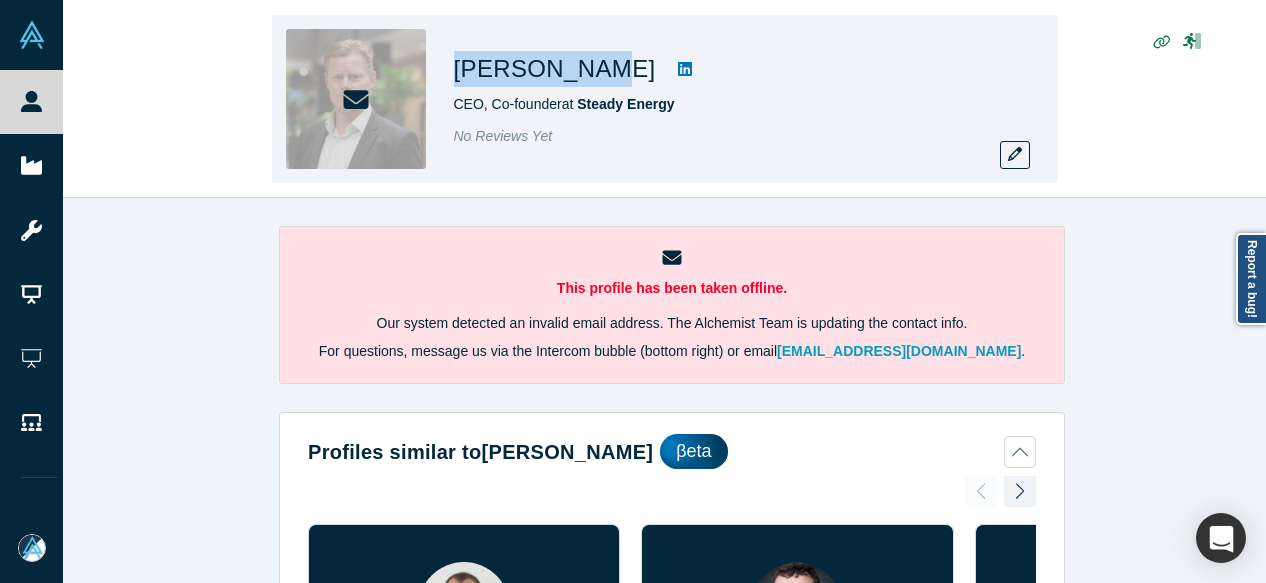 drag, startPoint x: 444, startPoint y: 76, endPoint x: 608, endPoint y: 76, distance: 164 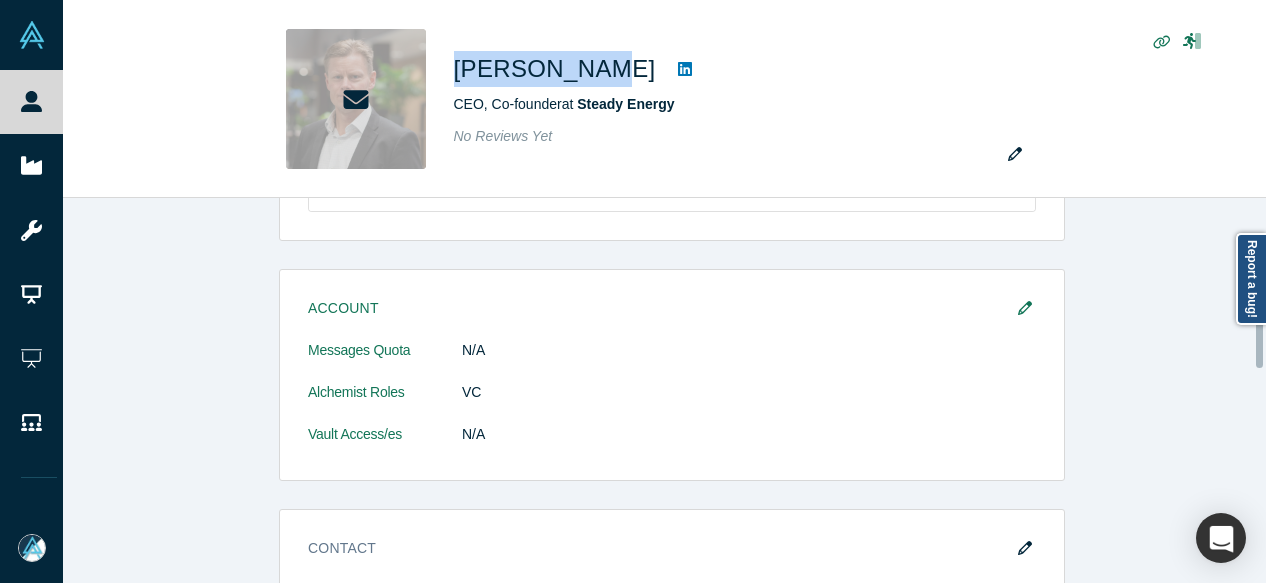 scroll, scrollTop: 1200, scrollLeft: 0, axis: vertical 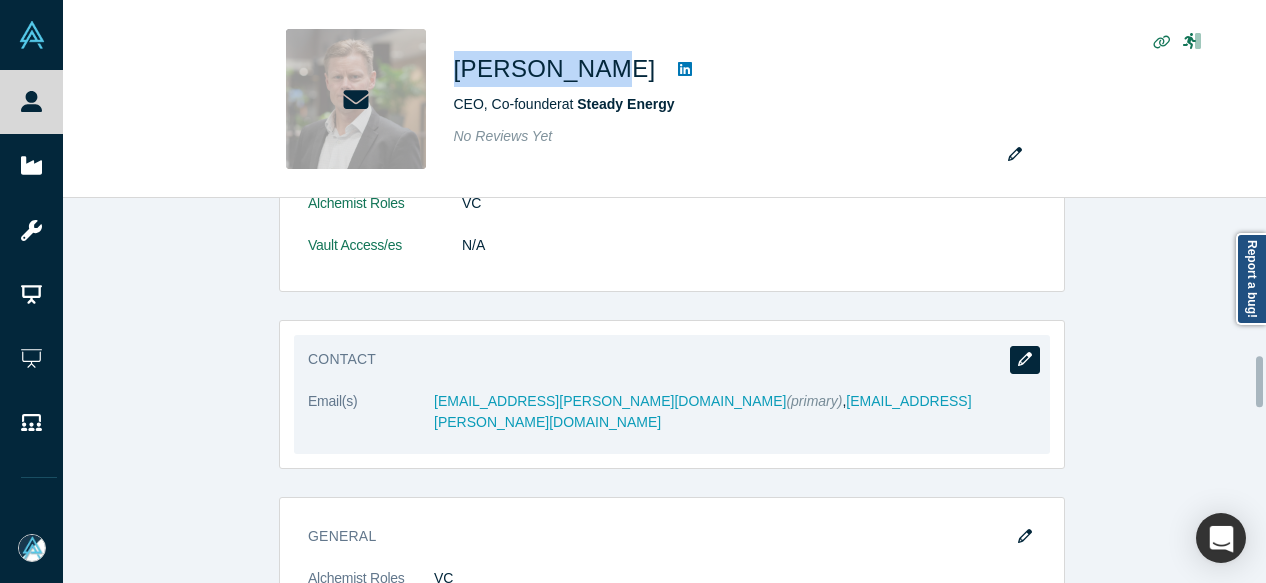 click at bounding box center [1025, 360] 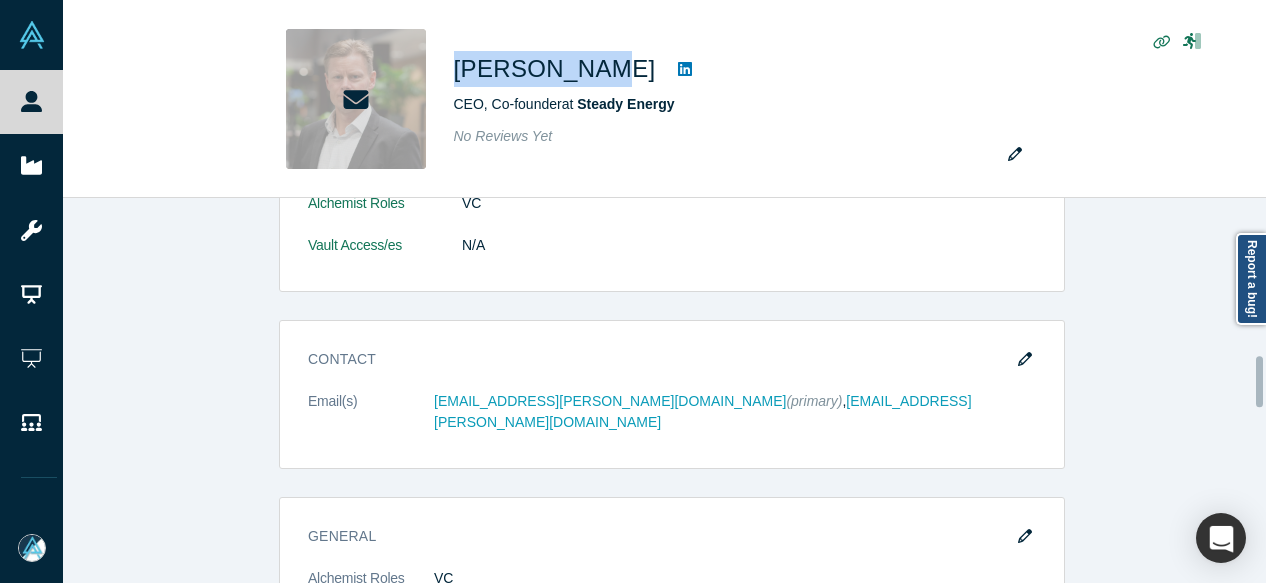 scroll, scrollTop: 0, scrollLeft: 0, axis: both 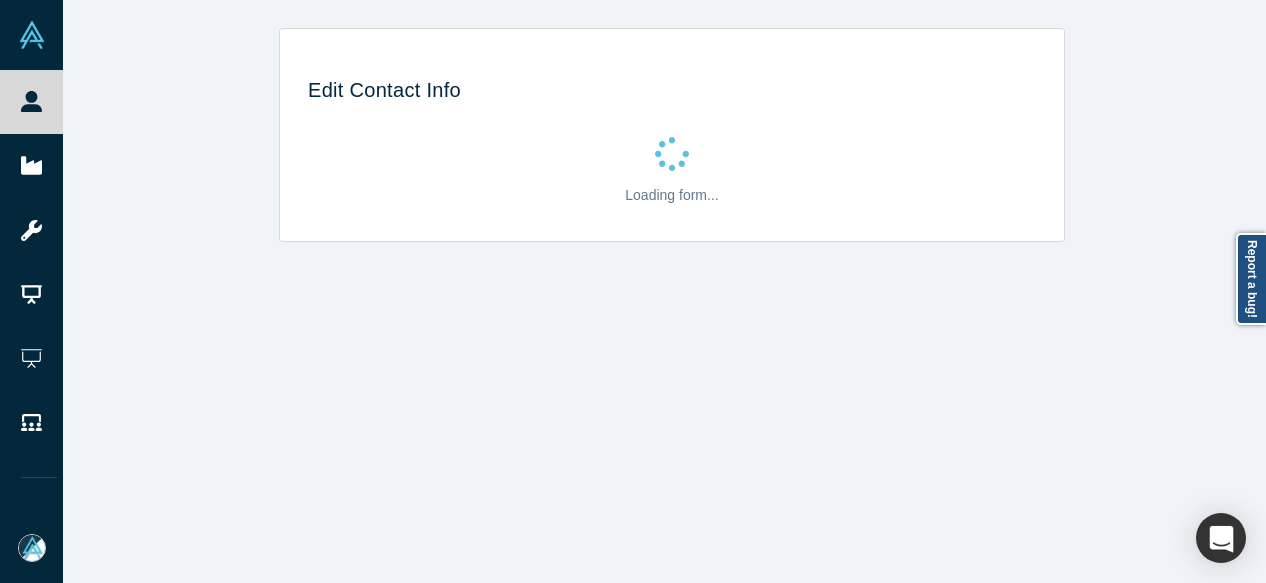 select on "US" 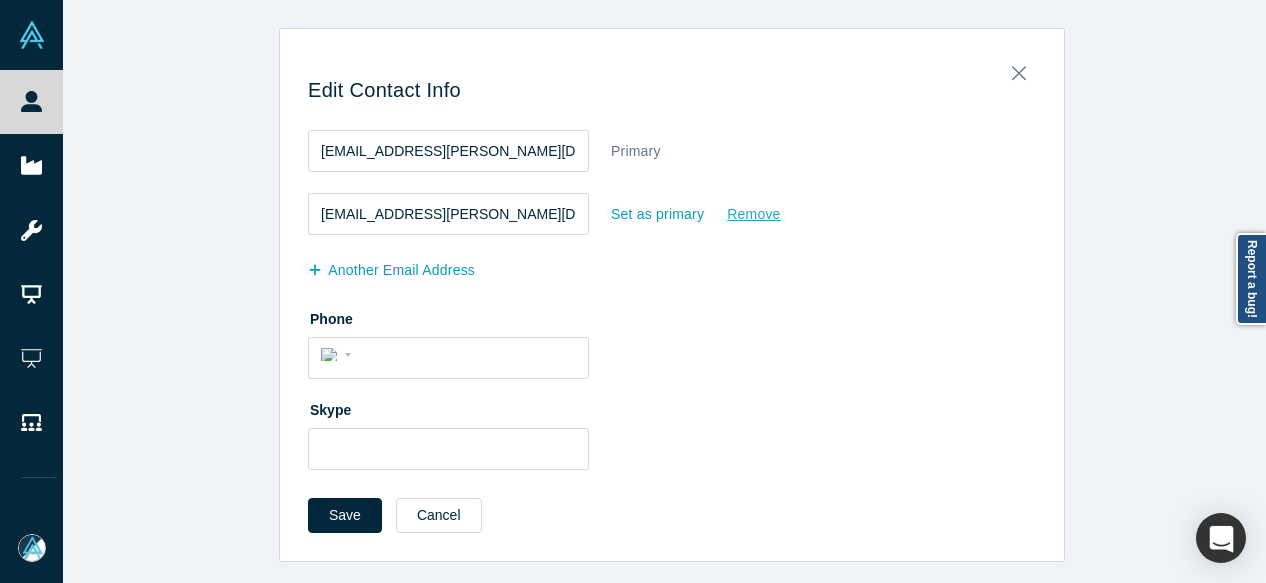click on "Remove" at bounding box center [753, 214] 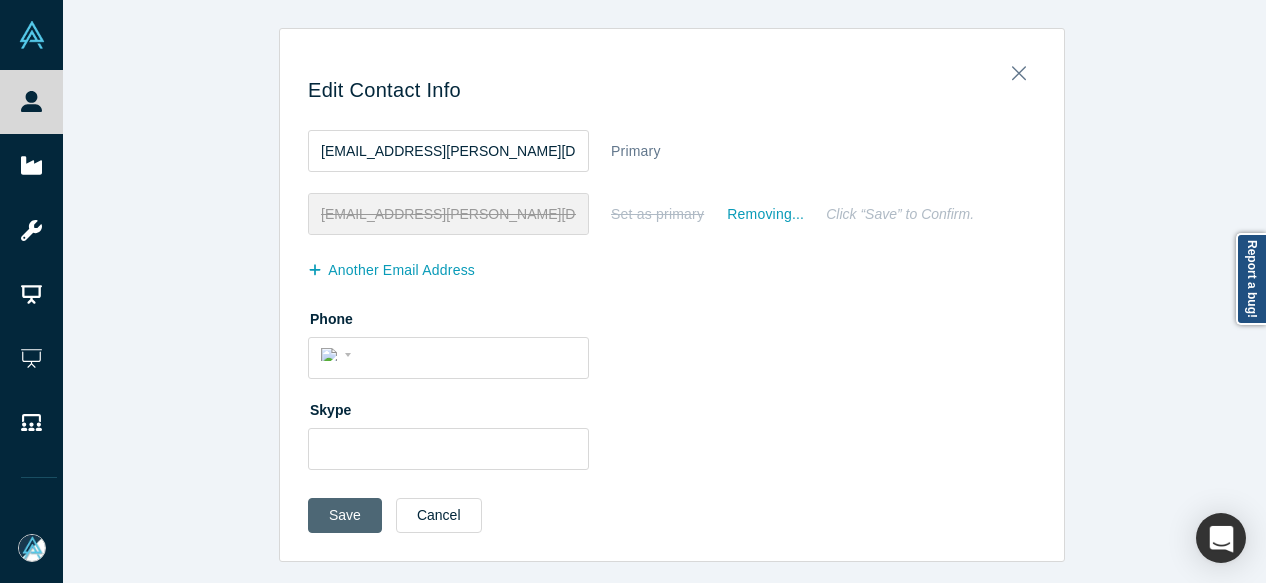 click on "Save" at bounding box center (345, 515) 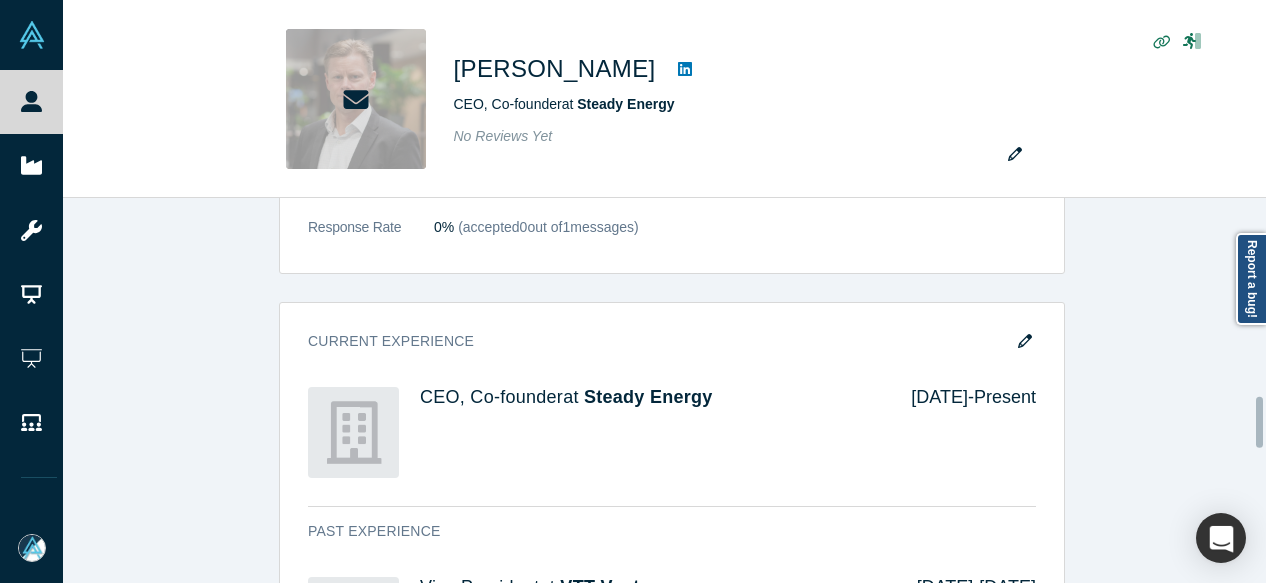 scroll, scrollTop: 1600, scrollLeft: 0, axis: vertical 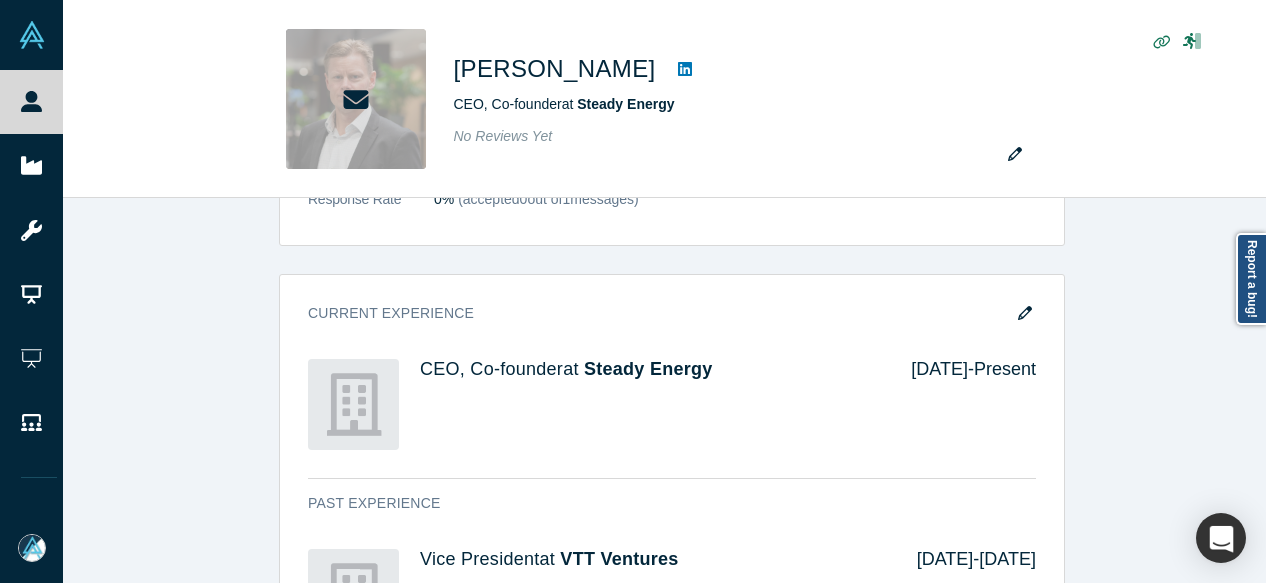 drag, startPoint x: 1012, startPoint y: 301, endPoint x: 760, endPoint y: 325, distance: 253.14027 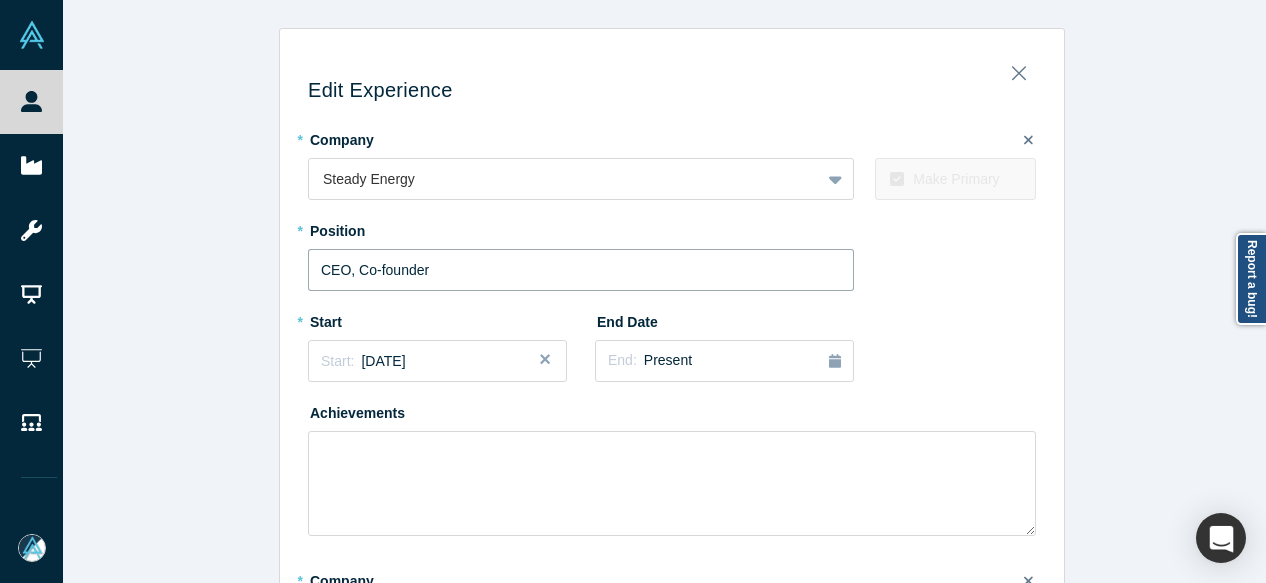 click on "CEO, Co-founder" at bounding box center [581, 270] 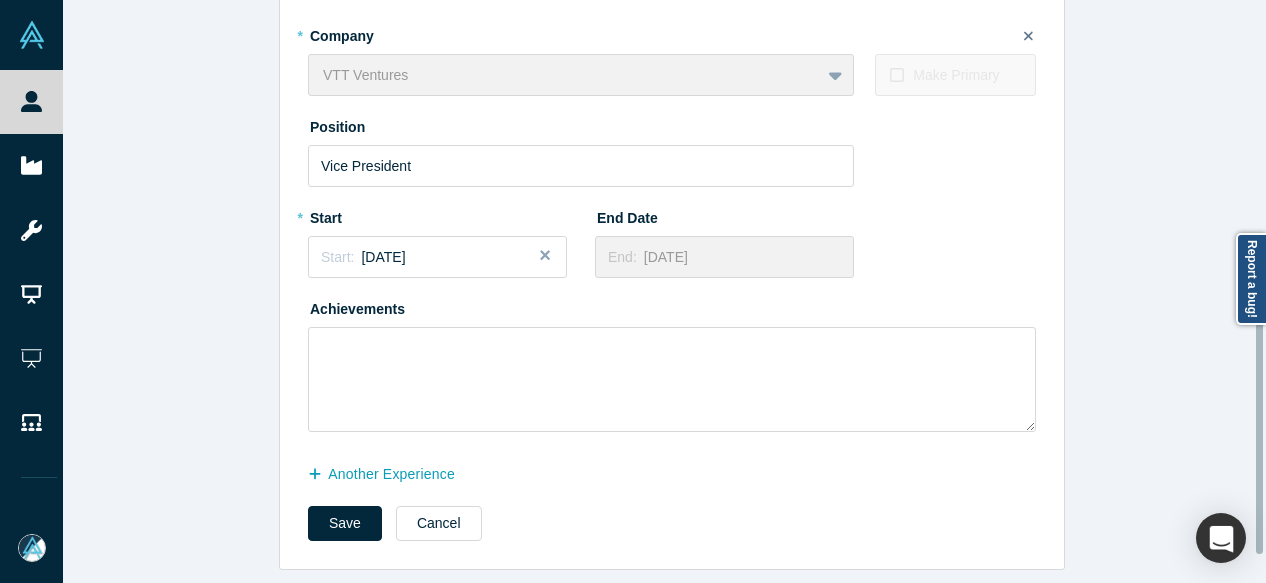 scroll, scrollTop: 558, scrollLeft: 0, axis: vertical 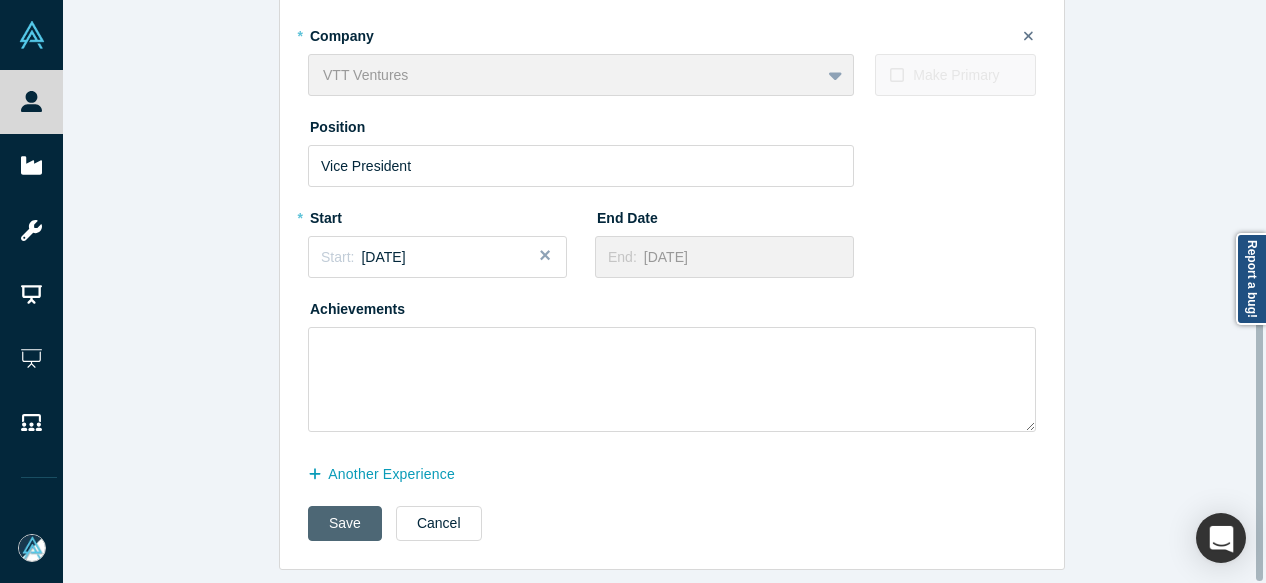 type on "CEO, Co-Founder" 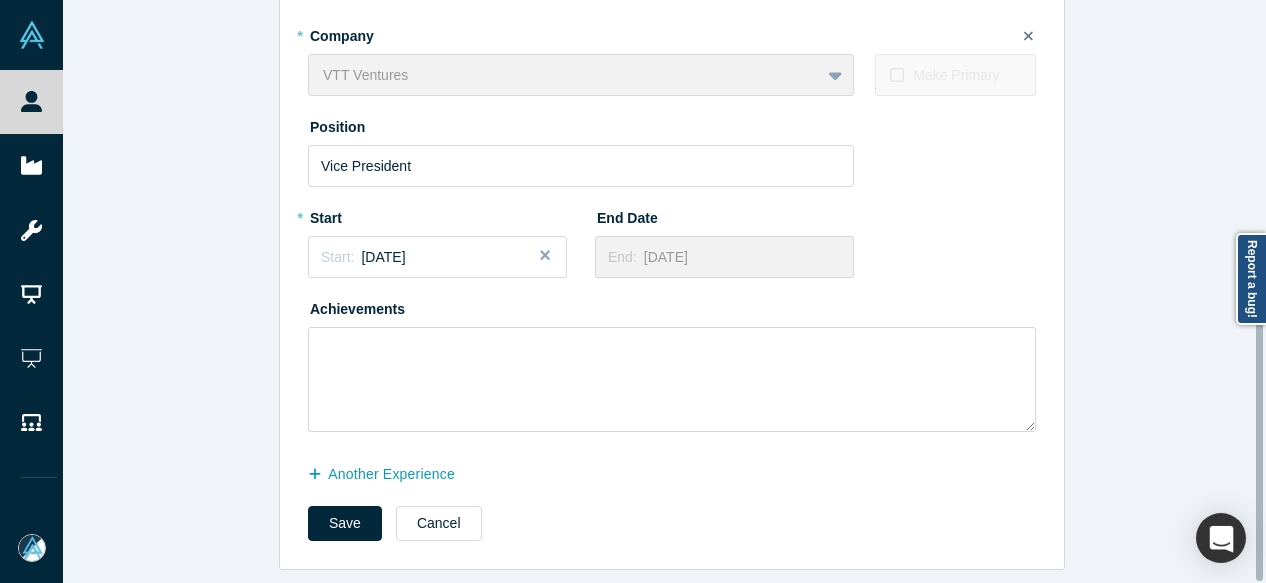 drag, startPoint x: 349, startPoint y: 510, endPoint x: 374, endPoint y: 527, distance: 30.232433 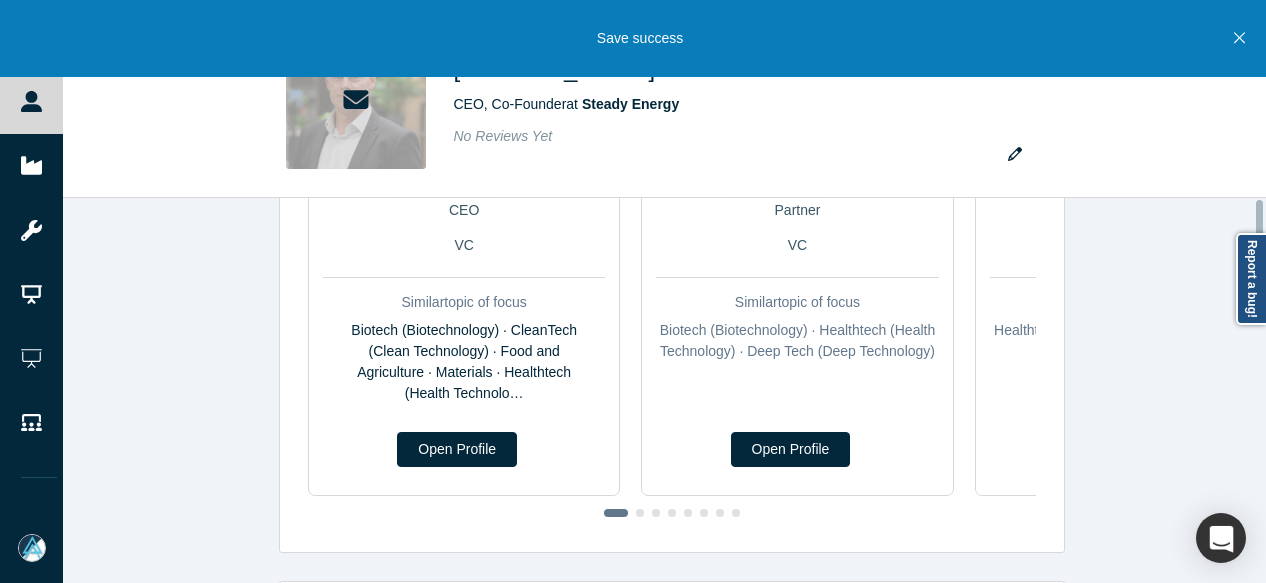 scroll, scrollTop: 0, scrollLeft: 0, axis: both 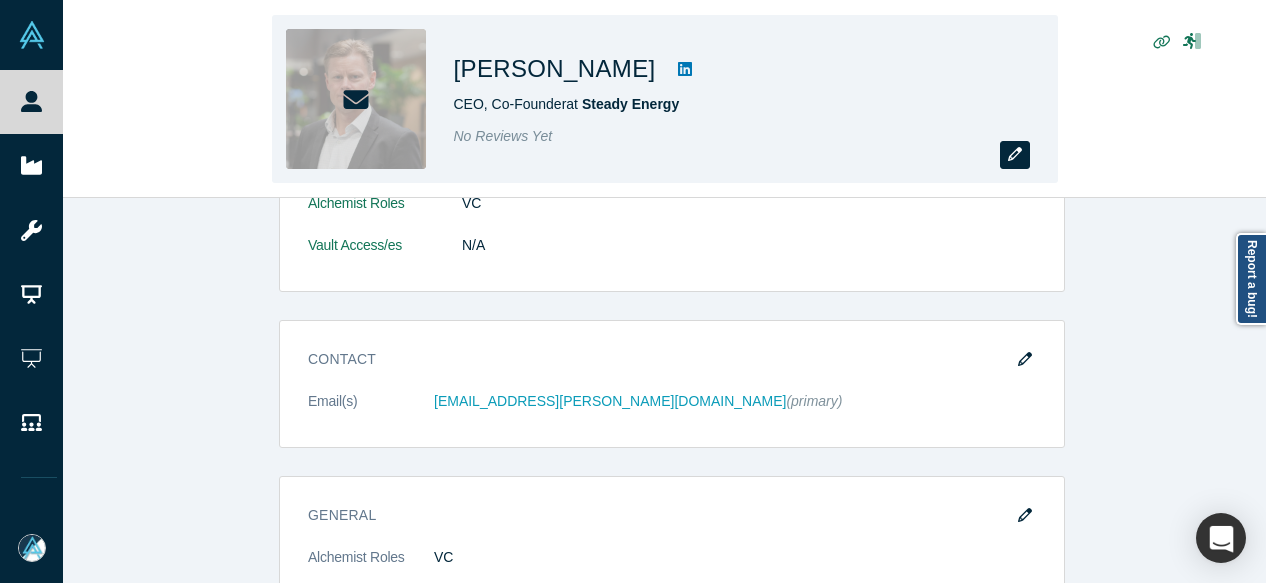 click 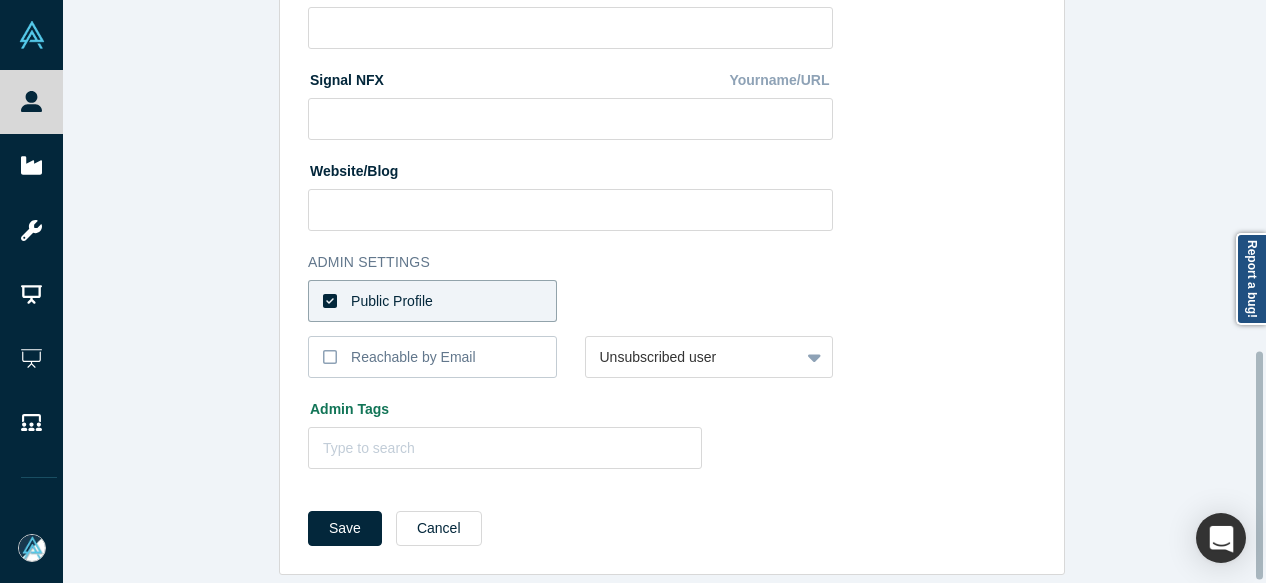 scroll, scrollTop: 898, scrollLeft: 0, axis: vertical 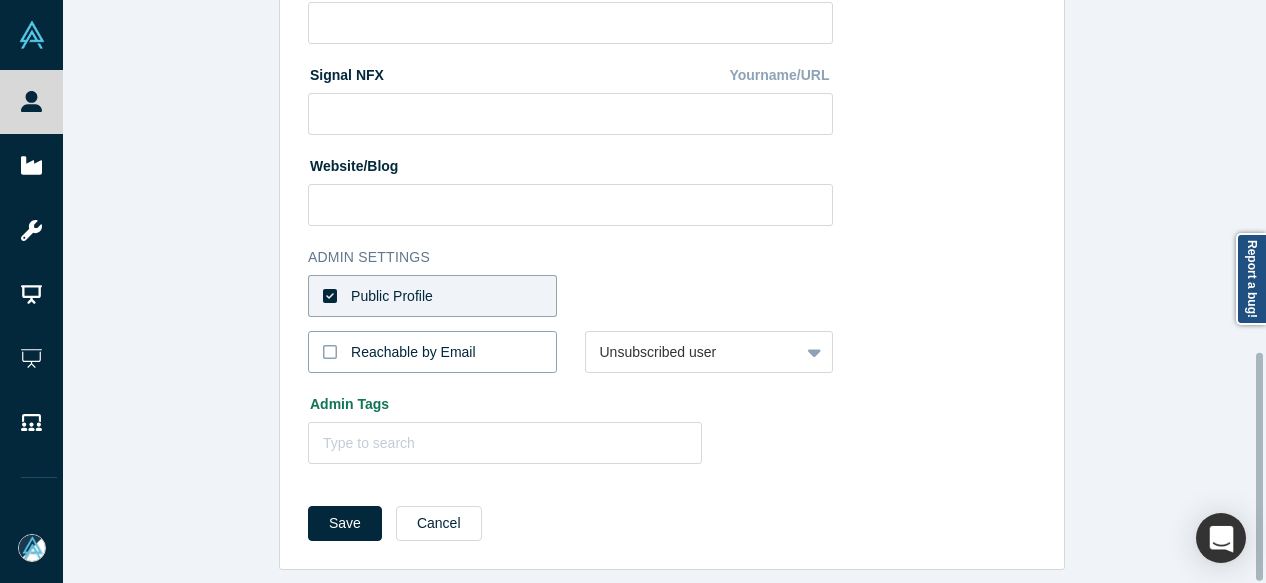 click 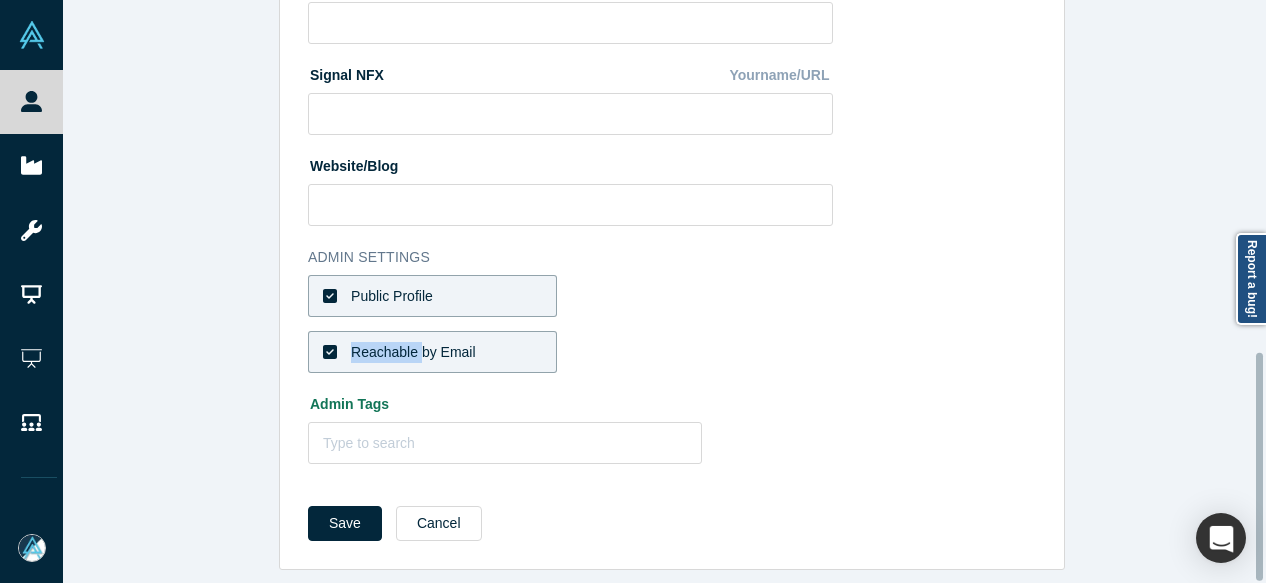 click 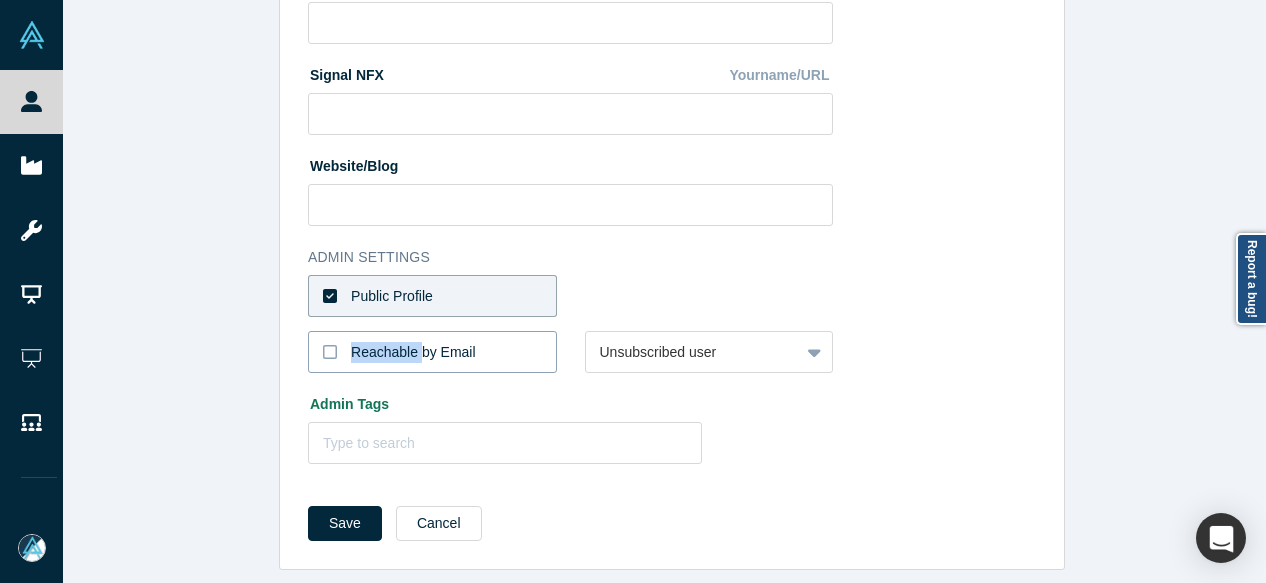 click on "Reachable by Email" at bounding box center [413, 352] 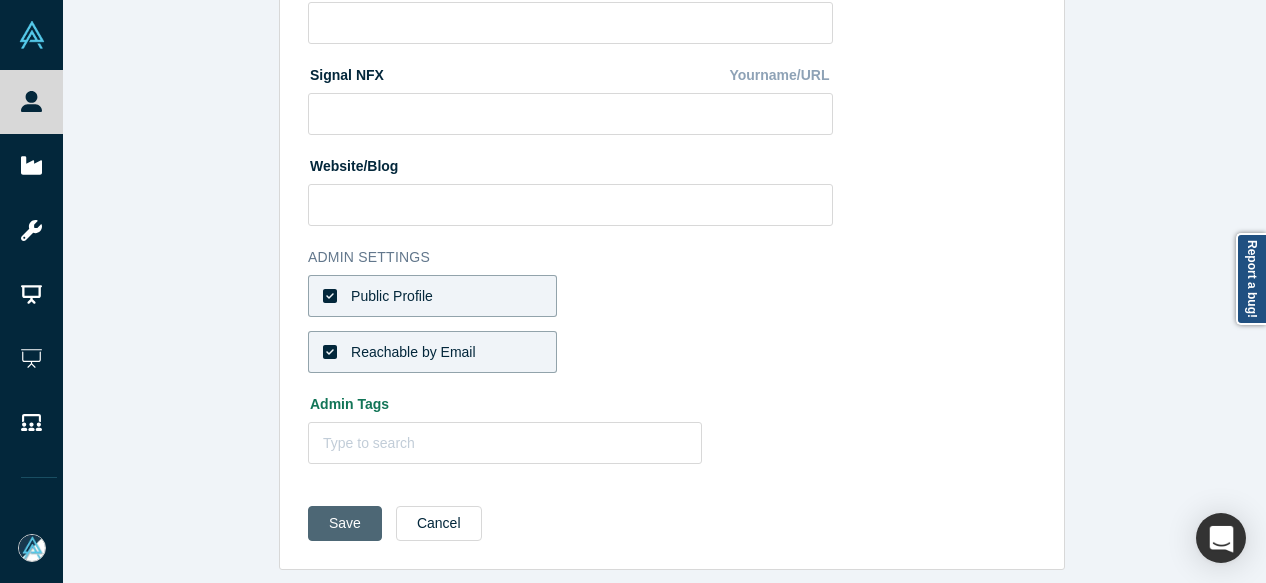 click on "Save" at bounding box center (345, 523) 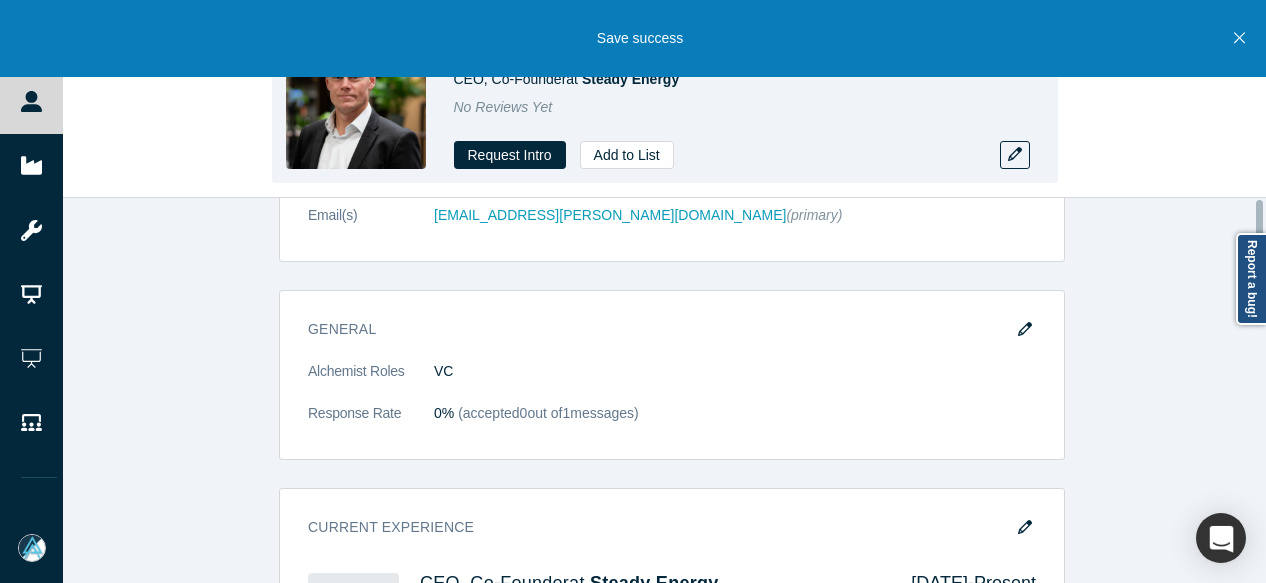 scroll, scrollTop: 0, scrollLeft: 0, axis: both 